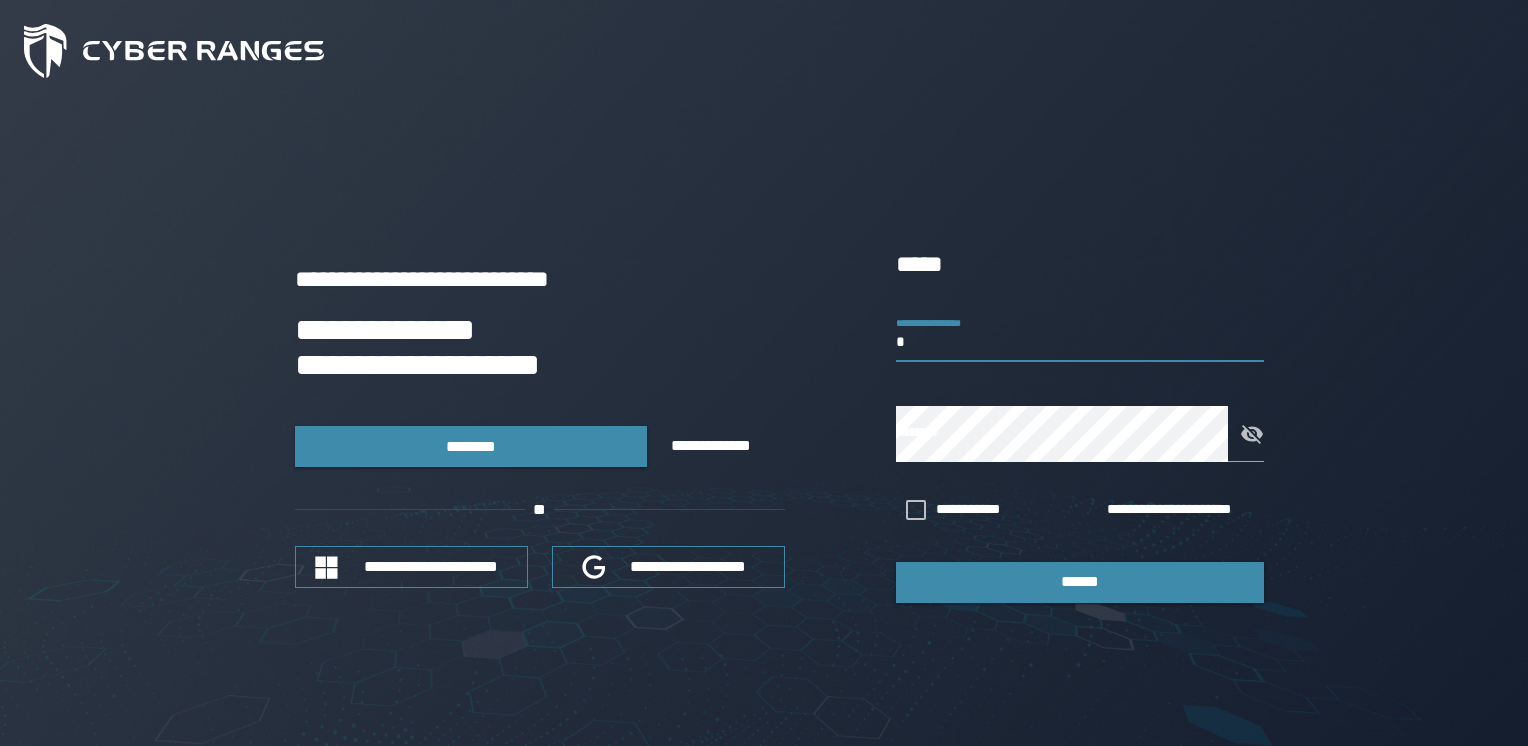scroll, scrollTop: 0, scrollLeft: 0, axis: both 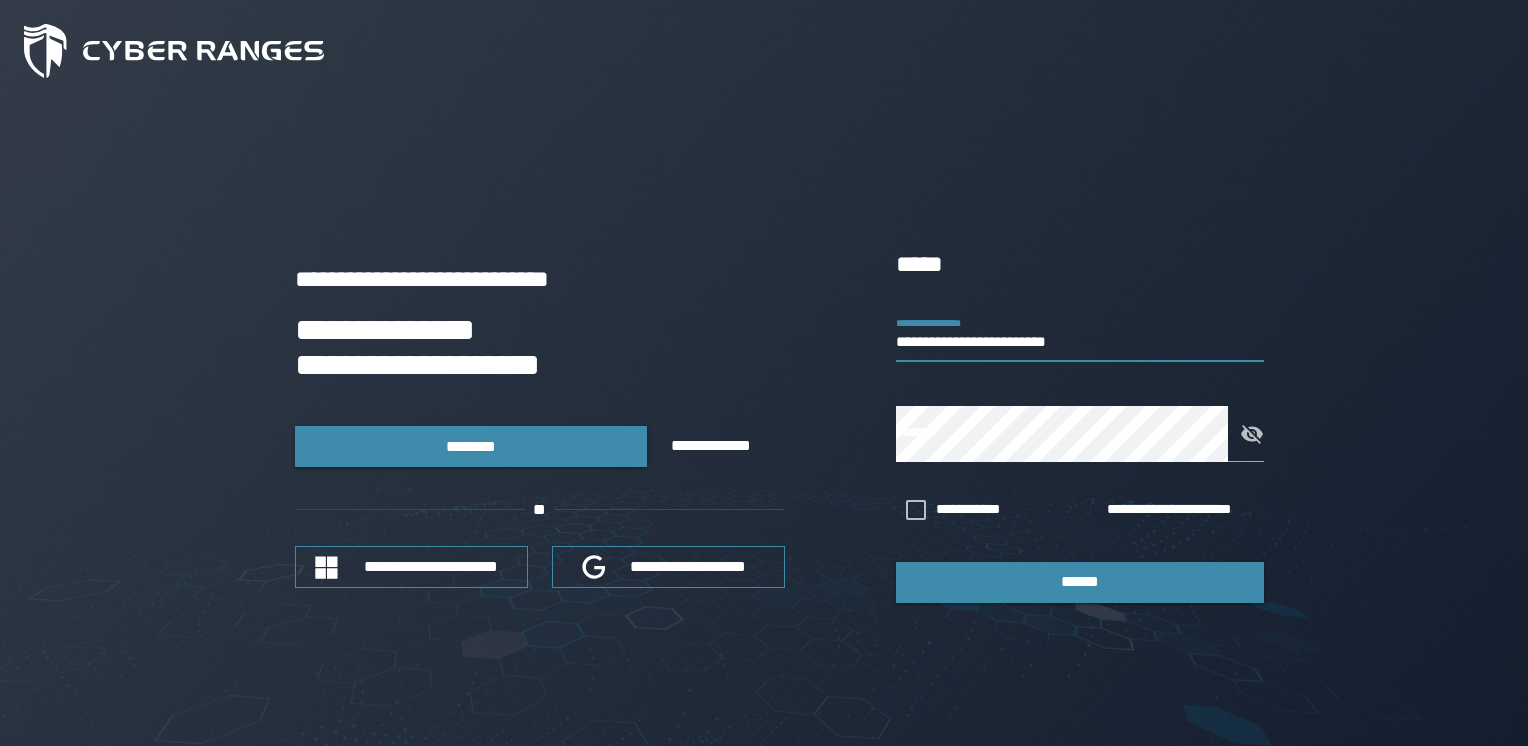 type on "**********" 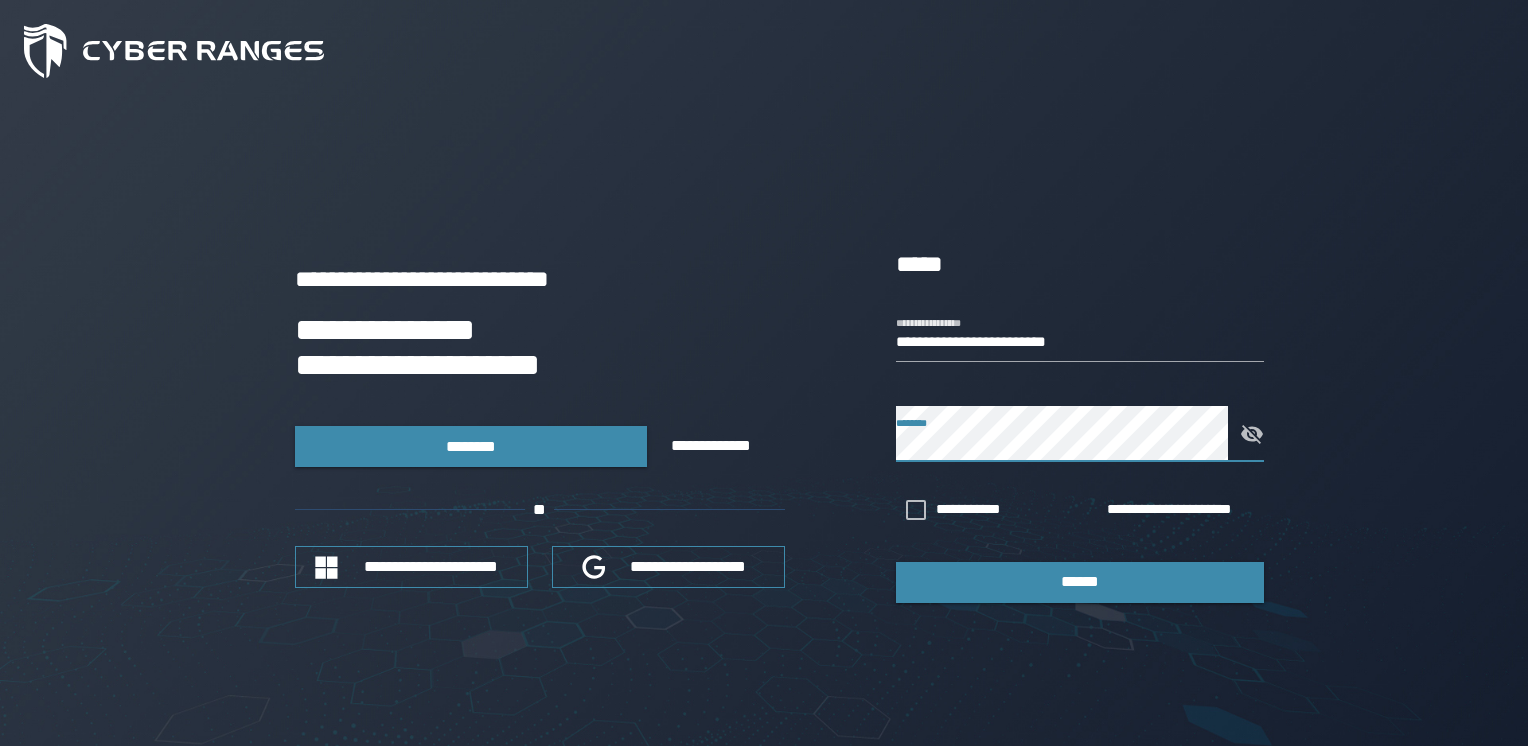 click 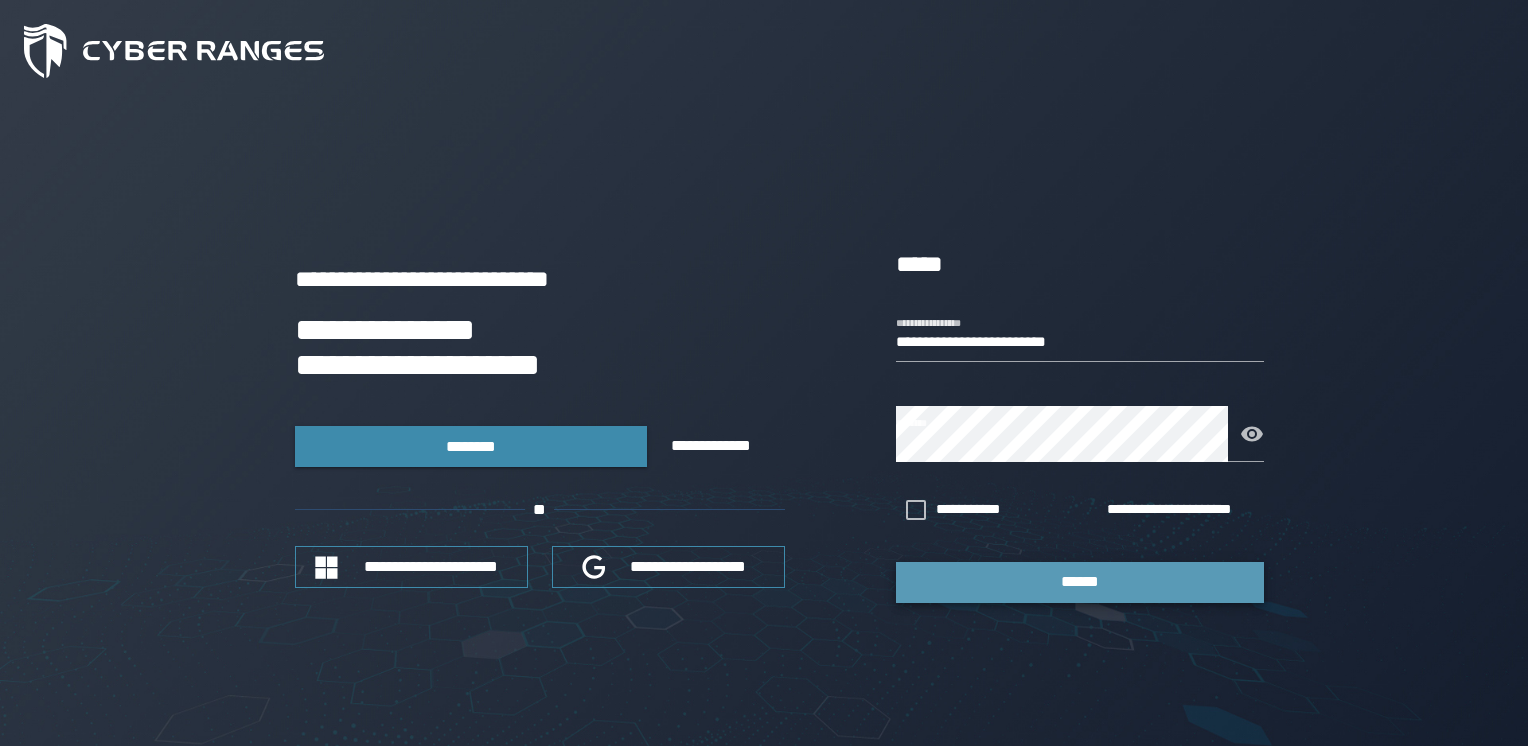click on "******" at bounding box center [1080, 582] 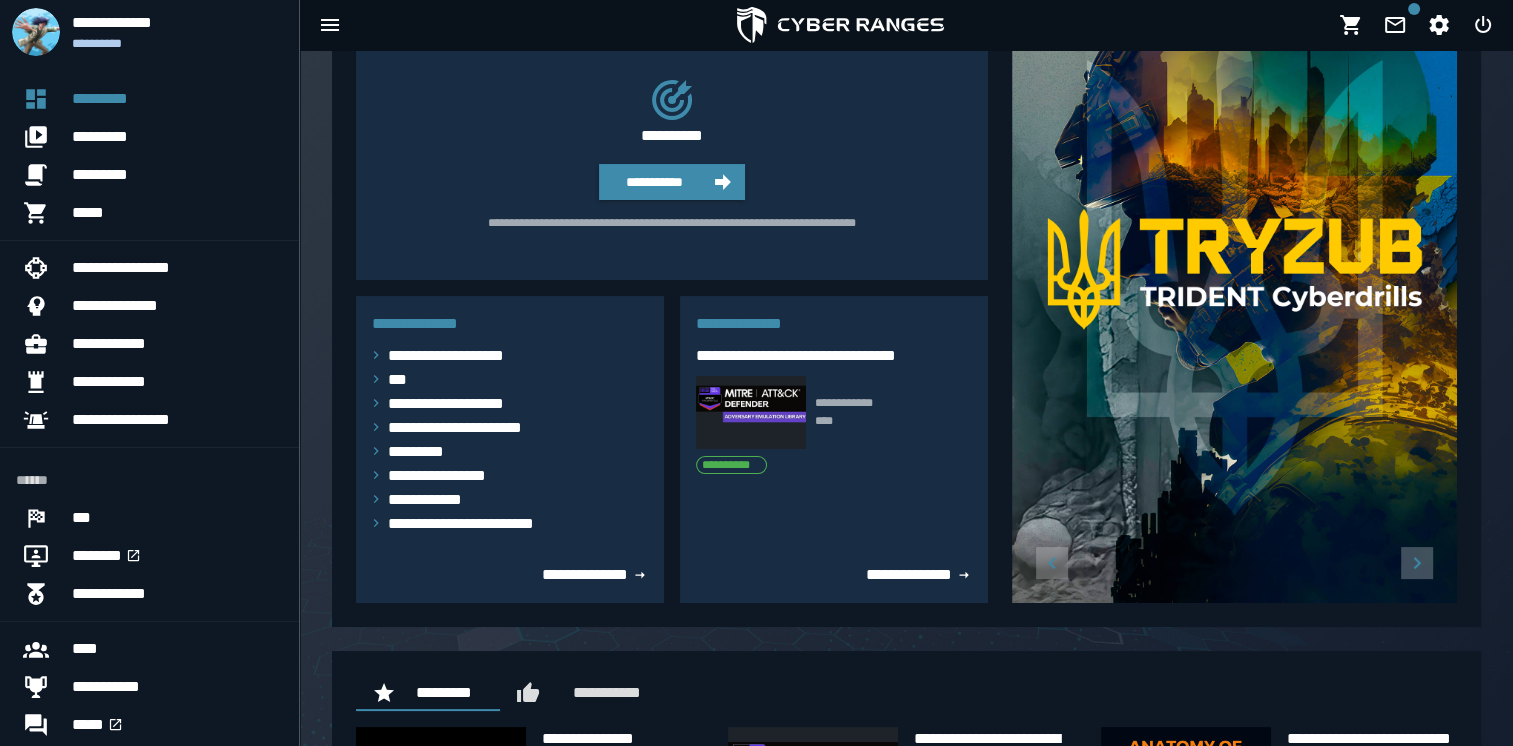 scroll, scrollTop: 184, scrollLeft: 0, axis: vertical 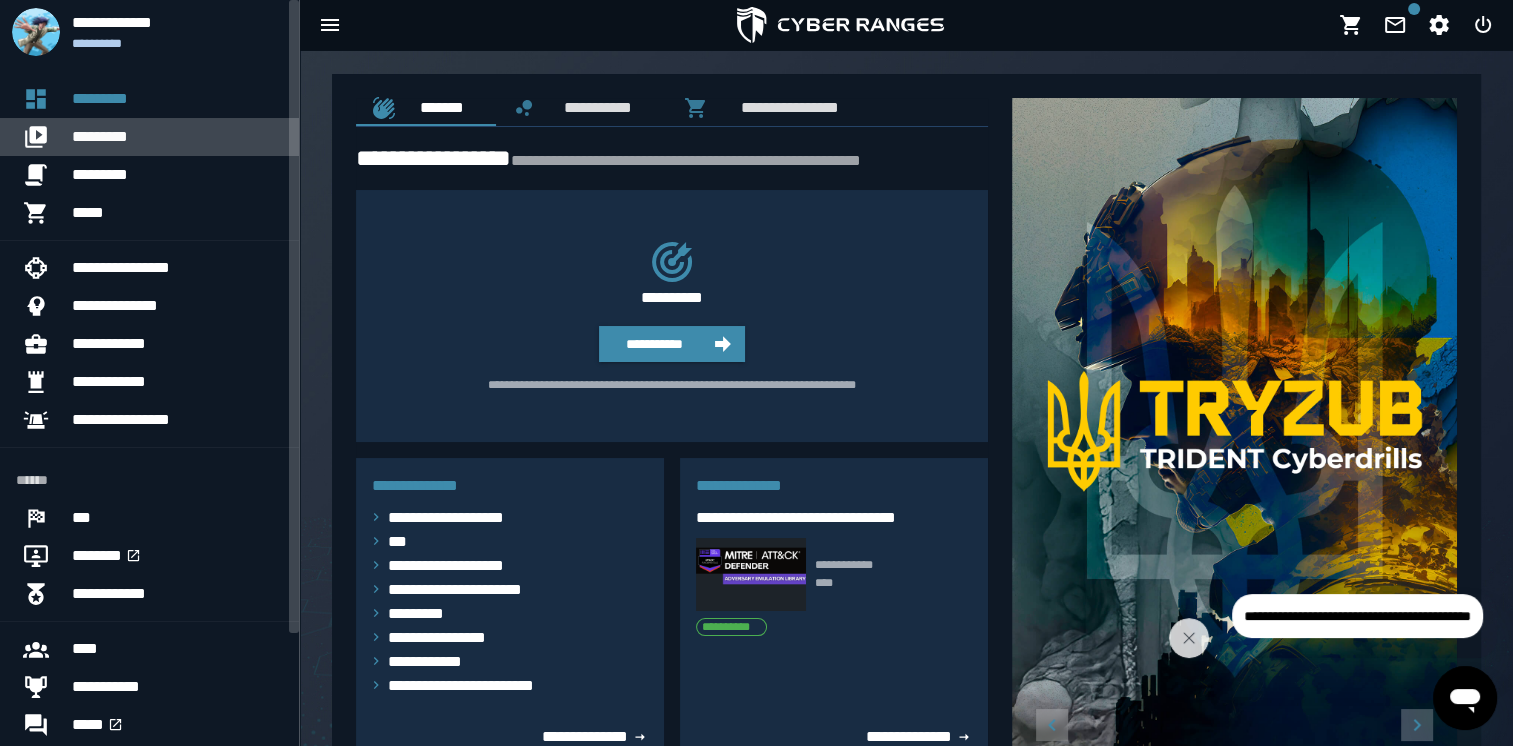 click on "*********" at bounding box center (177, 137) 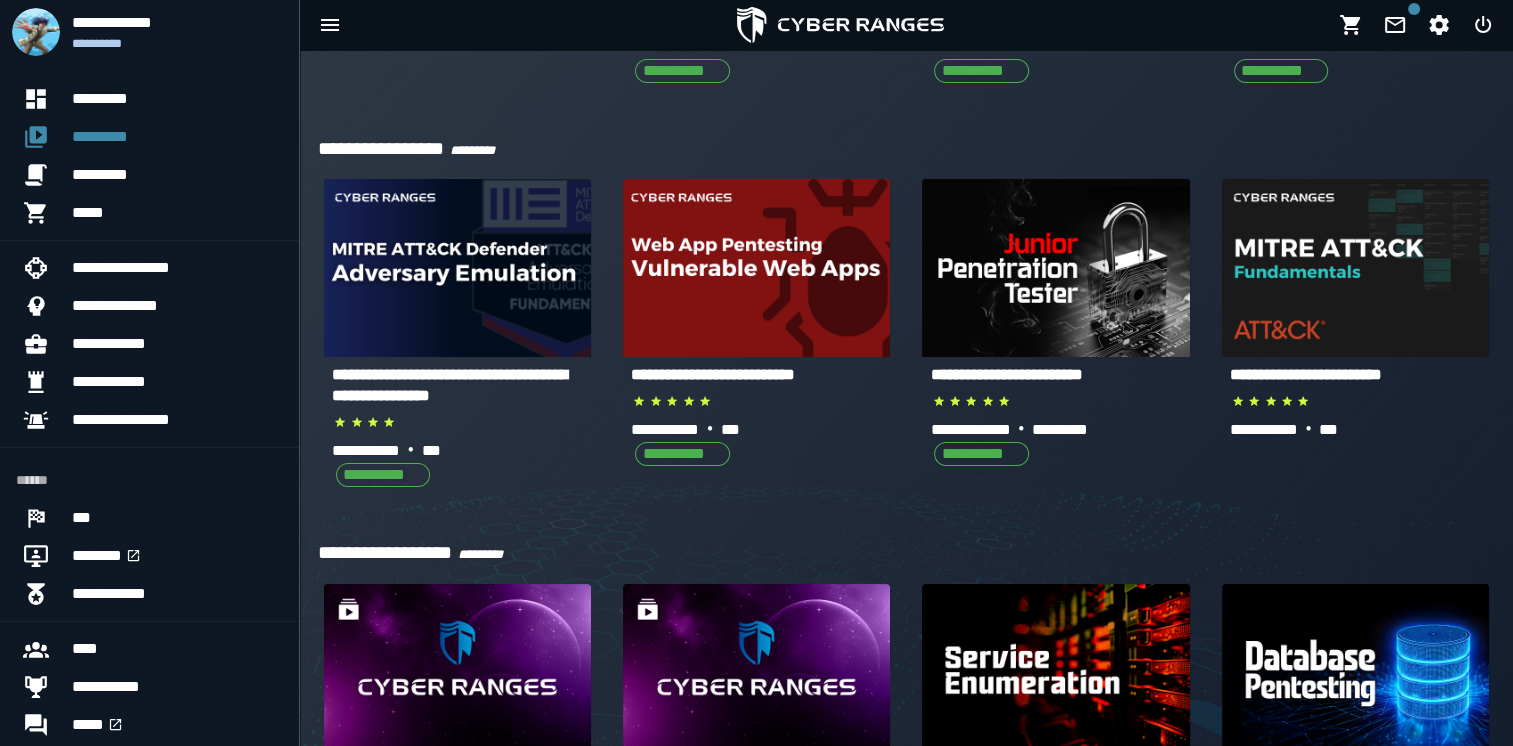 scroll, scrollTop: 380, scrollLeft: 0, axis: vertical 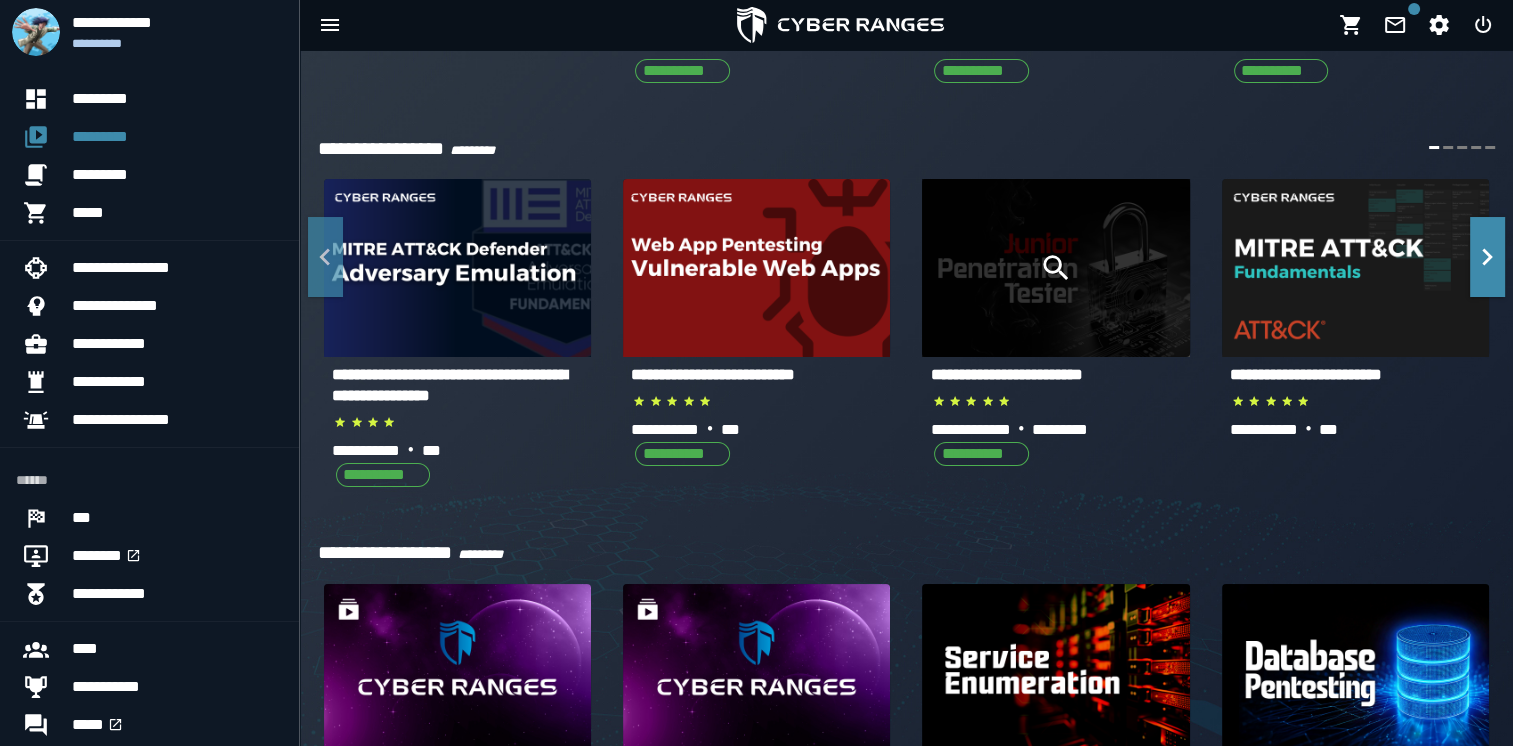 click 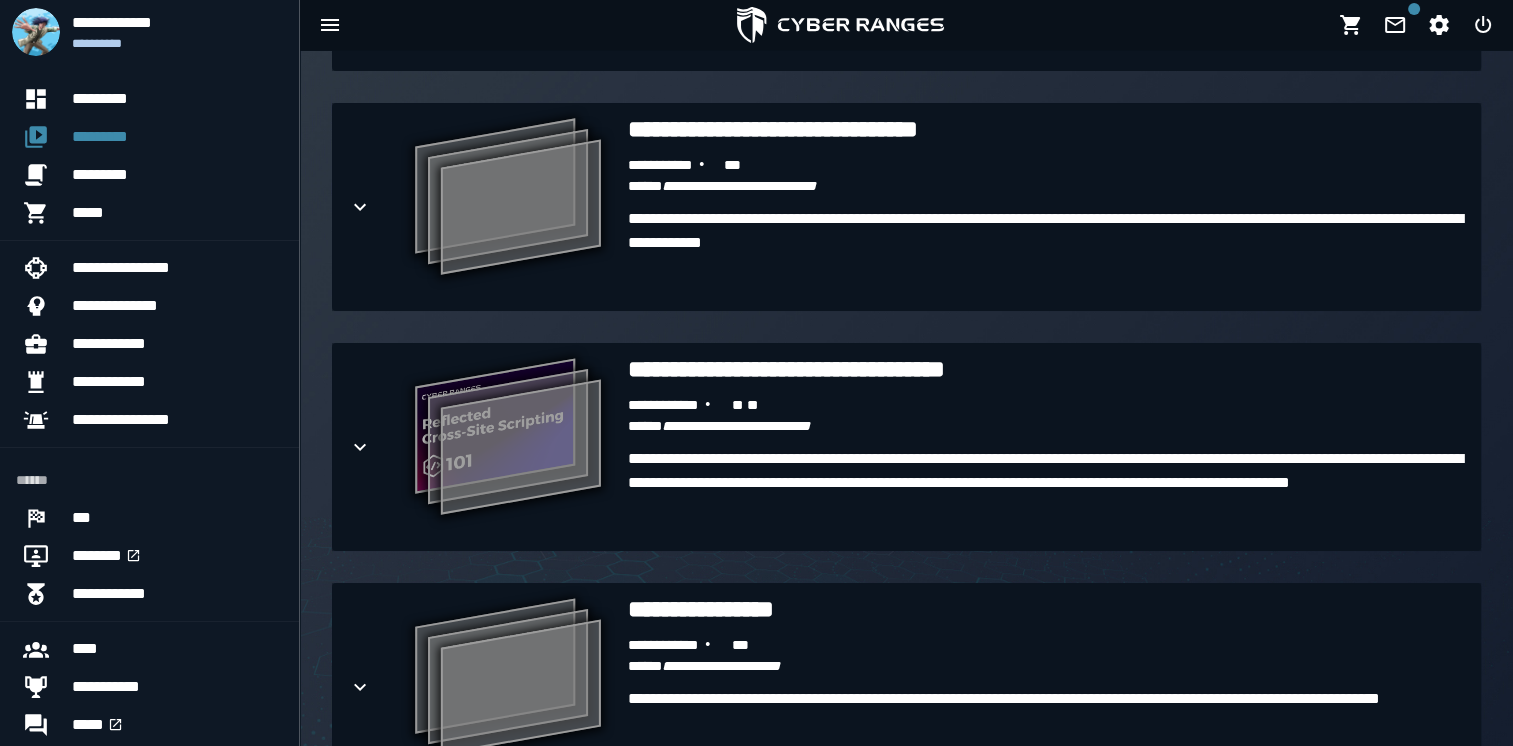 scroll, scrollTop: 2956, scrollLeft: 0, axis: vertical 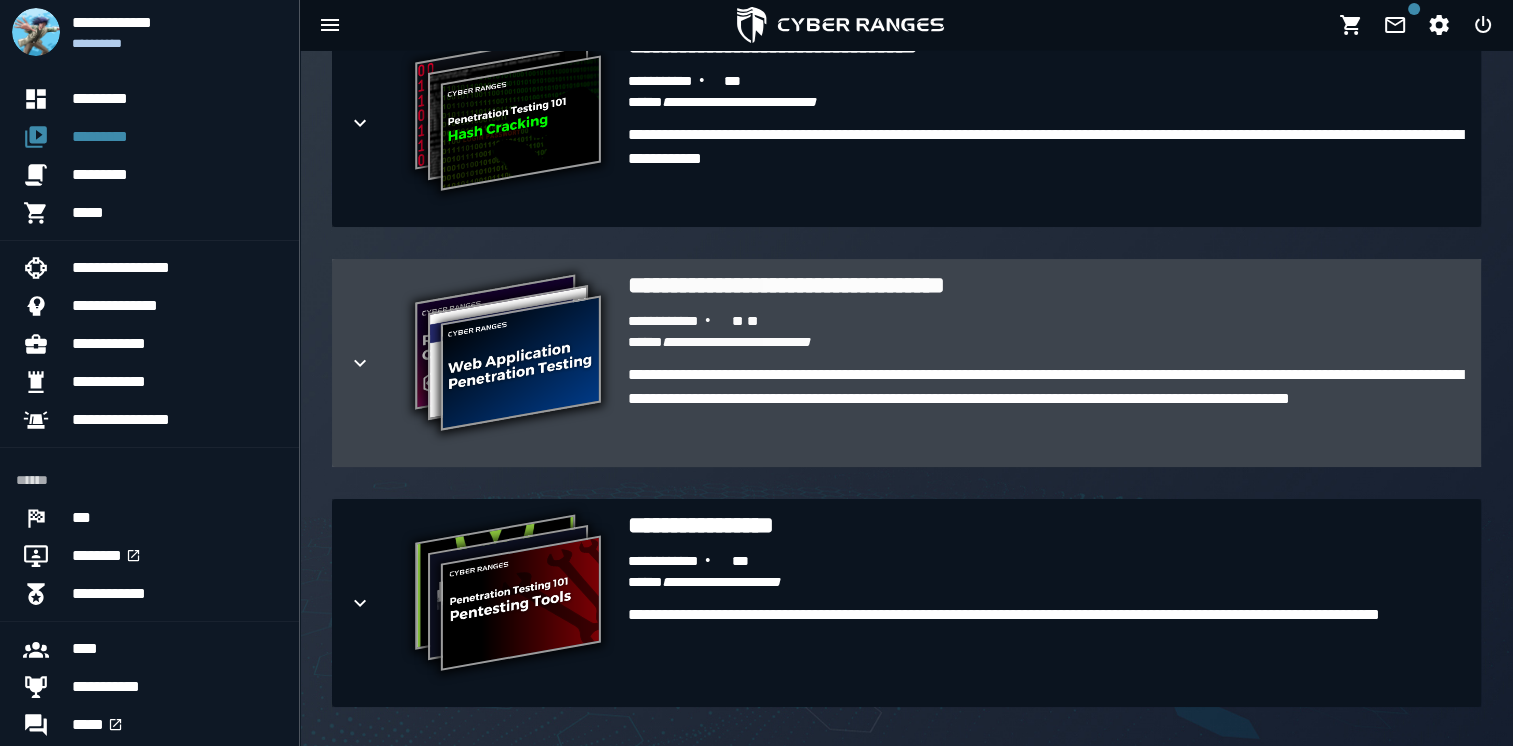click 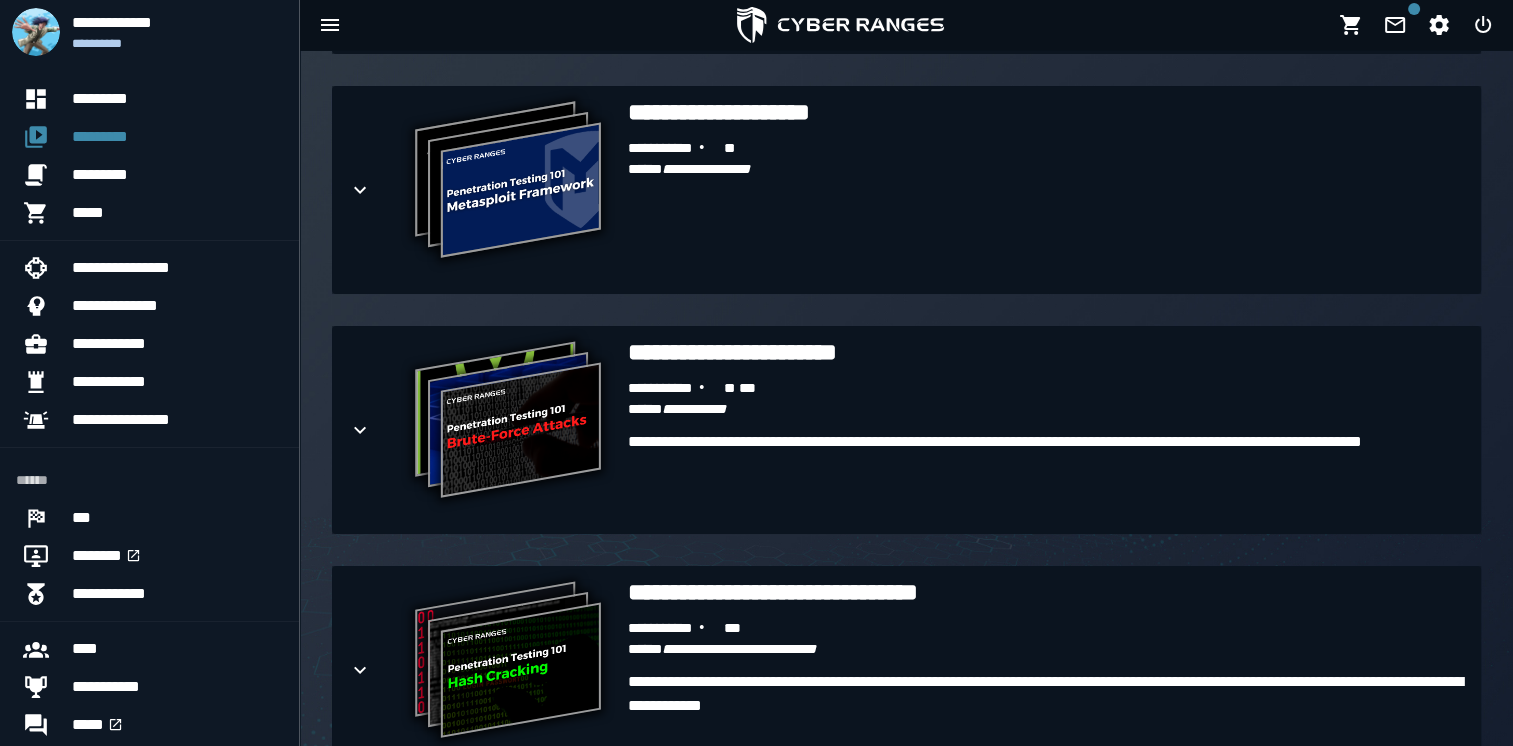 scroll, scrollTop: 2956, scrollLeft: 0, axis: vertical 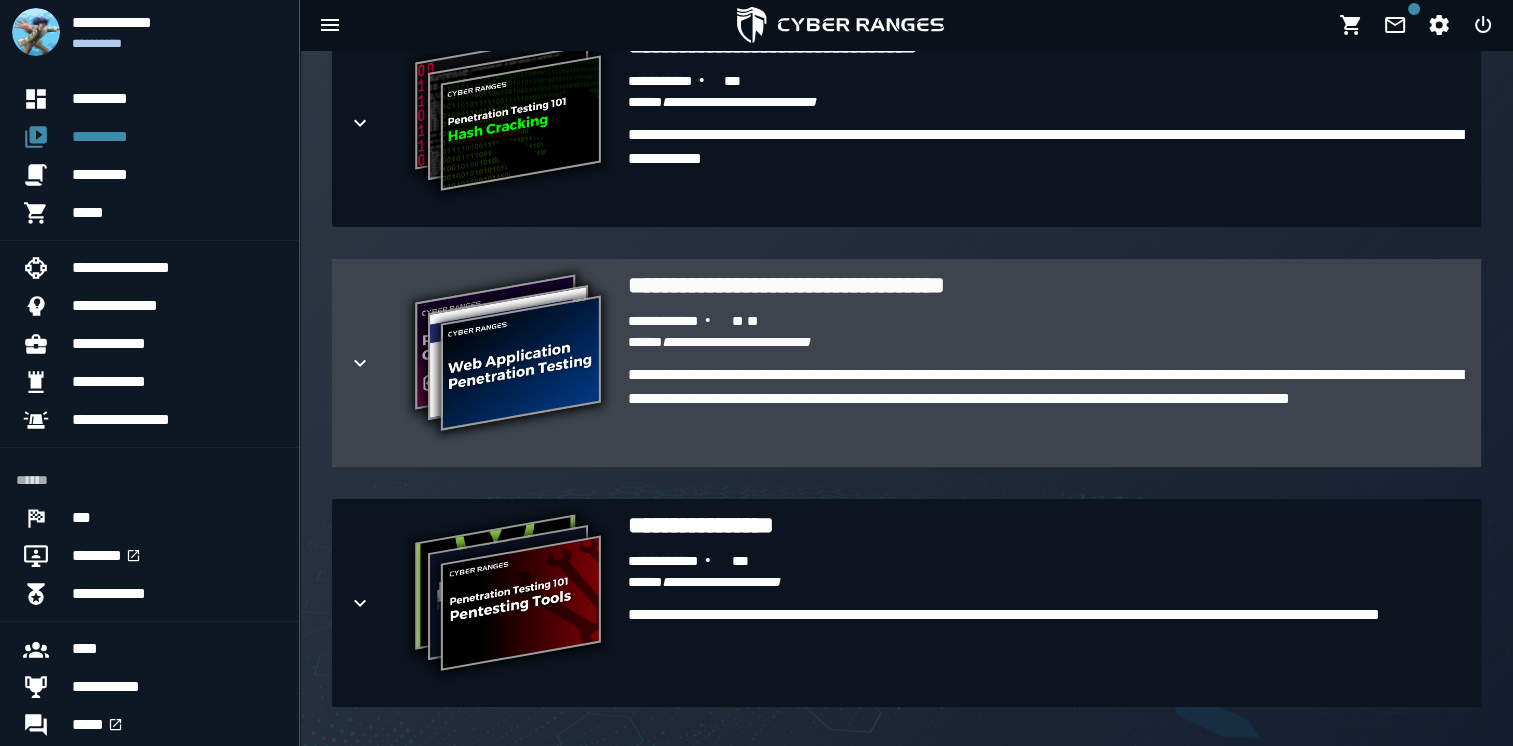 click on "**********" at bounding box center (508, 355) 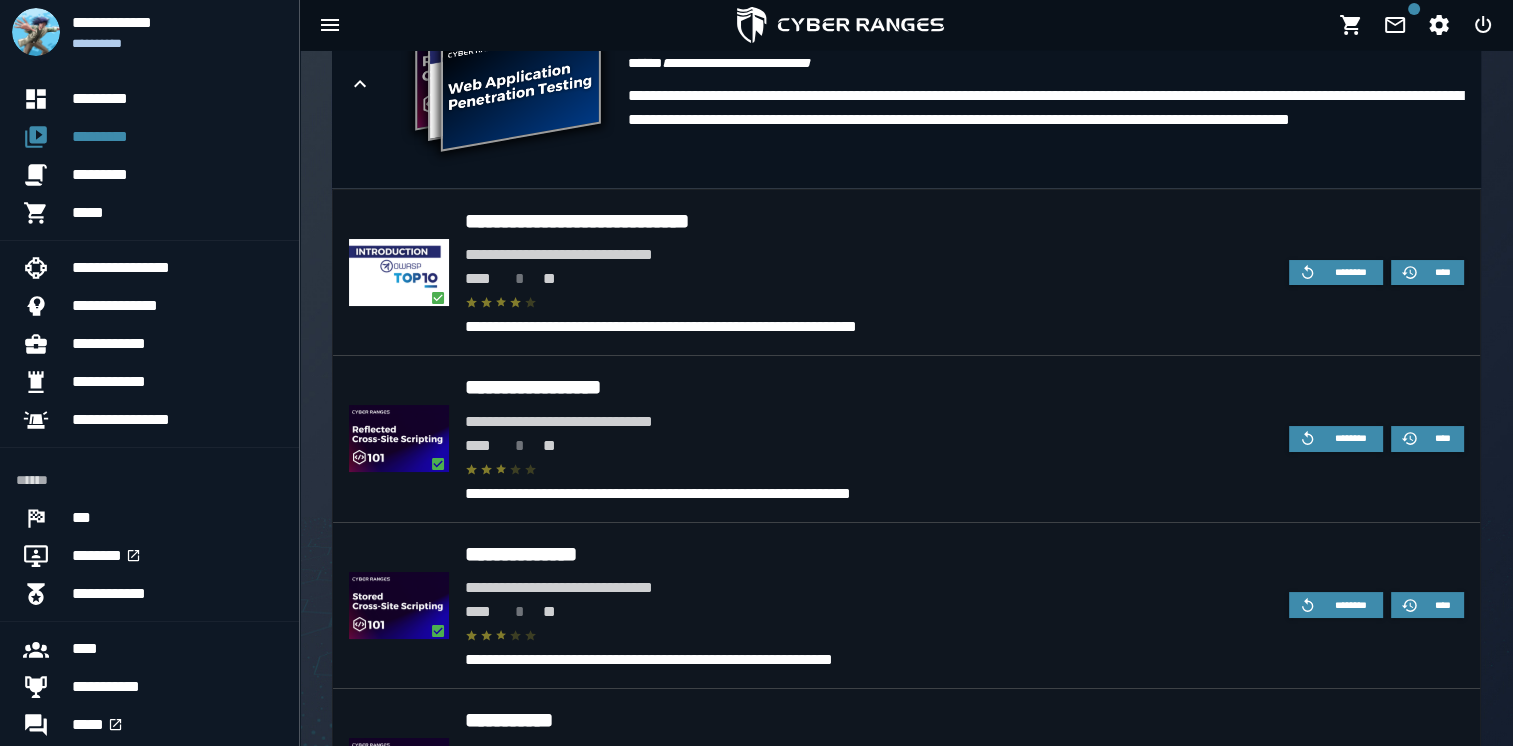 scroll, scrollTop: 3238, scrollLeft: 0, axis: vertical 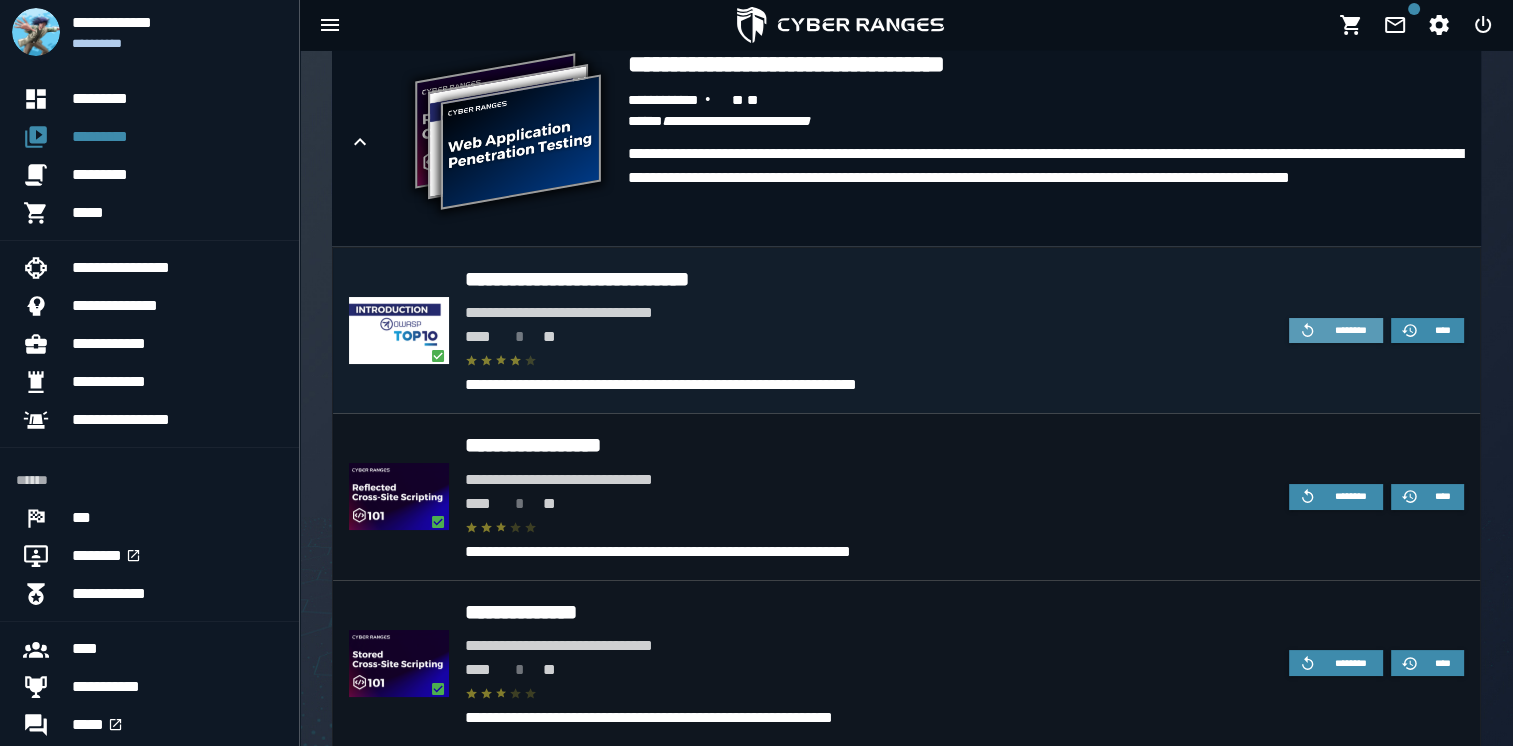 click on "********" at bounding box center (1350, 330) 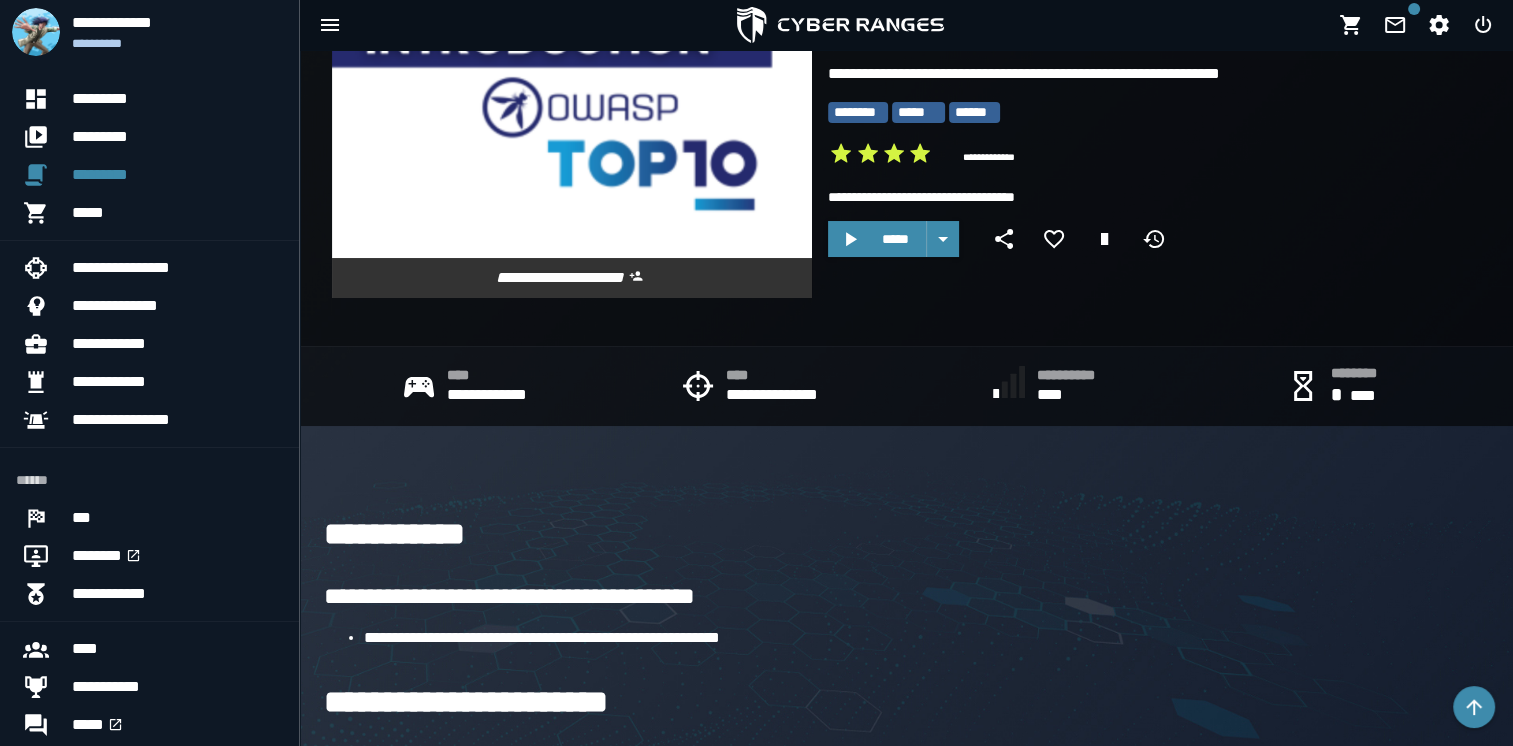 scroll, scrollTop: 0, scrollLeft: 0, axis: both 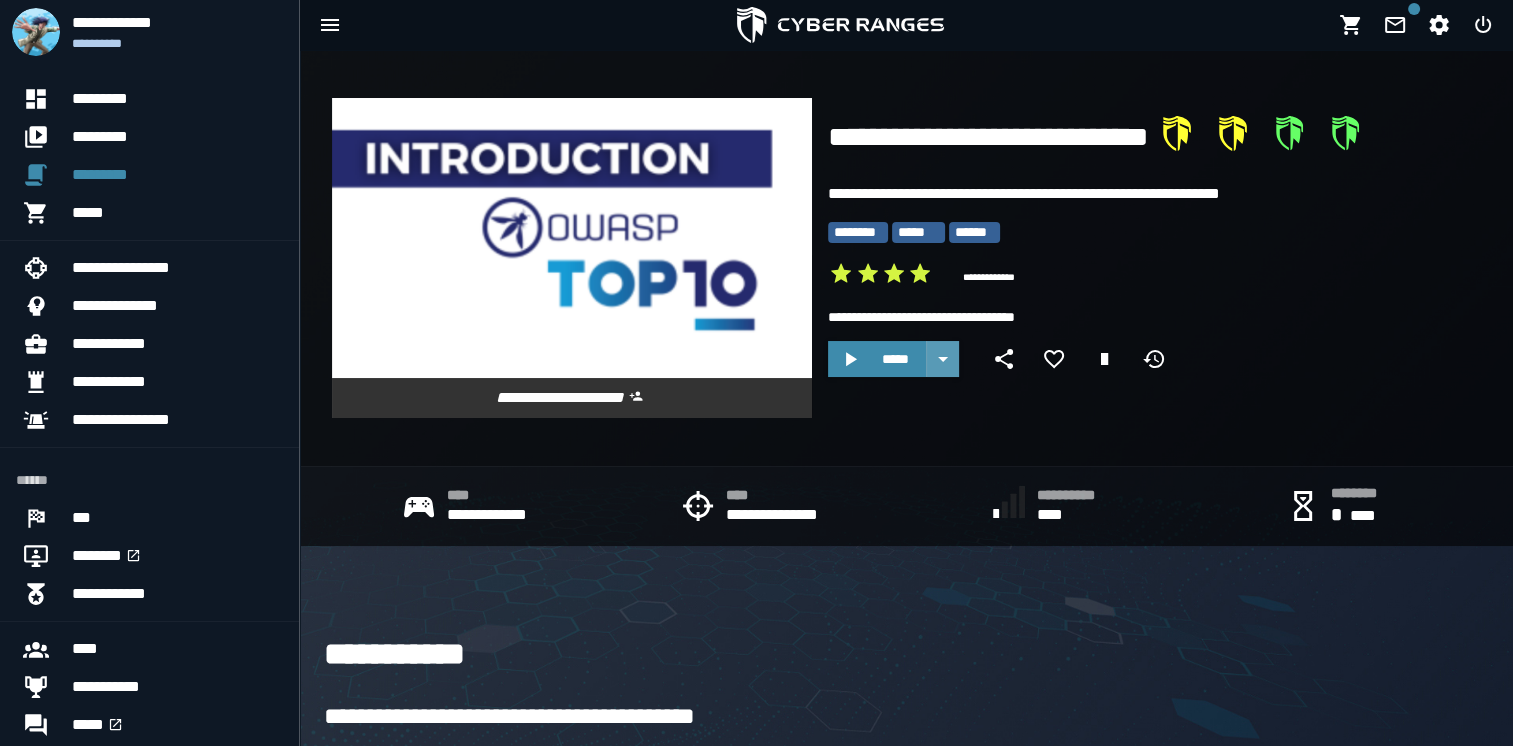 click 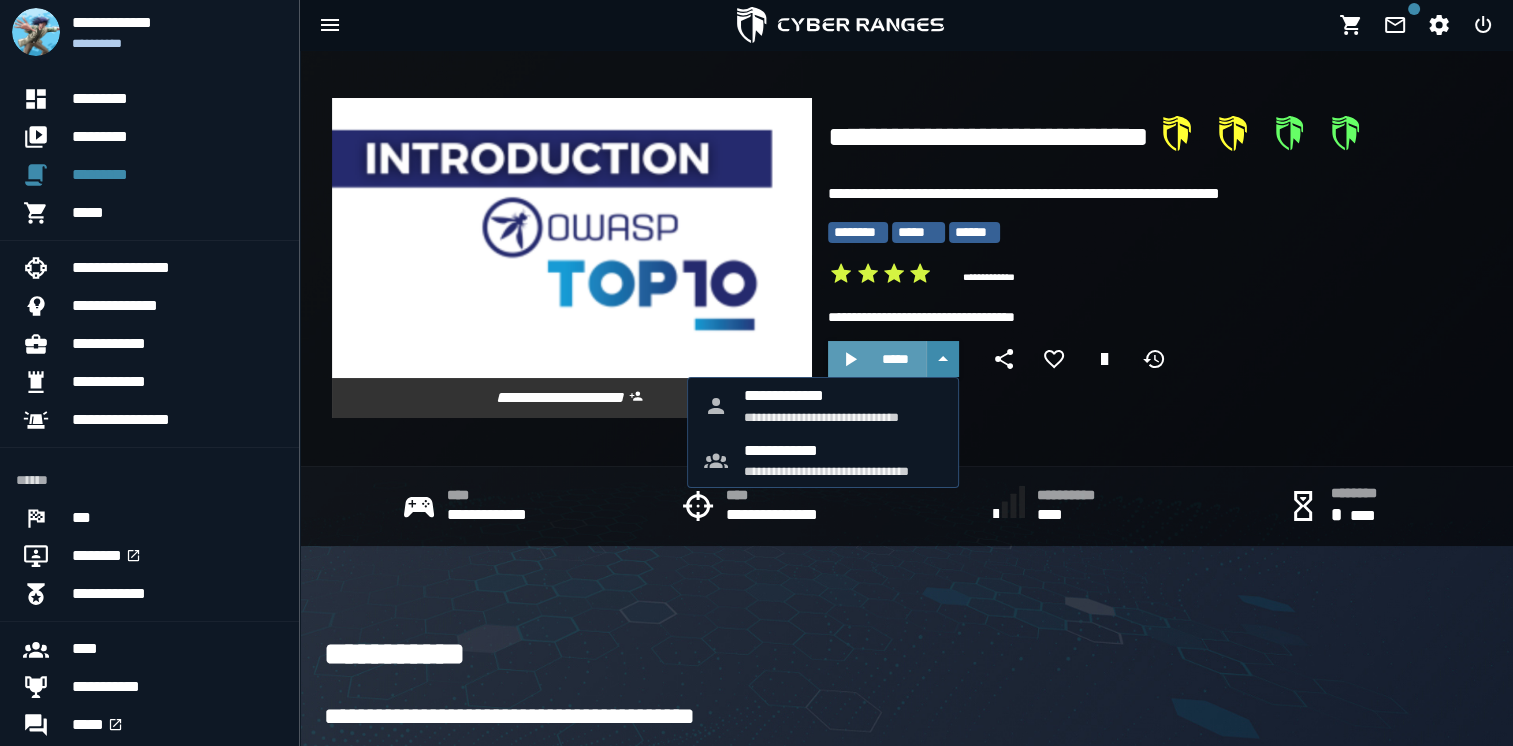 click on "*****" at bounding box center (877, 359) 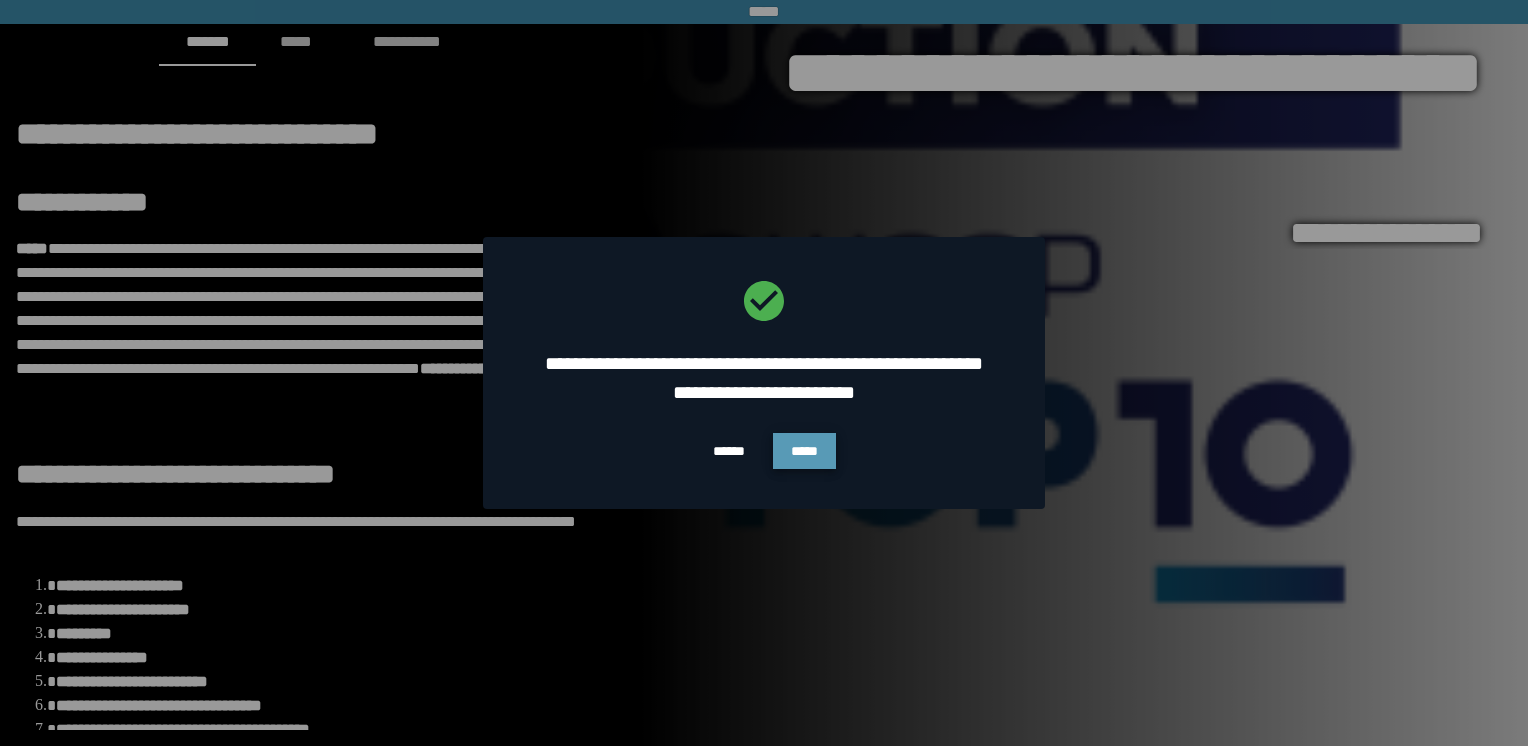 click on "*****" at bounding box center (804, 451) 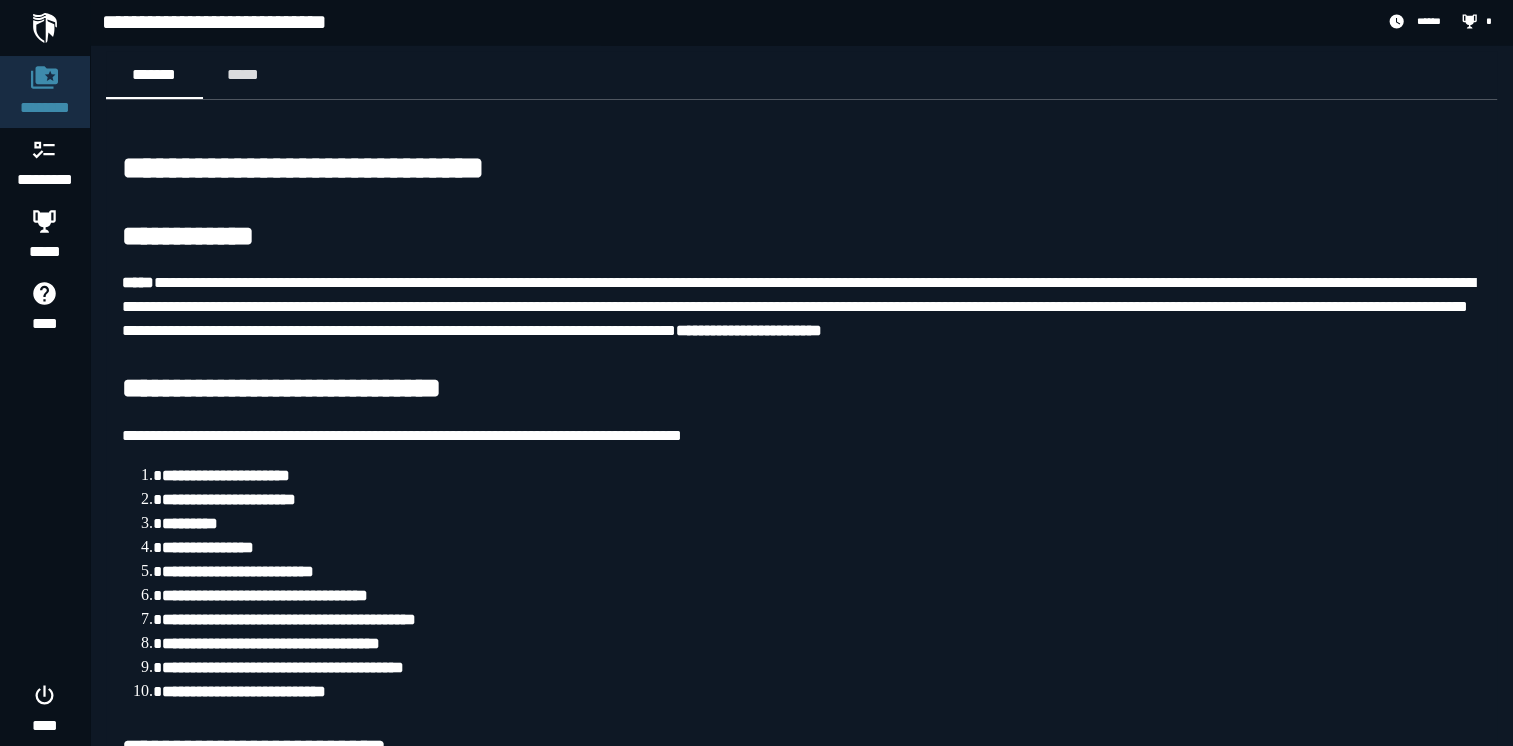 scroll, scrollTop: 10, scrollLeft: 0, axis: vertical 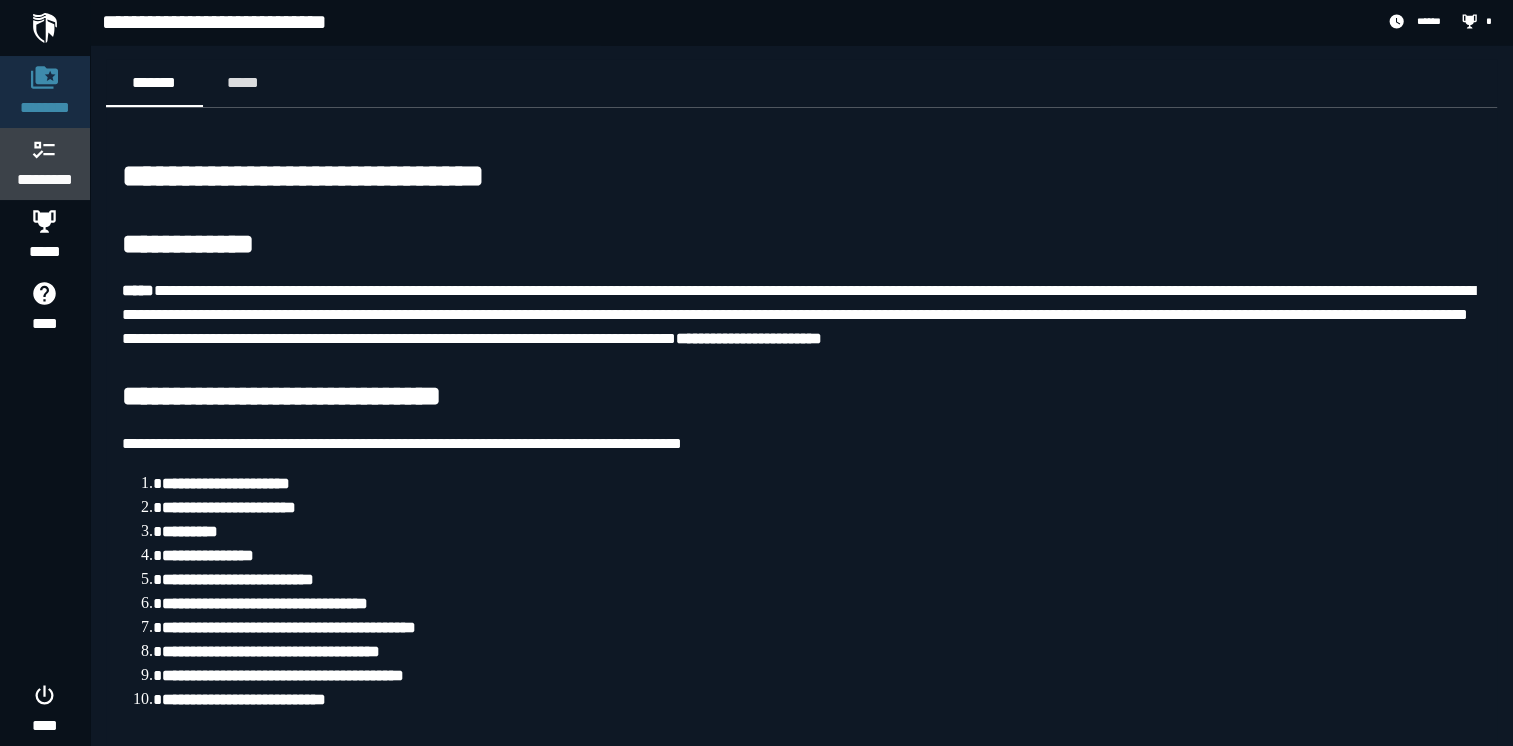 click on "*********" at bounding box center [45, 164] 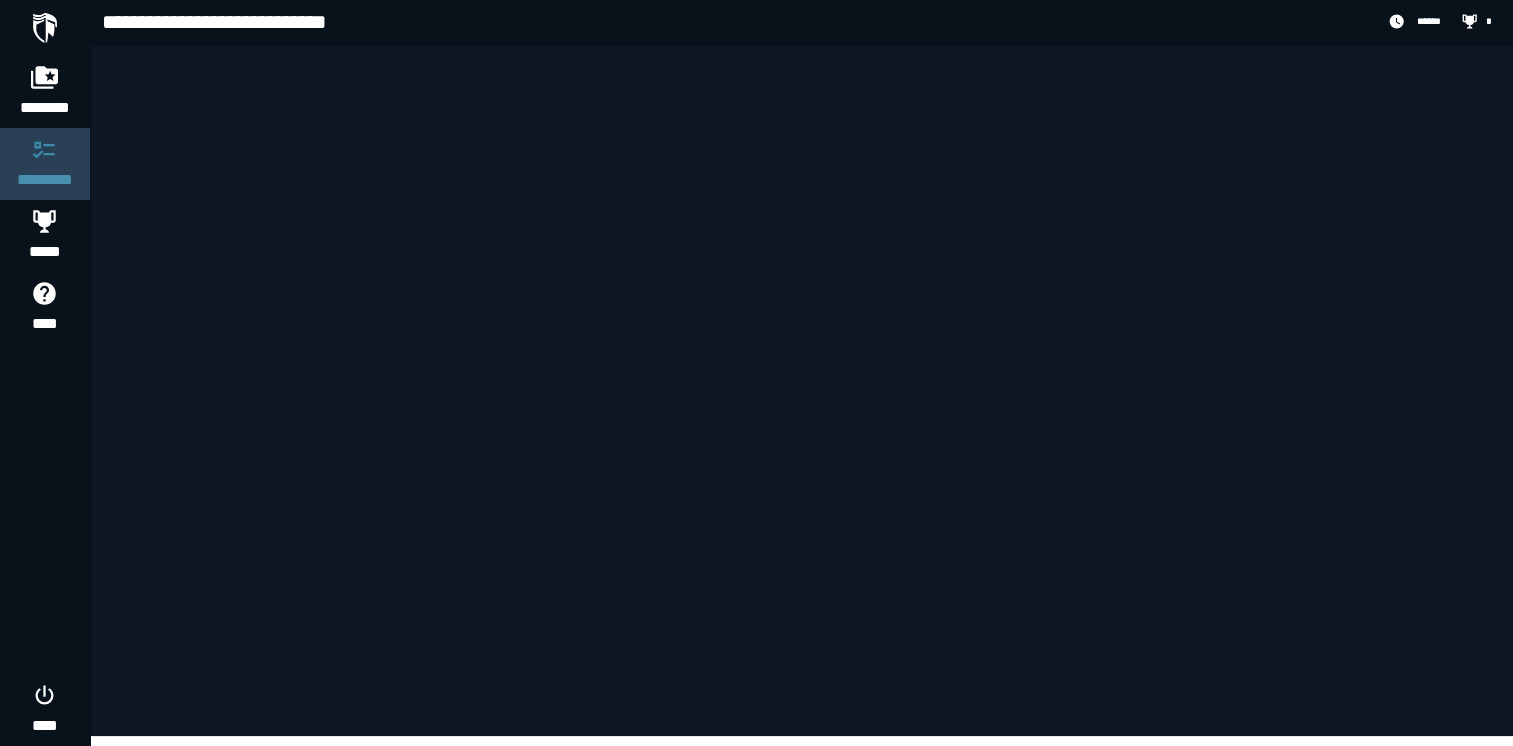 scroll, scrollTop: 0, scrollLeft: 0, axis: both 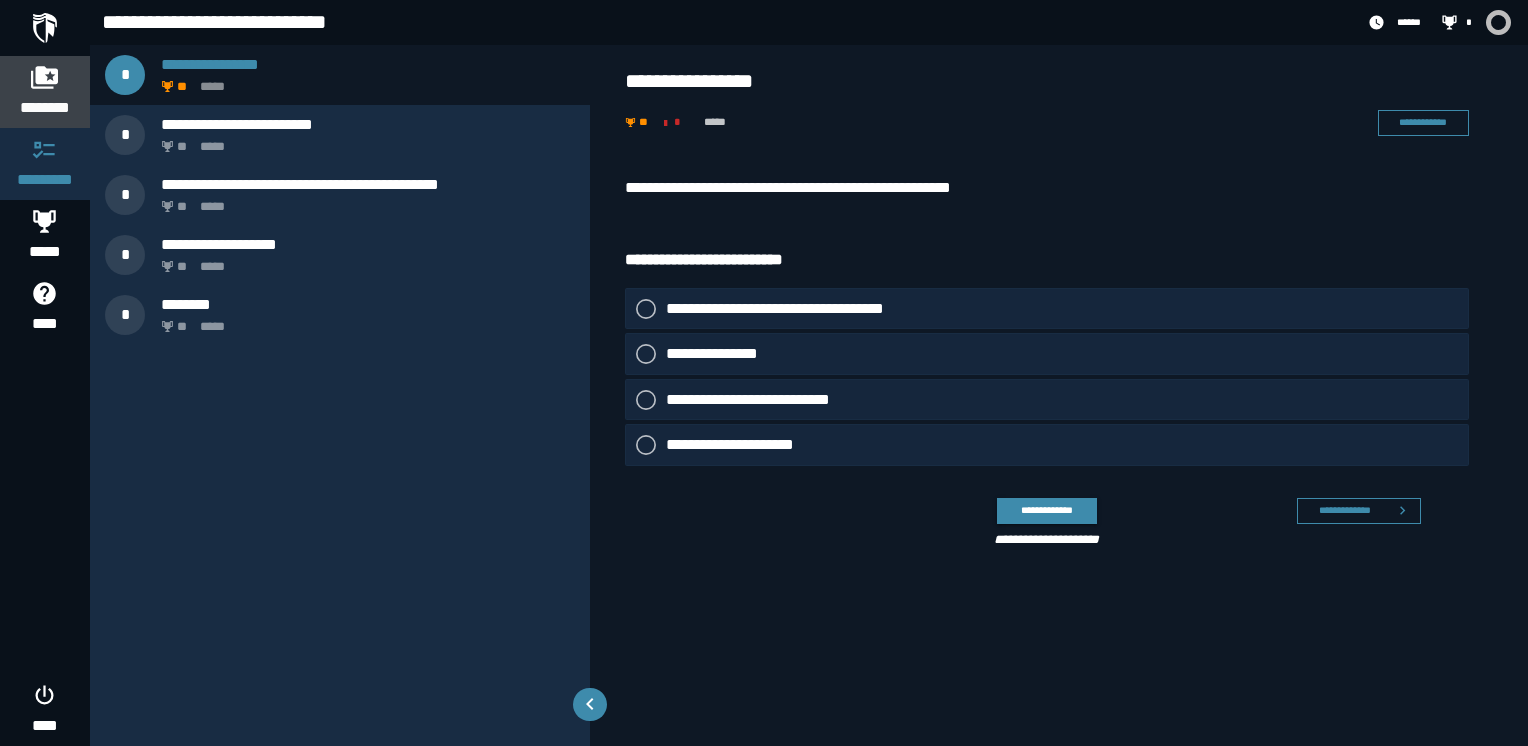 click 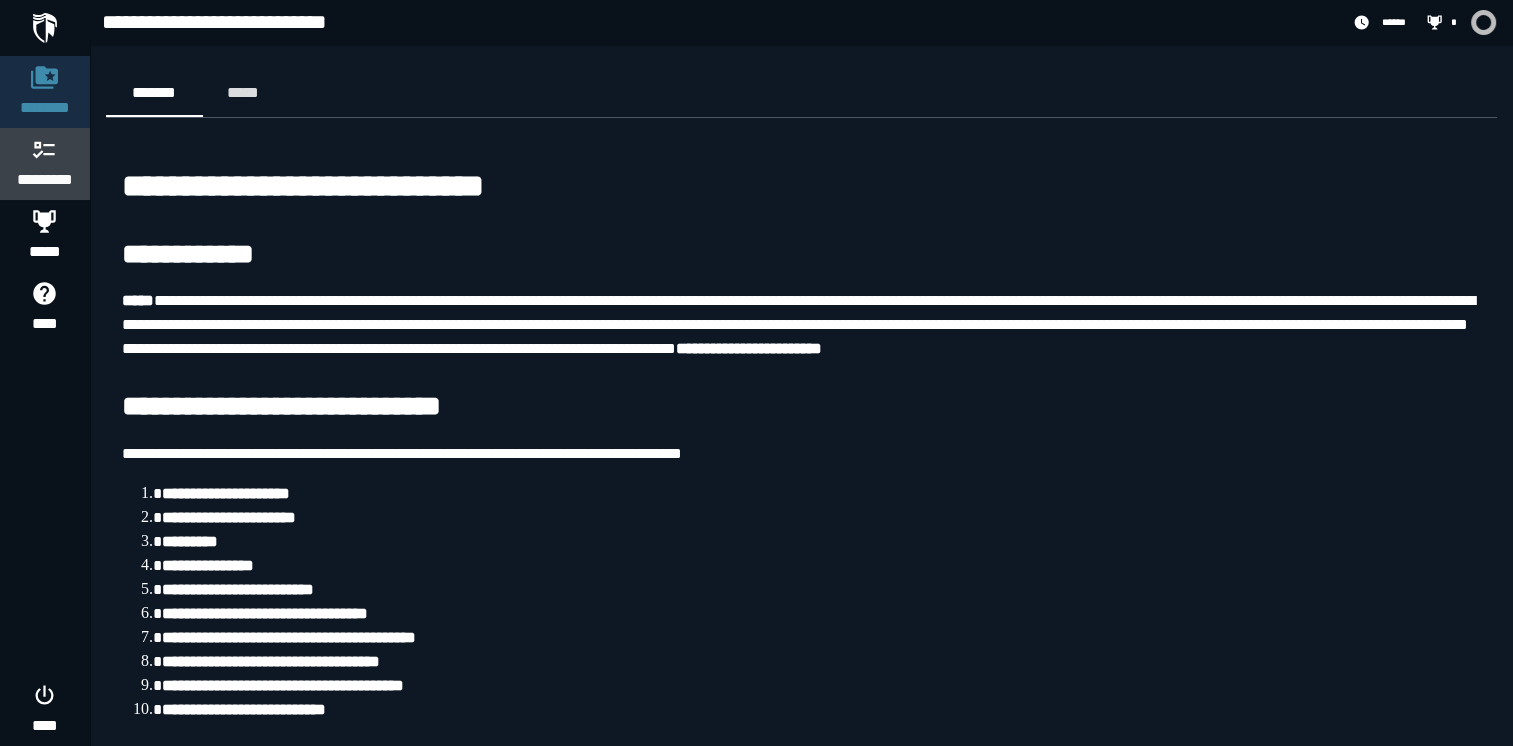 click on "*********" at bounding box center [45, 180] 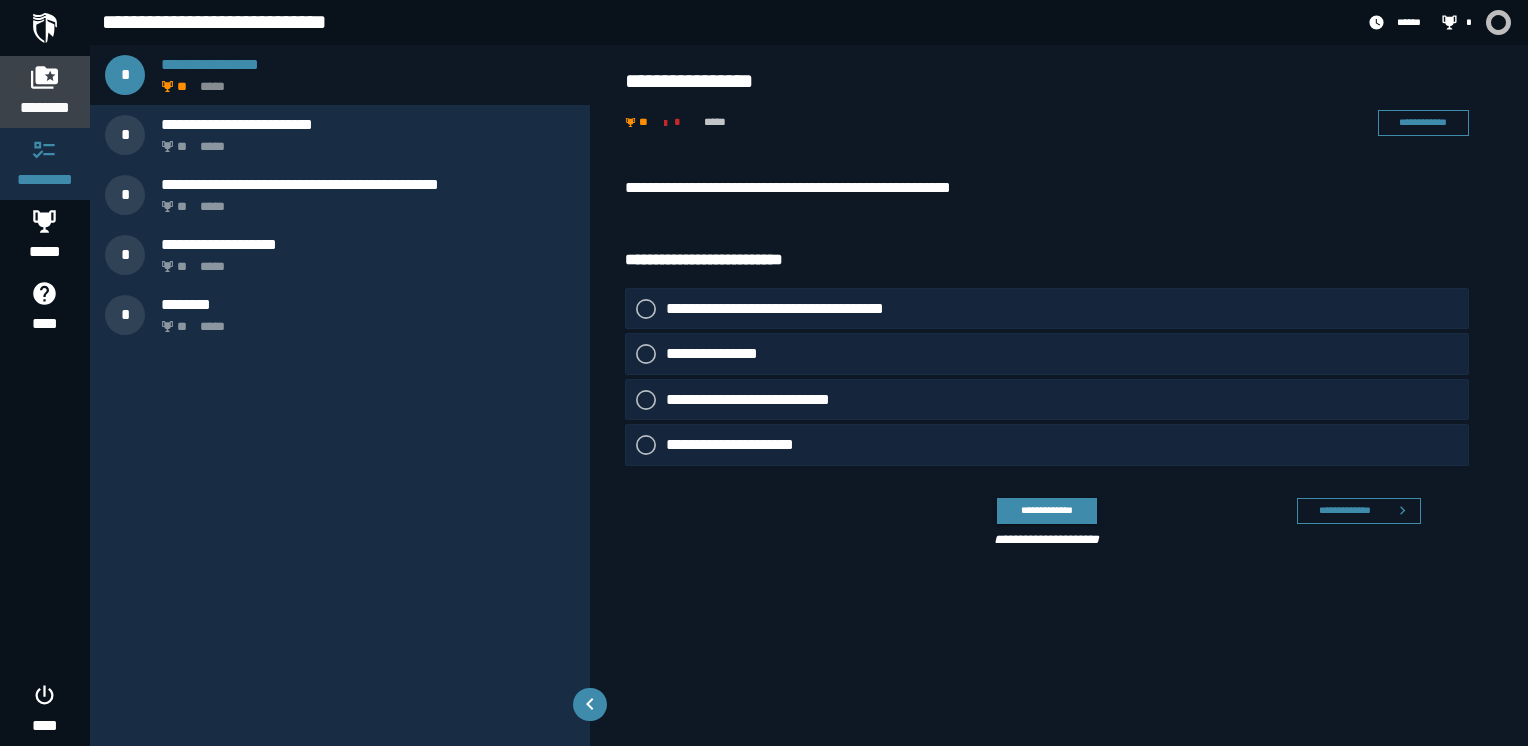 click 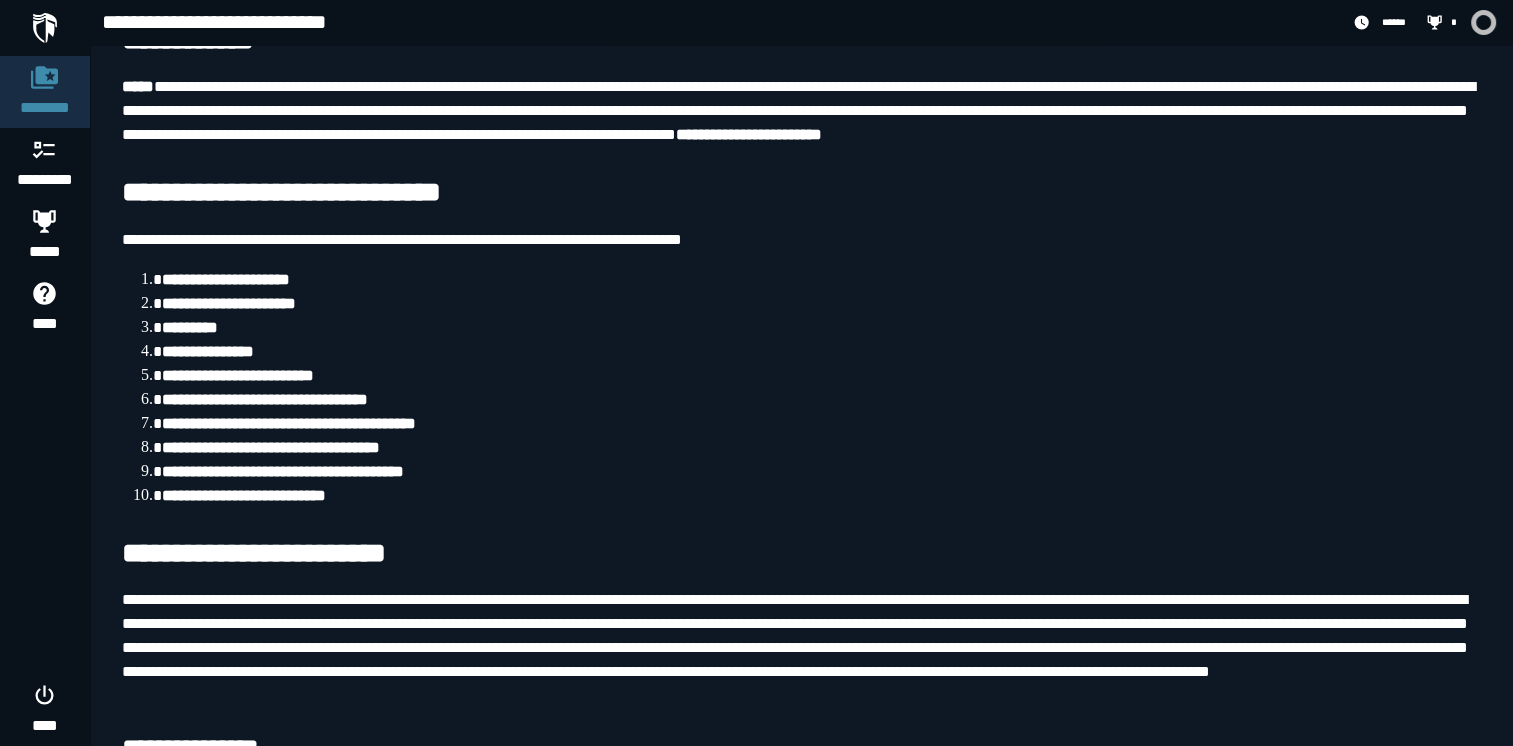 scroll, scrollTop: 0, scrollLeft: 0, axis: both 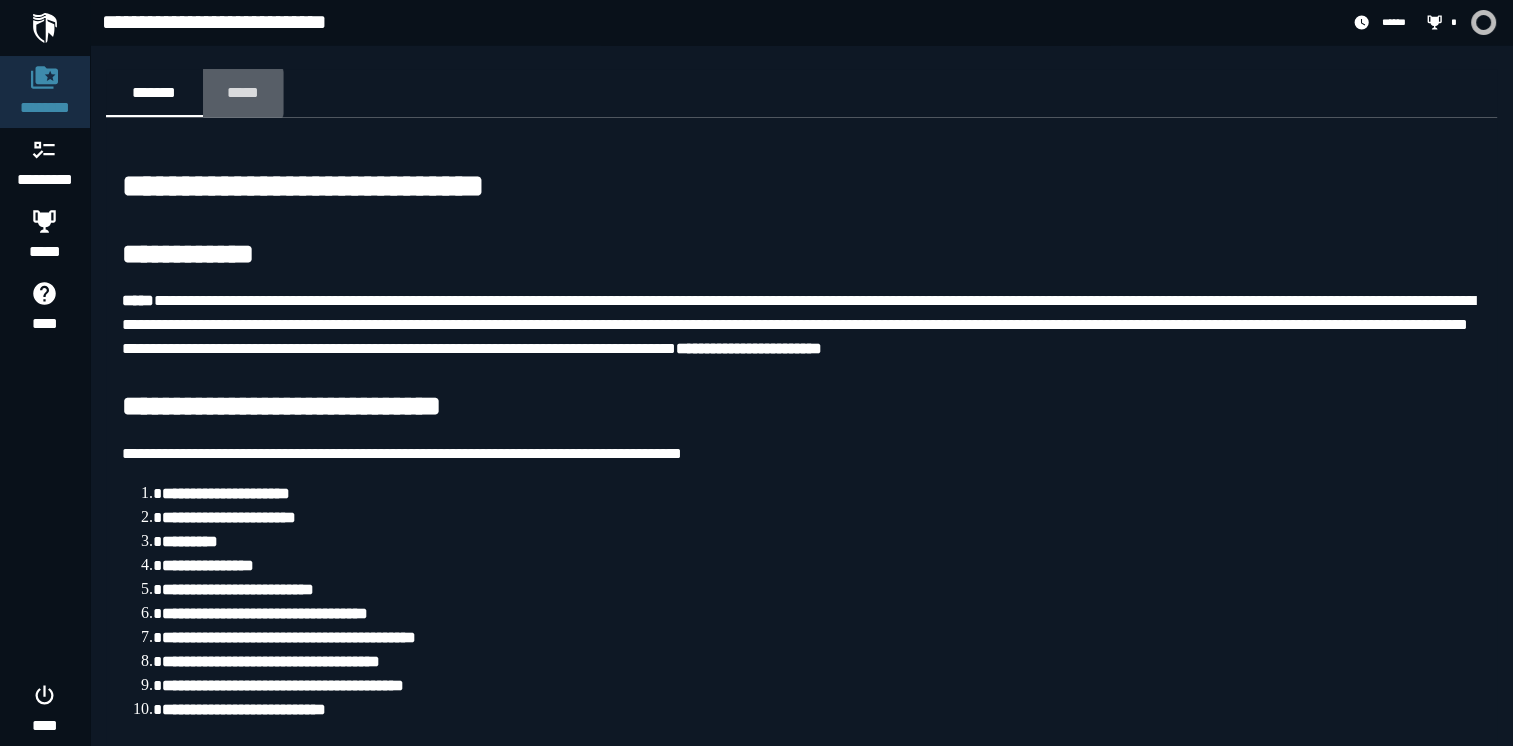 click on "*****" at bounding box center (243, 92) 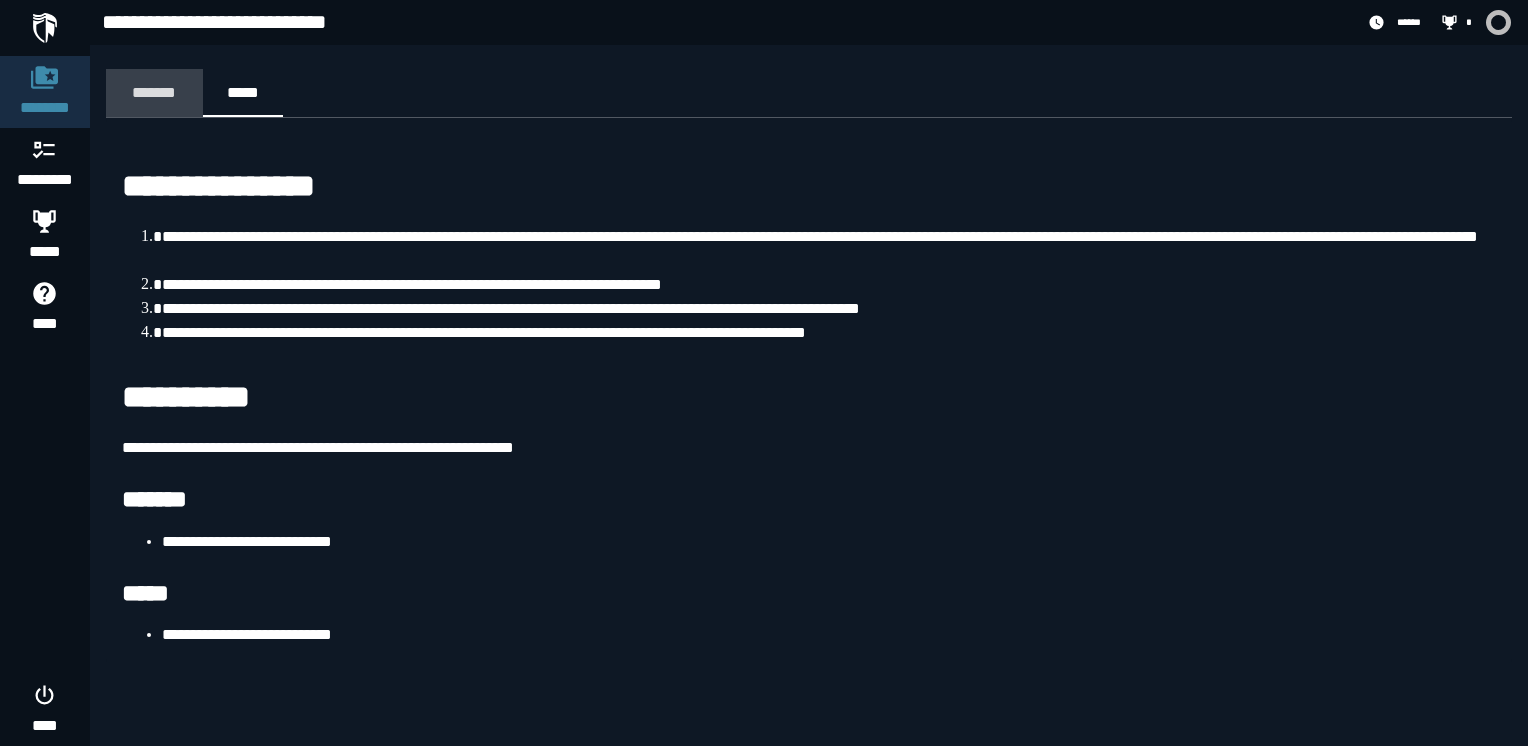 click on "*******" at bounding box center (154, 92) 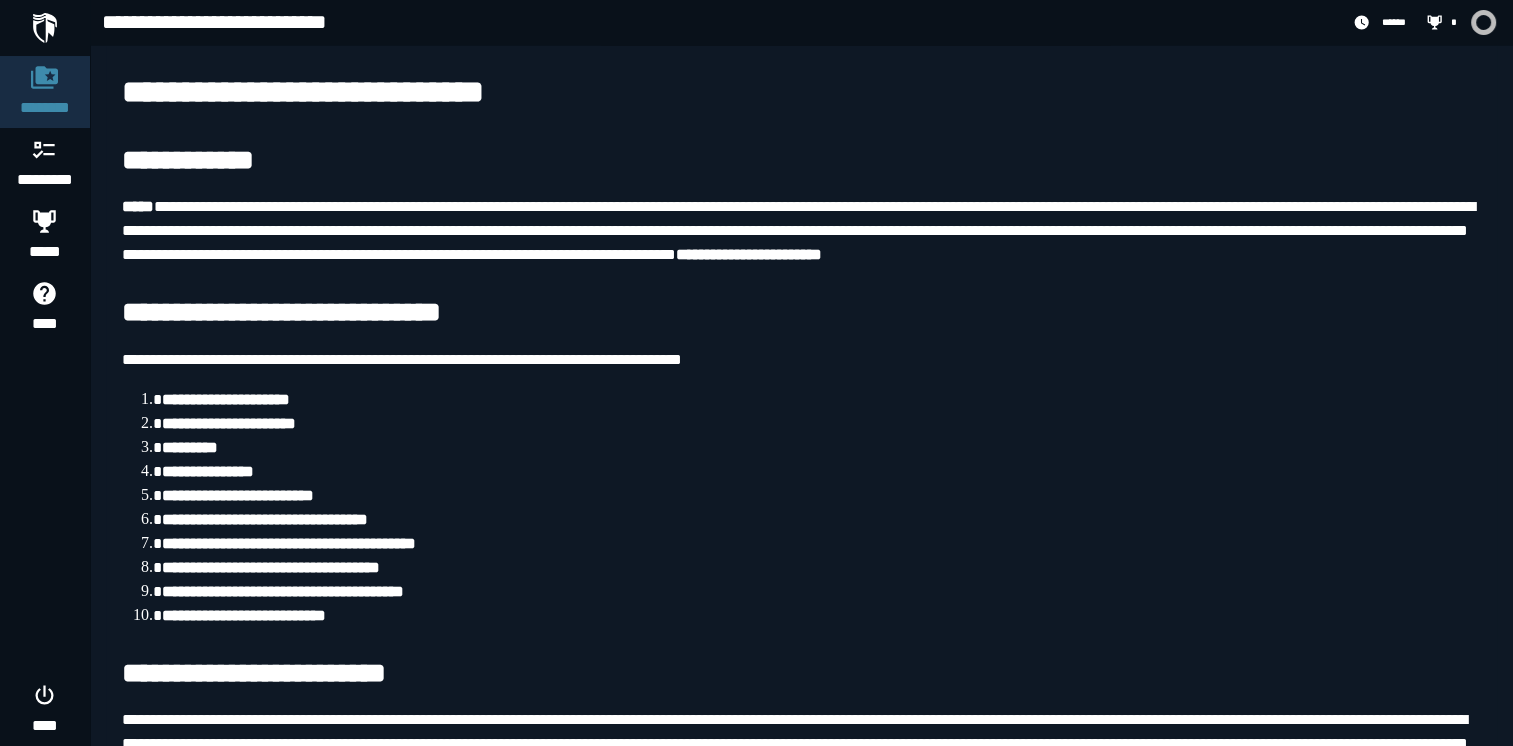 scroll, scrollTop: 0, scrollLeft: 0, axis: both 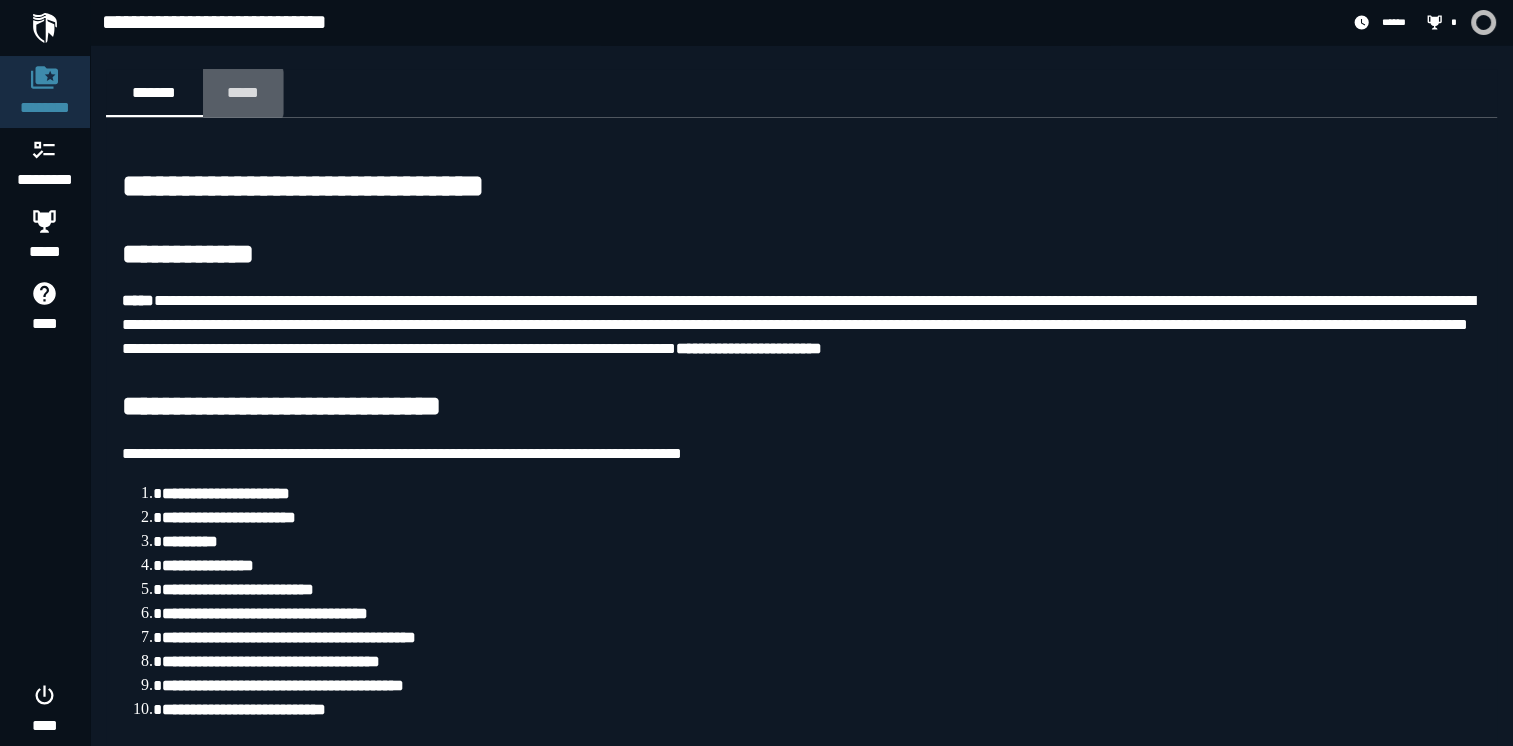 click on "*****" at bounding box center (243, 92) 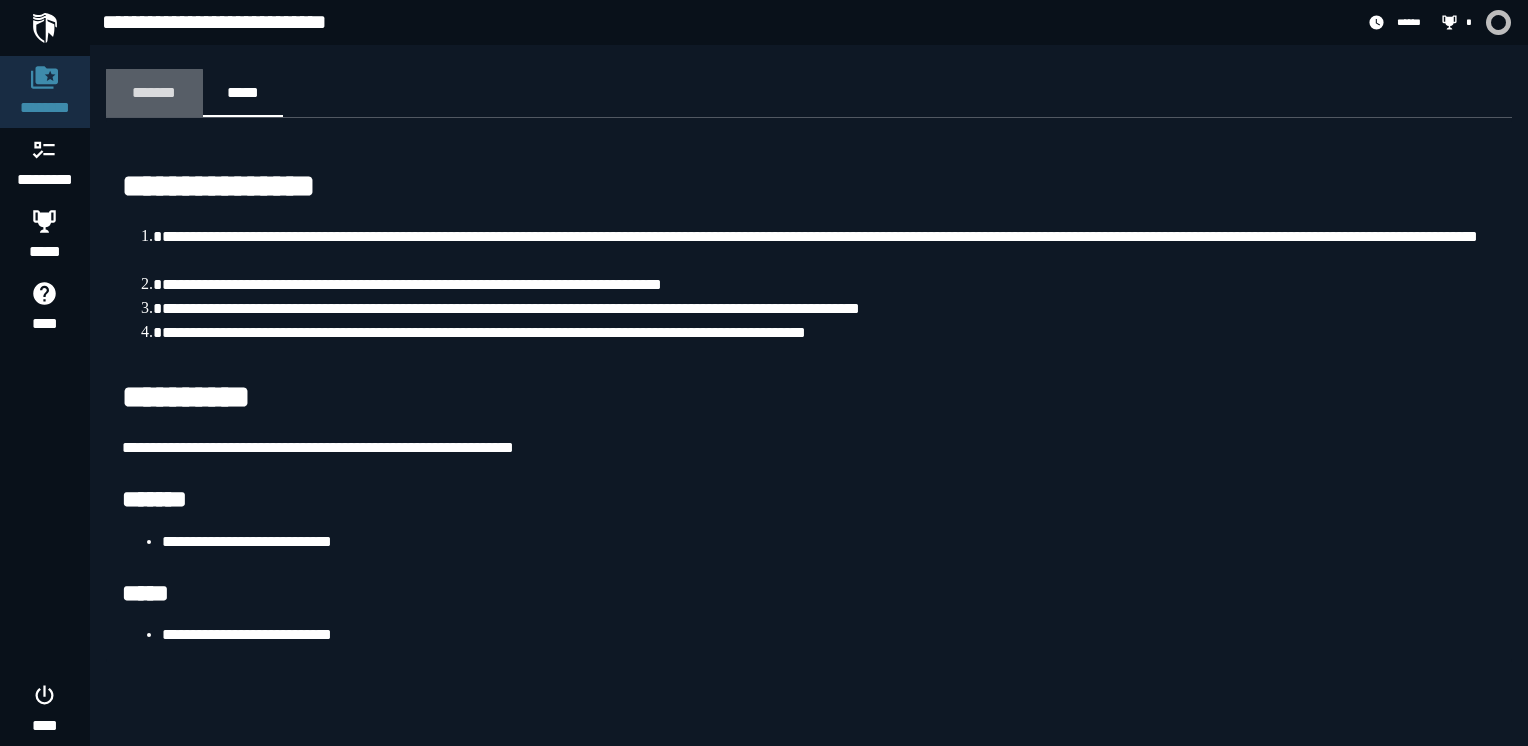 click on "*******" at bounding box center [154, 92] 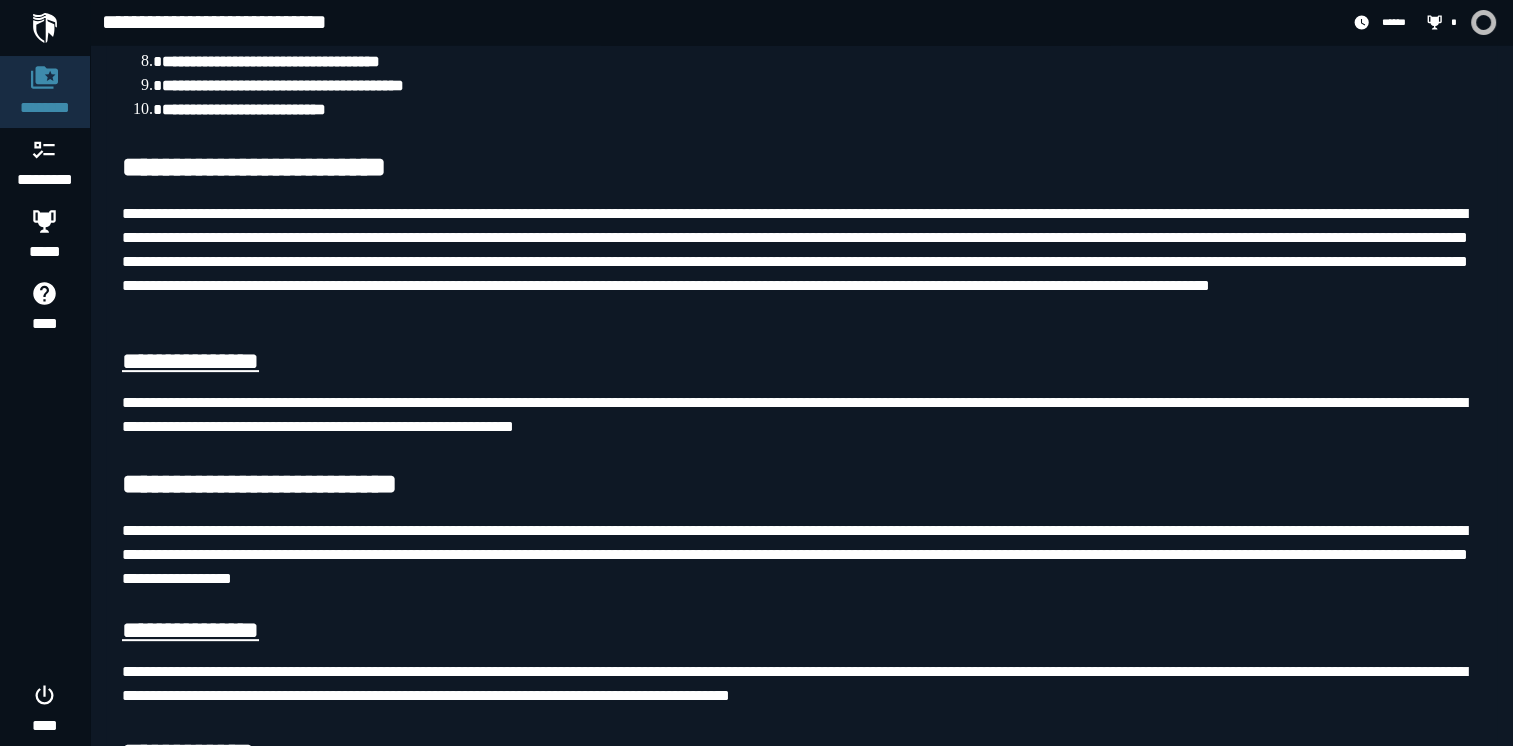 scroll, scrollTop: 603, scrollLeft: 0, axis: vertical 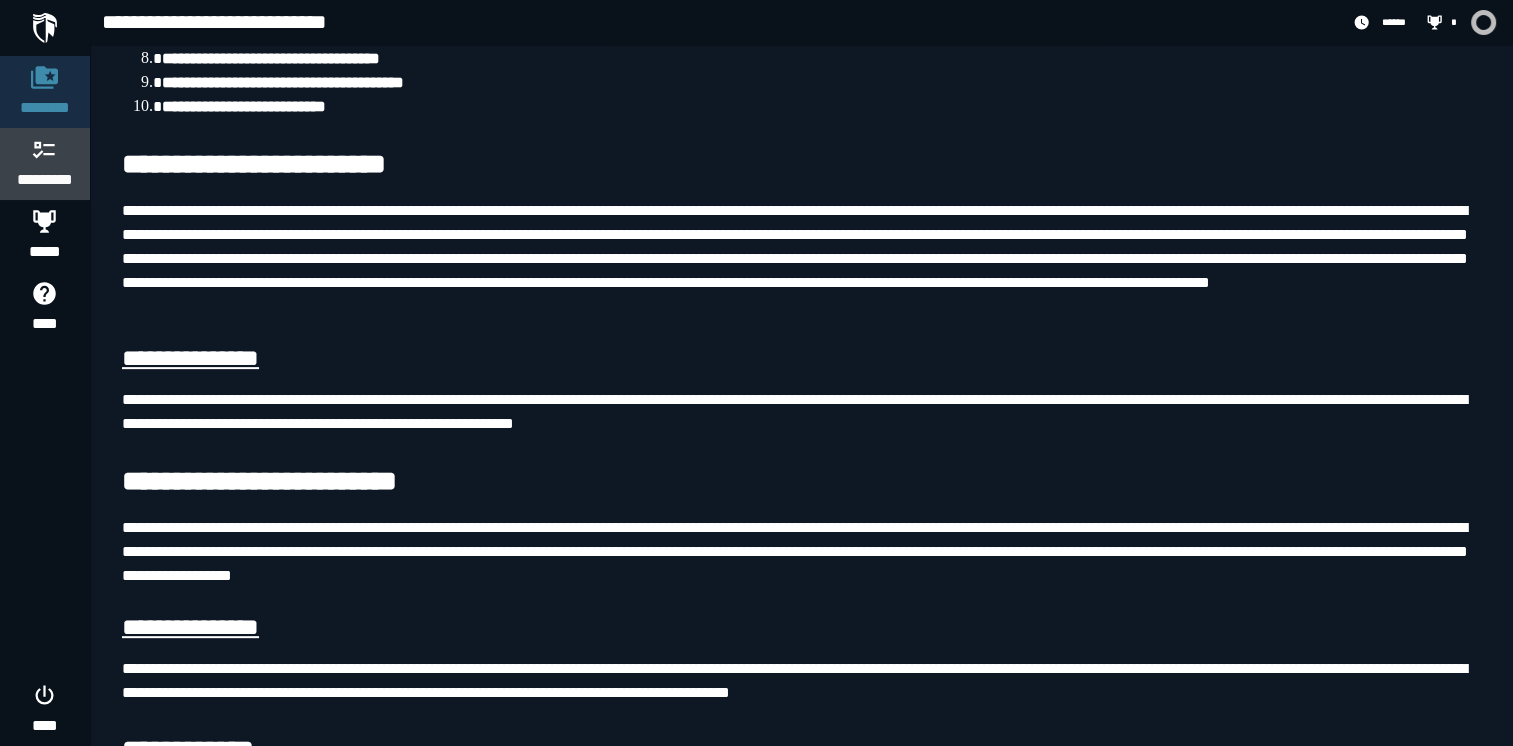 click 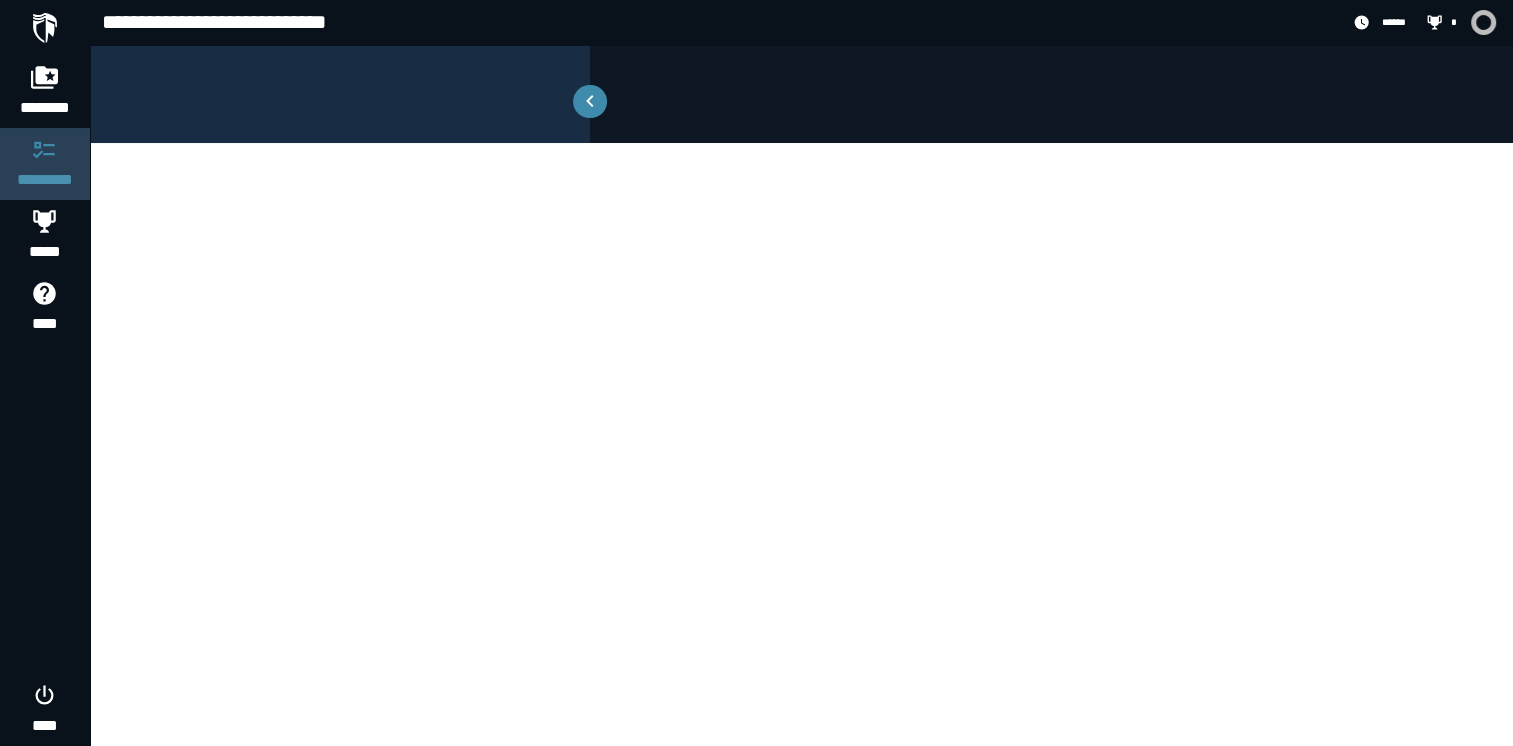 scroll, scrollTop: 0, scrollLeft: 0, axis: both 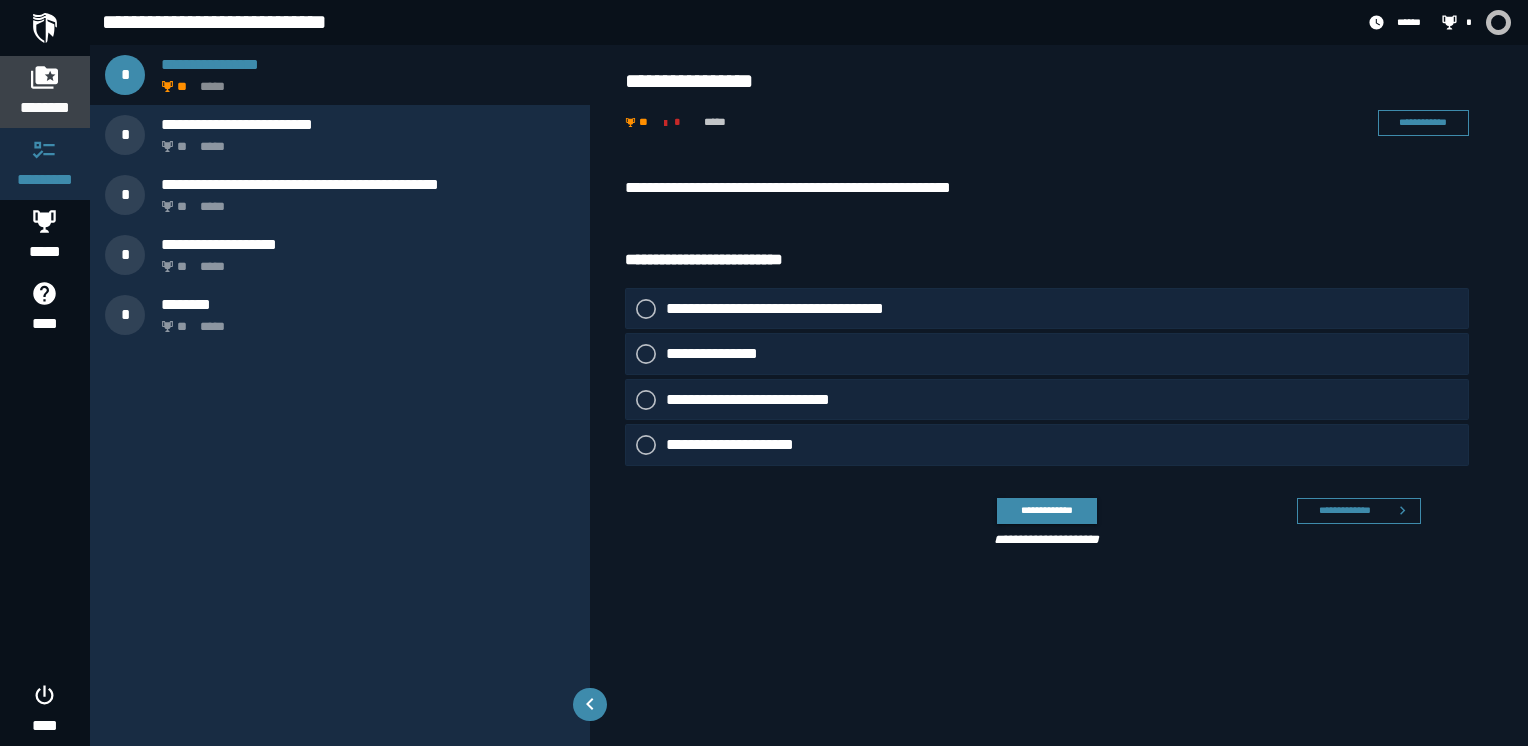 click on "********" at bounding box center [45, 108] 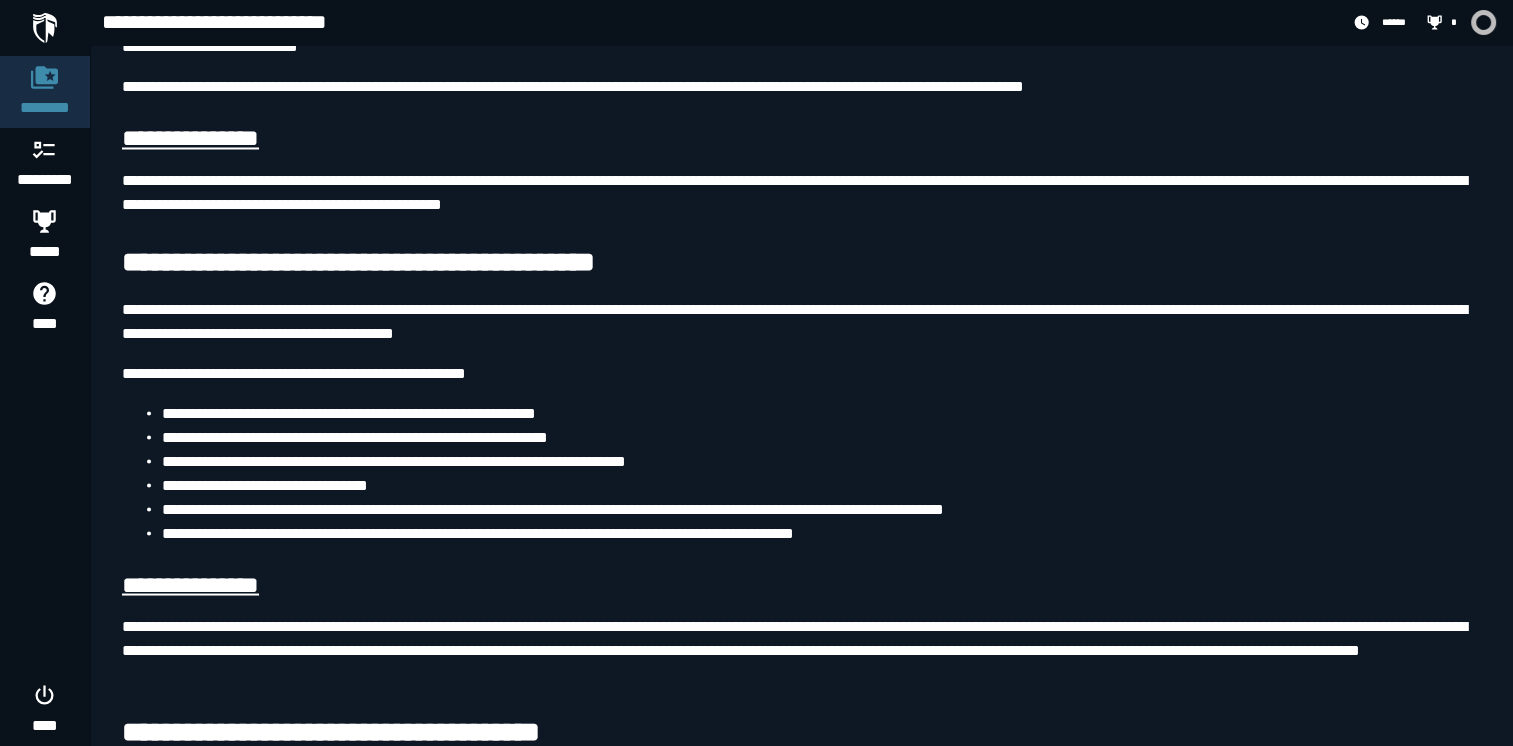 scroll, scrollTop: 3490, scrollLeft: 0, axis: vertical 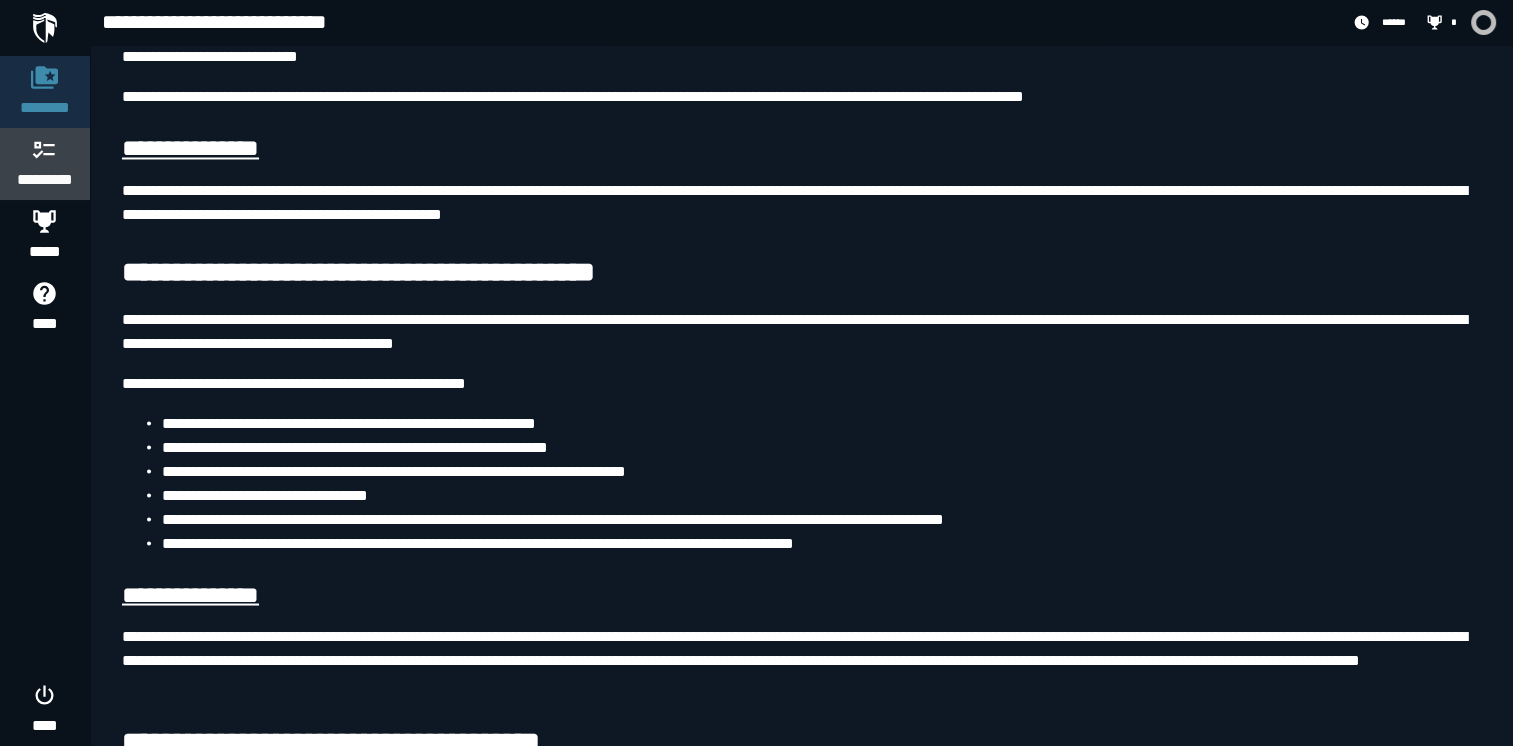 click 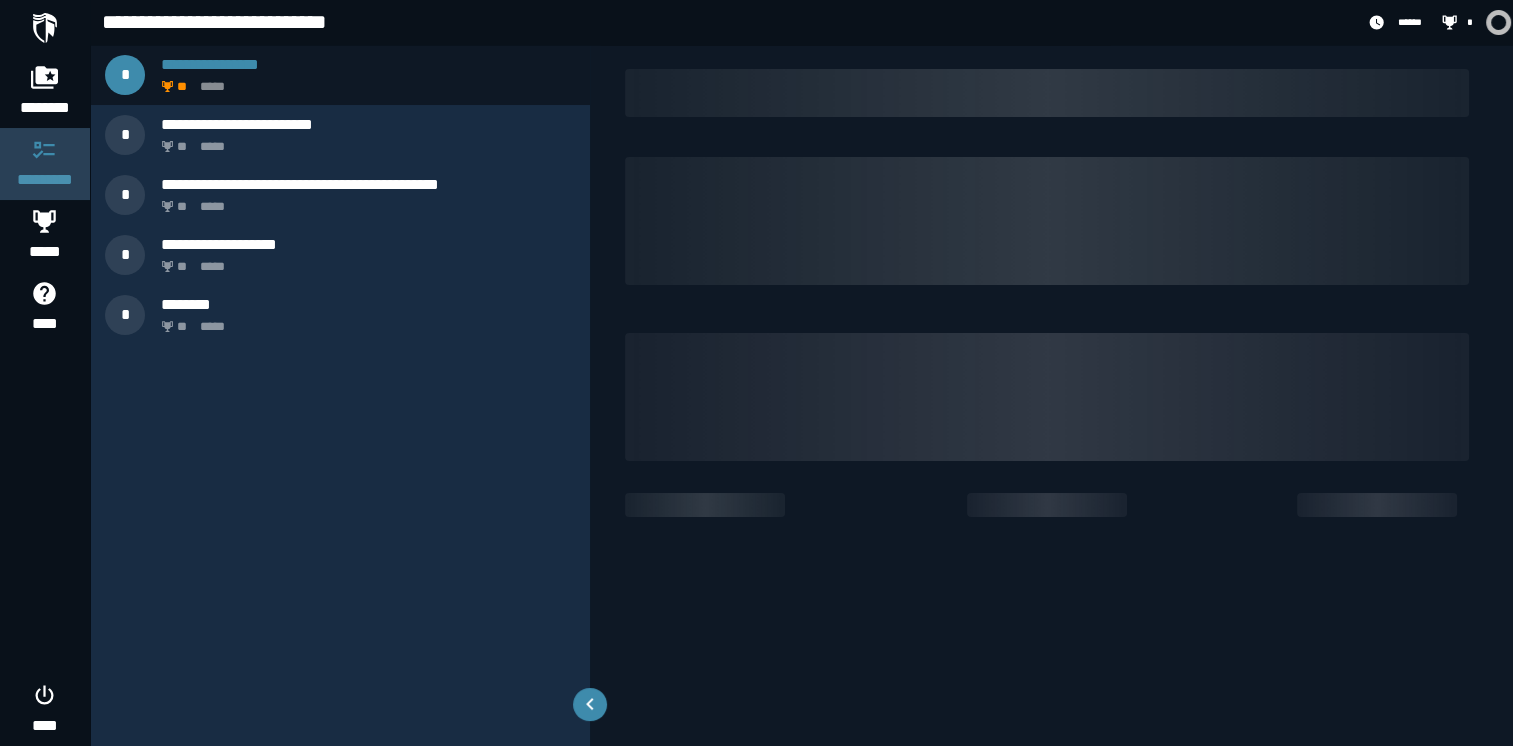 scroll, scrollTop: 0, scrollLeft: 0, axis: both 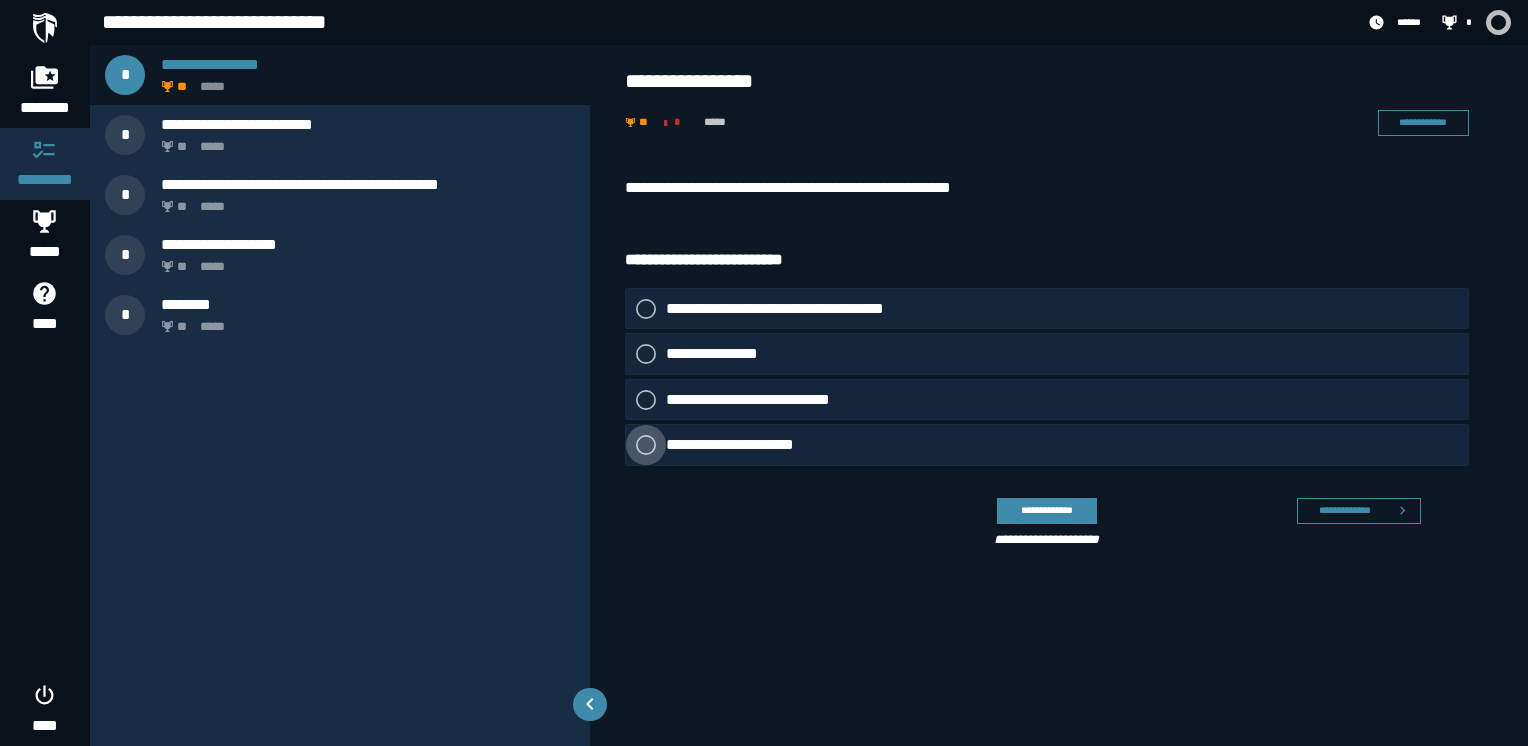 click 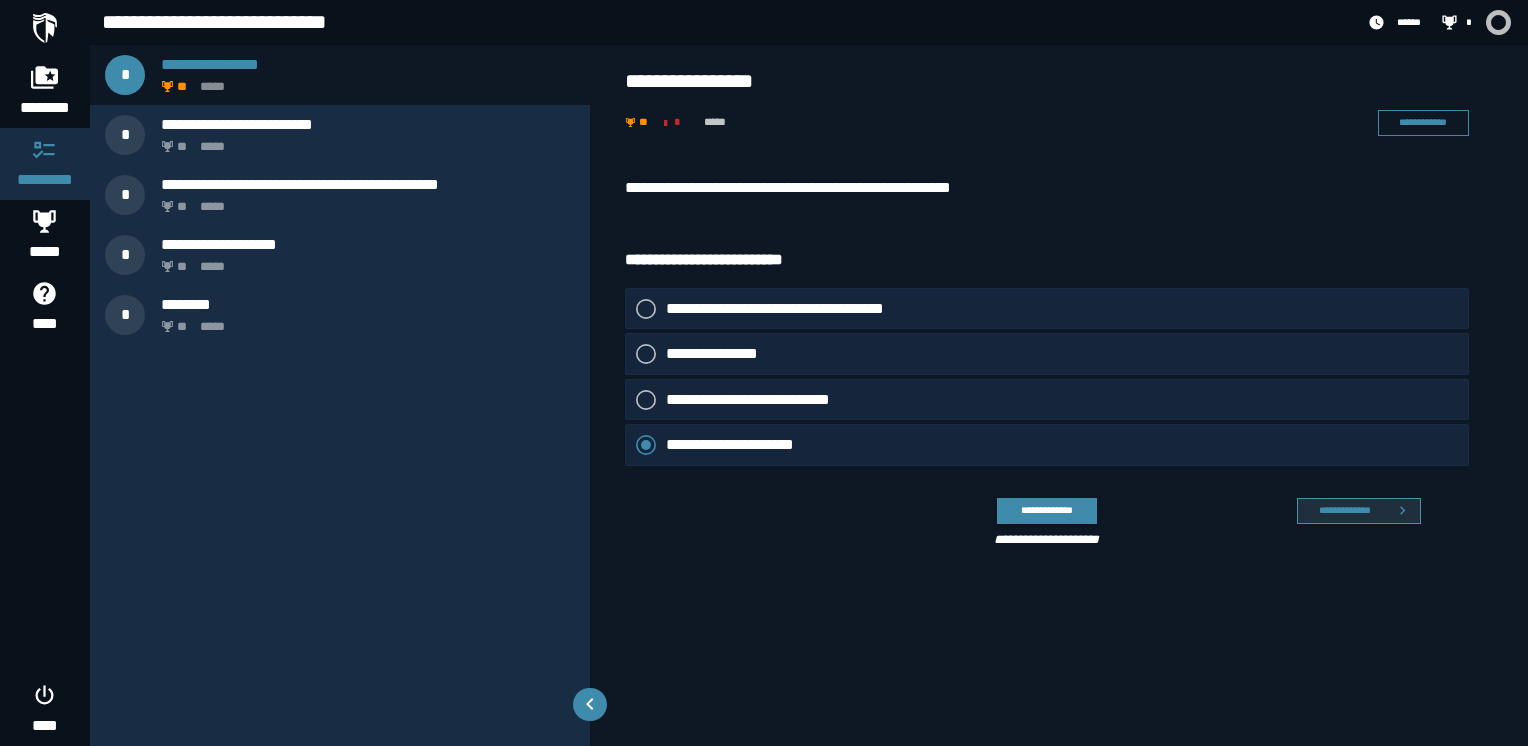 click on "**********" at bounding box center [1344, 510] 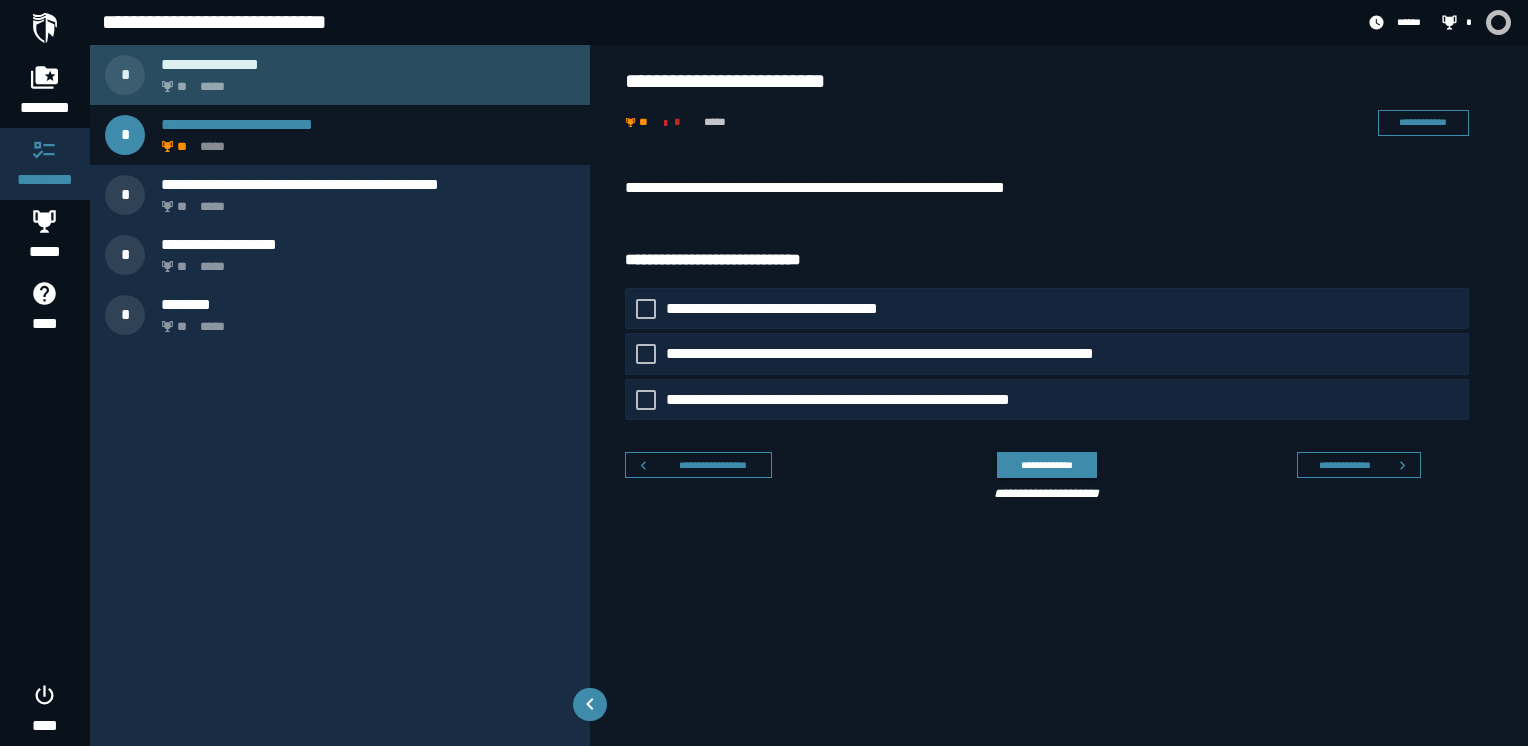 click on "** *****" at bounding box center [364, 81] 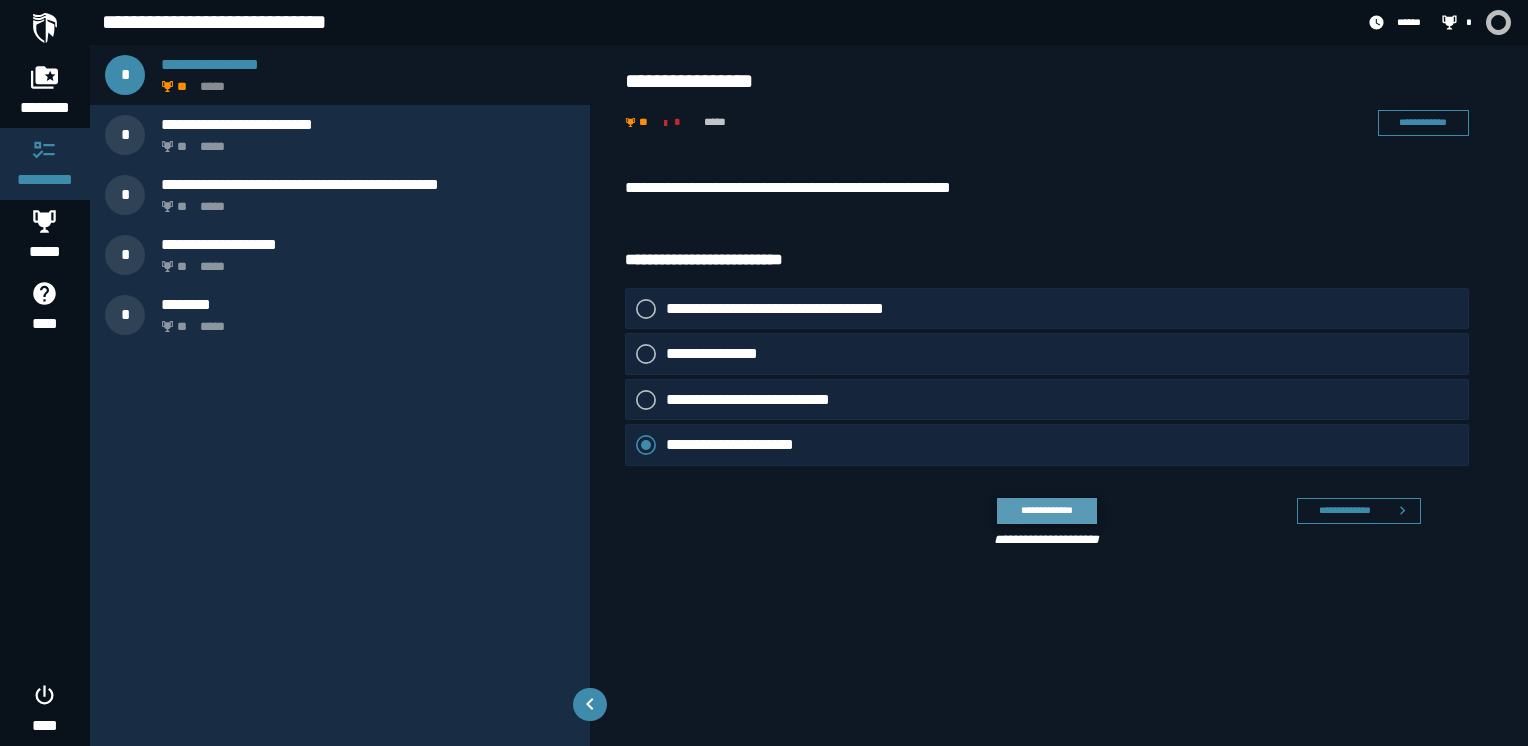 click on "**********" at bounding box center (1046, 510) 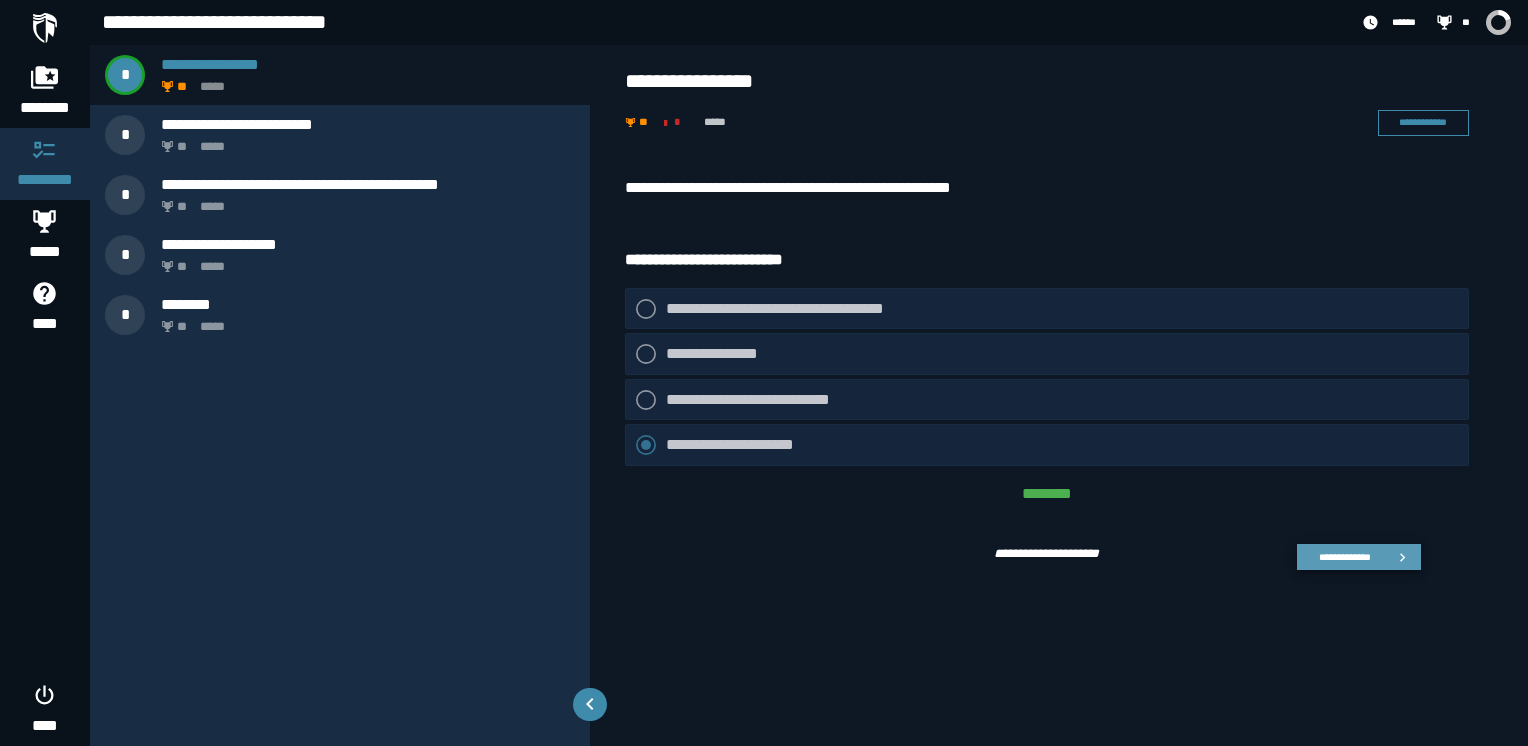 click on "**********" at bounding box center [1344, 557] 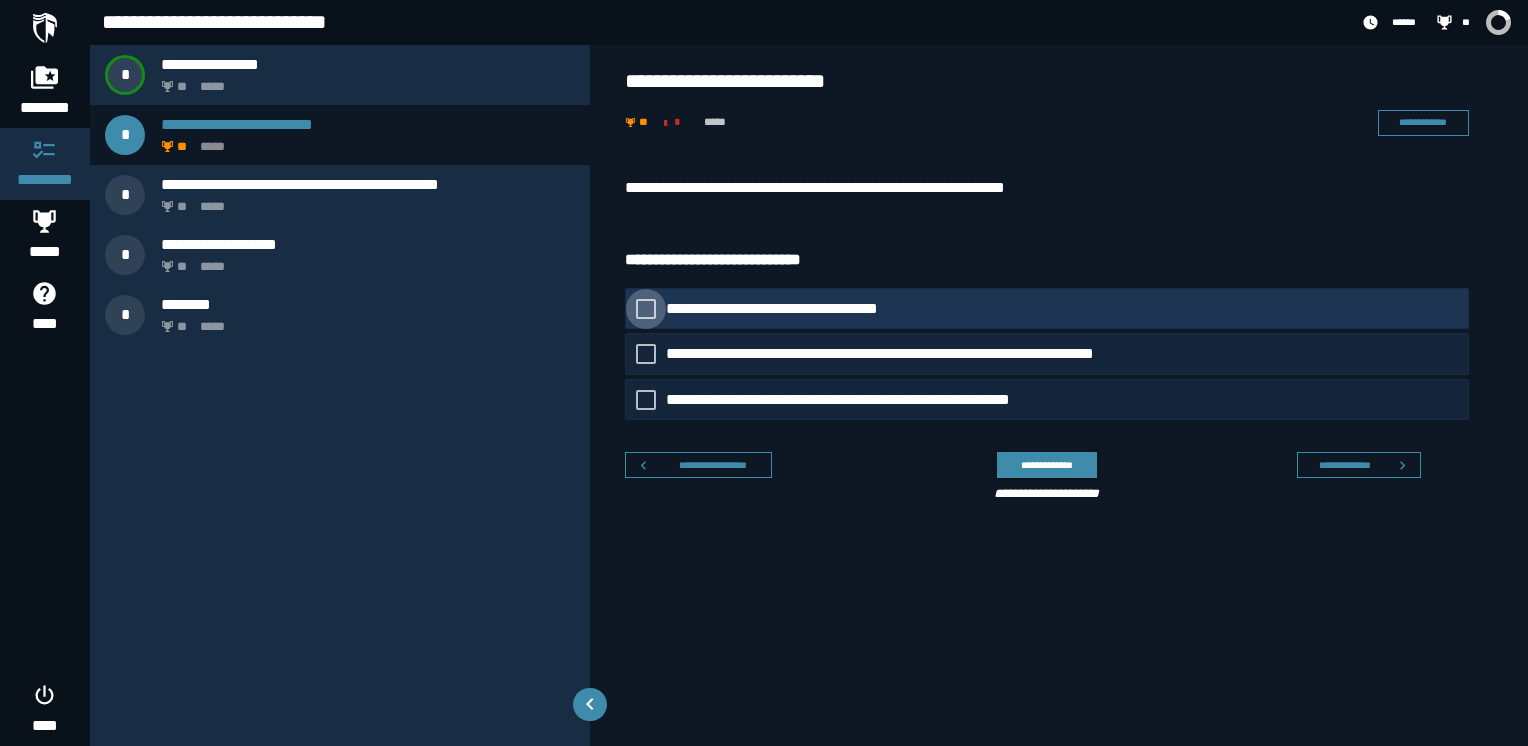click at bounding box center (646, 309) 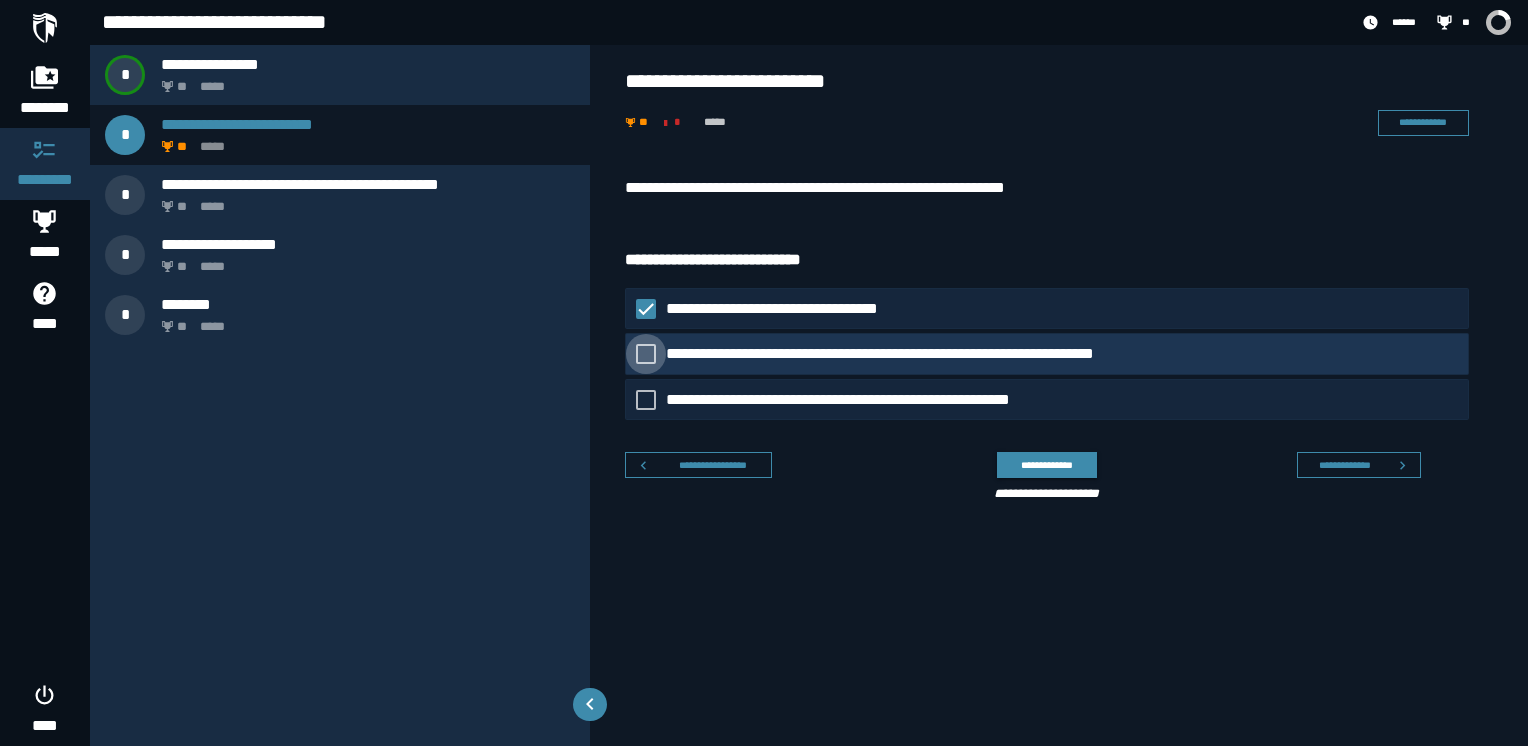 click at bounding box center (646, 354) 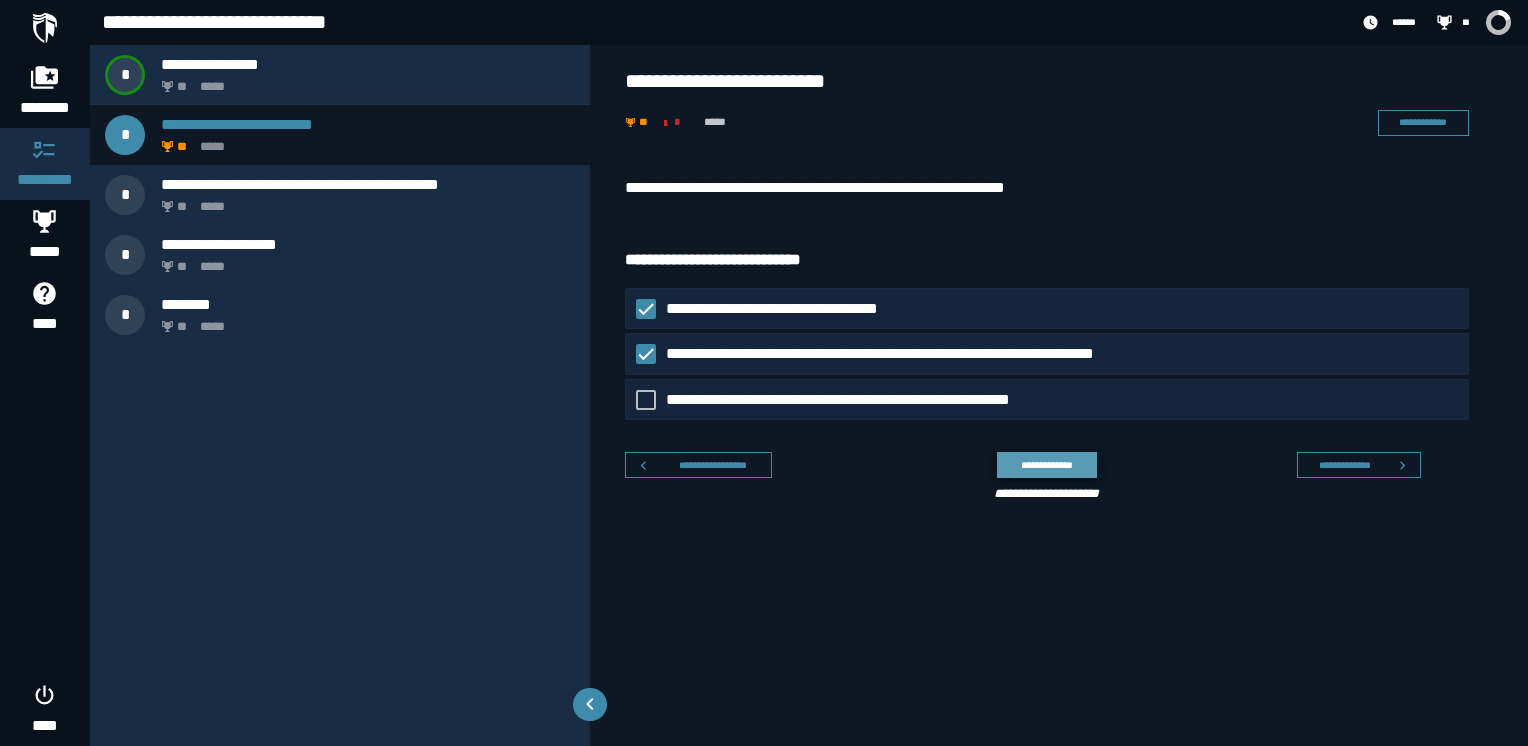 click on "**********" at bounding box center [1046, 465] 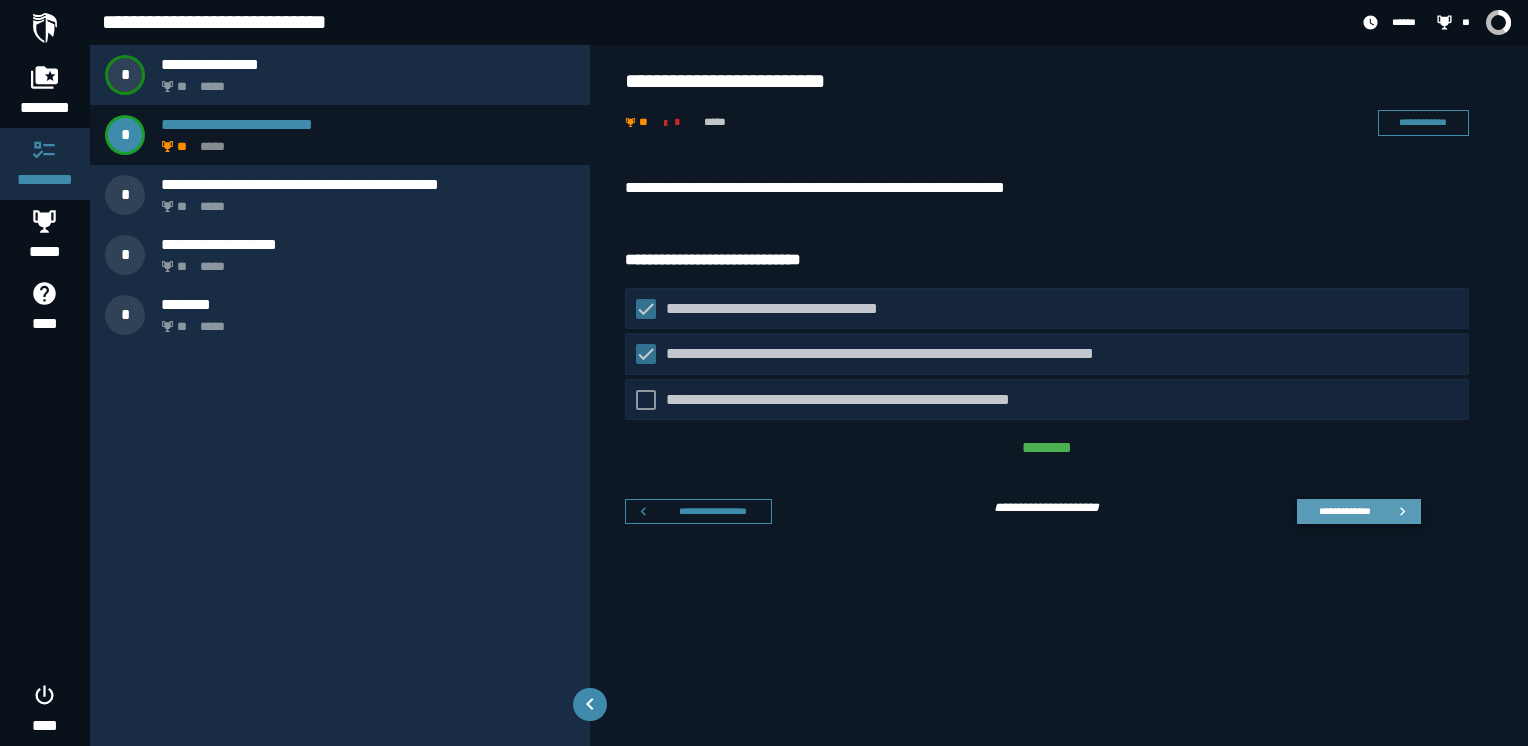 click 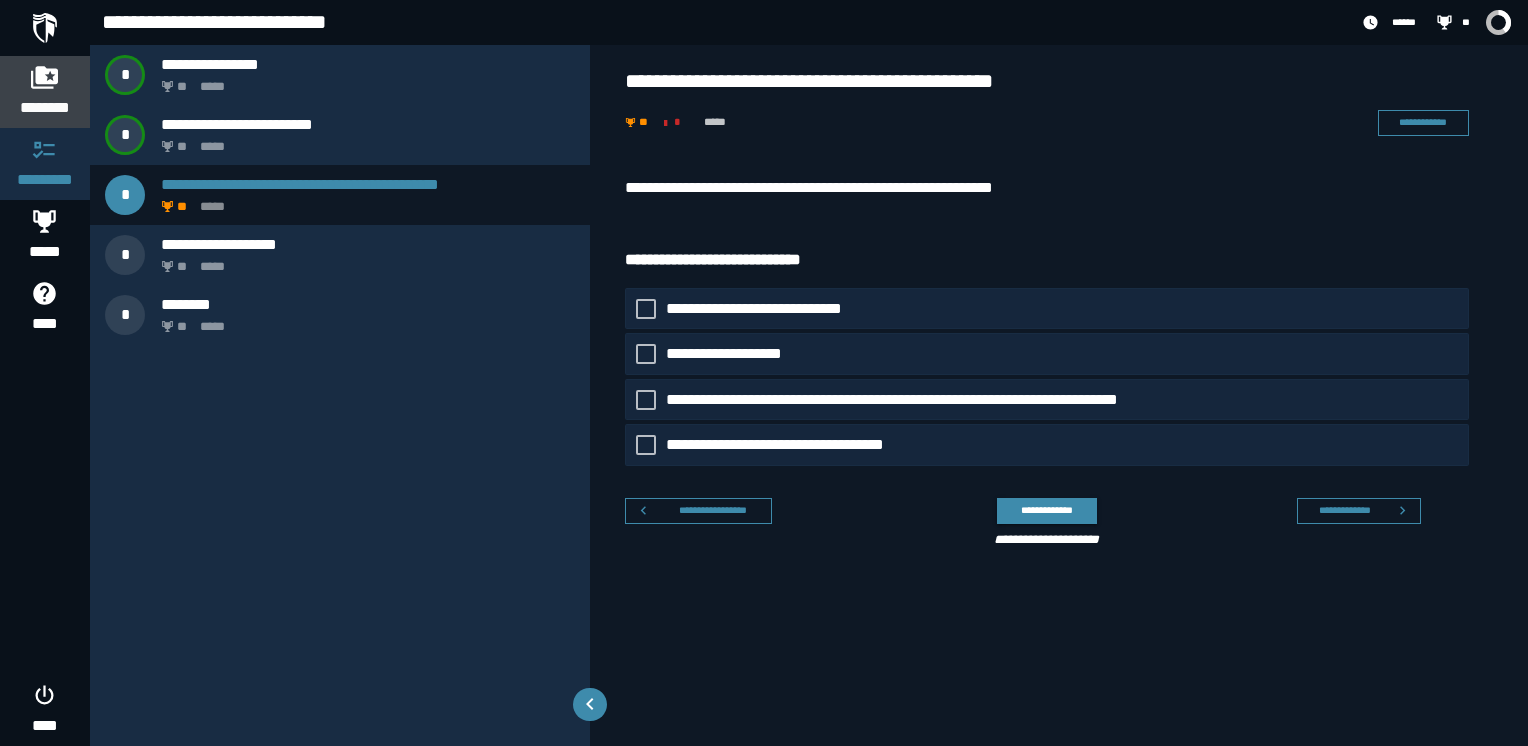 click on "********" at bounding box center (45, 108) 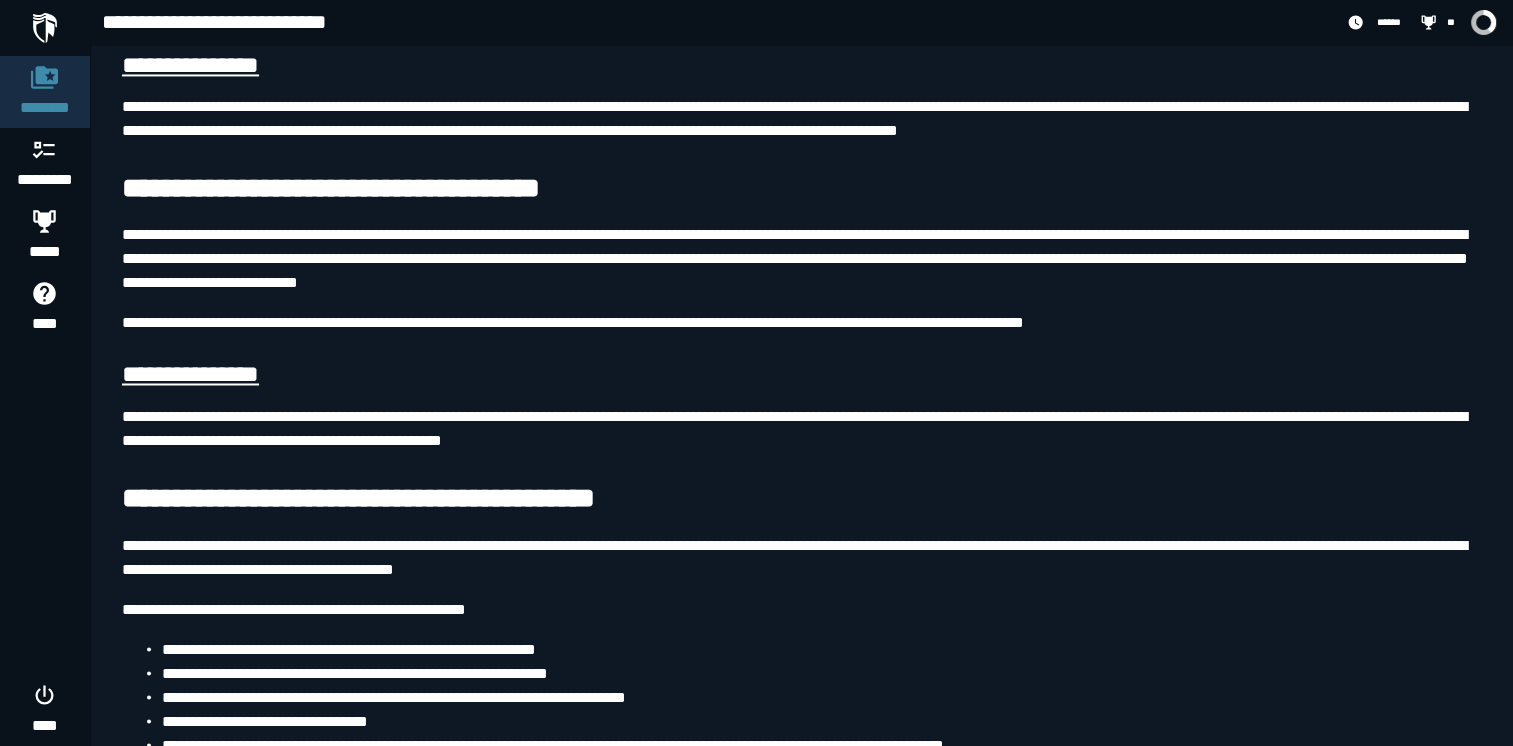 scroll, scrollTop: 3268, scrollLeft: 0, axis: vertical 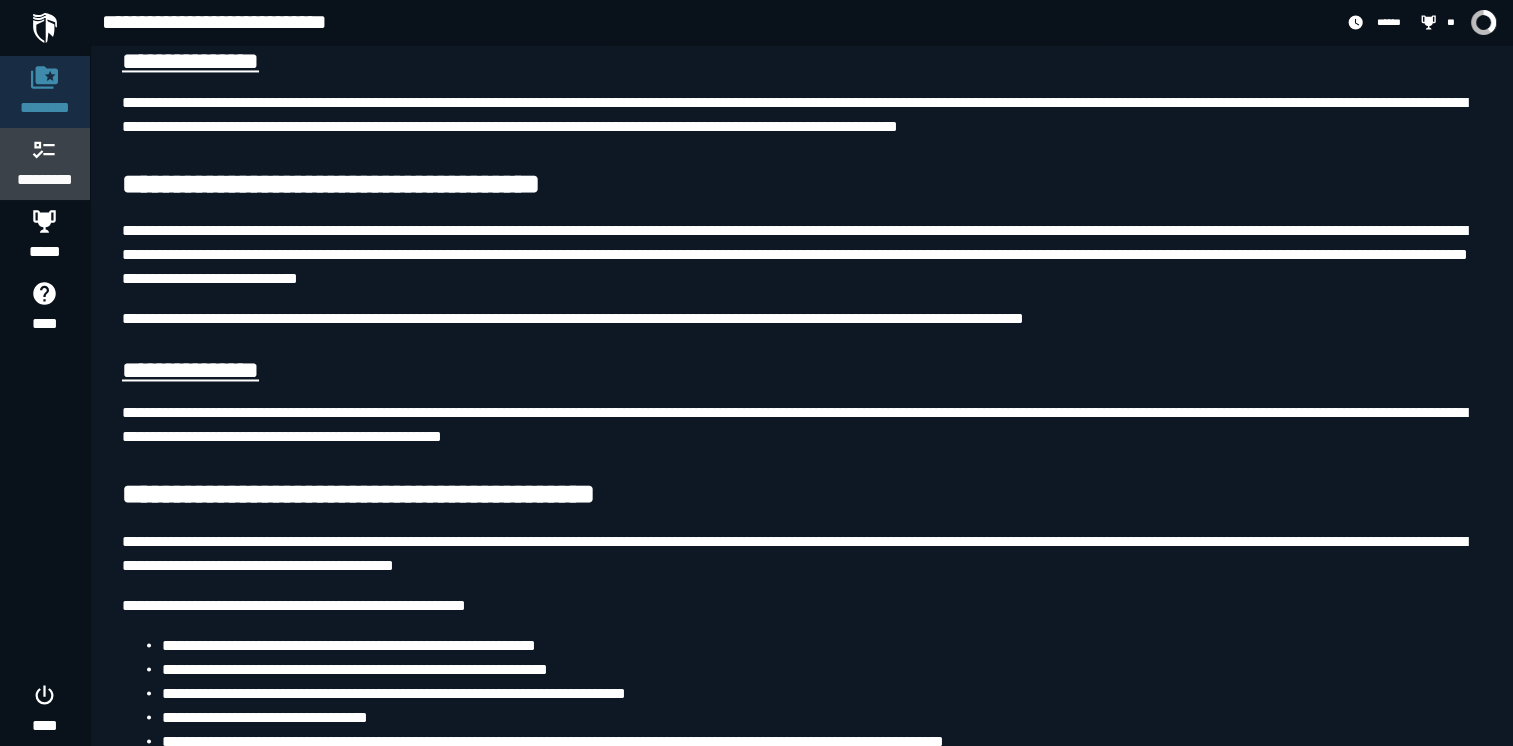 click on "*********" at bounding box center (45, 164) 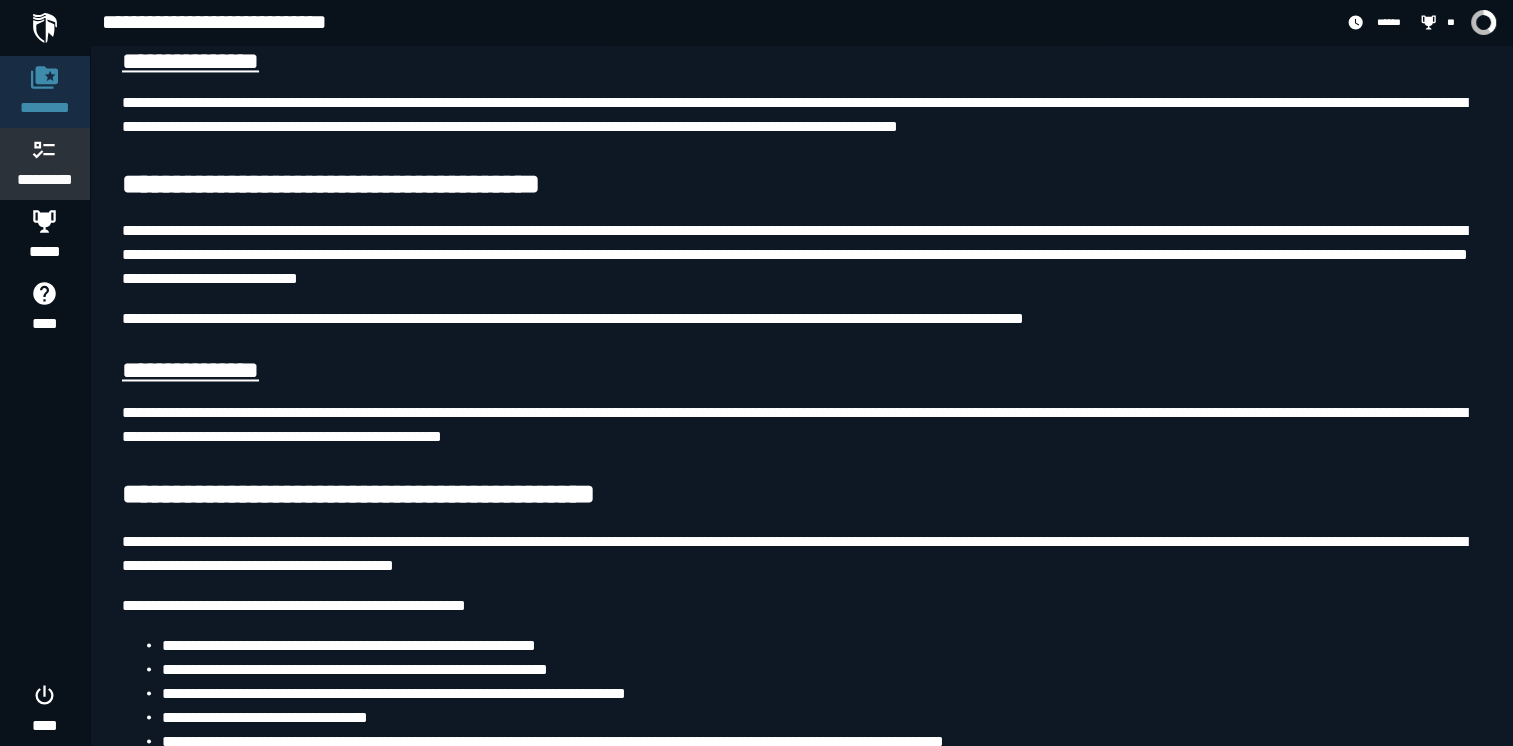 scroll, scrollTop: 0, scrollLeft: 0, axis: both 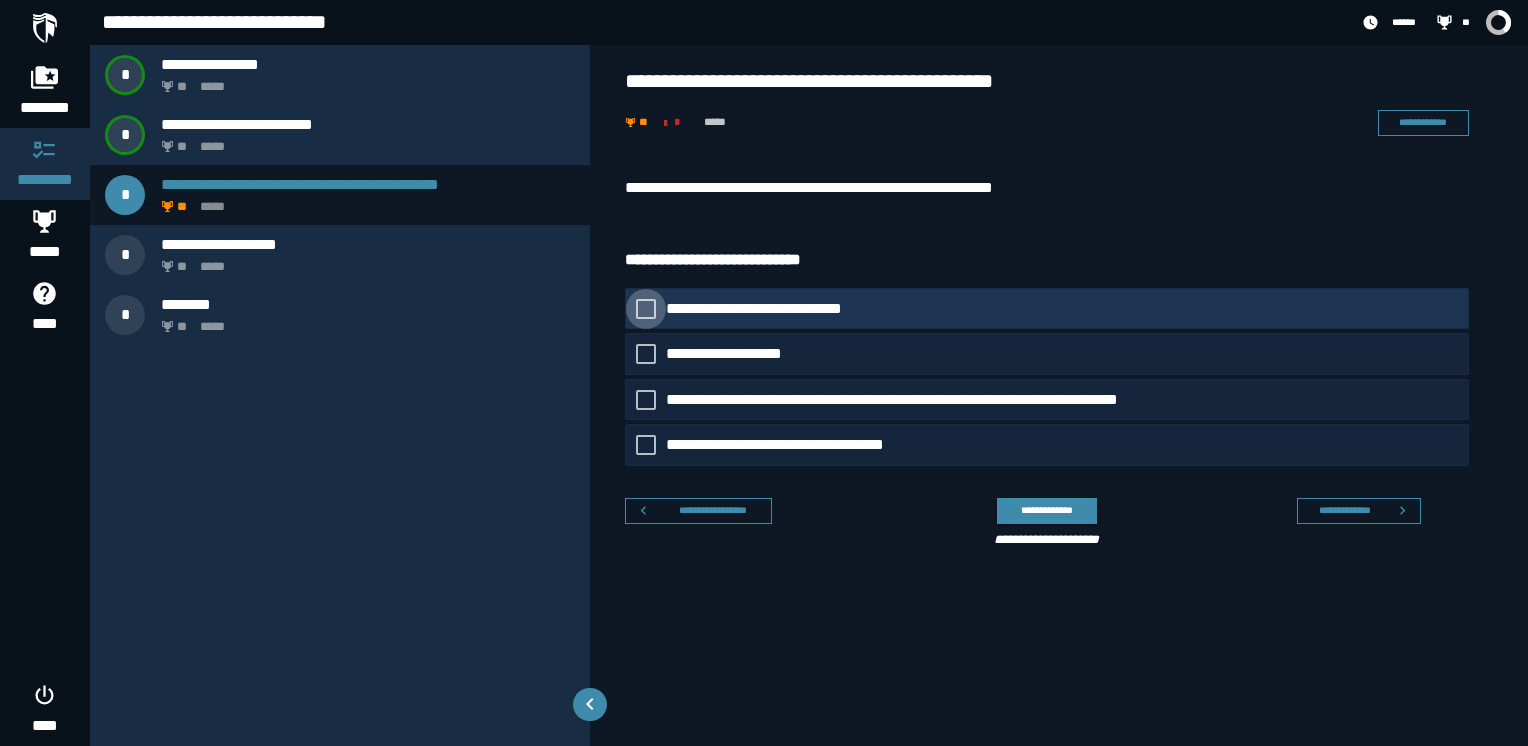 click at bounding box center (646, 309) 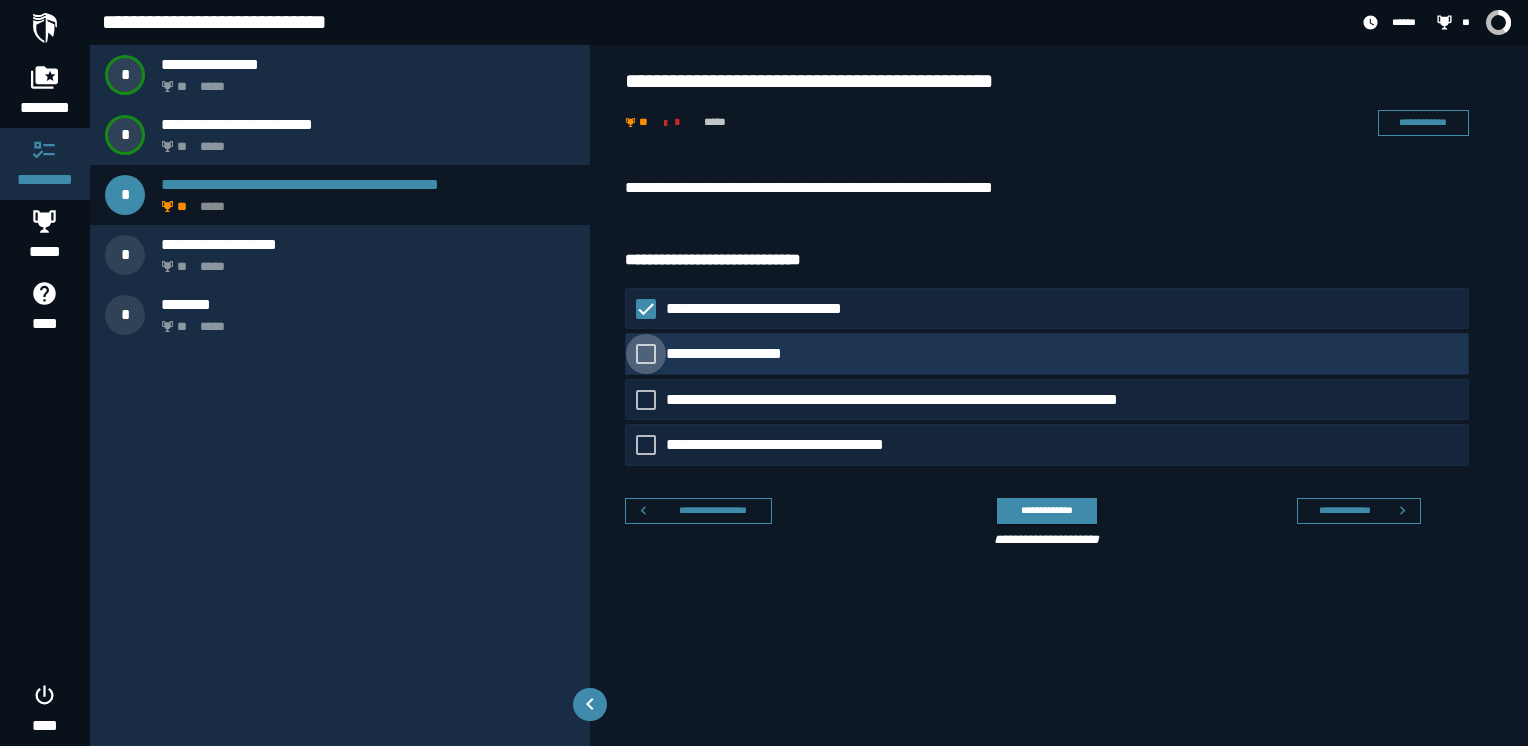 click at bounding box center (646, 354) 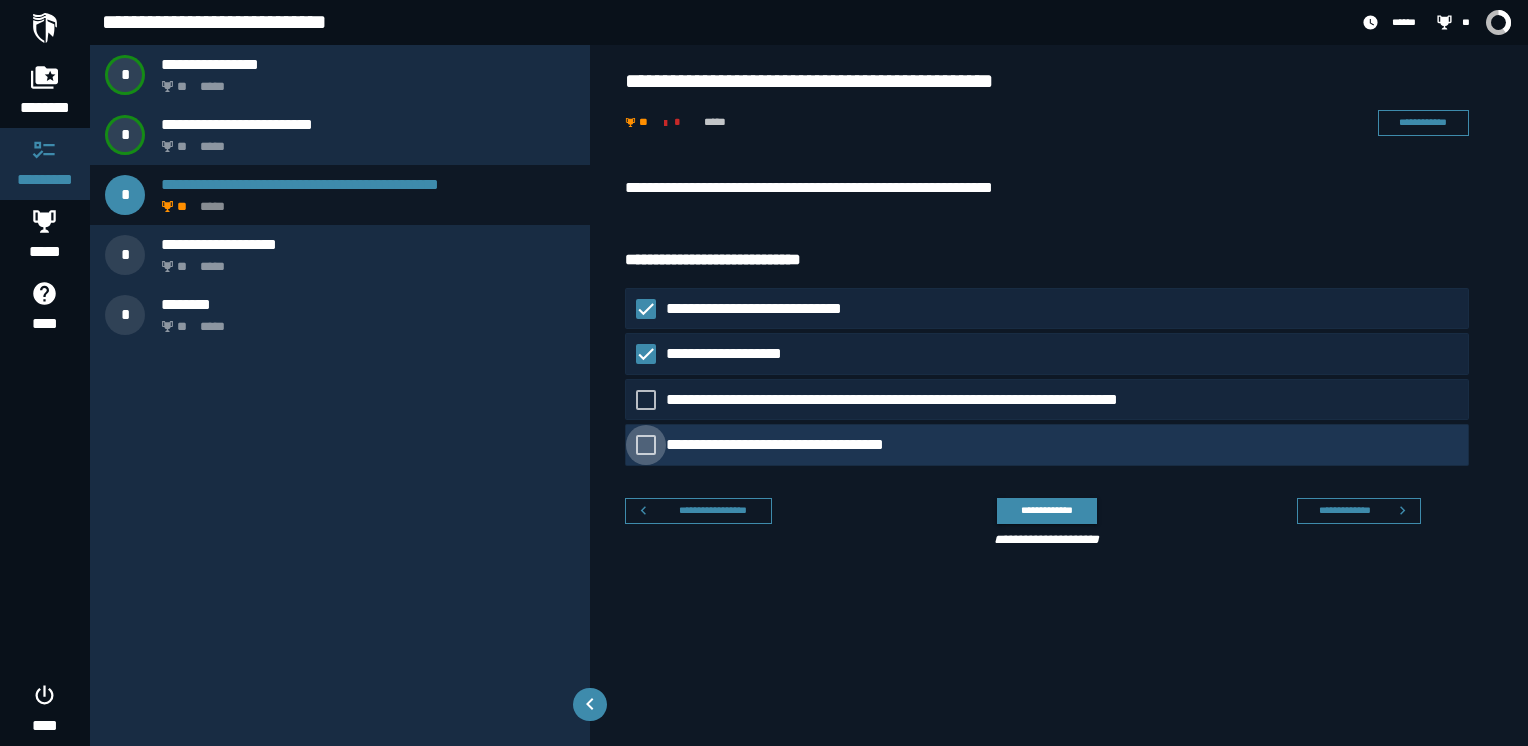 click 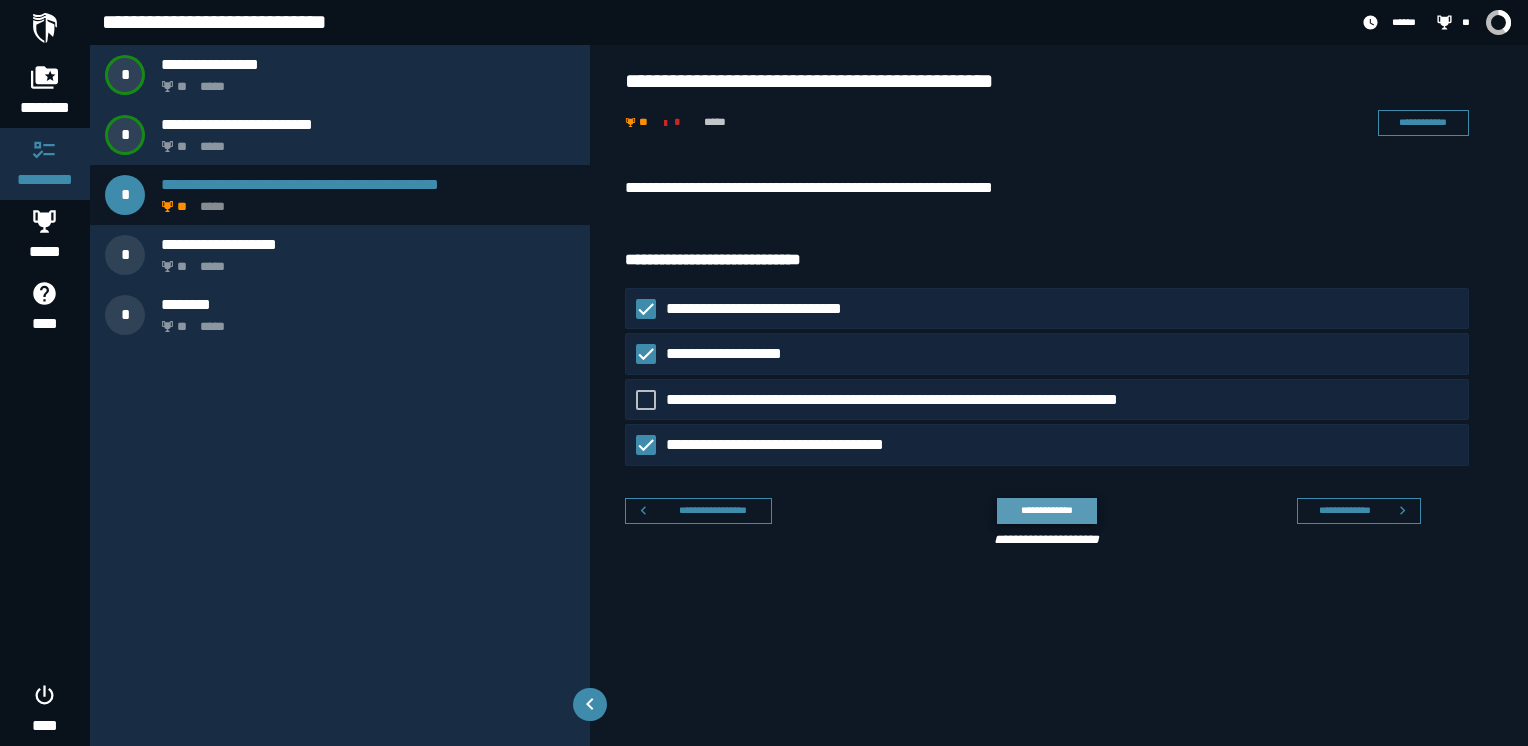 click on "**********" at bounding box center (1046, 510) 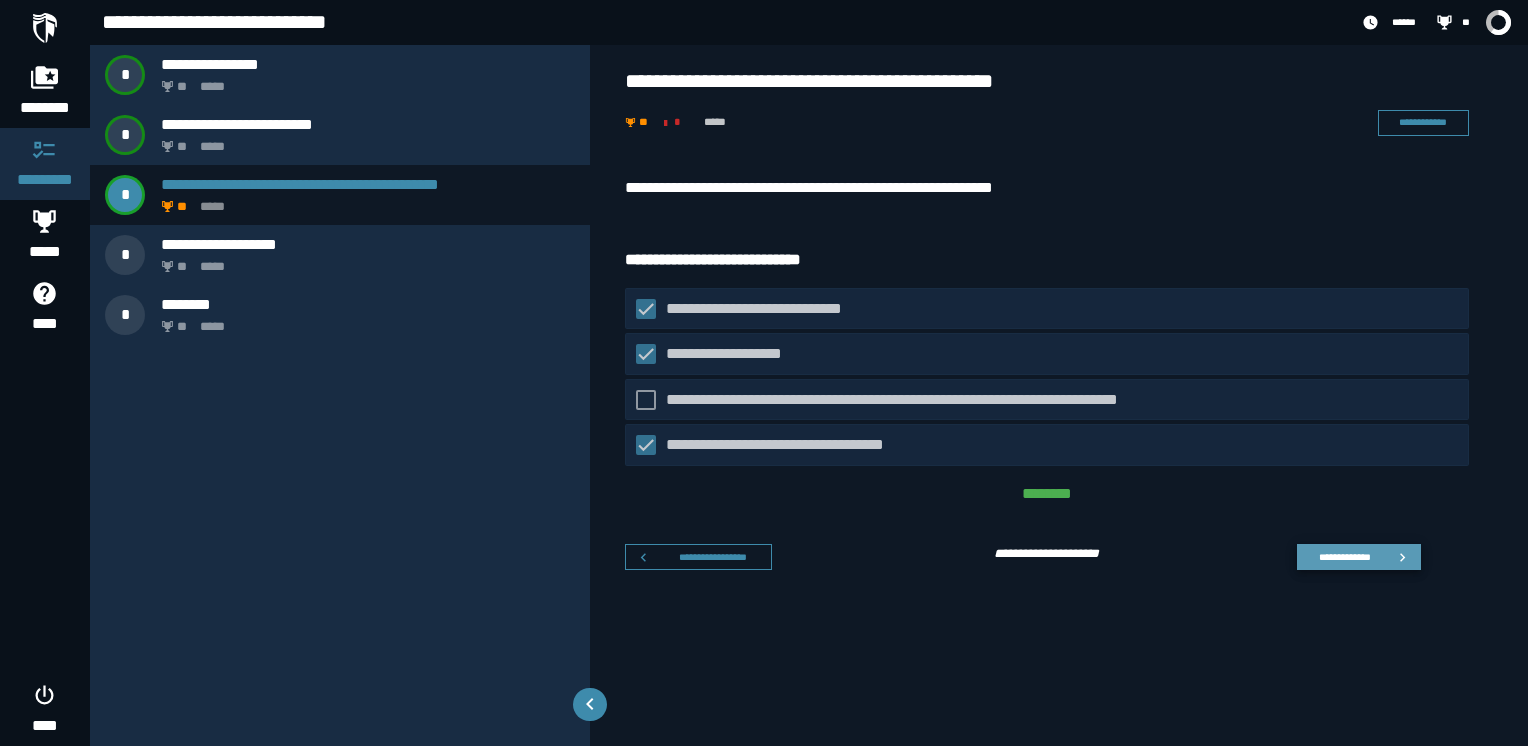 click on "**********" at bounding box center (1344, 557) 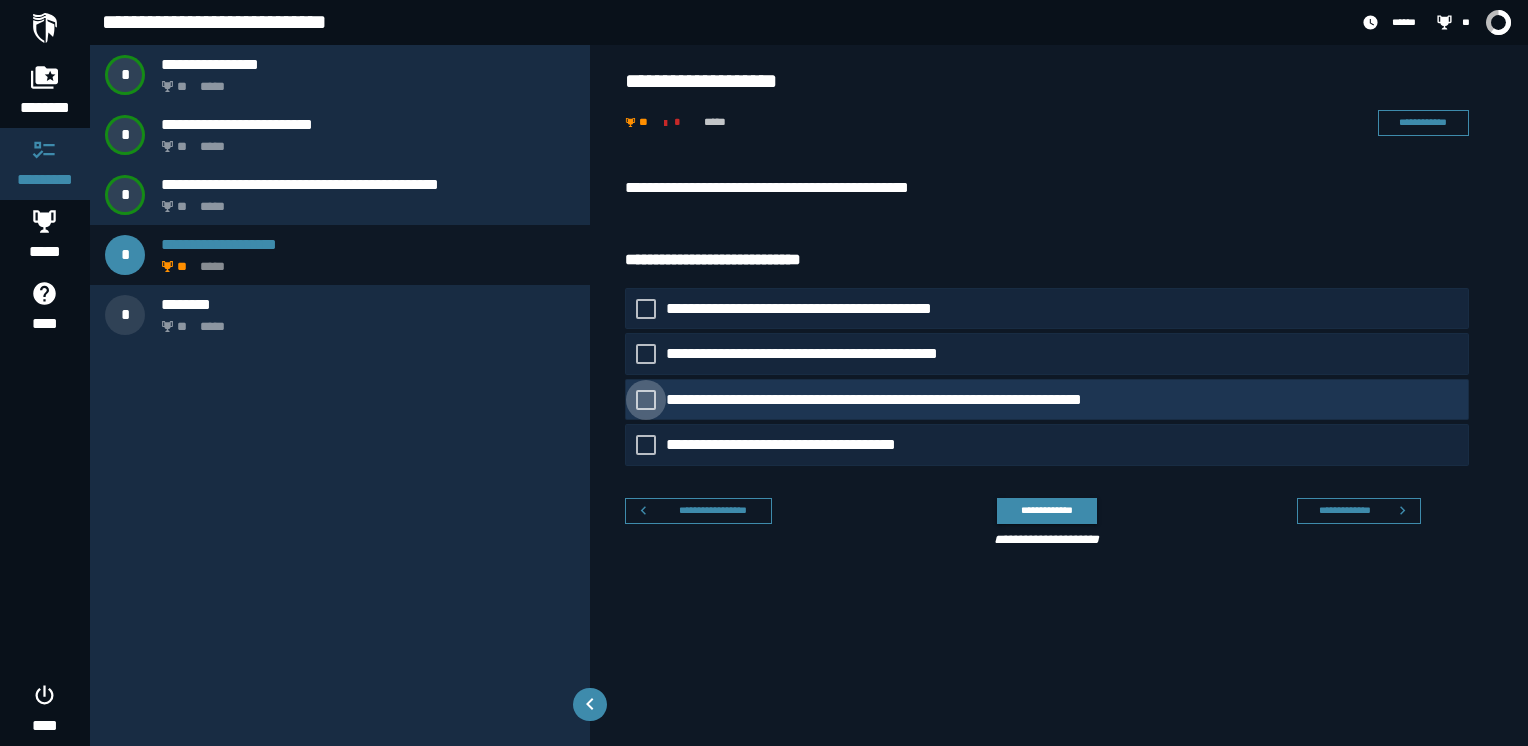 click on "**********" at bounding box center (922, 400) 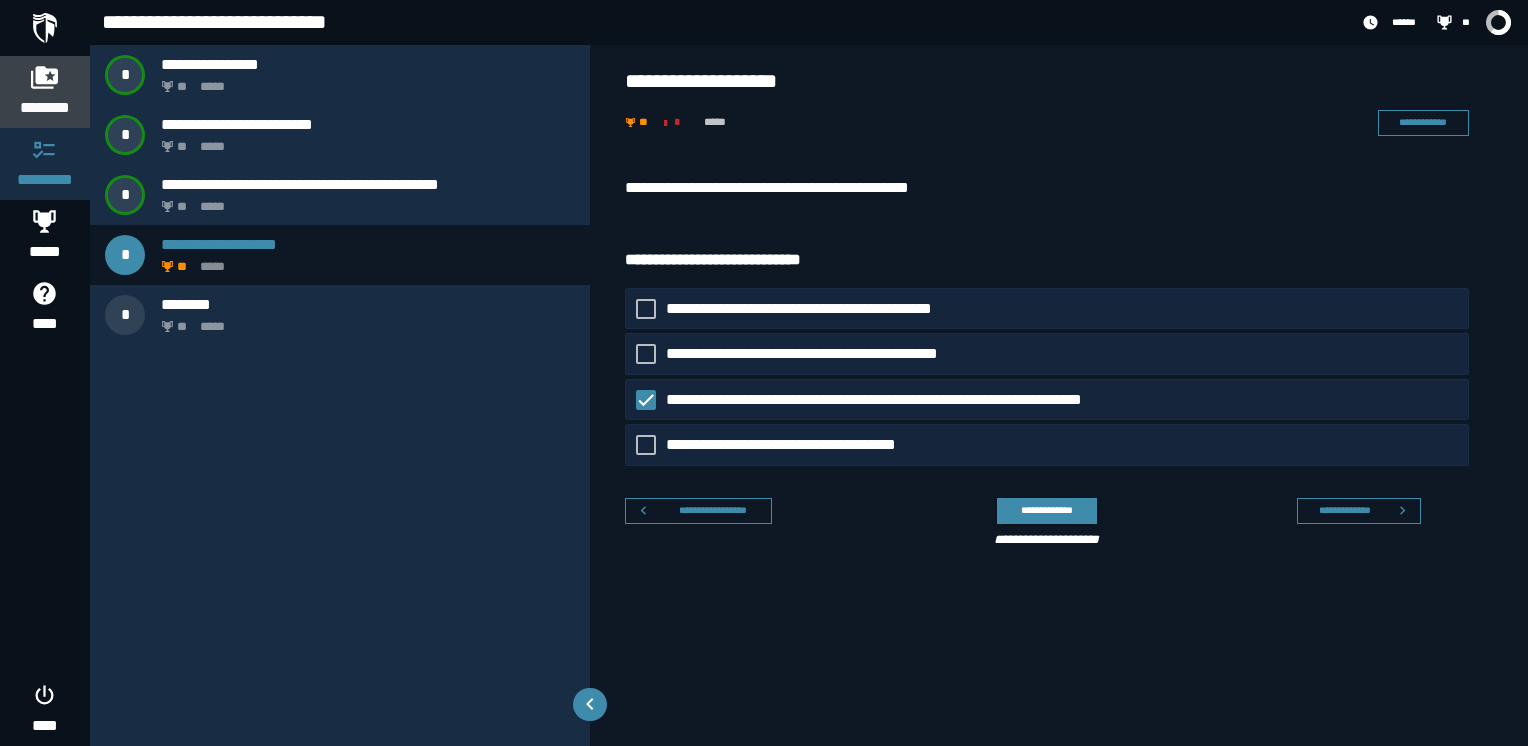 click on "********" at bounding box center [45, 108] 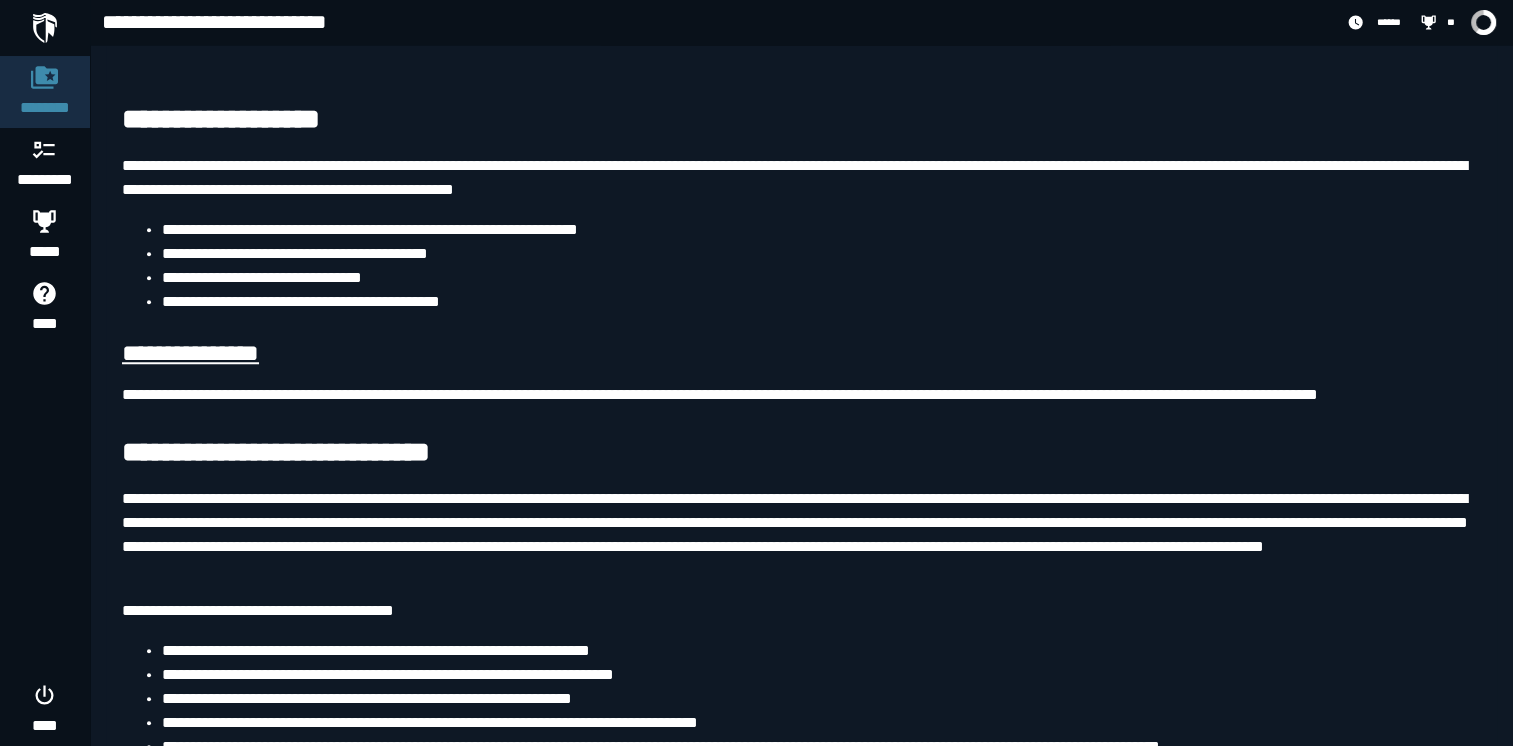 scroll, scrollTop: 1608, scrollLeft: 0, axis: vertical 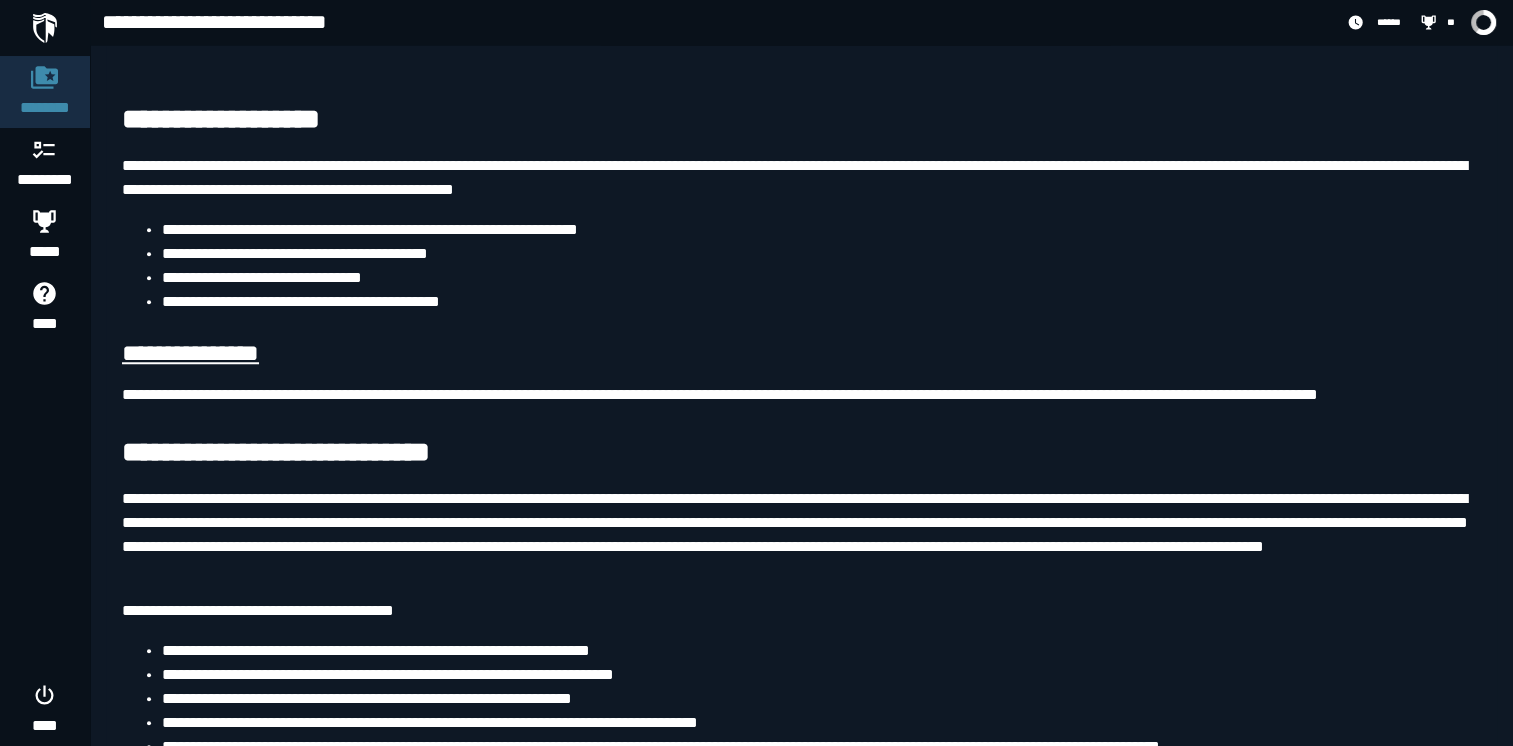 click on "**********" at bounding box center [821, 230] 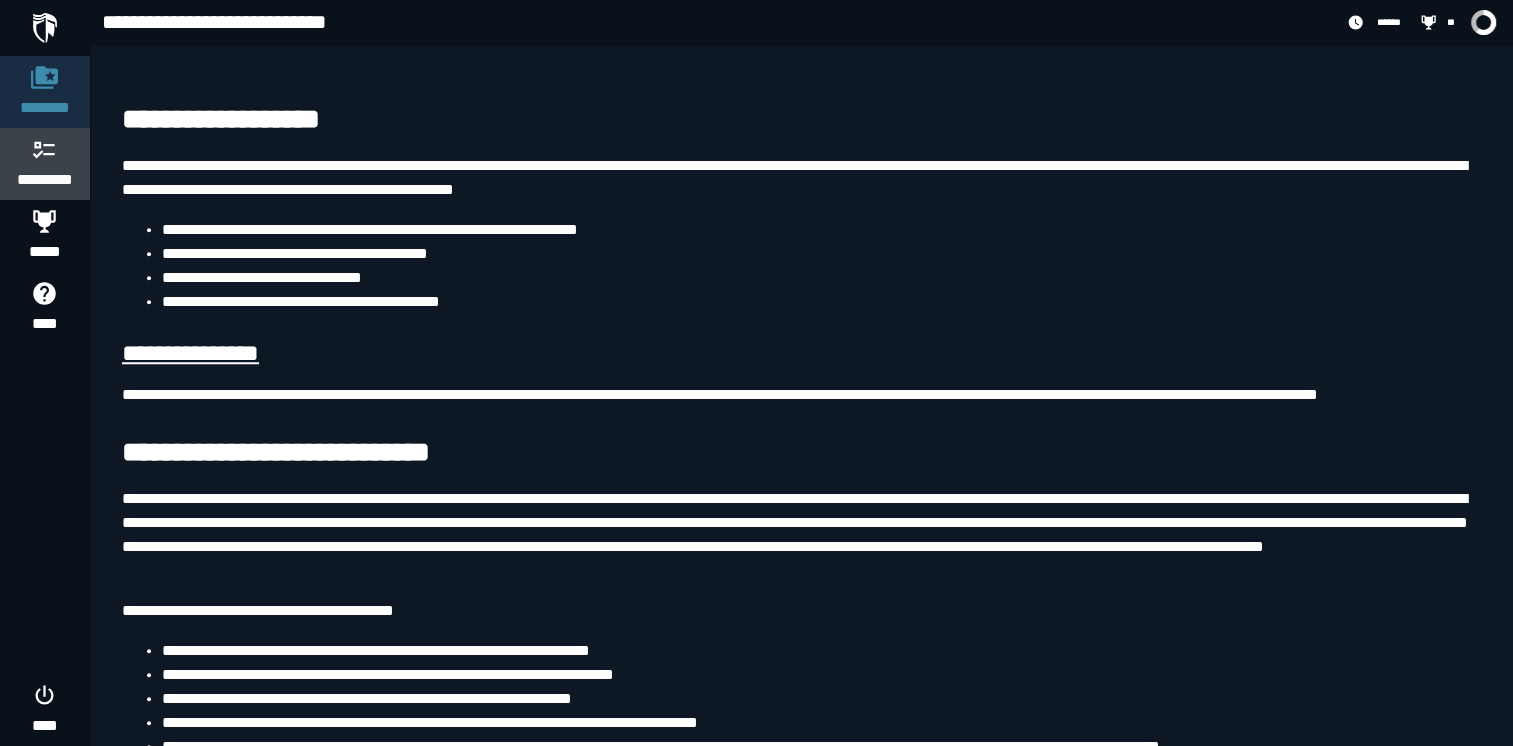 click 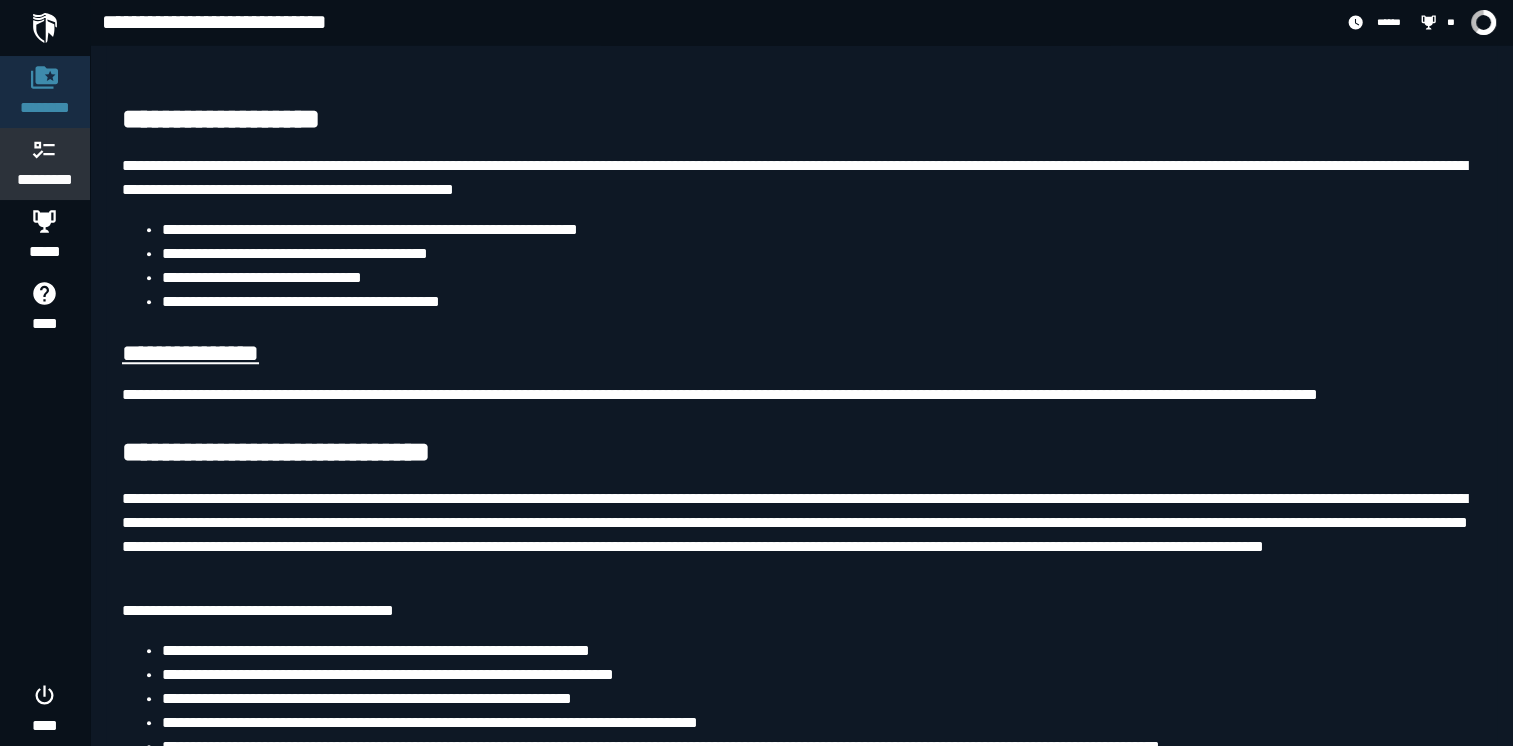 scroll, scrollTop: 0, scrollLeft: 0, axis: both 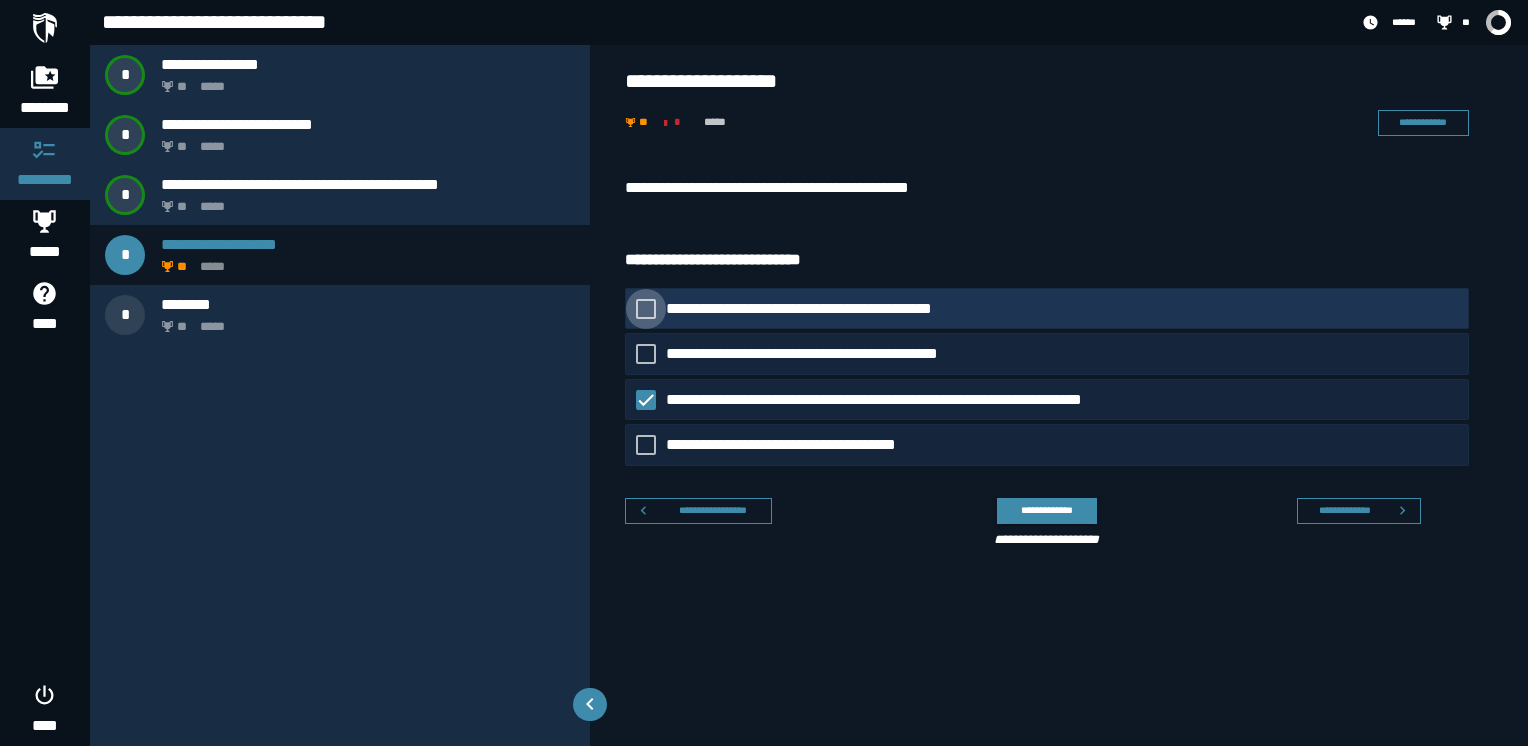 click at bounding box center (646, 309) 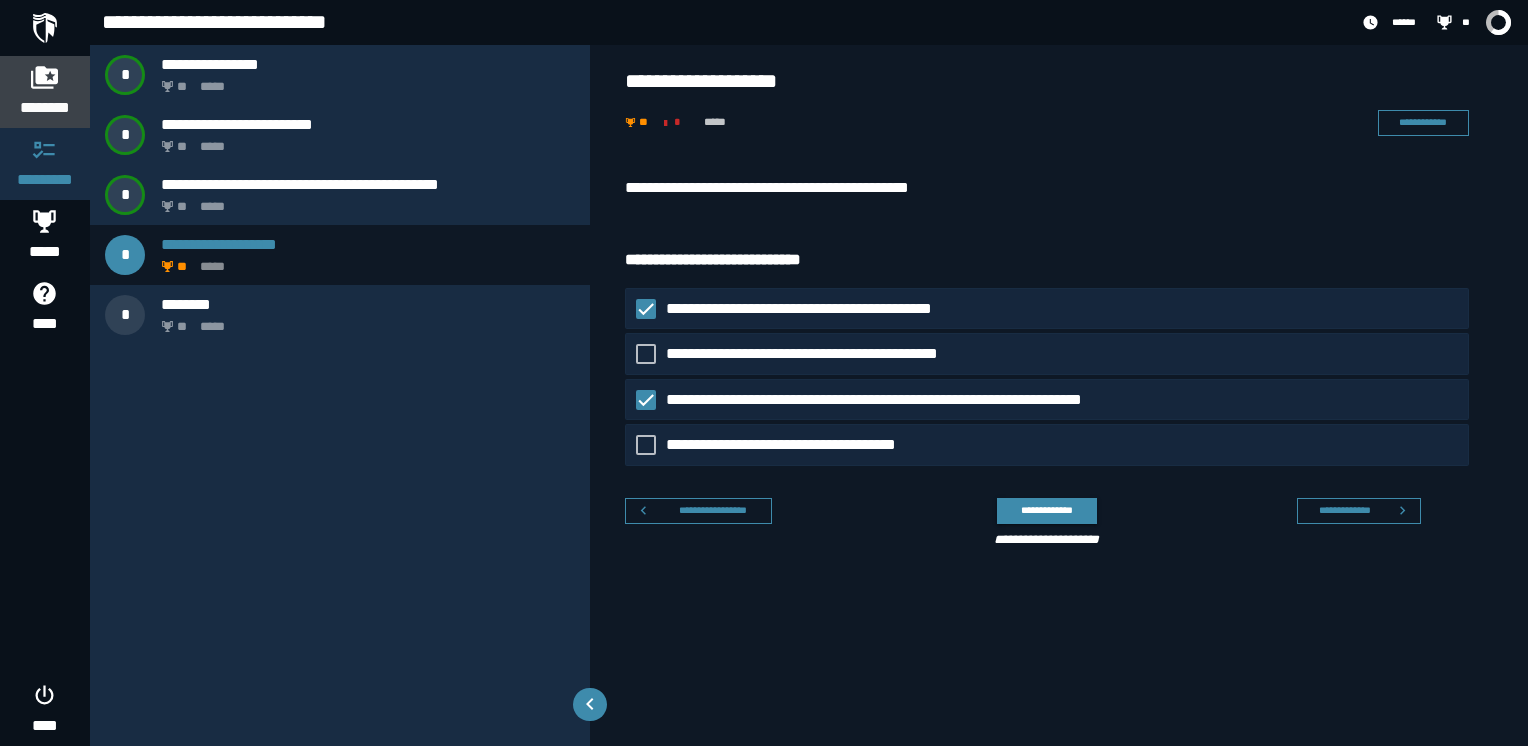 click on "********" at bounding box center [45, 108] 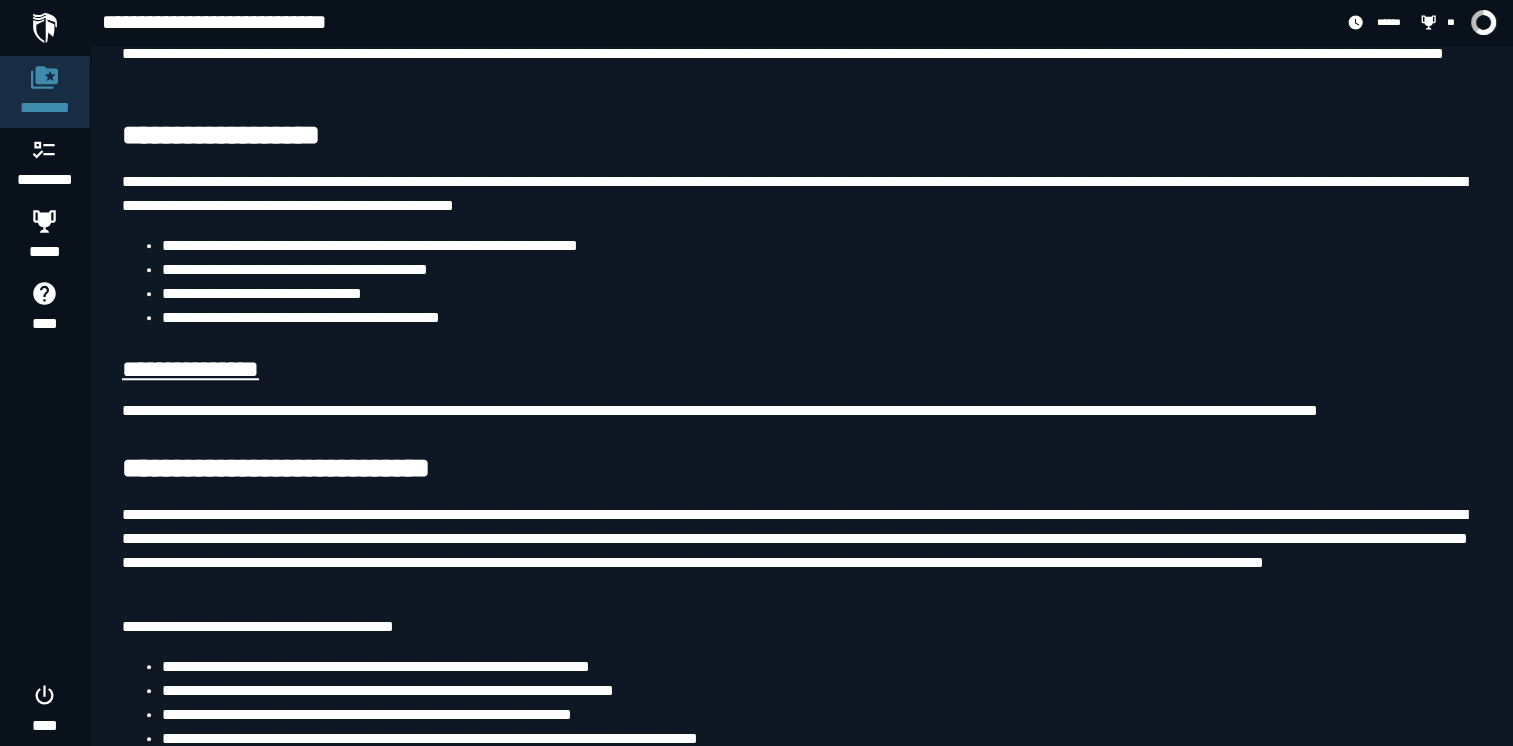 scroll, scrollTop: 1594, scrollLeft: 0, axis: vertical 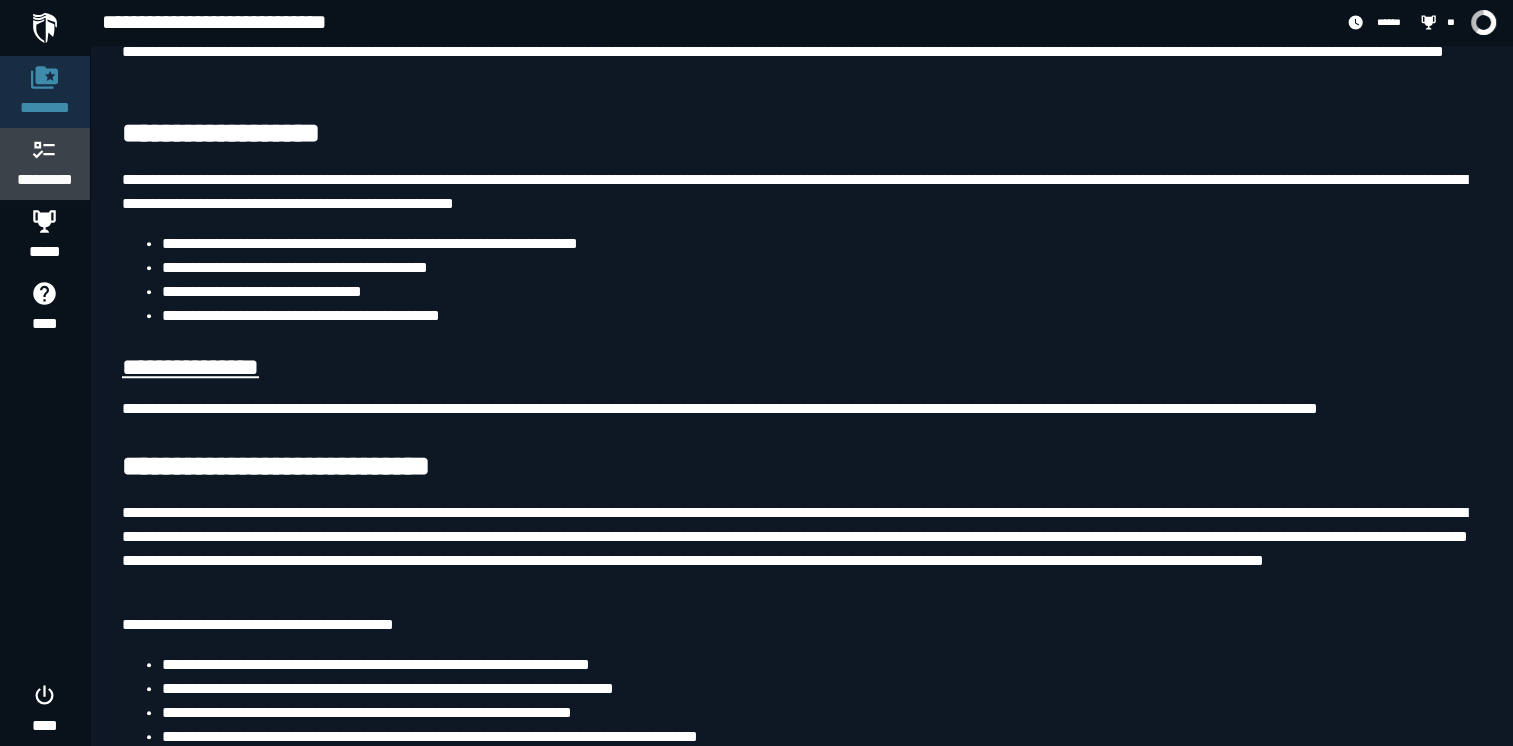 click on "*********" at bounding box center (45, 180) 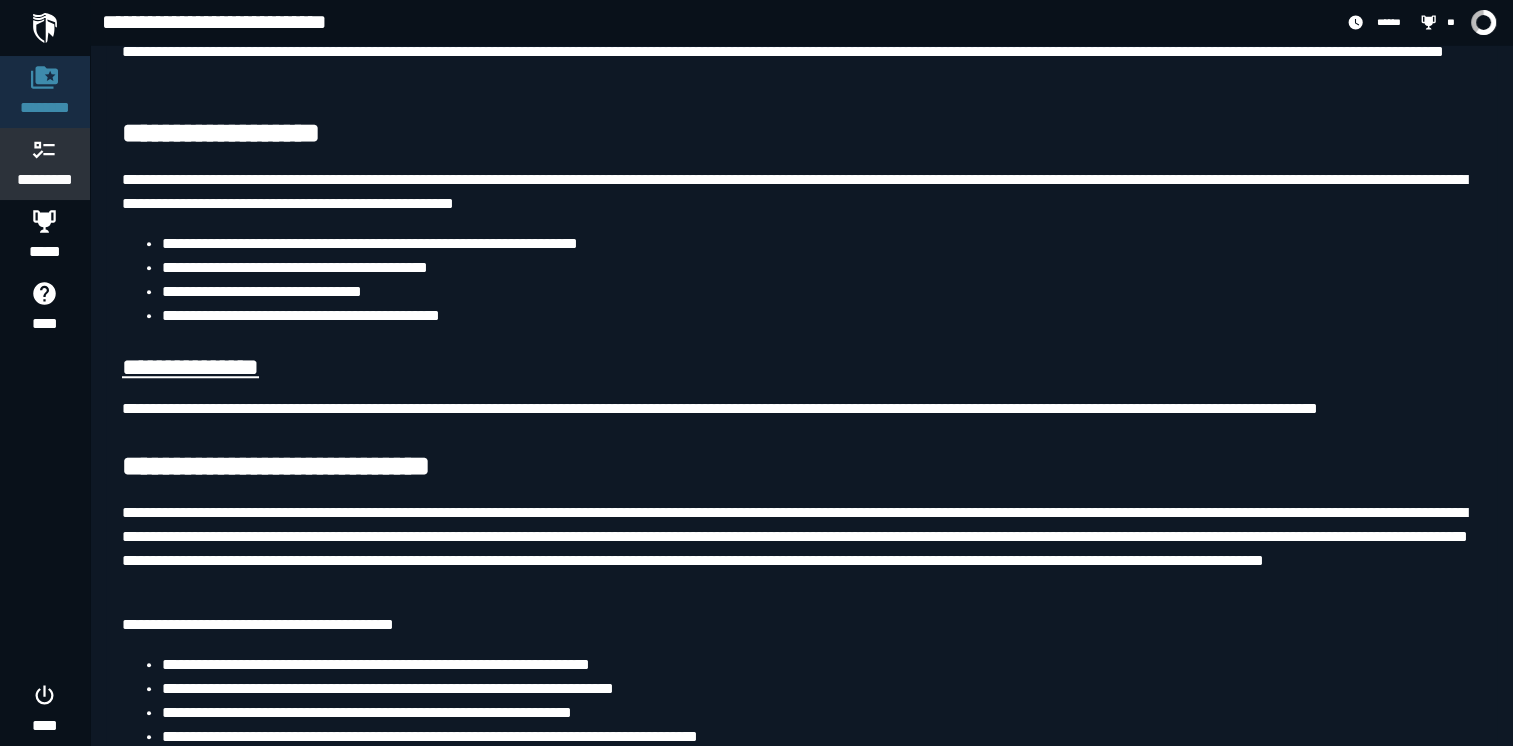 scroll, scrollTop: 0, scrollLeft: 0, axis: both 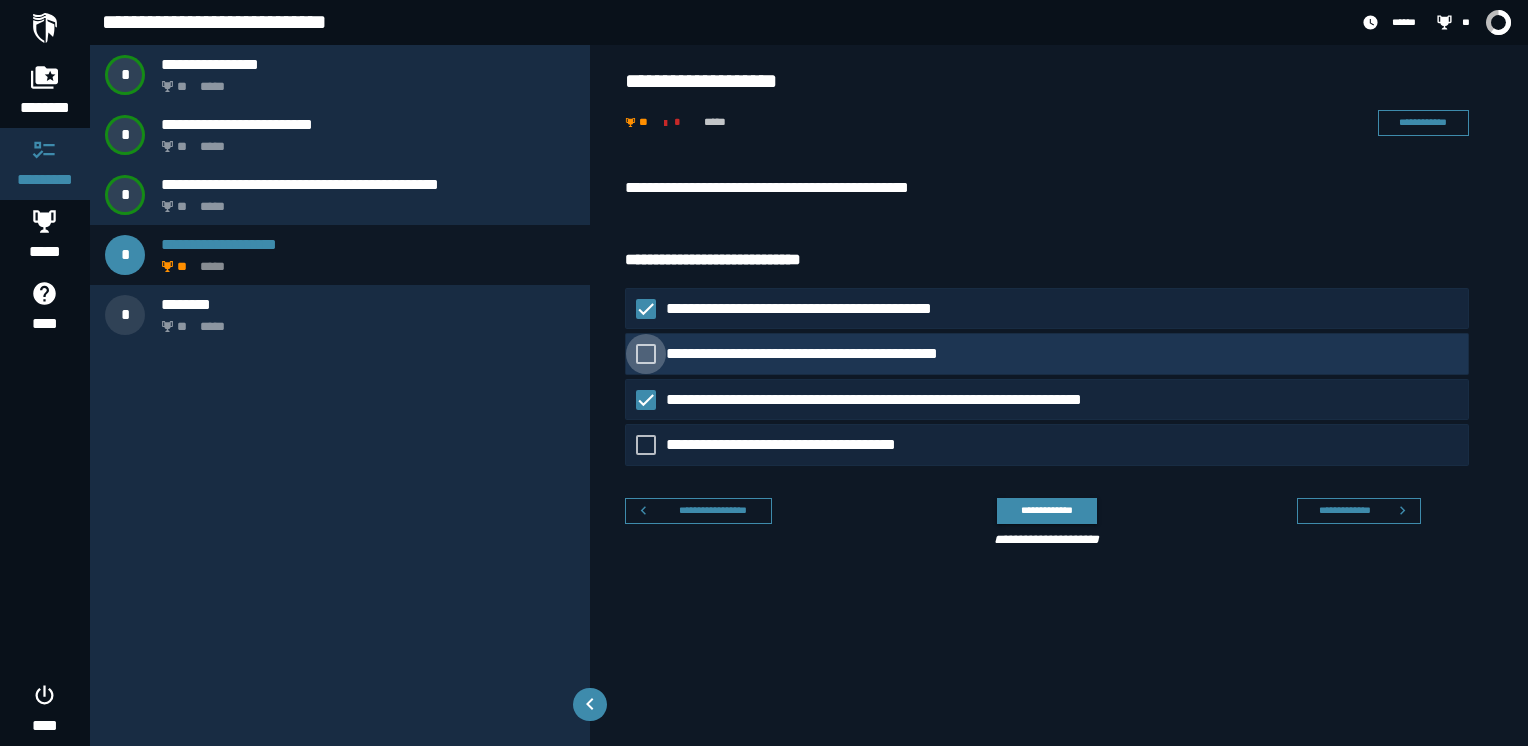 click 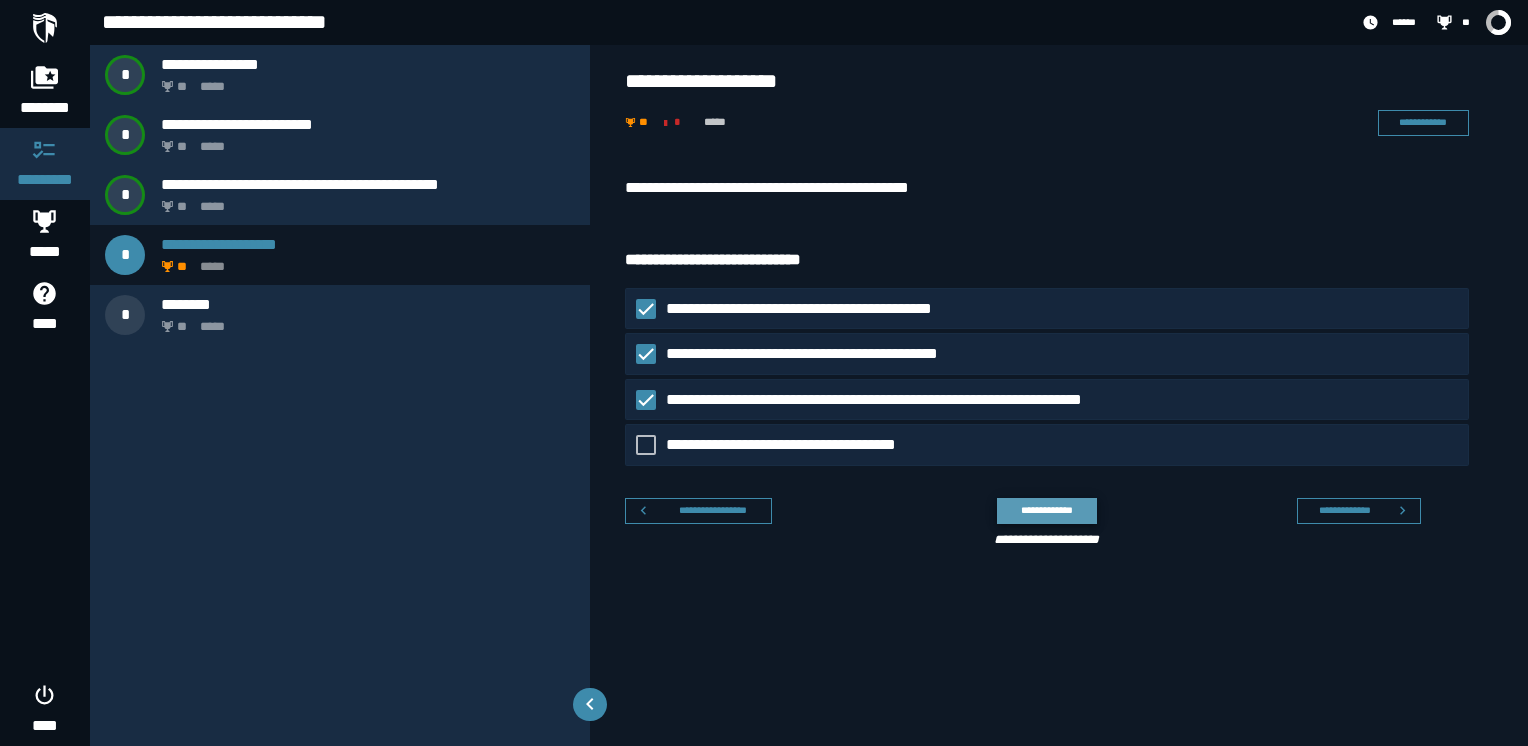 click on "**********" at bounding box center (1046, 510) 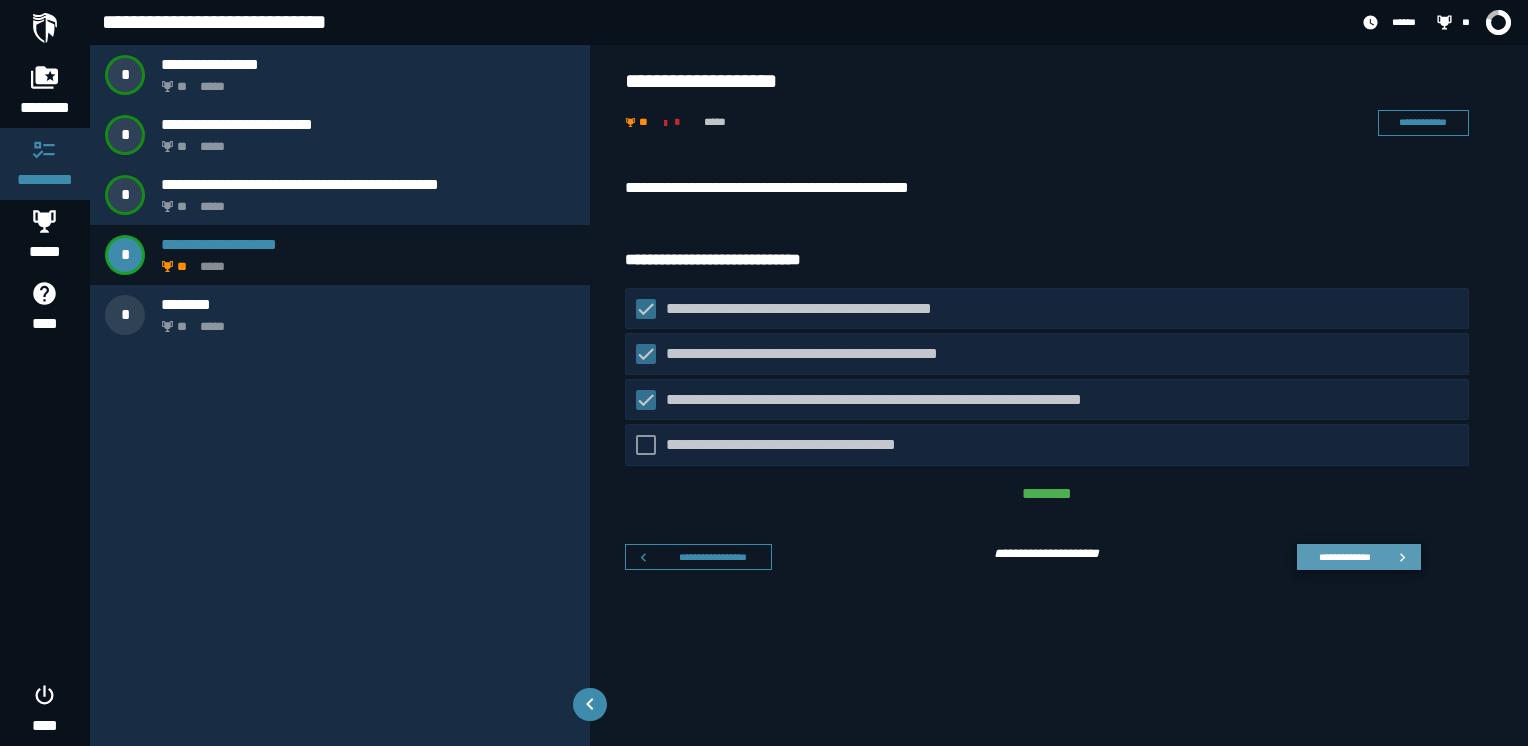click on "**********" at bounding box center (1344, 557) 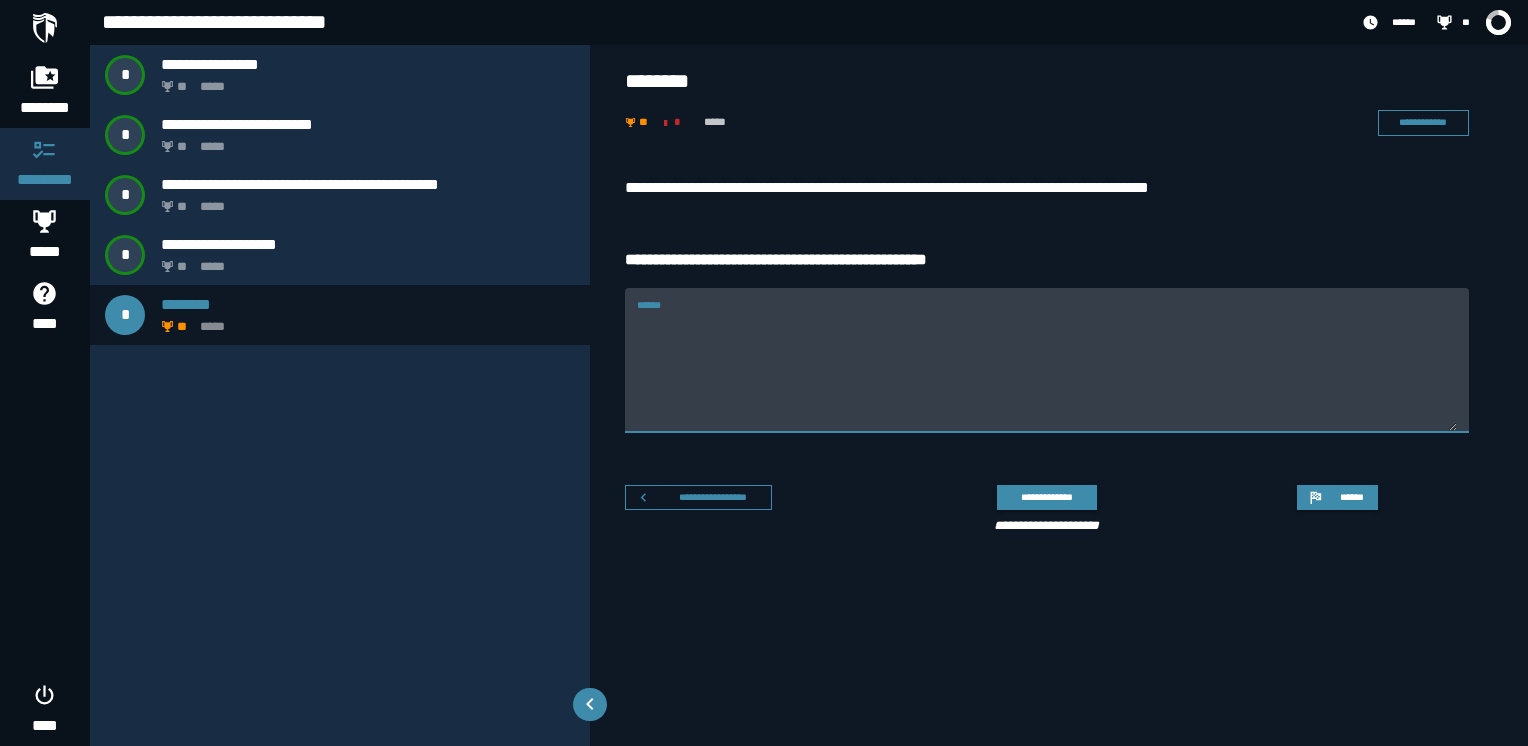 click on "******" at bounding box center [1047, 372] 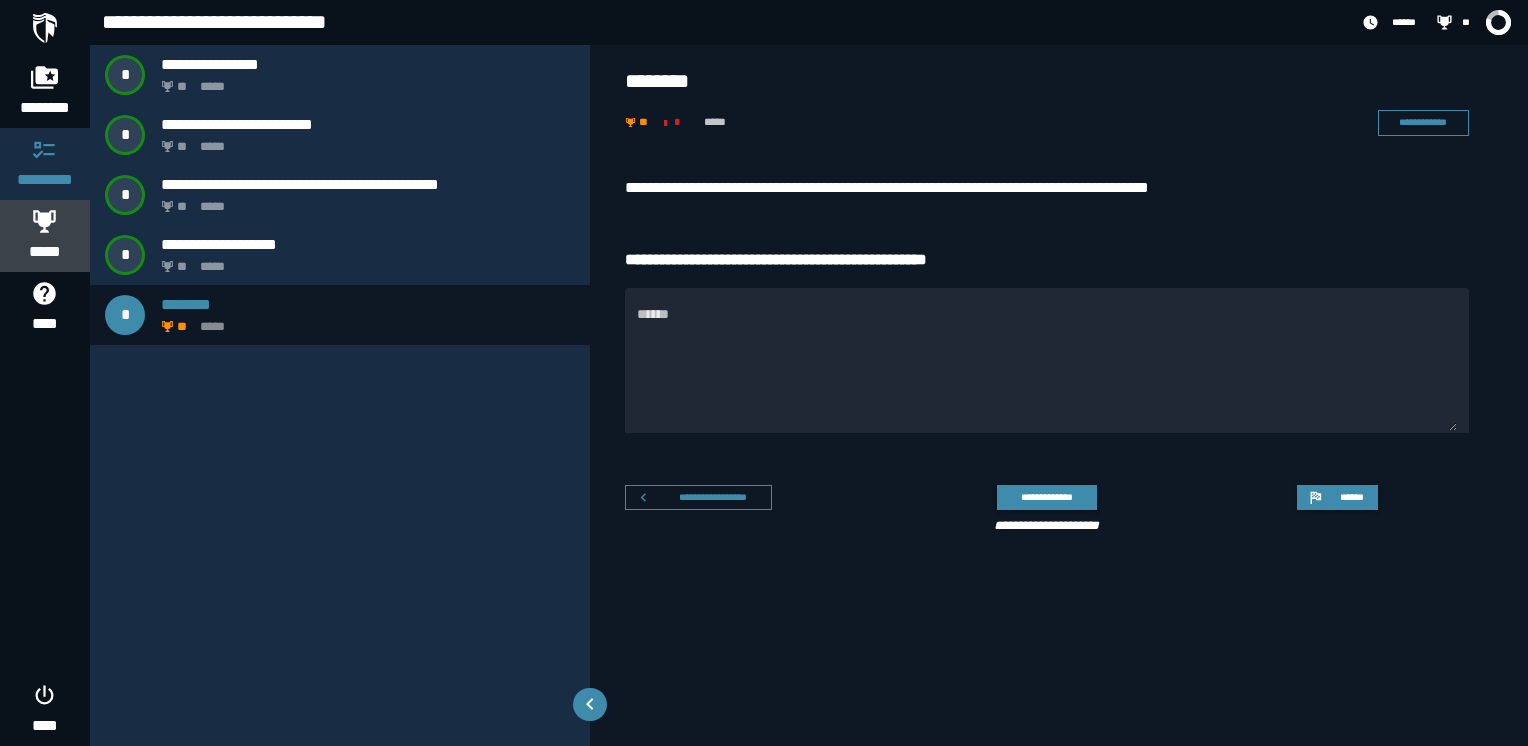 click 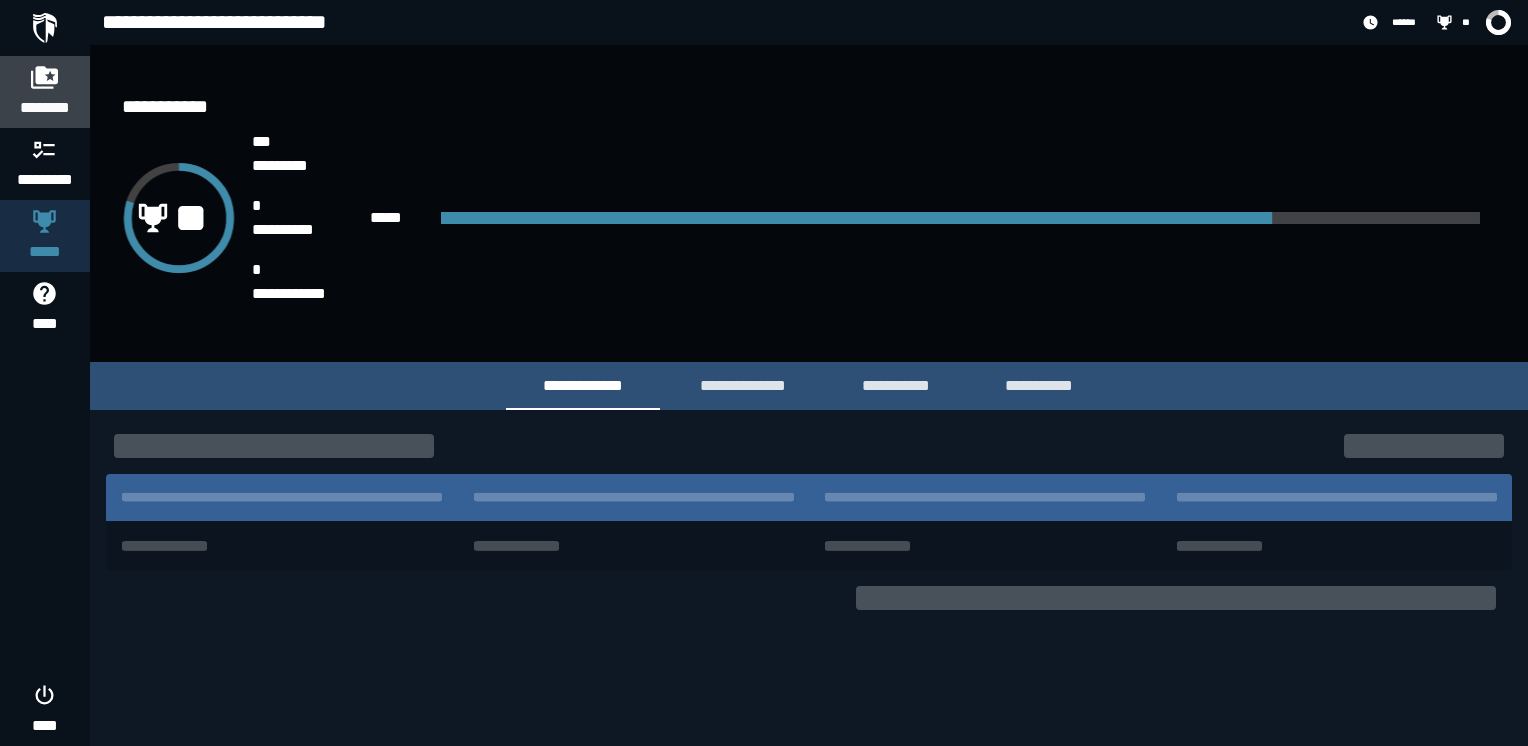 click on "********" at bounding box center [45, 108] 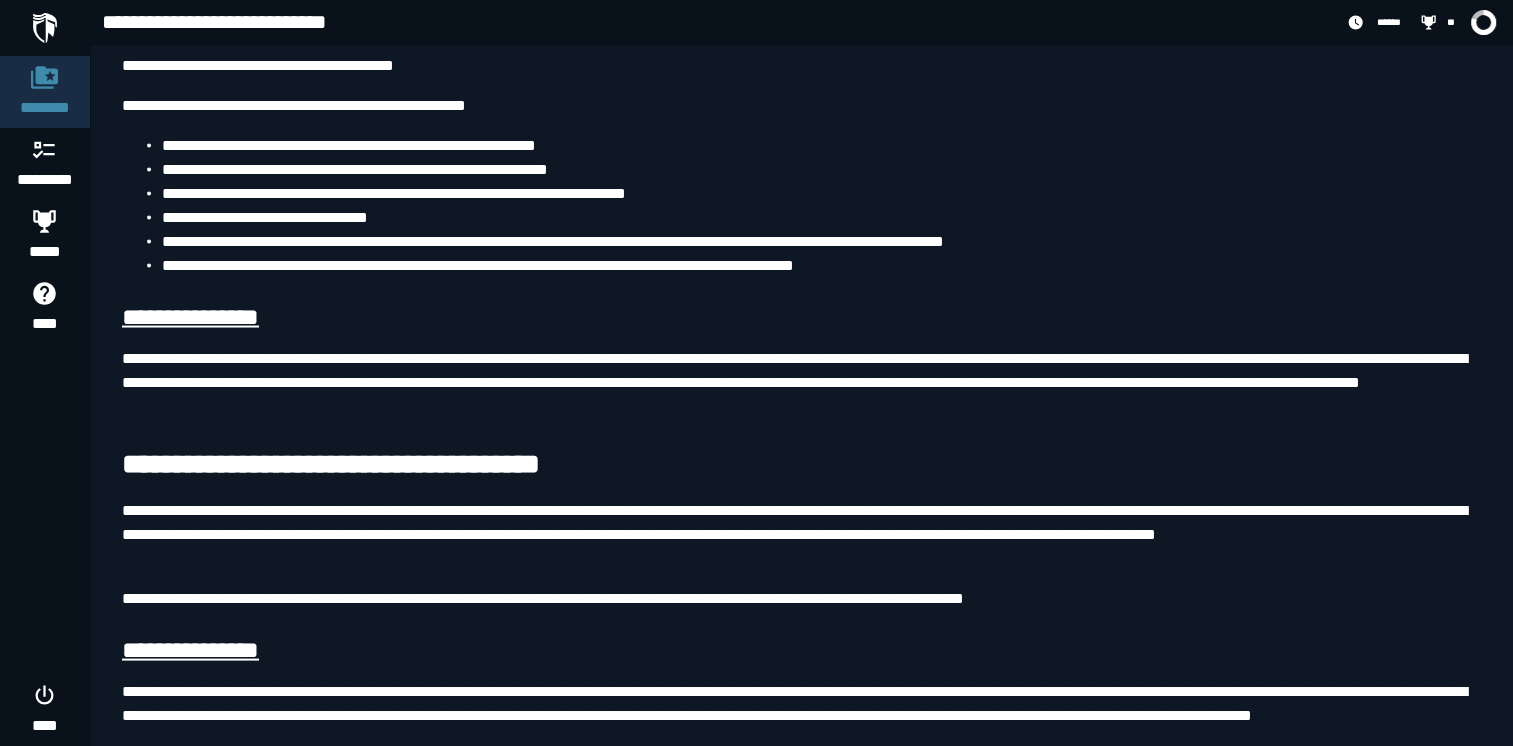 scroll, scrollTop: 3805, scrollLeft: 0, axis: vertical 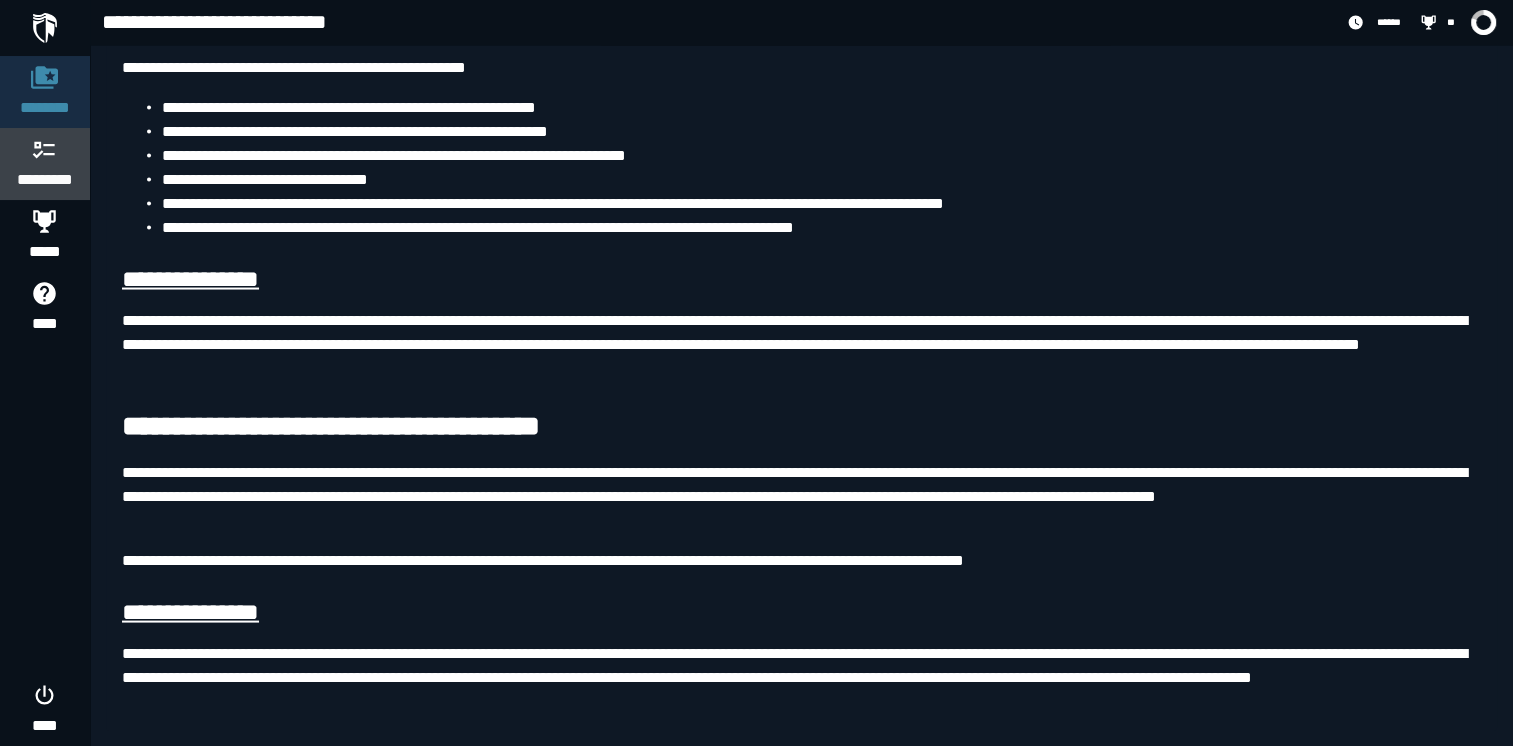 click 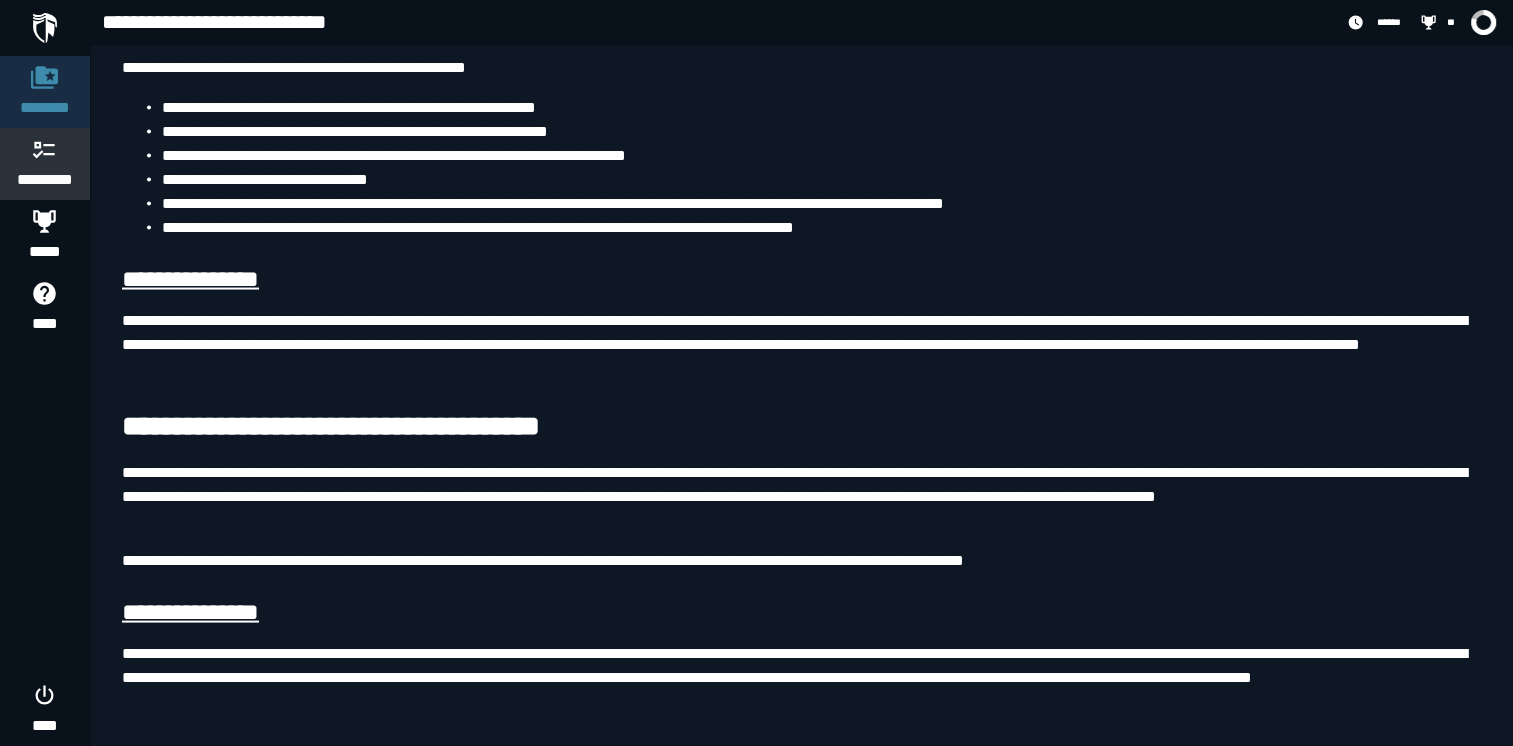 scroll, scrollTop: 0, scrollLeft: 0, axis: both 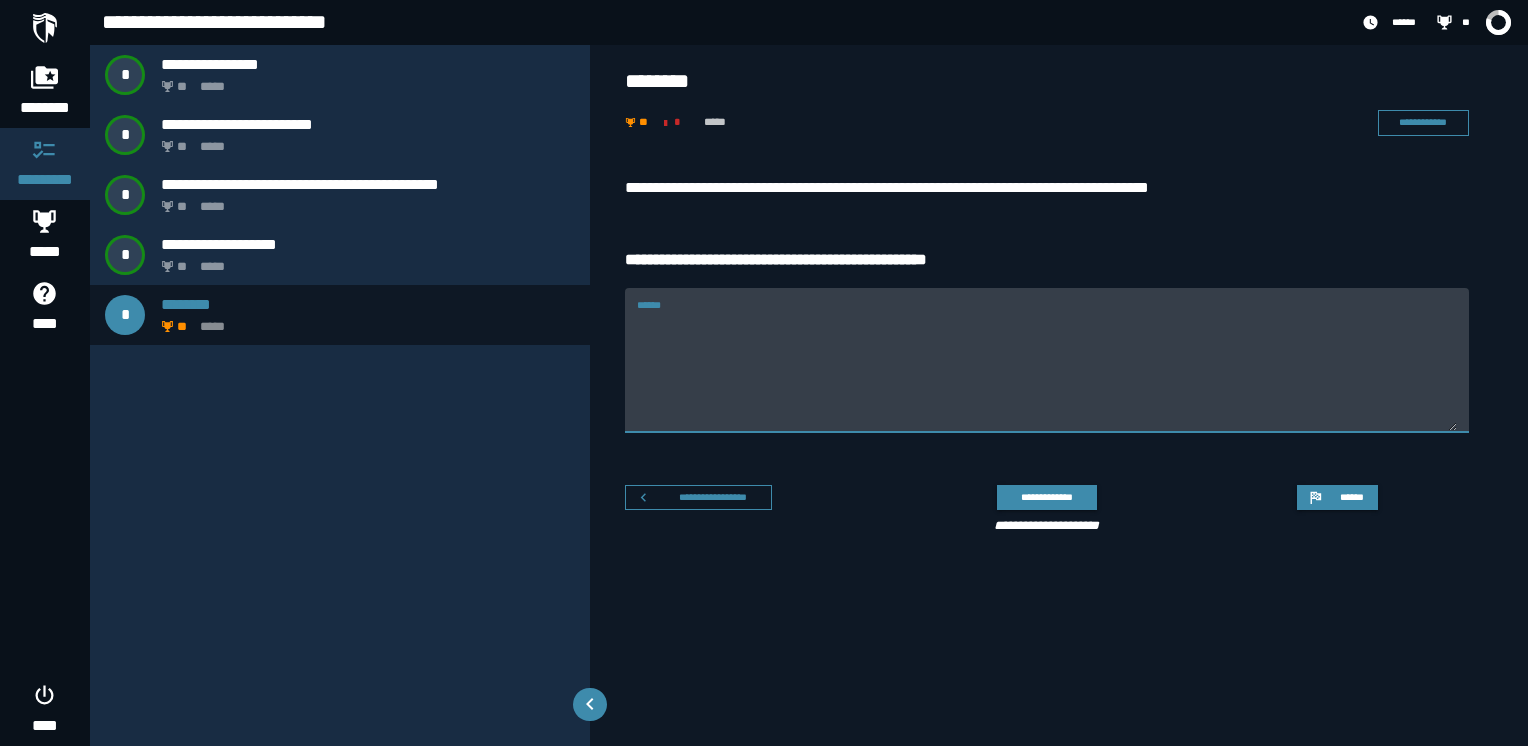 click on "******" at bounding box center [1047, 372] 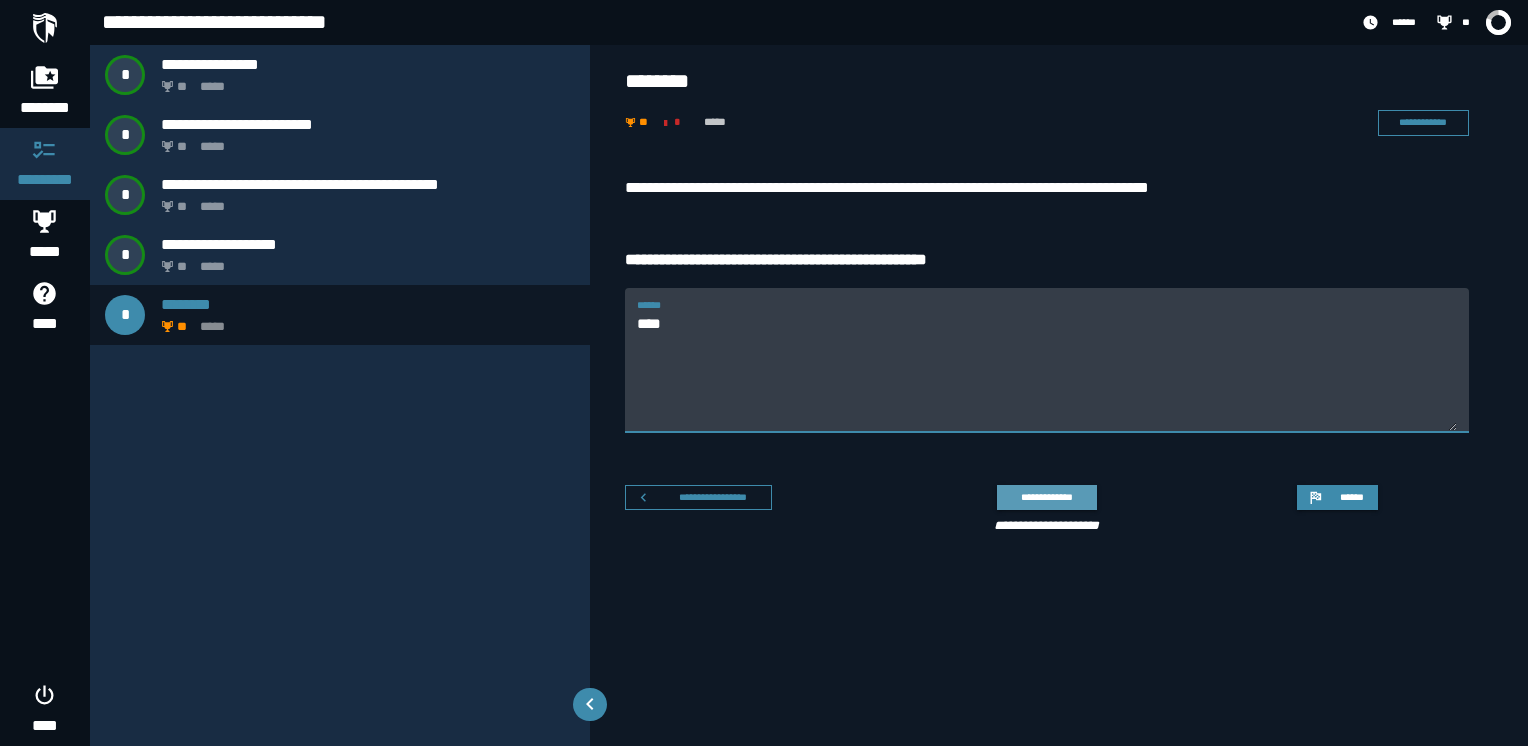 type on "****" 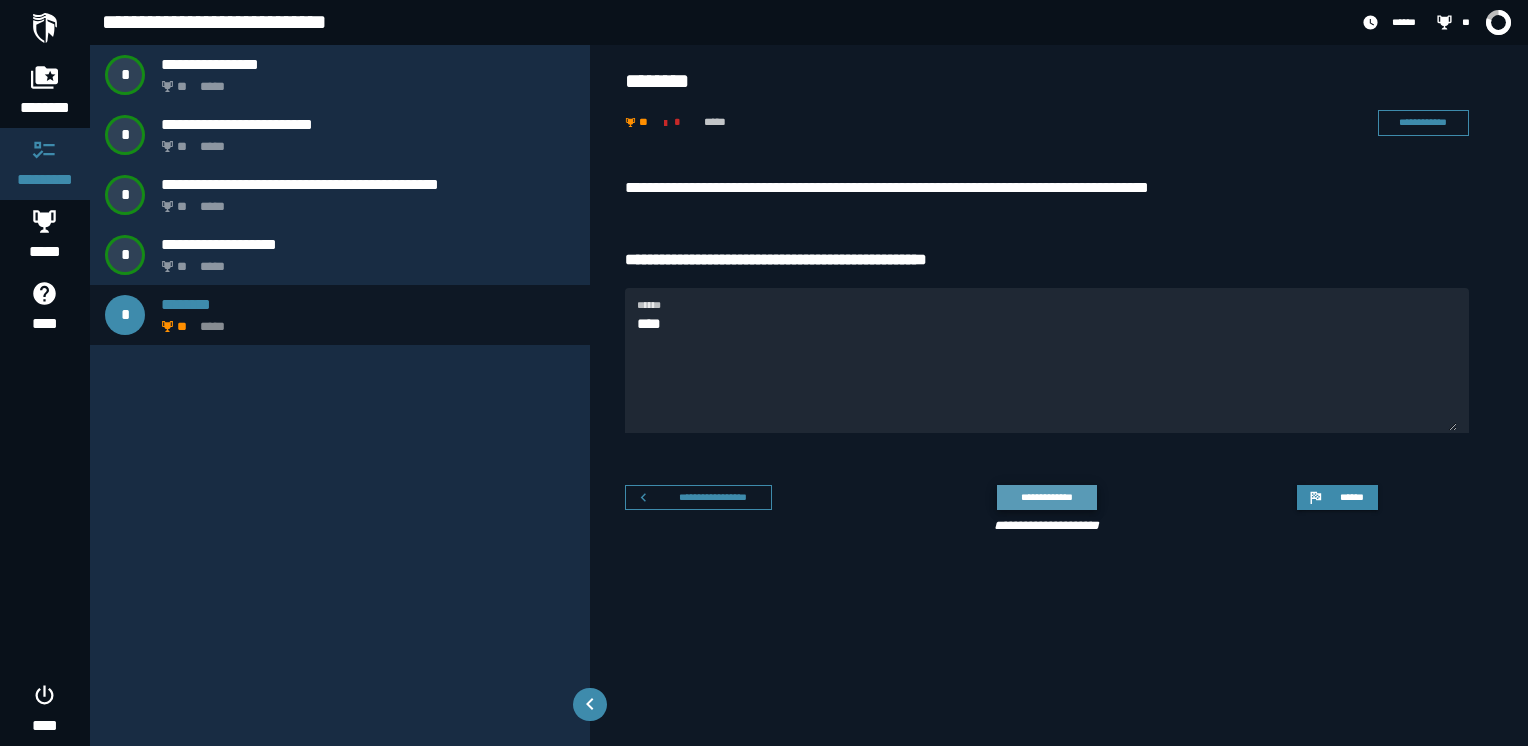 click on "**********" at bounding box center (1046, 497) 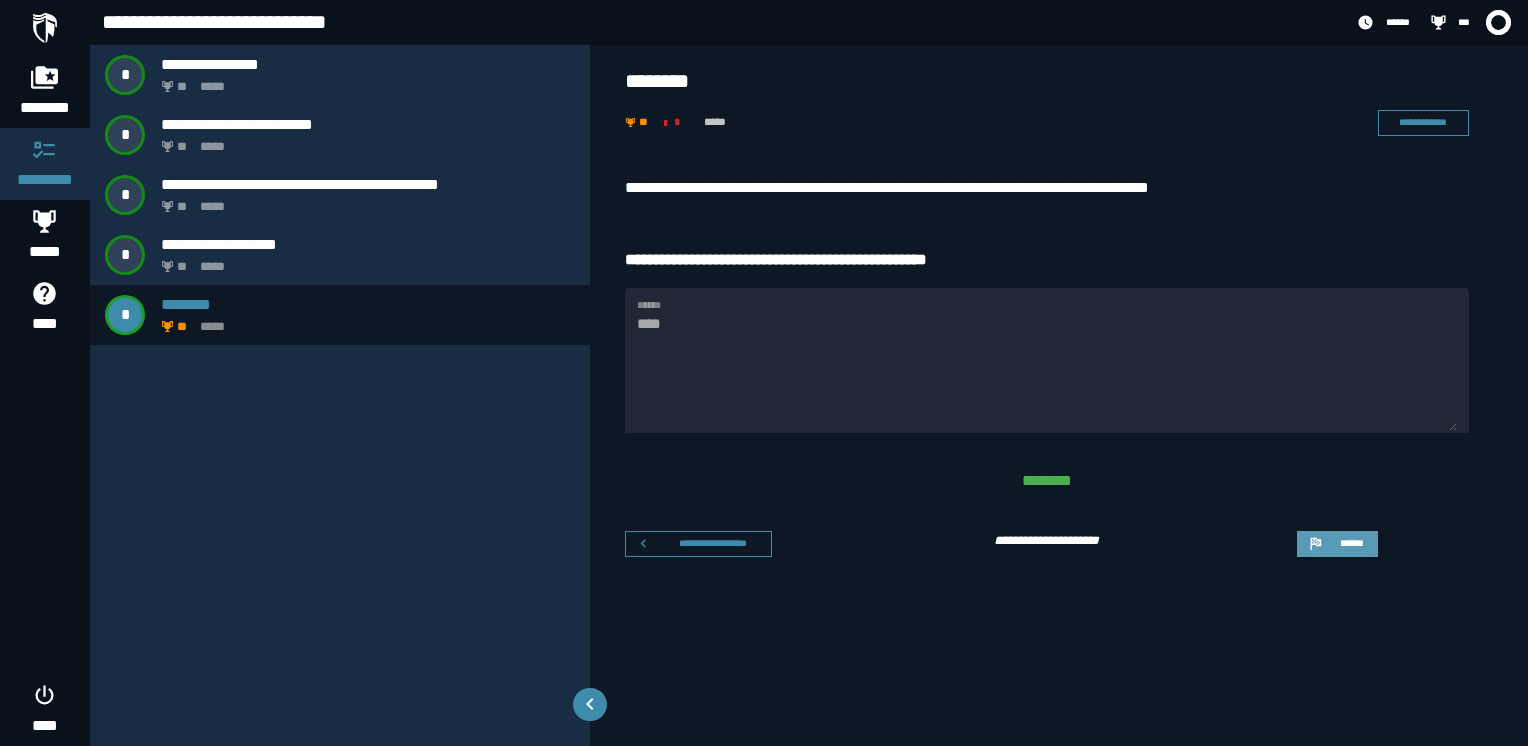 click on "******" at bounding box center (1337, 544) 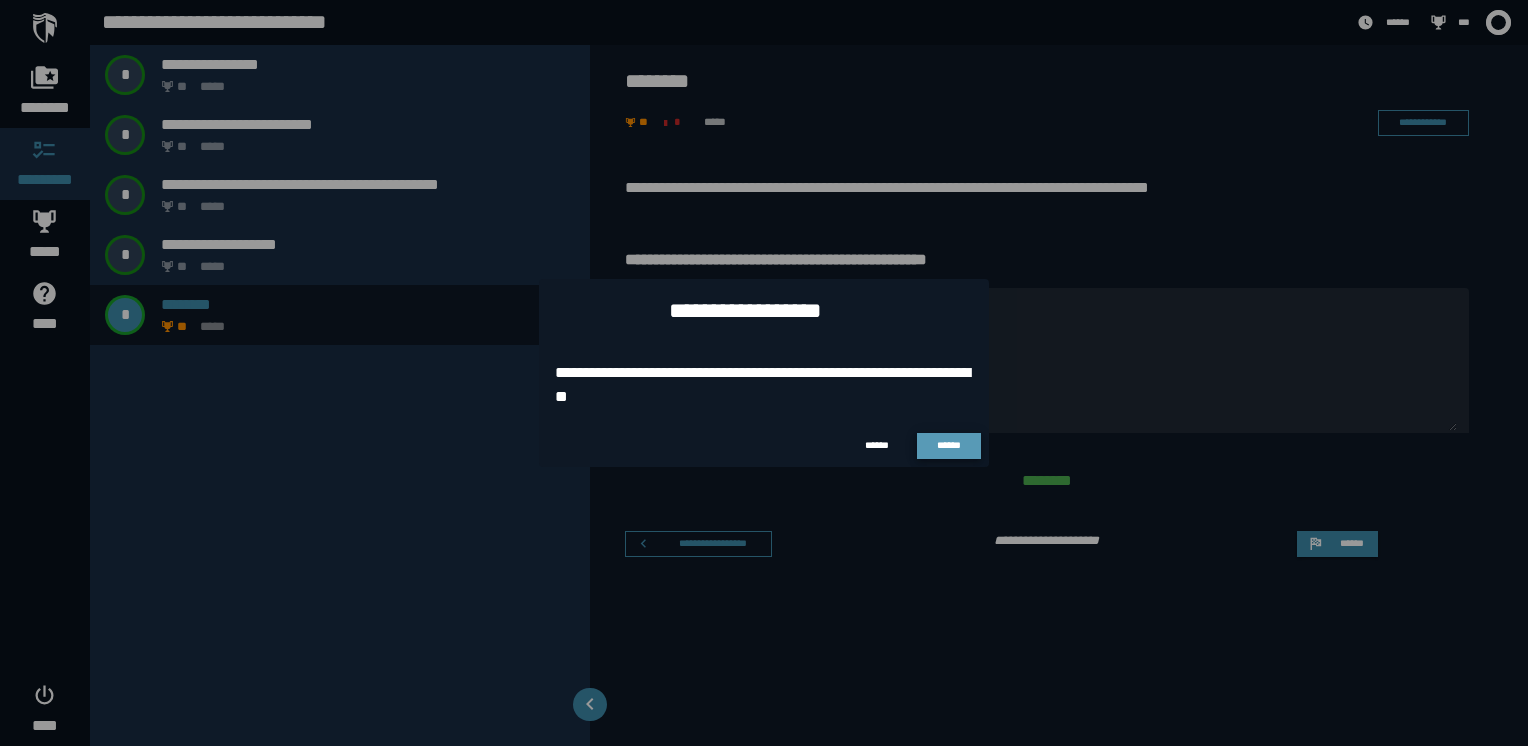 click on "******" at bounding box center [949, 445] 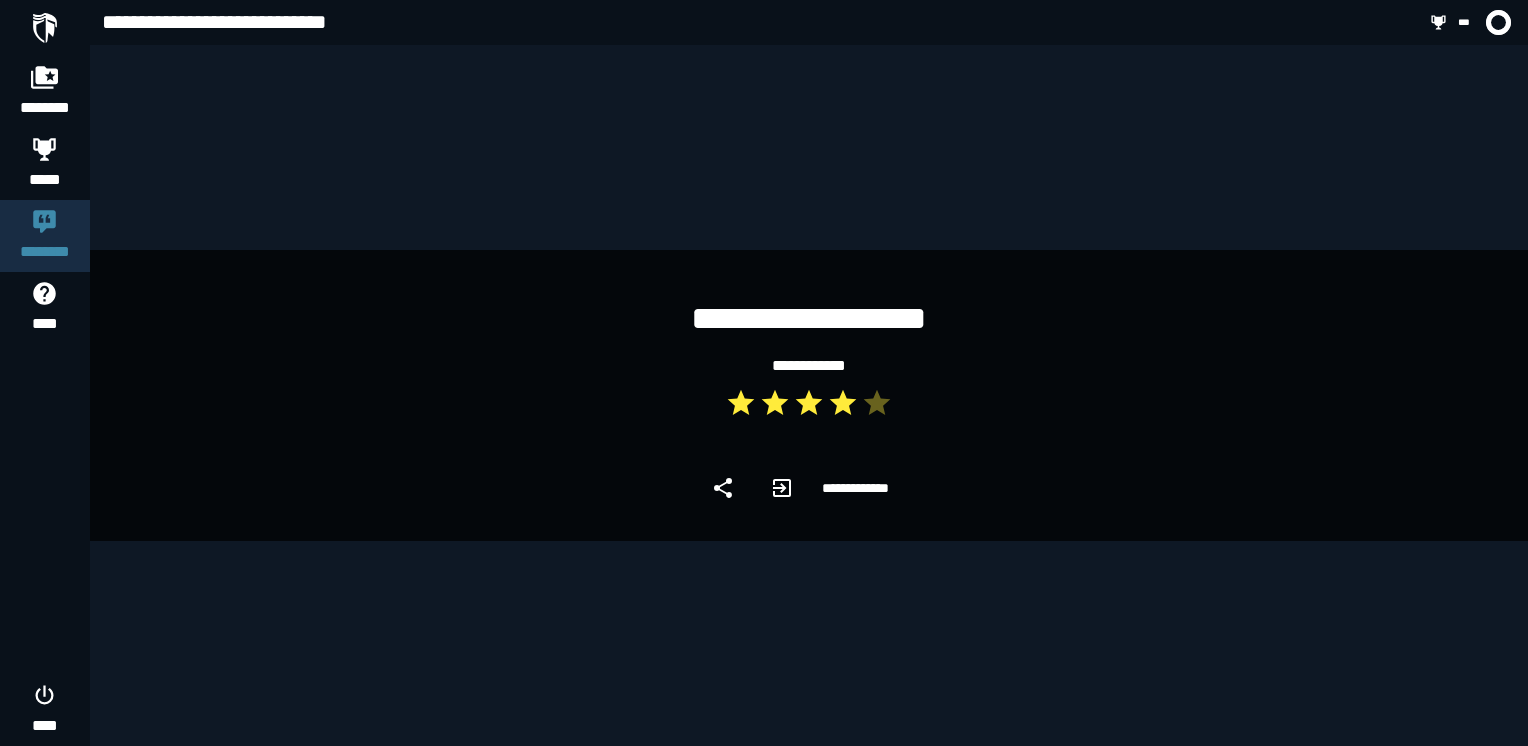 click on "**********" at bounding box center (809, 395) 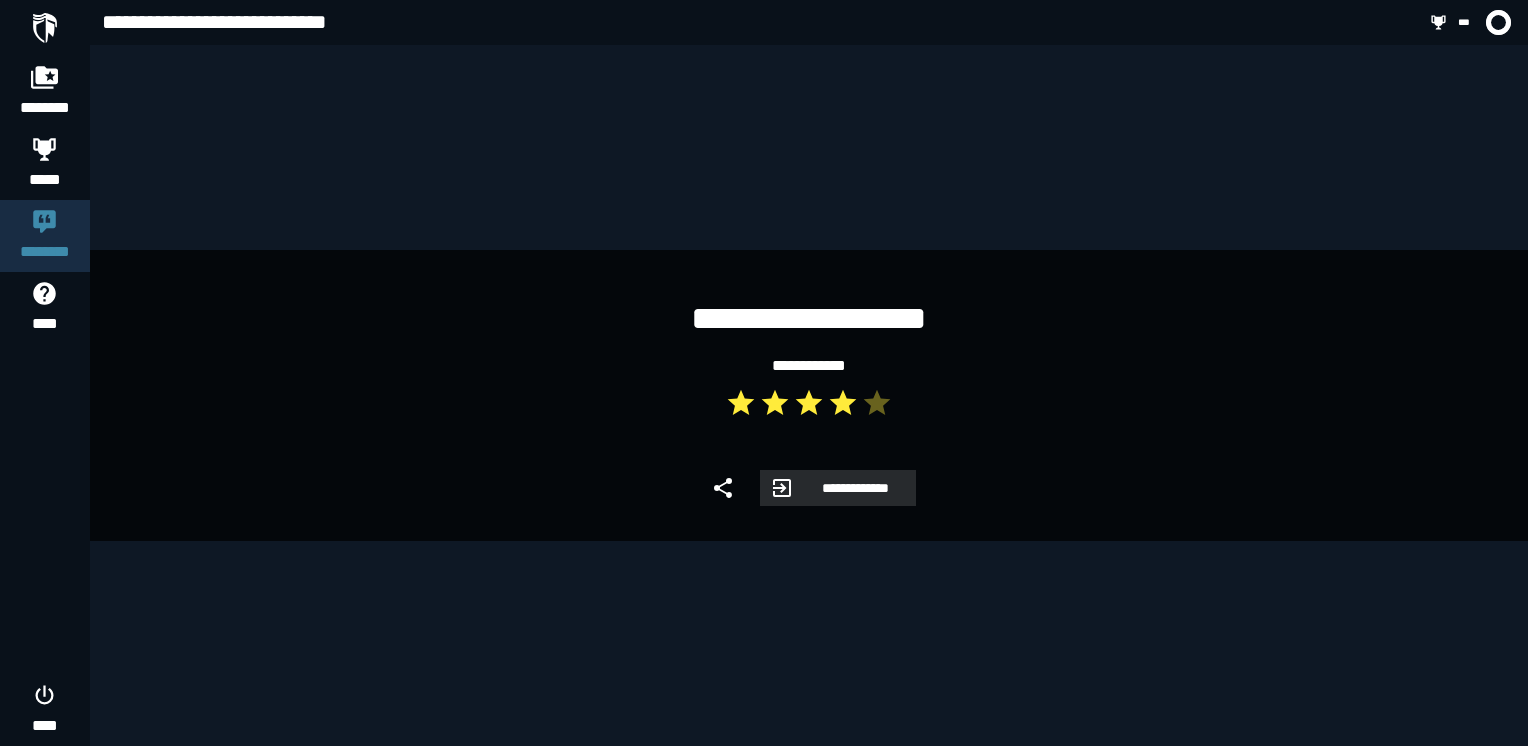 click 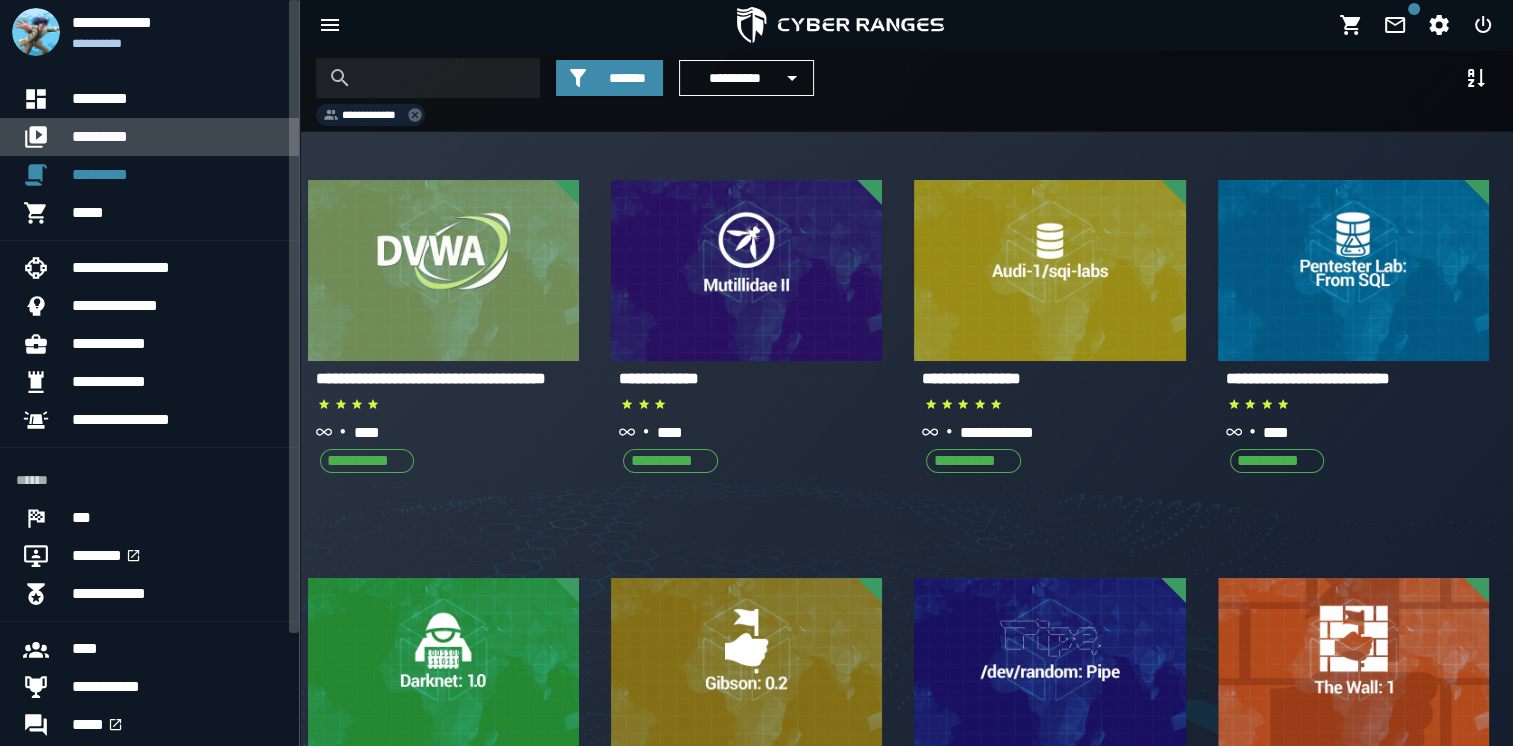 click on "*********" at bounding box center [177, 137] 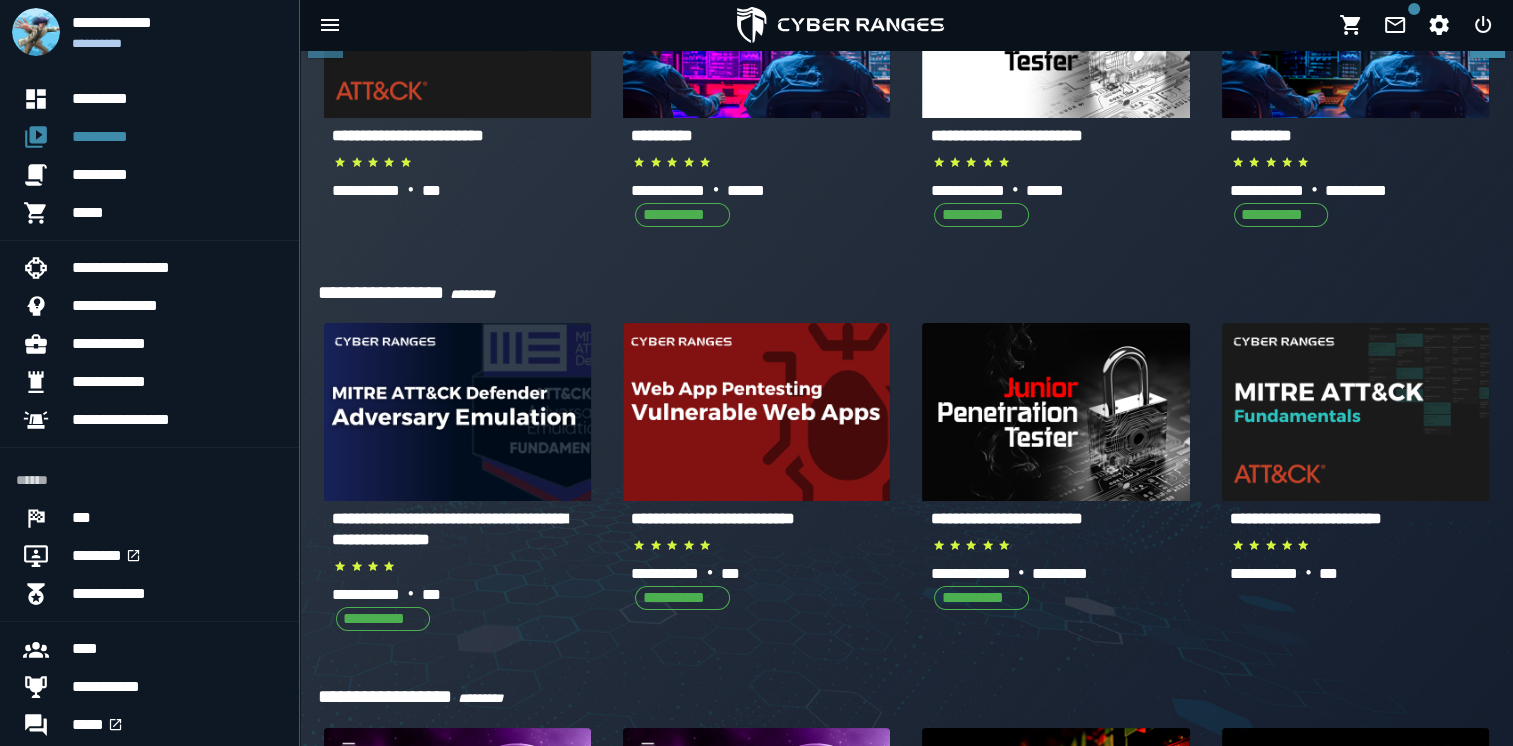 scroll, scrollTop: 236, scrollLeft: 0, axis: vertical 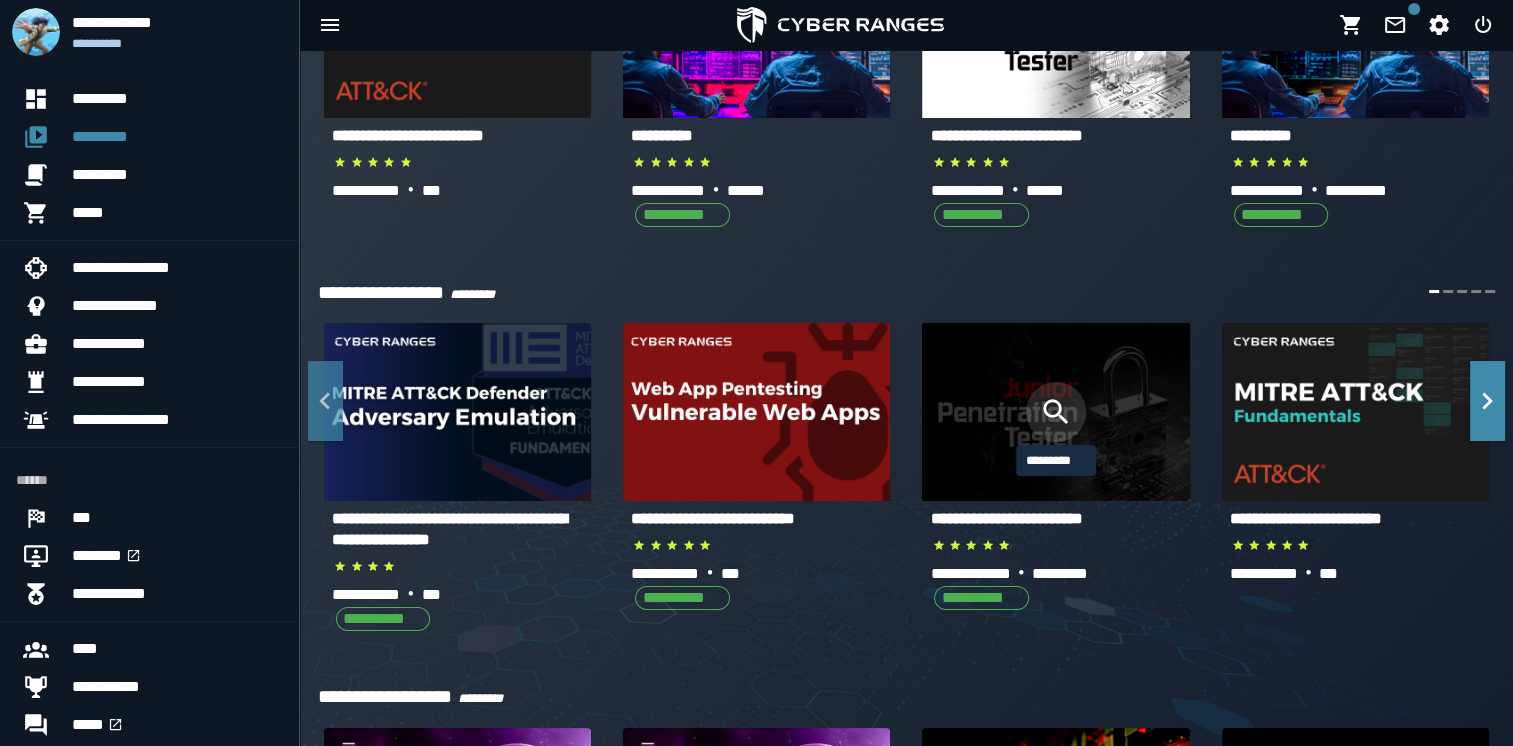 click 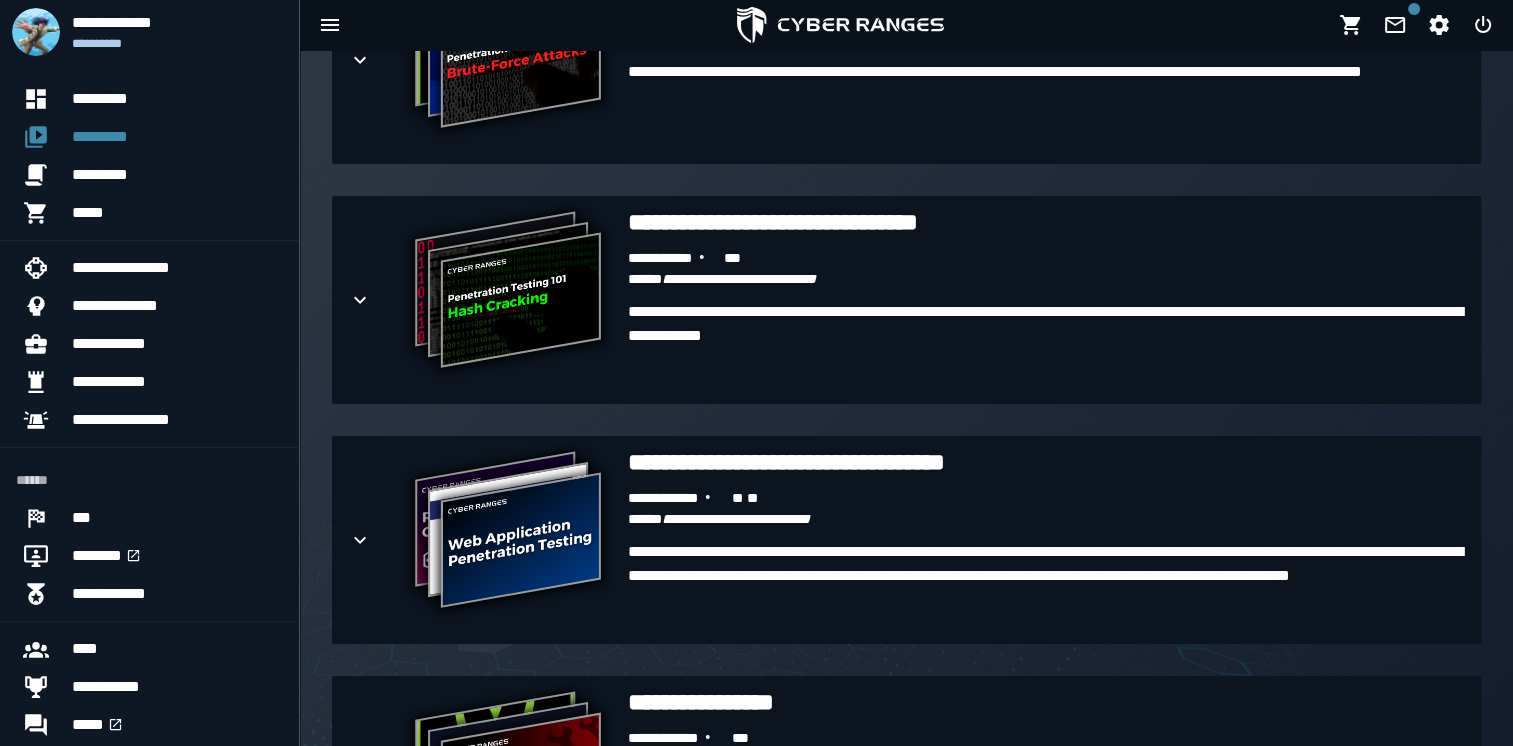 scroll, scrollTop: 2956, scrollLeft: 0, axis: vertical 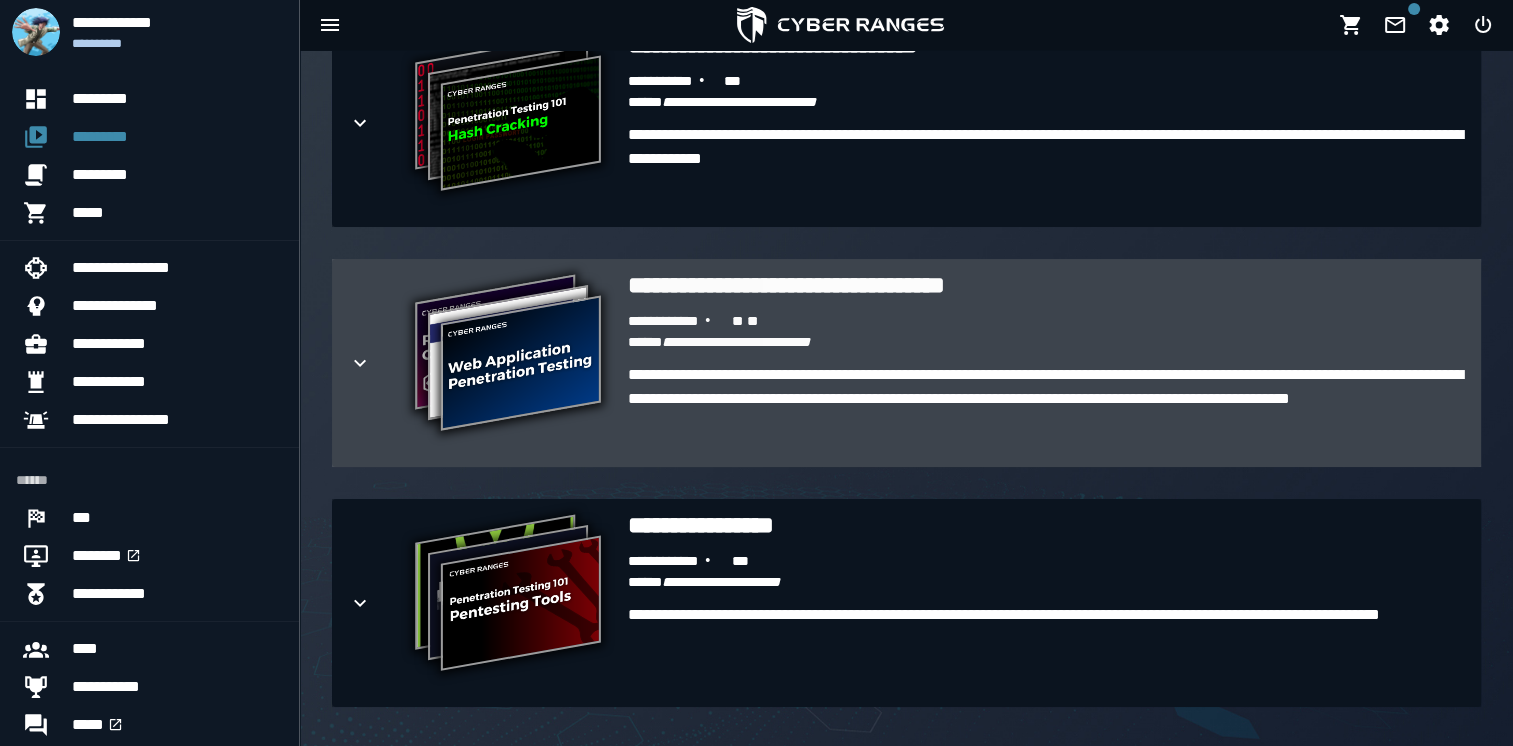 click on "**********" at bounding box center (1046, 285) 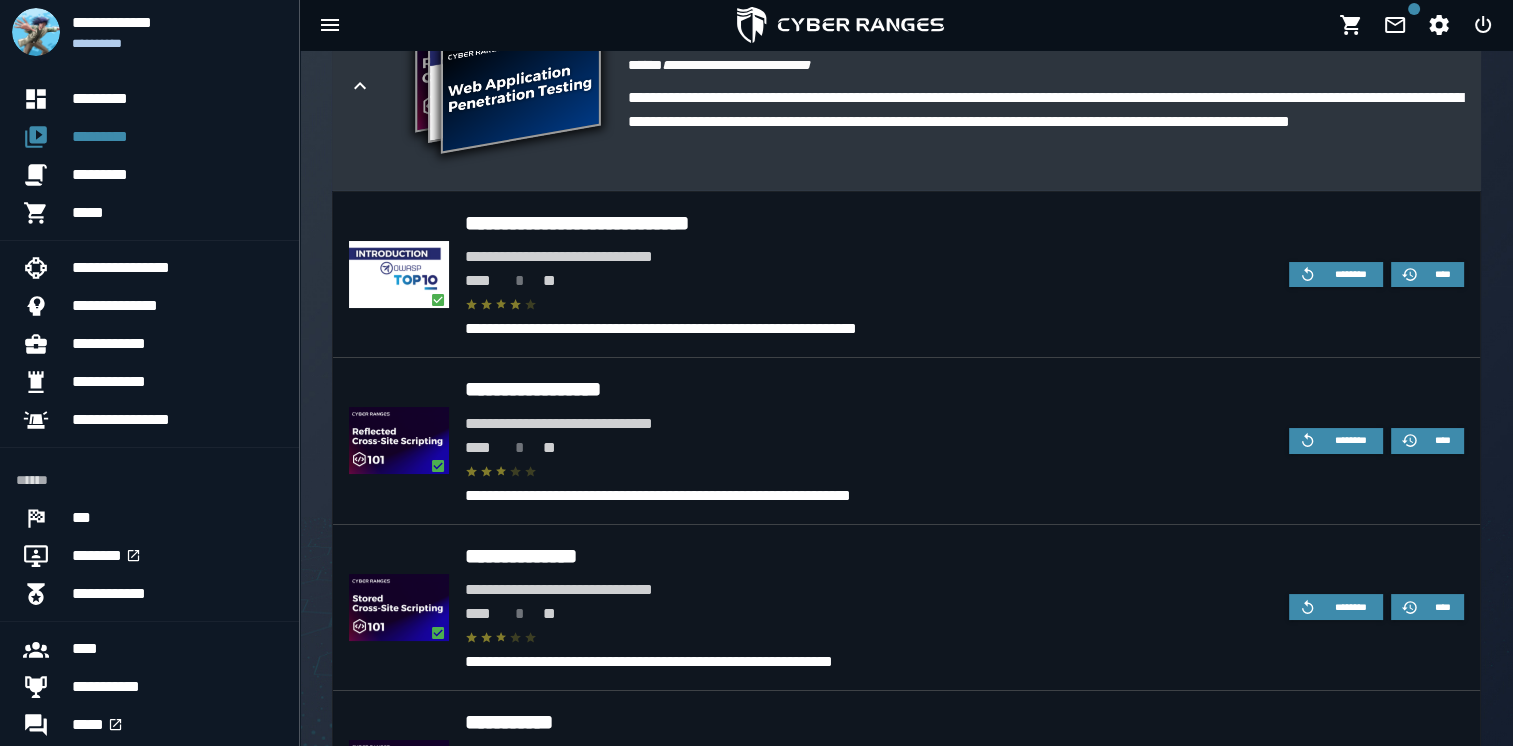 scroll, scrollTop: 3236, scrollLeft: 0, axis: vertical 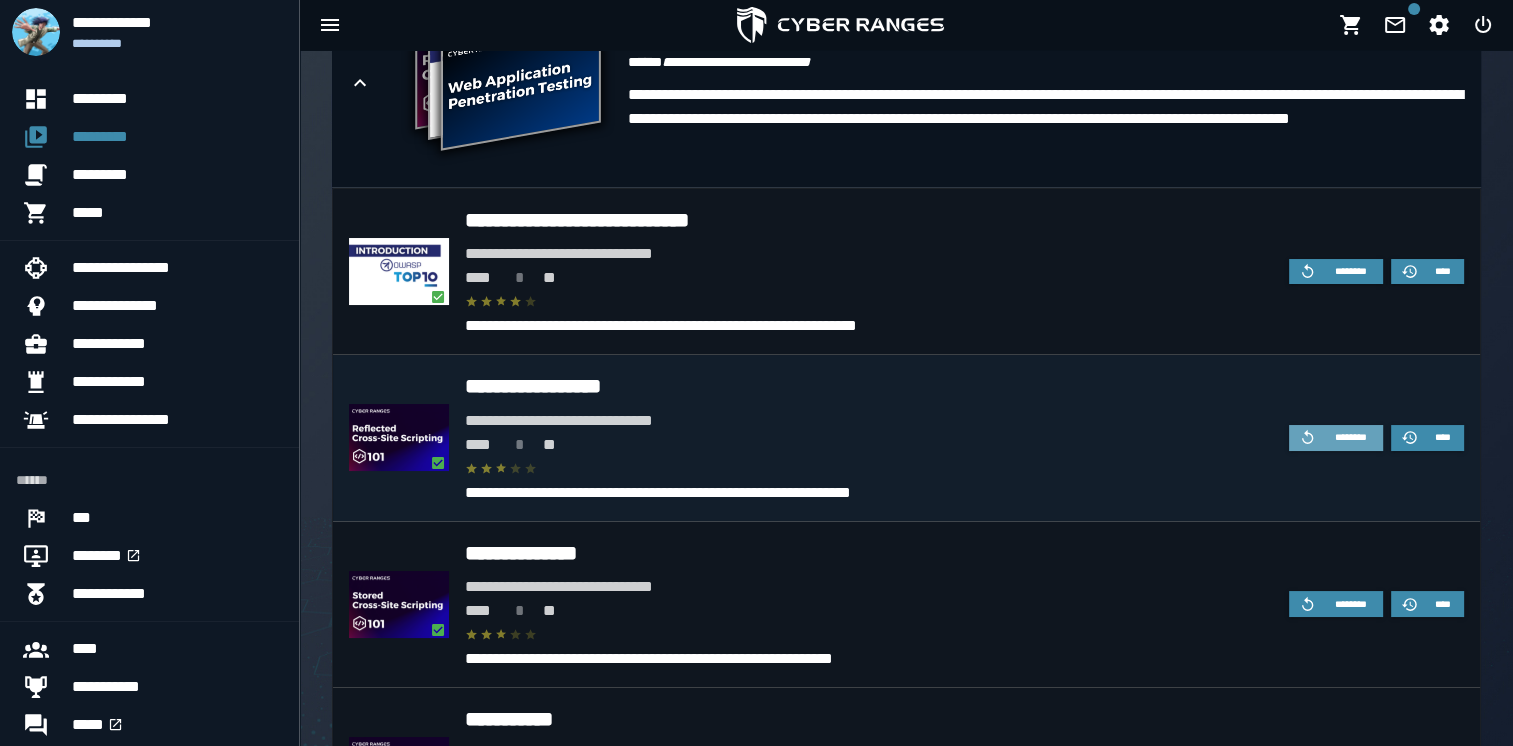 drag, startPoint x: 556, startPoint y: 390, endPoint x: 1347, endPoint y: 441, distance: 792.6424 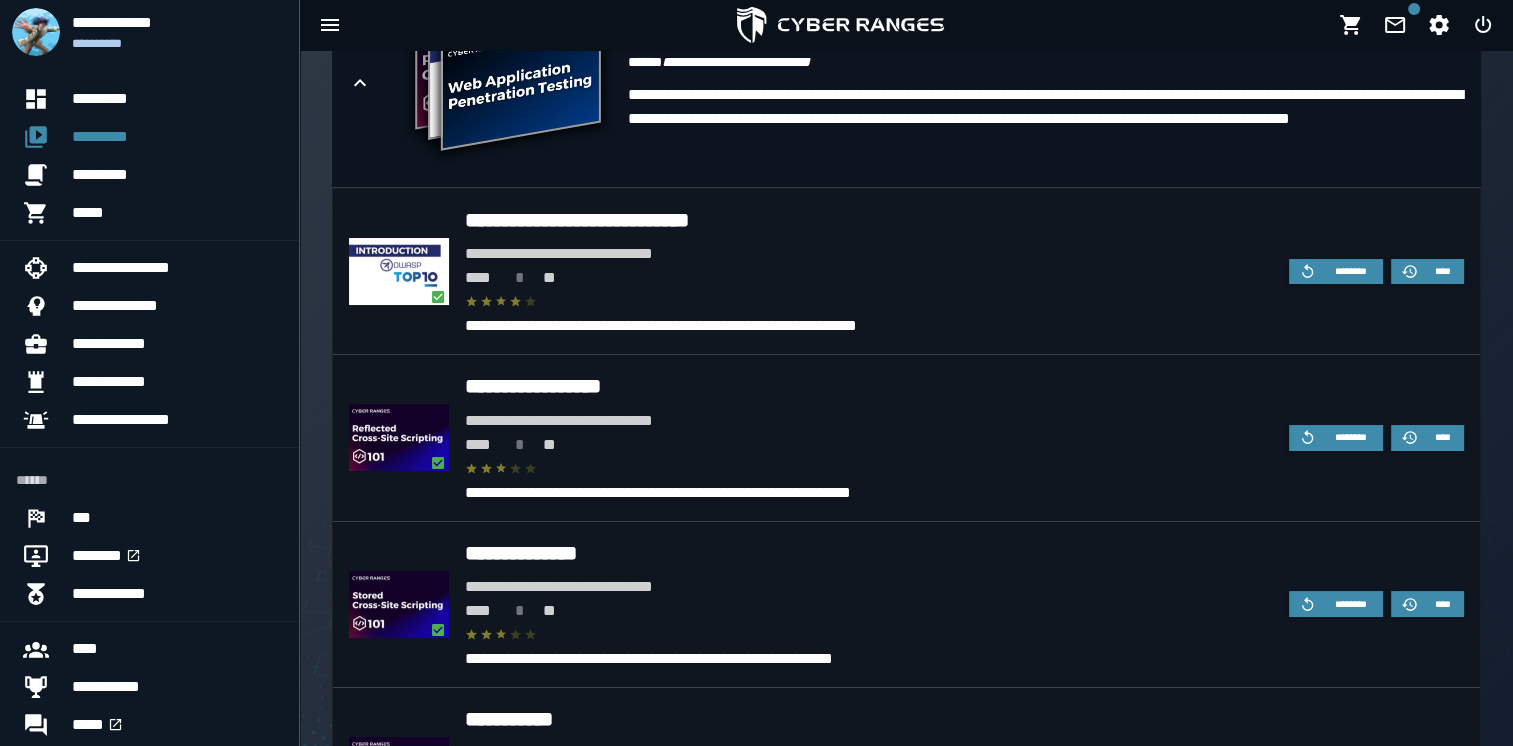 drag, startPoint x: 1347, startPoint y: 441, endPoint x: 1488, endPoint y: 616, distance: 224.7354 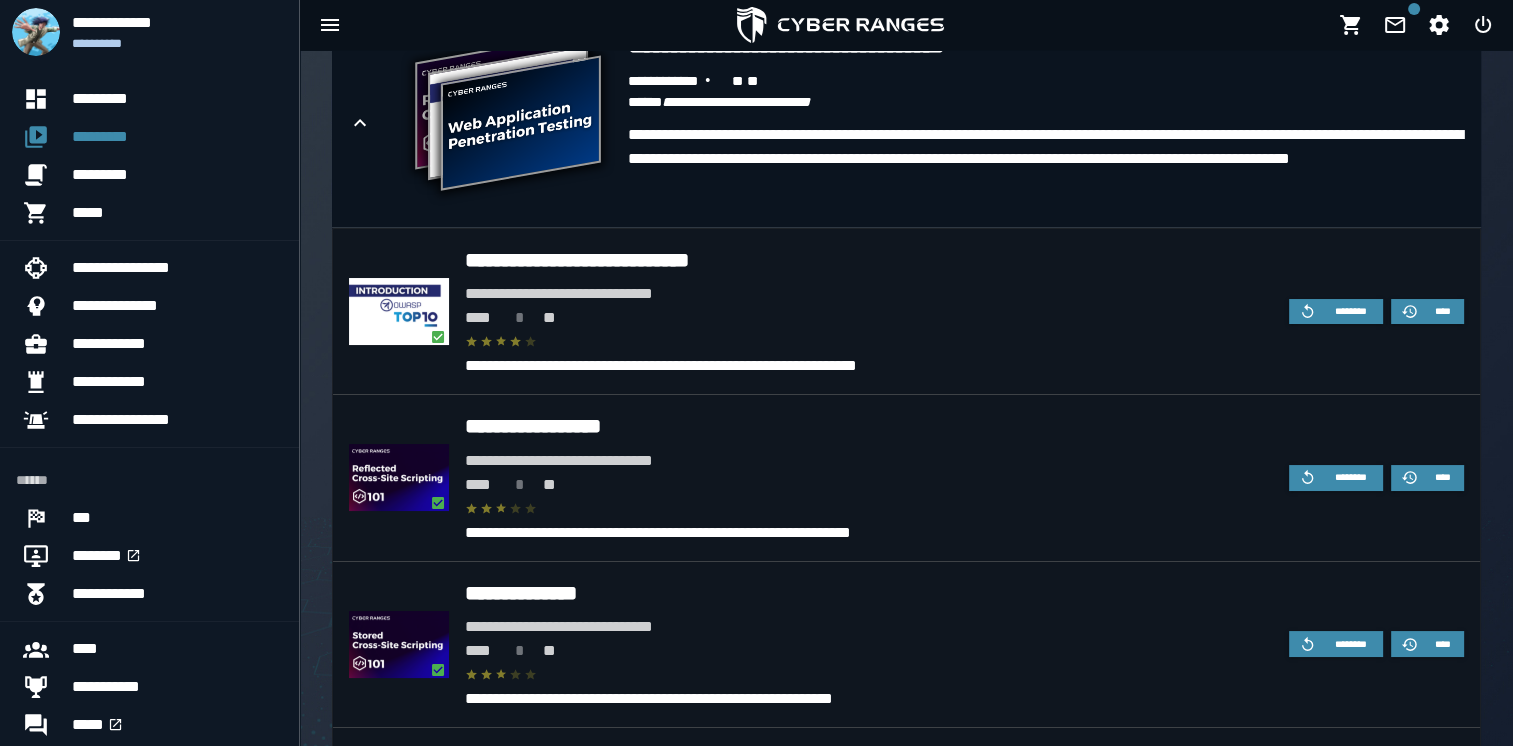 scroll, scrollTop: 3195, scrollLeft: 0, axis: vertical 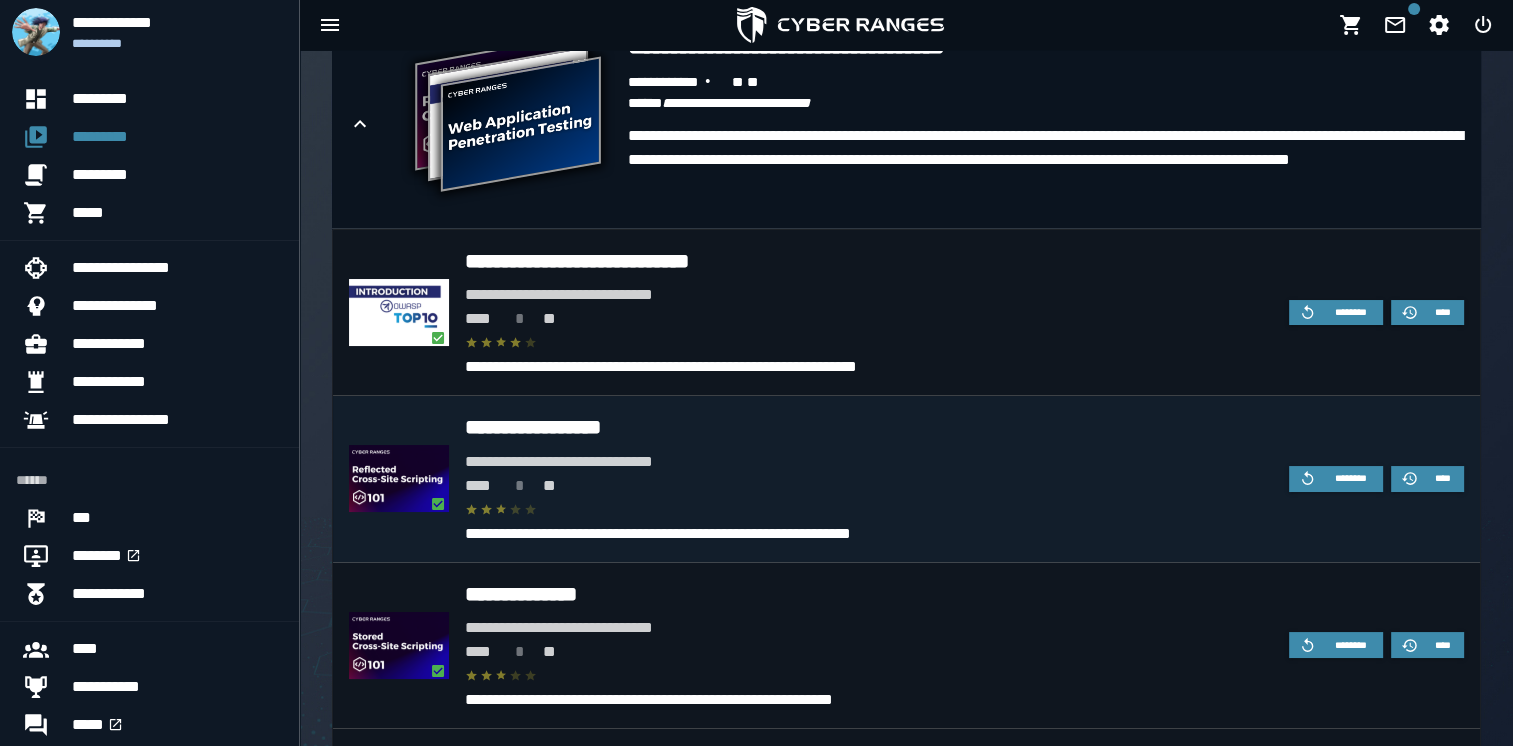 drag, startPoint x: 1361, startPoint y: 474, endPoint x: 768, endPoint y: 432, distance: 594.4855 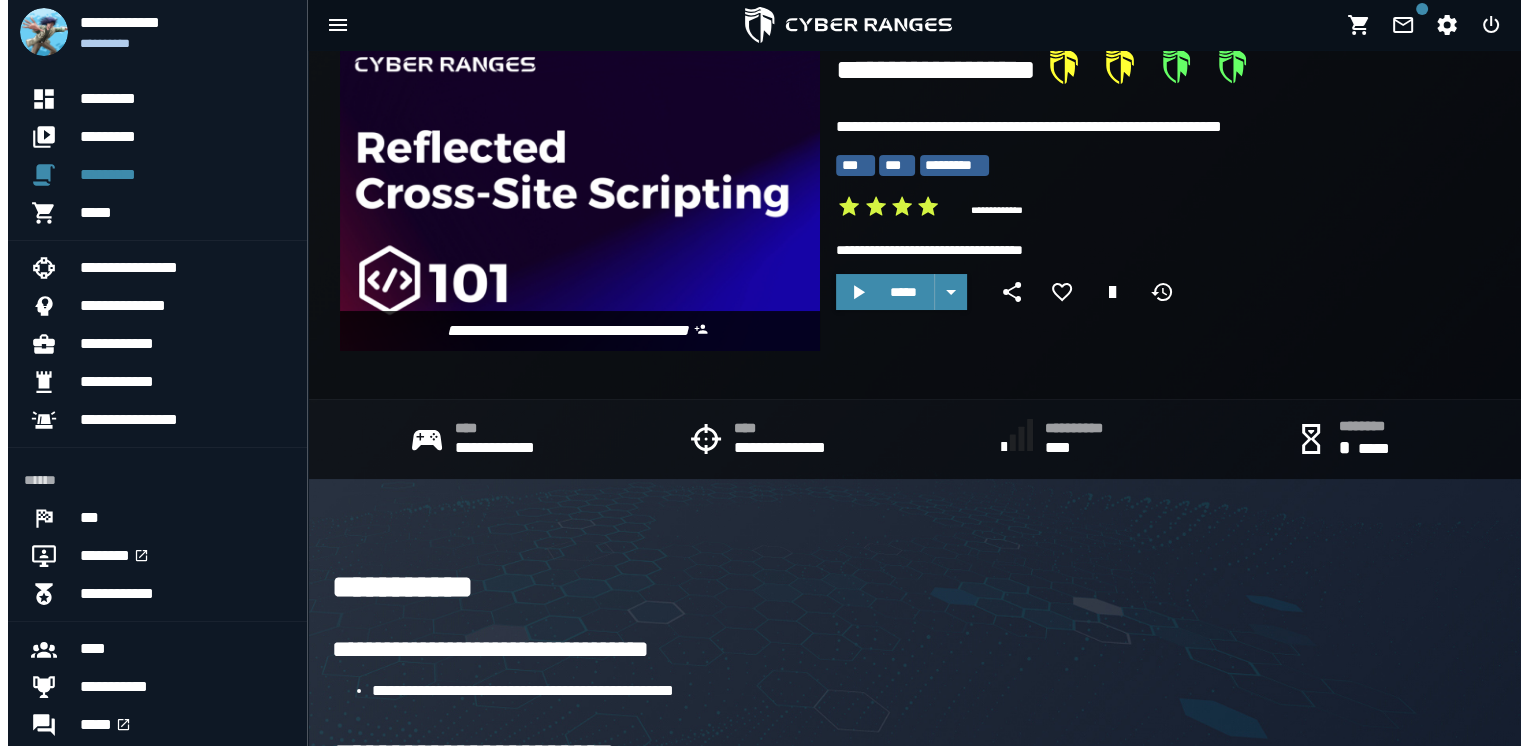 scroll, scrollTop: 0, scrollLeft: 0, axis: both 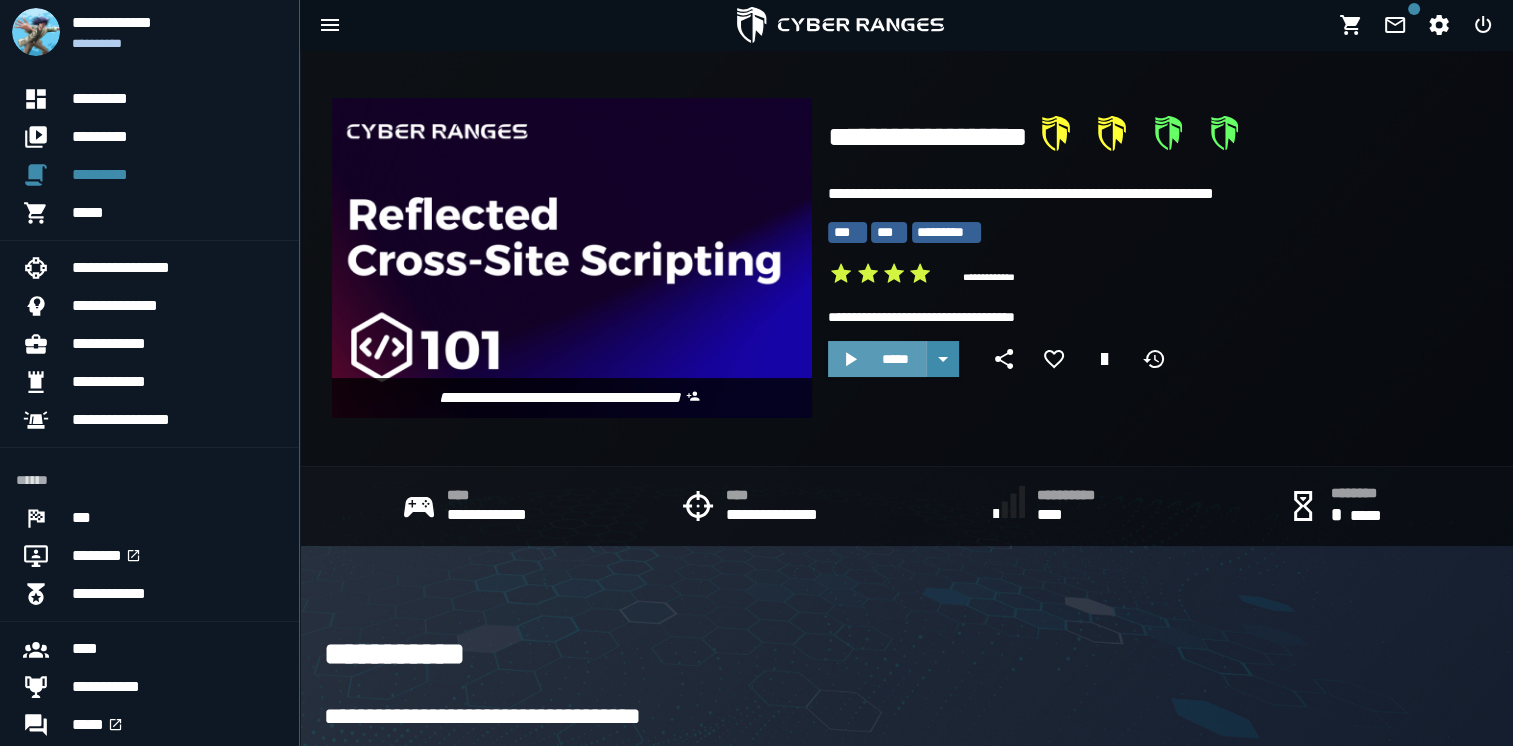 click 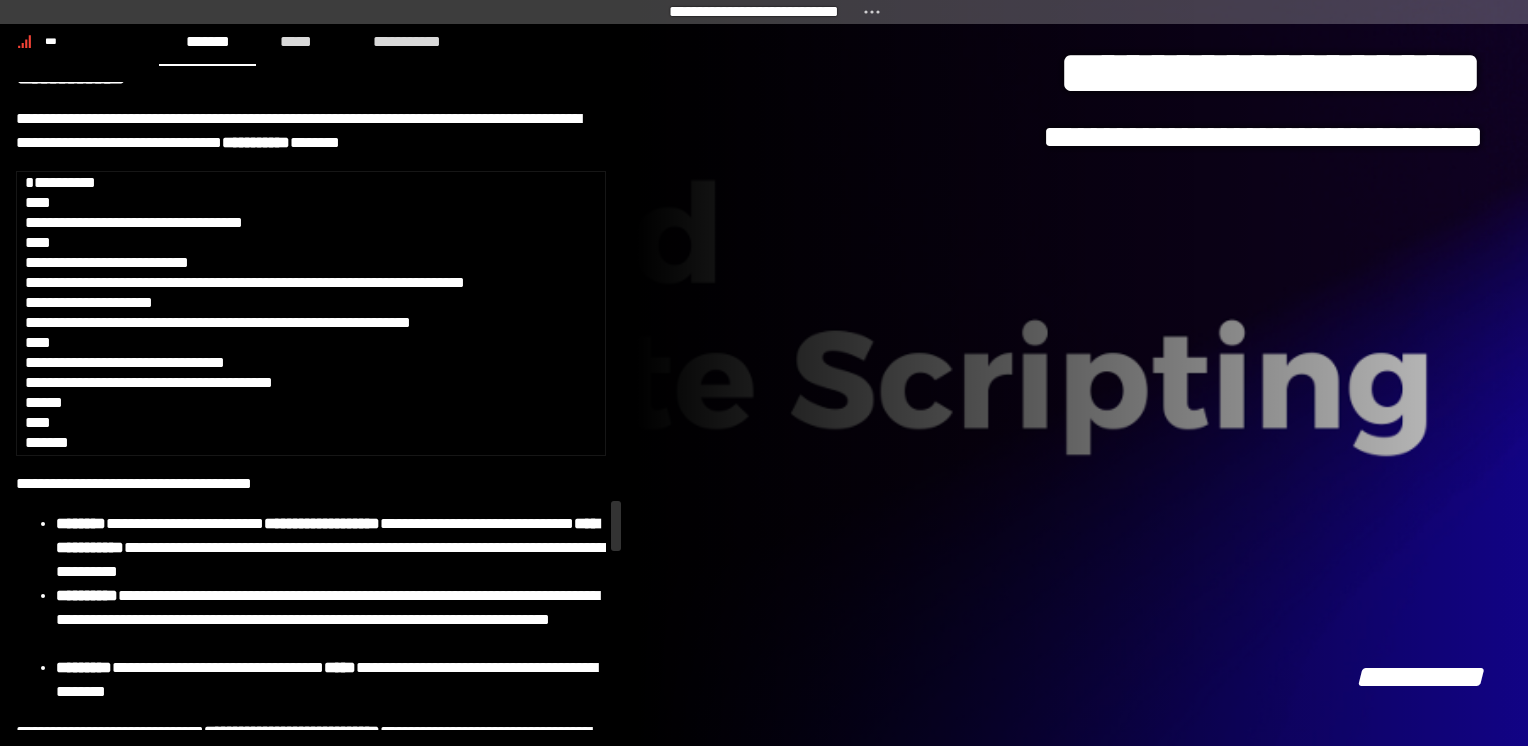 scroll, scrollTop: 8012, scrollLeft: 0, axis: vertical 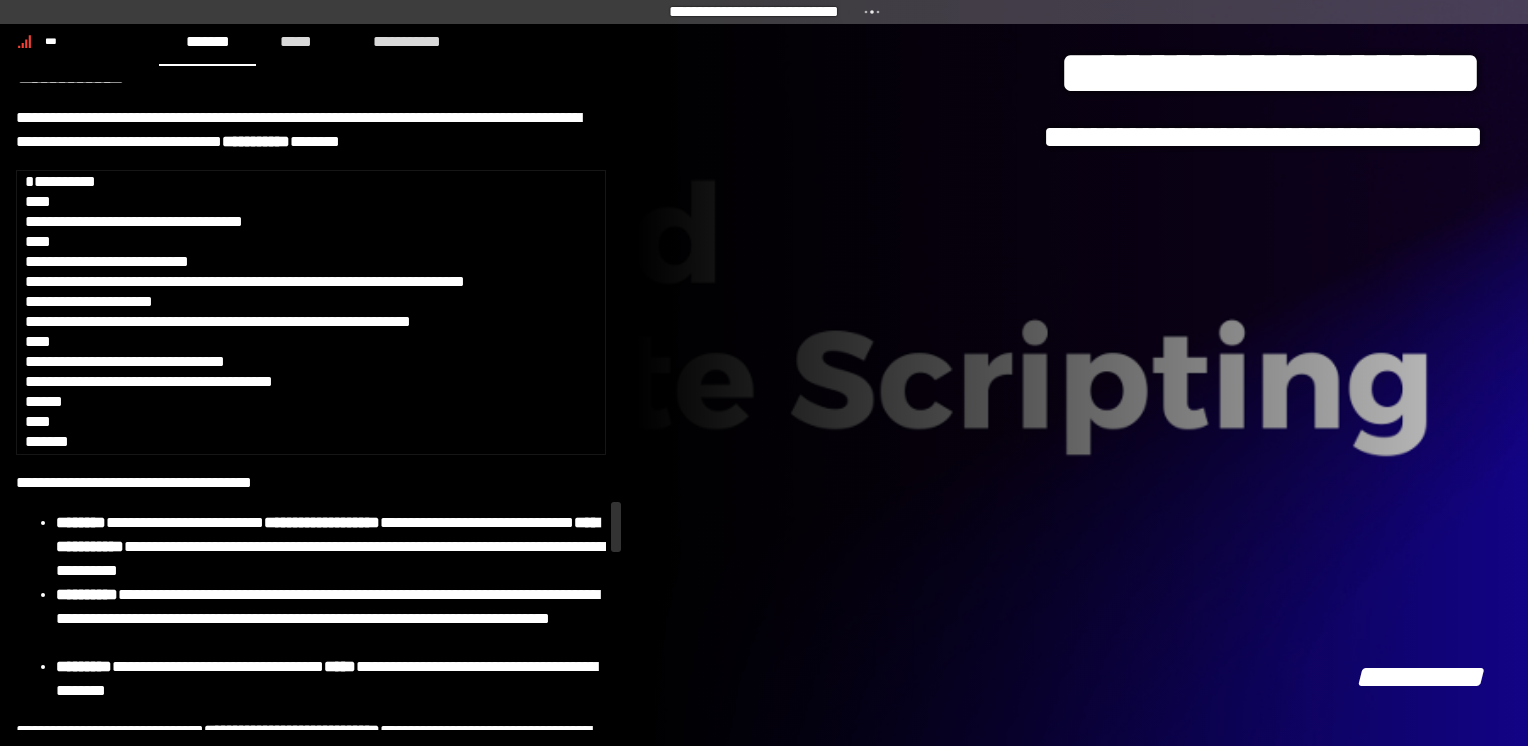 click on "**********" at bounding box center [256, 141] 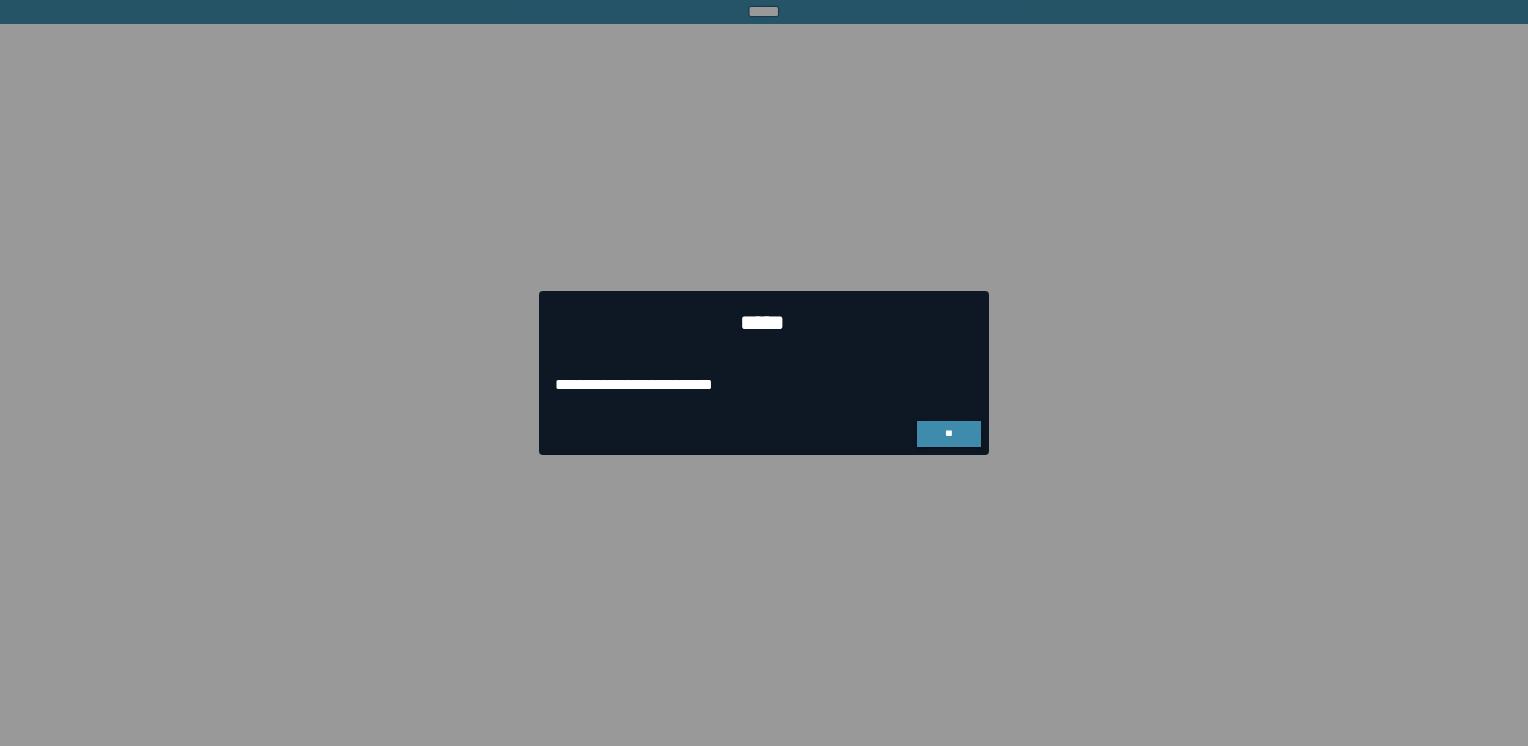 scroll, scrollTop: 0, scrollLeft: 0, axis: both 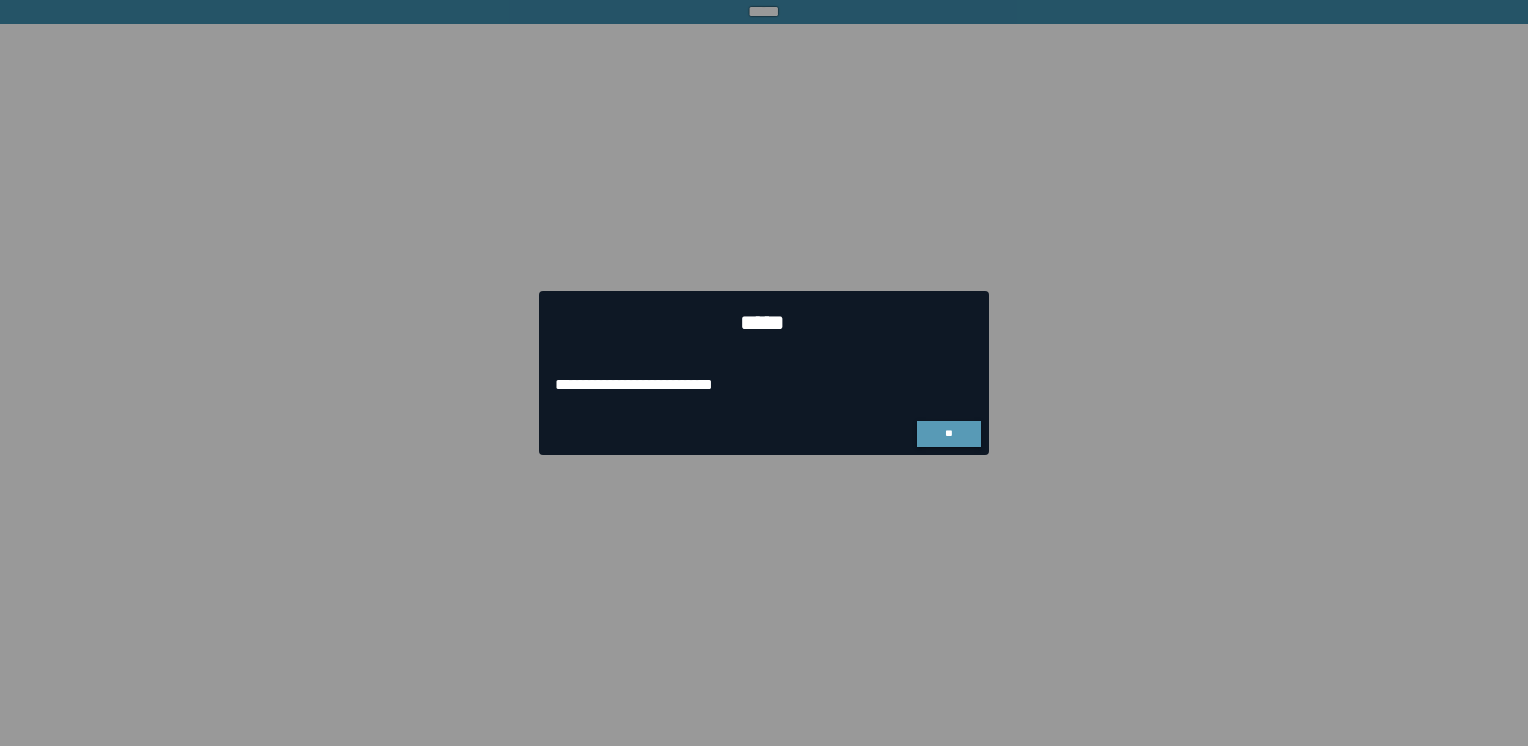 click on "**" at bounding box center (949, 434) 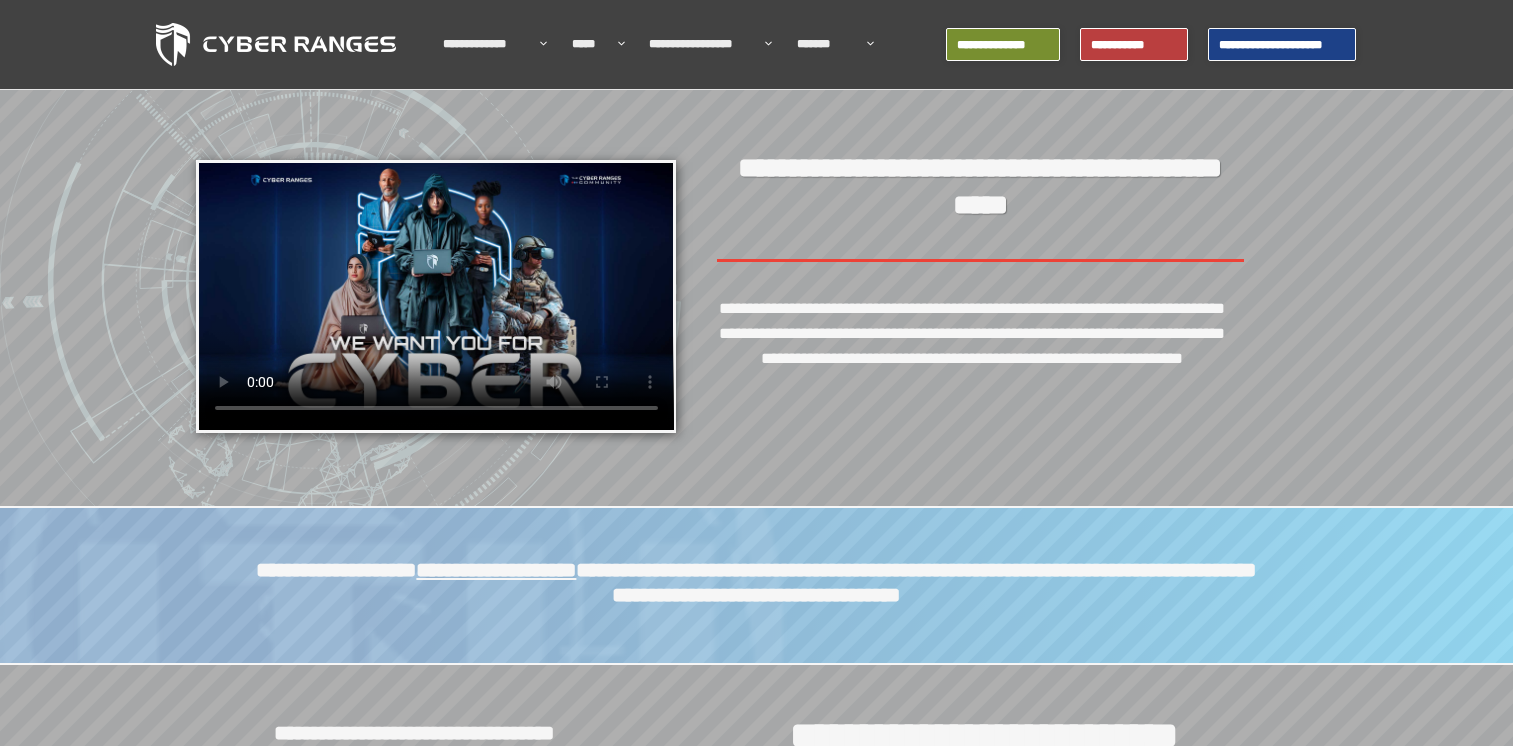 scroll, scrollTop: 0, scrollLeft: 0, axis: both 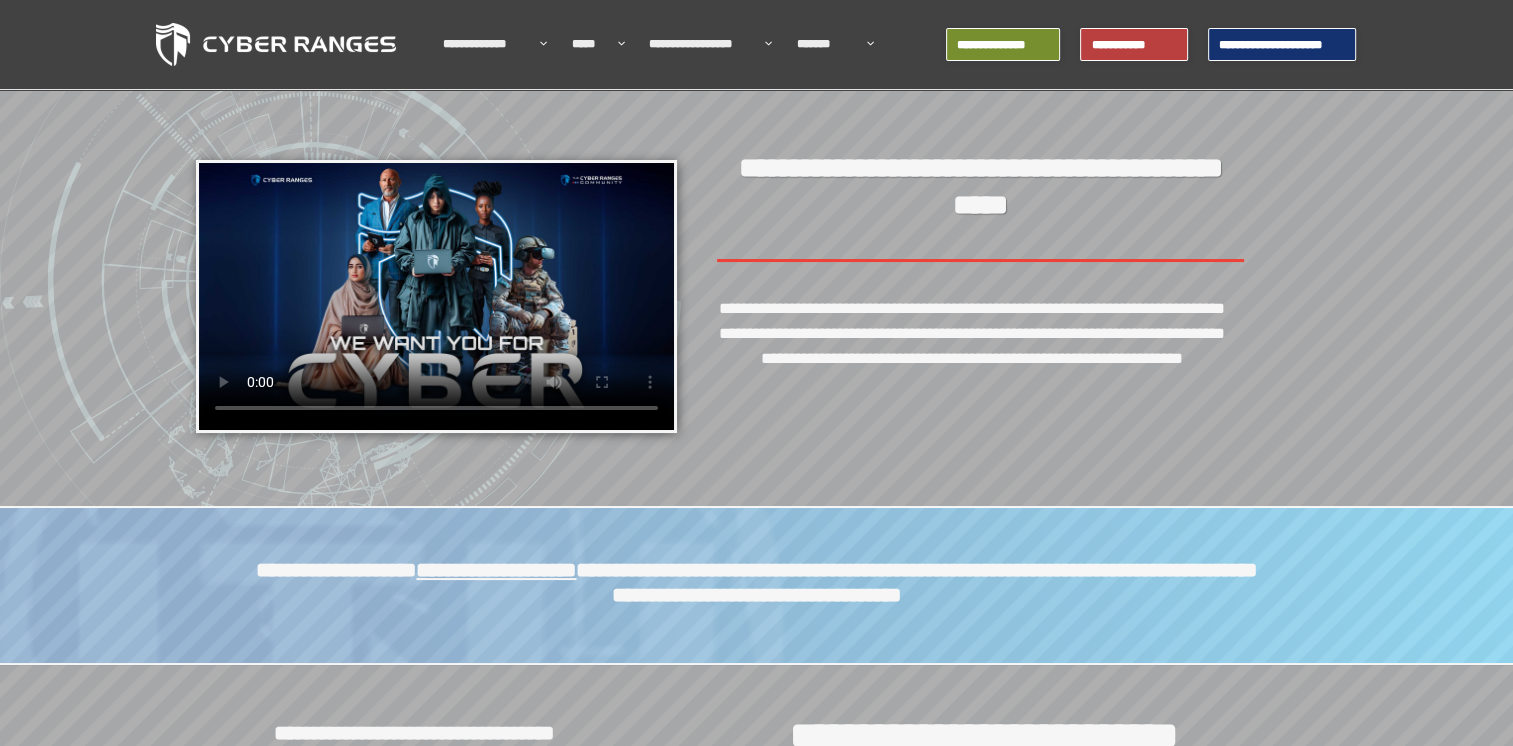 click on "**********" at bounding box center (1282, 45) 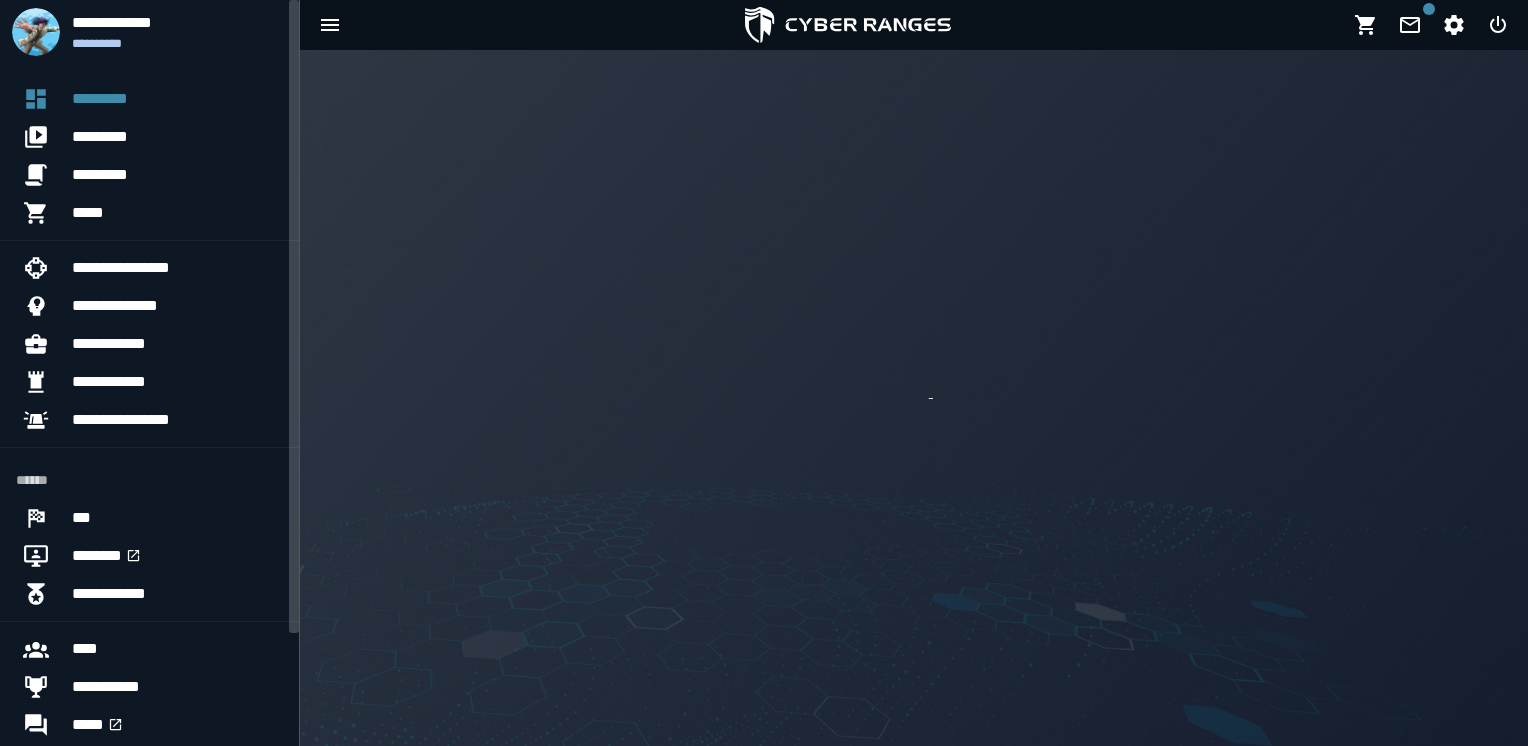 scroll, scrollTop: 0, scrollLeft: 0, axis: both 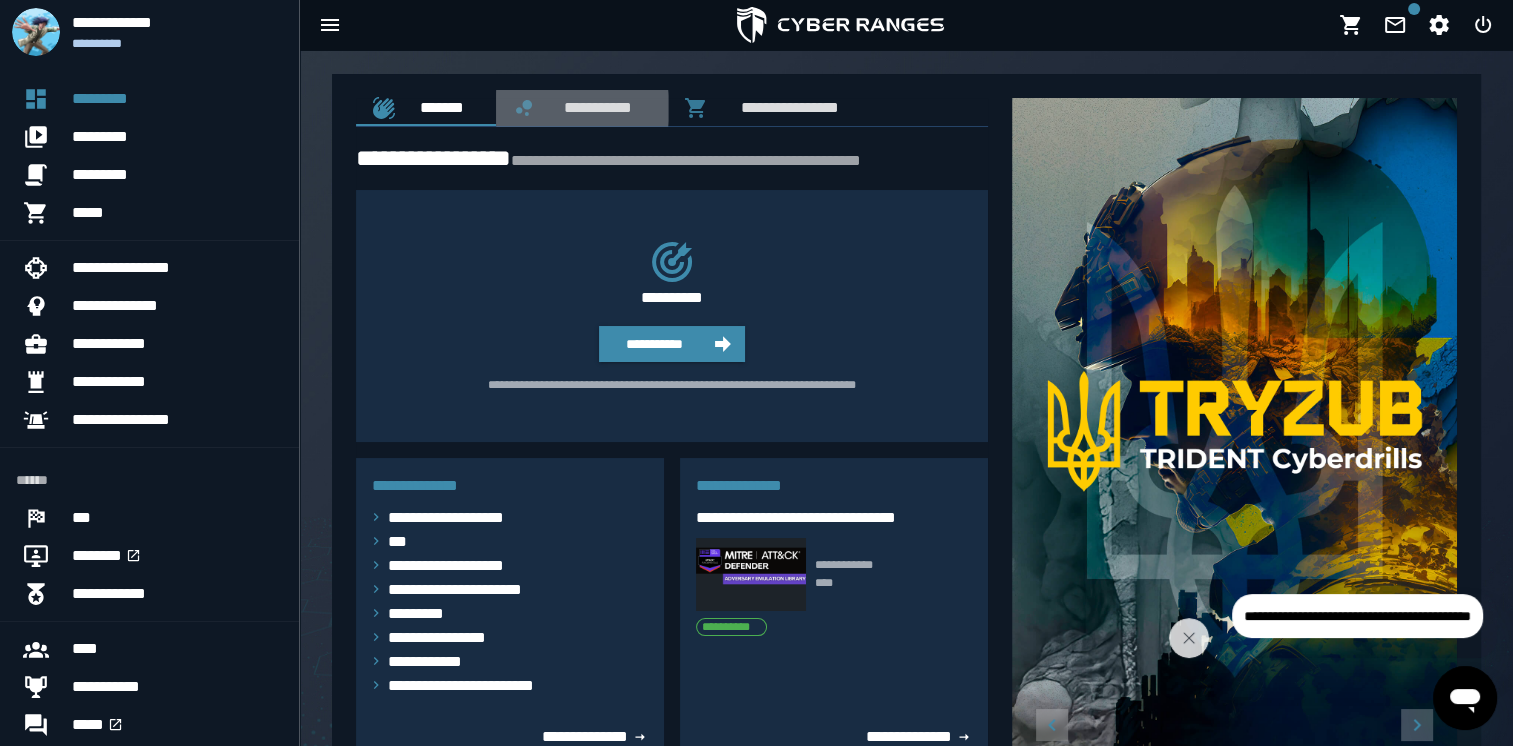 click on "**********" at bounding box center (594, 107) 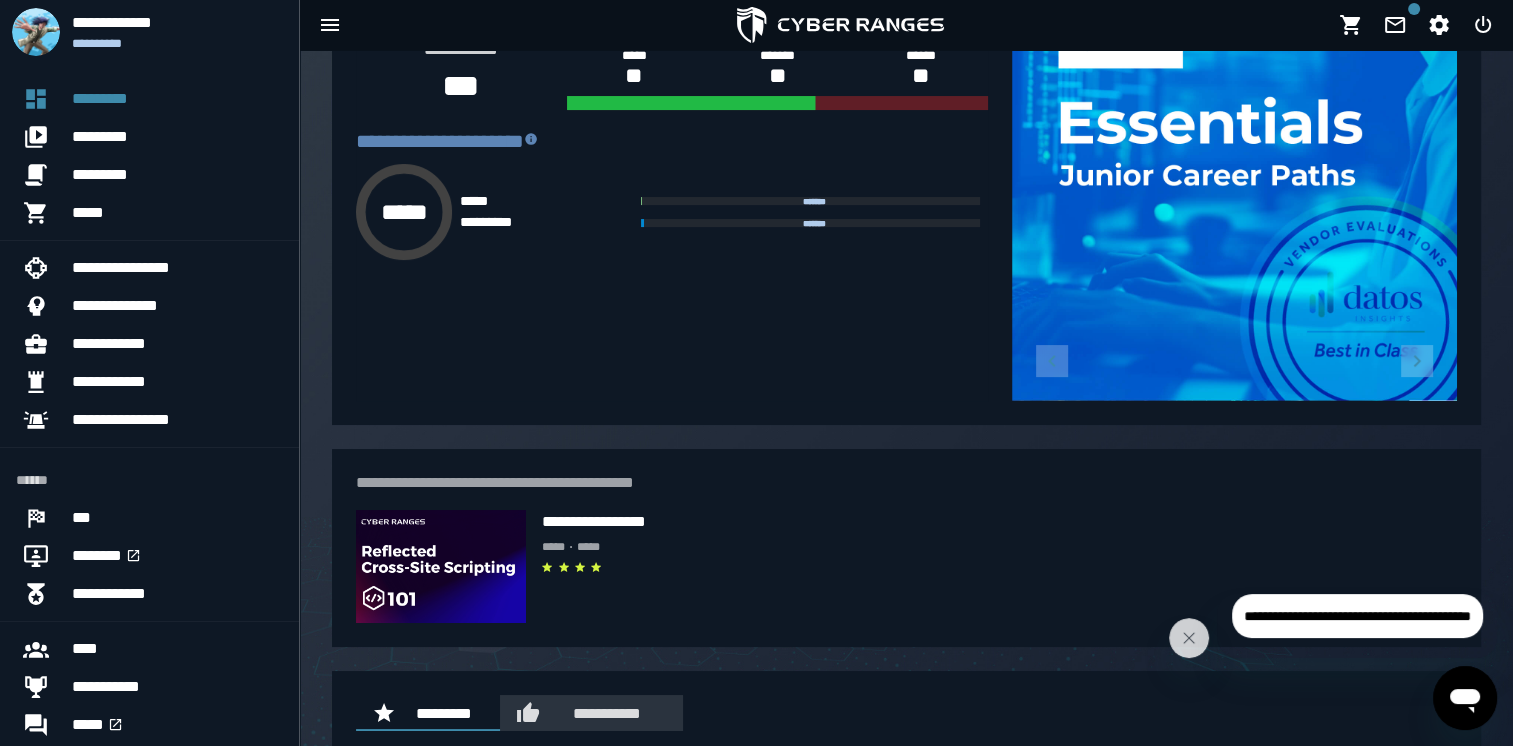 scroll, scrollTop: 604, scrollLeft: 0, axis: vertical 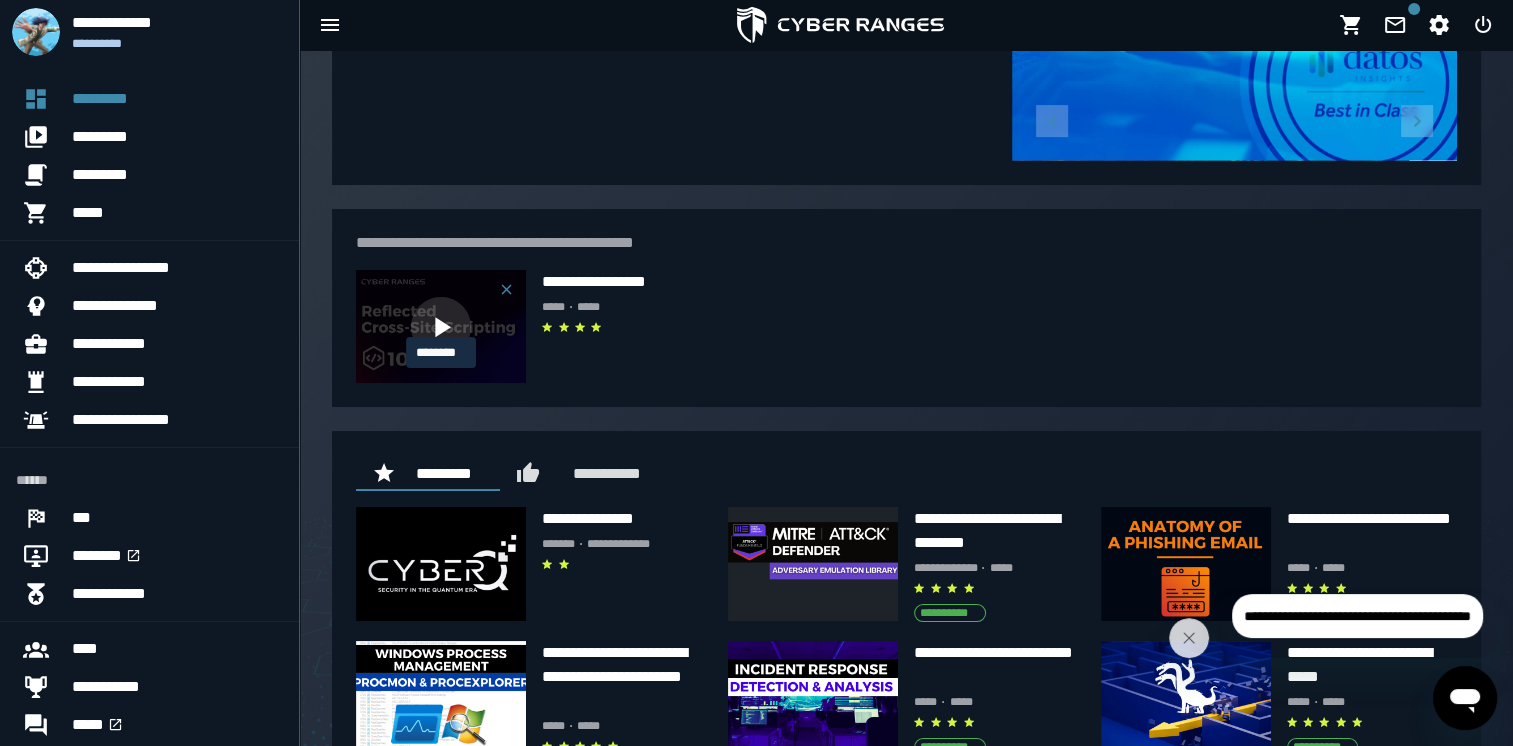 click at bounding box center (441, 327) 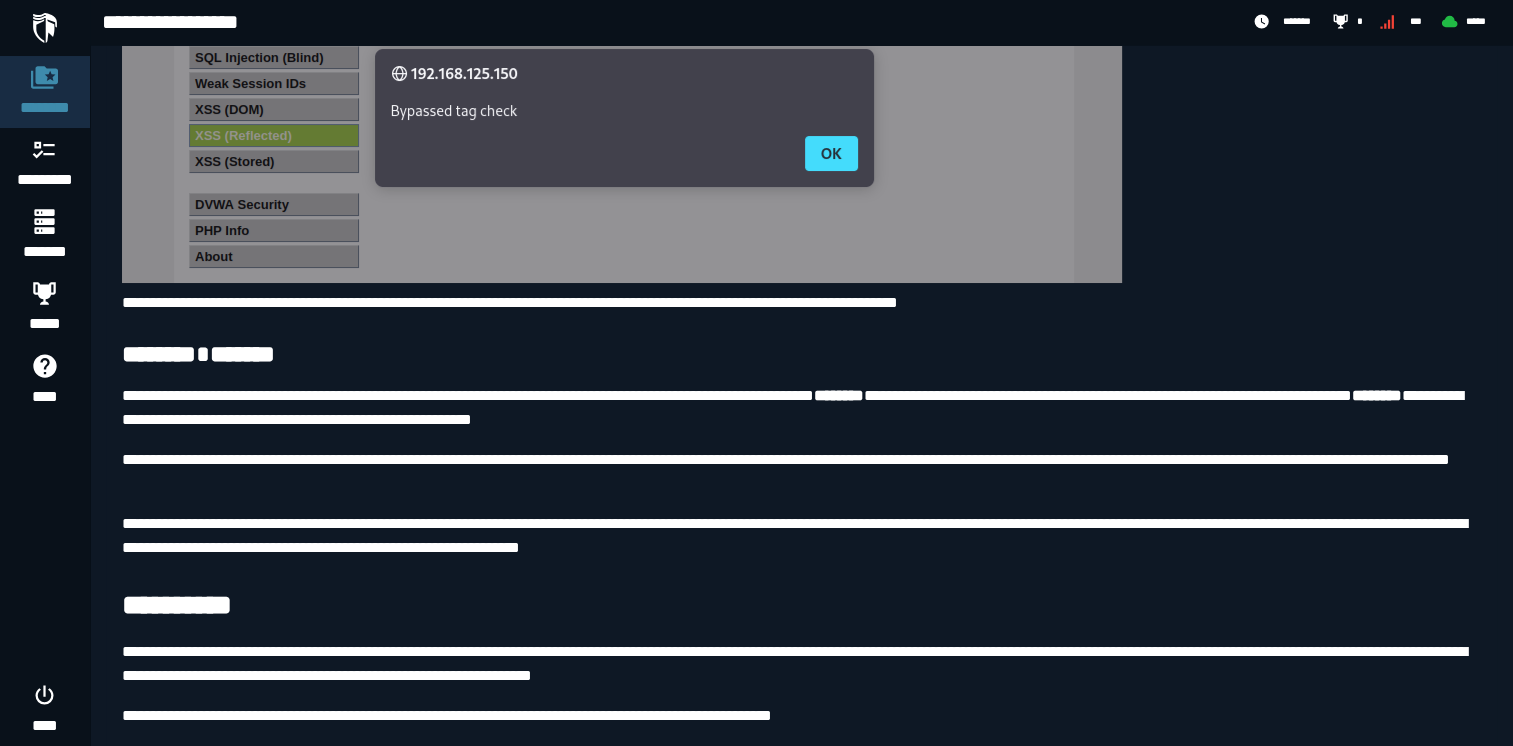 scroll, scrollTop: 11222, scrollLeft: 0, axis: vertical 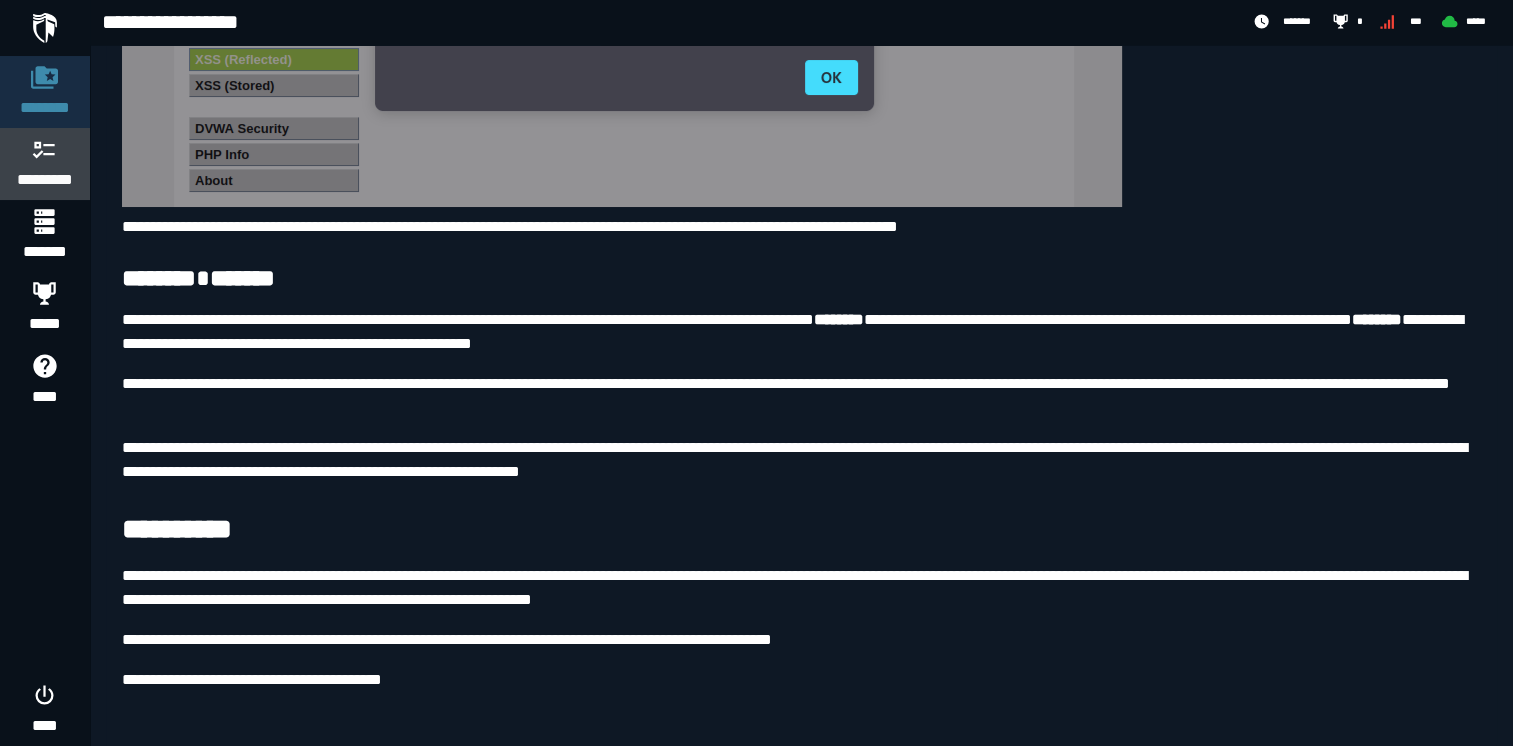 click at bounding box center (45, 149) 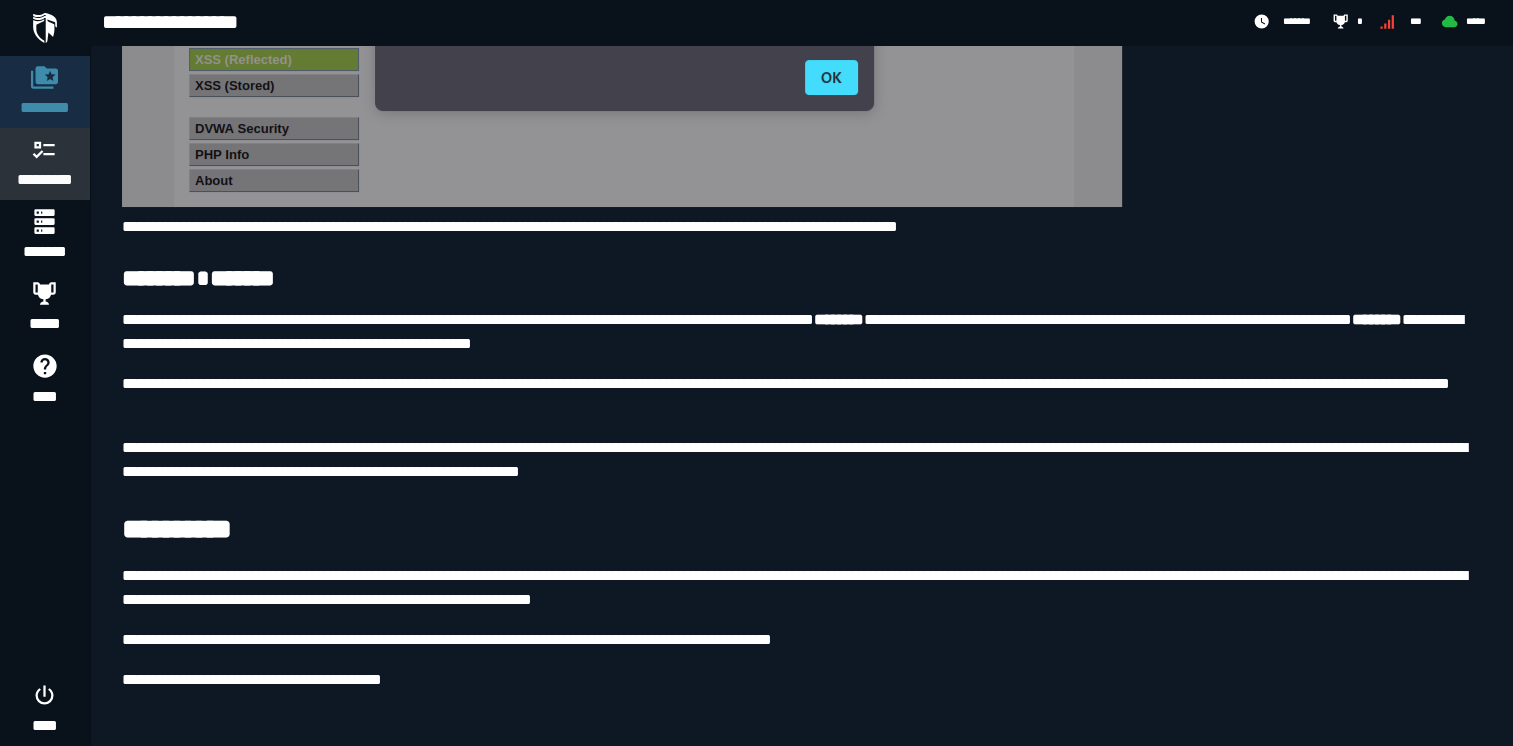 scroll, scrollTop: 0, scrollLeft: 0, axis: both 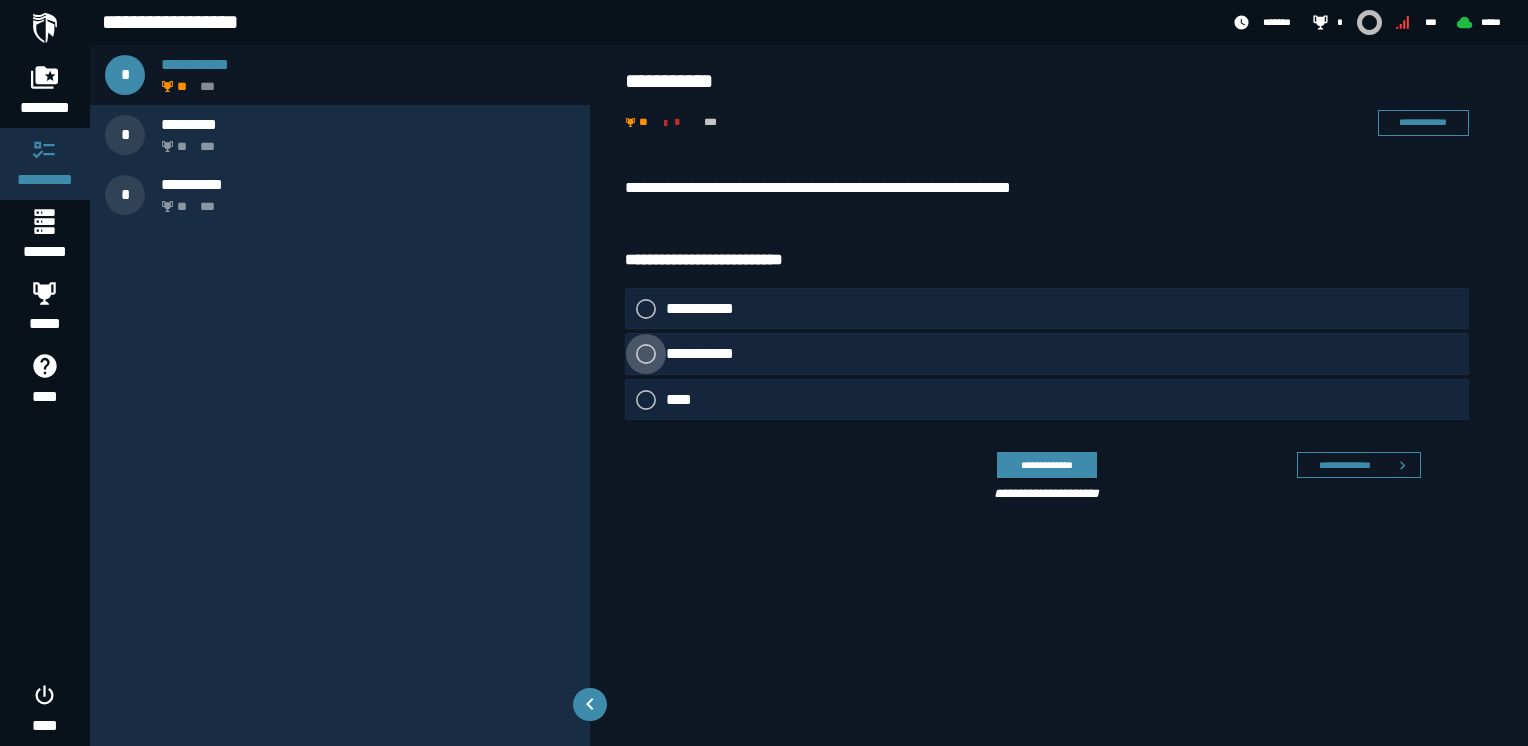 click on "**********" at bounding box center [704, 354] 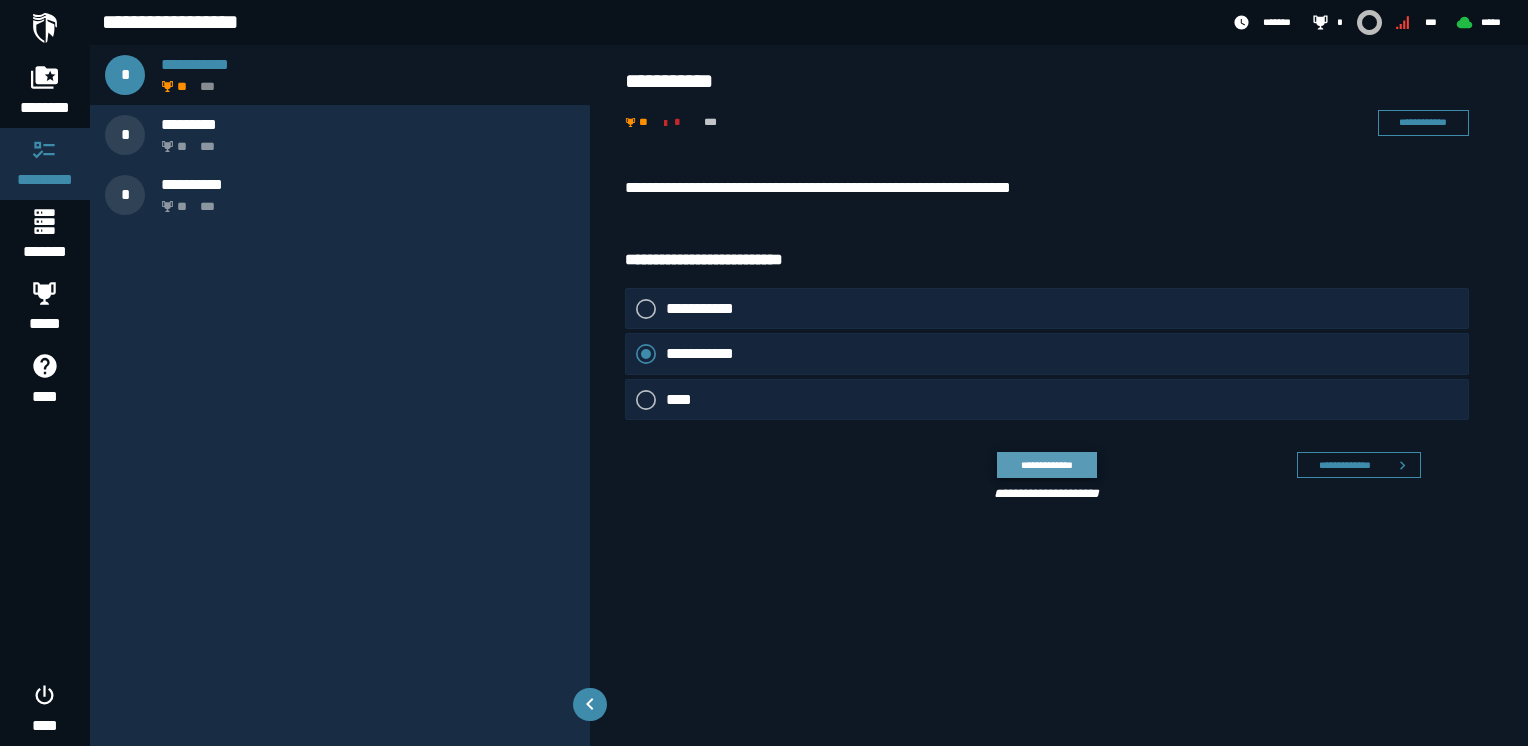 click on "**********" at bounding box center (1046, 465) 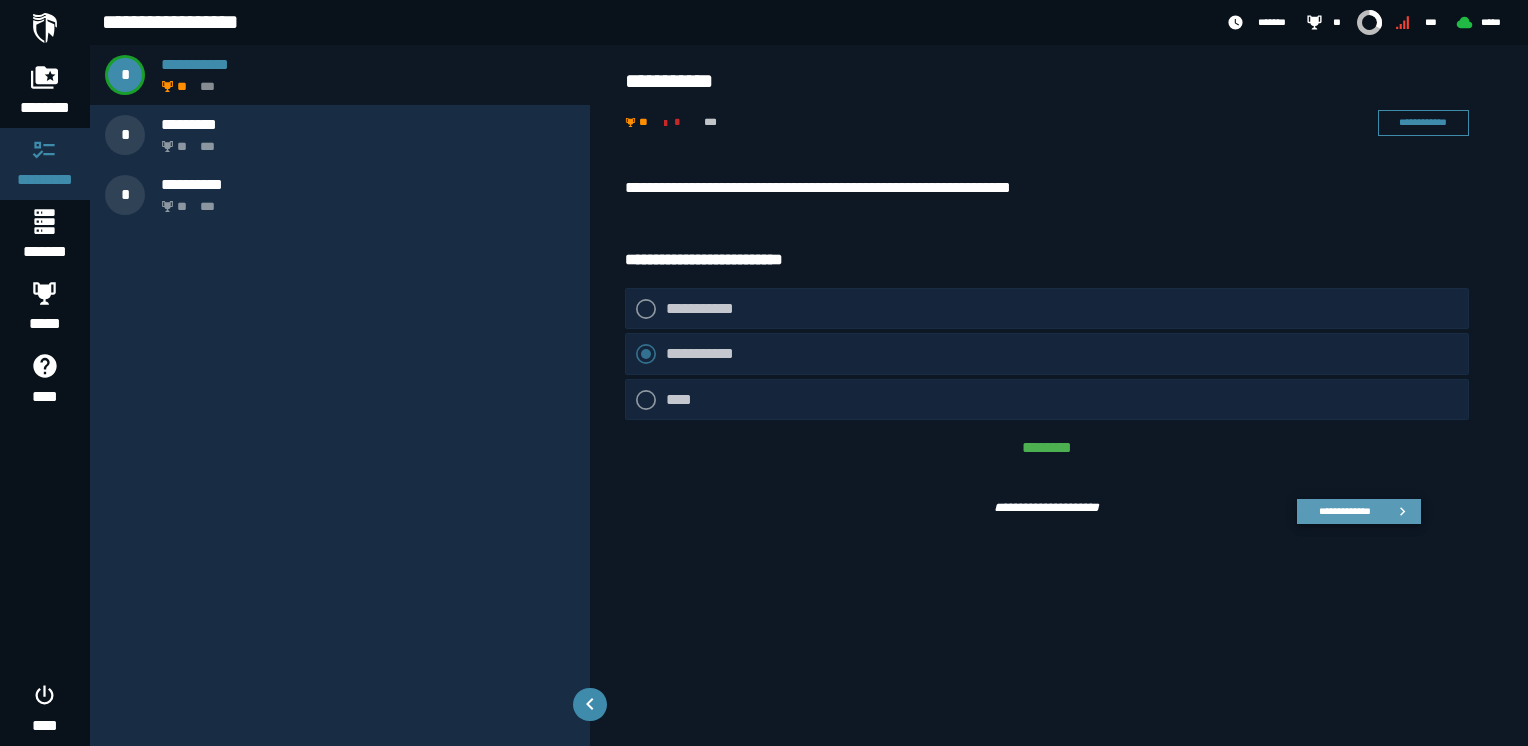 click on "**********" at bounding box center (1344, 511) 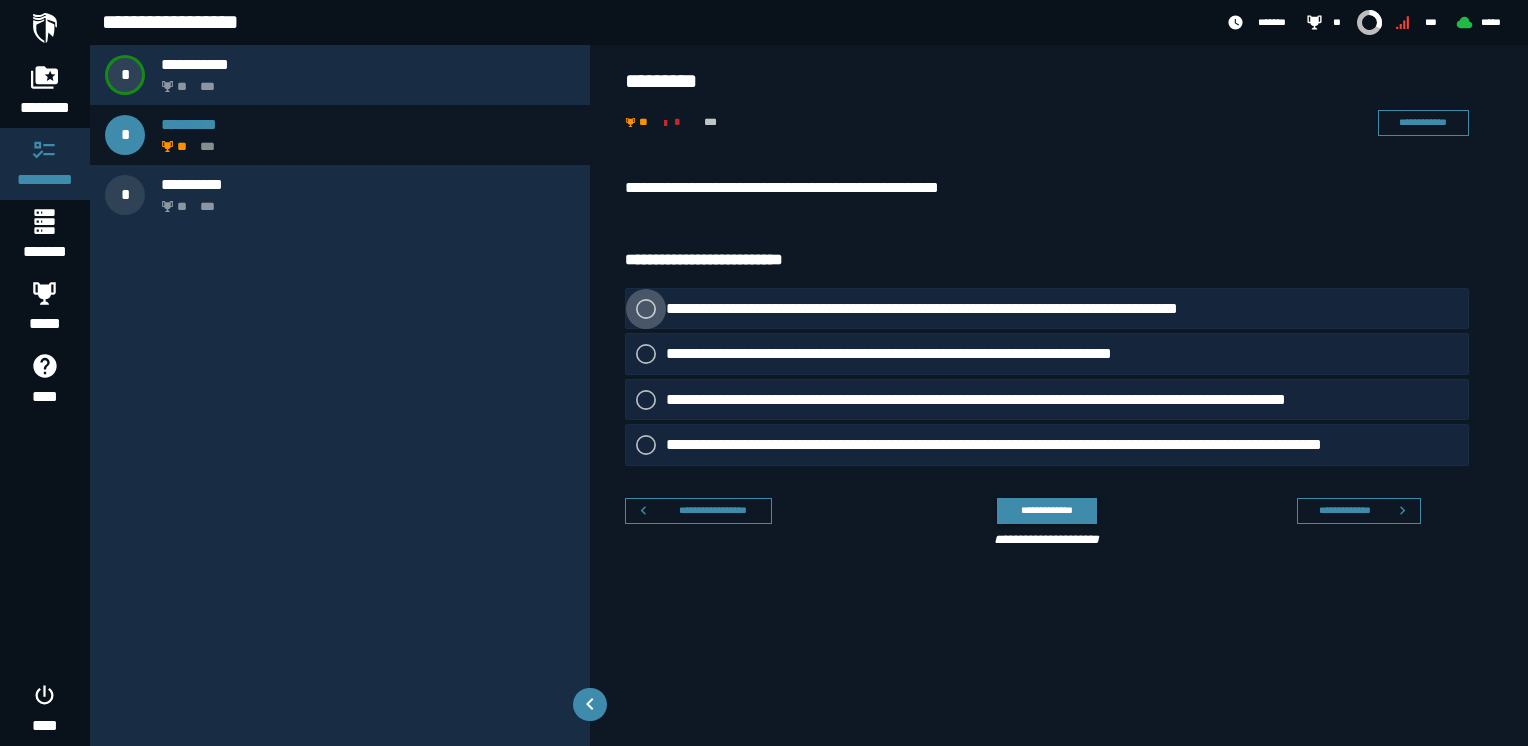 click on "**********" at bounding box center (960, 309) 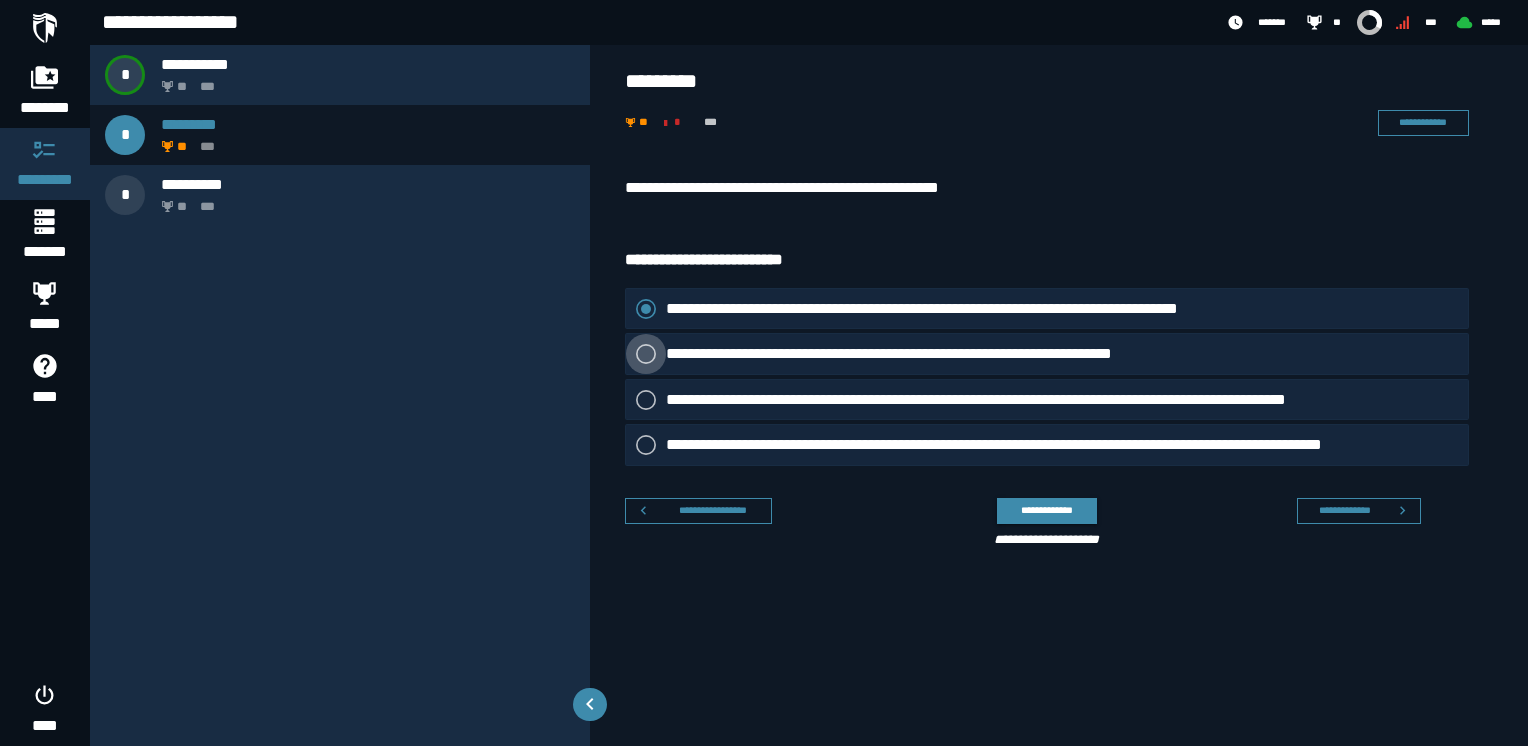 click on "**********" at bounding box center [929, 354] 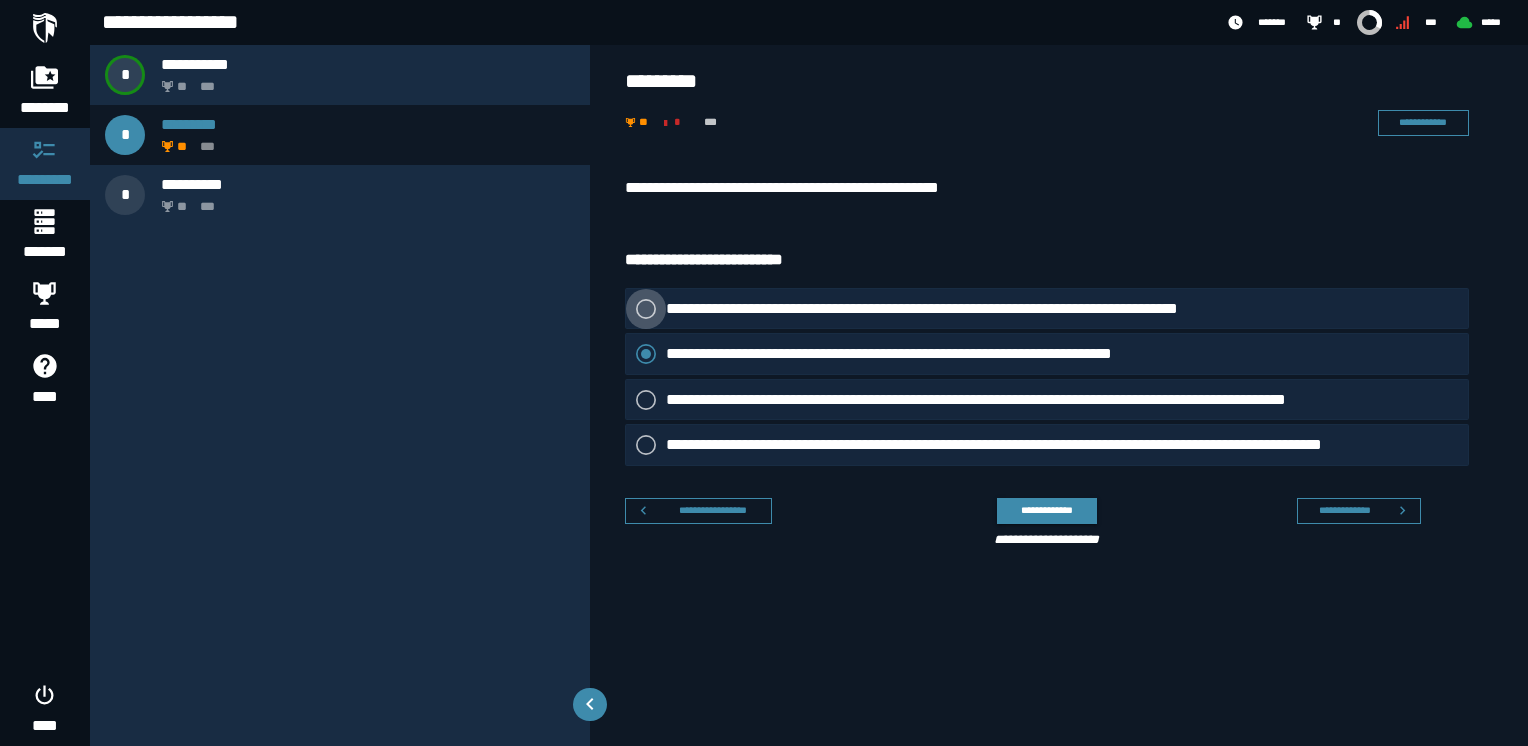 click on "**********" at bounding box center (960, 309) 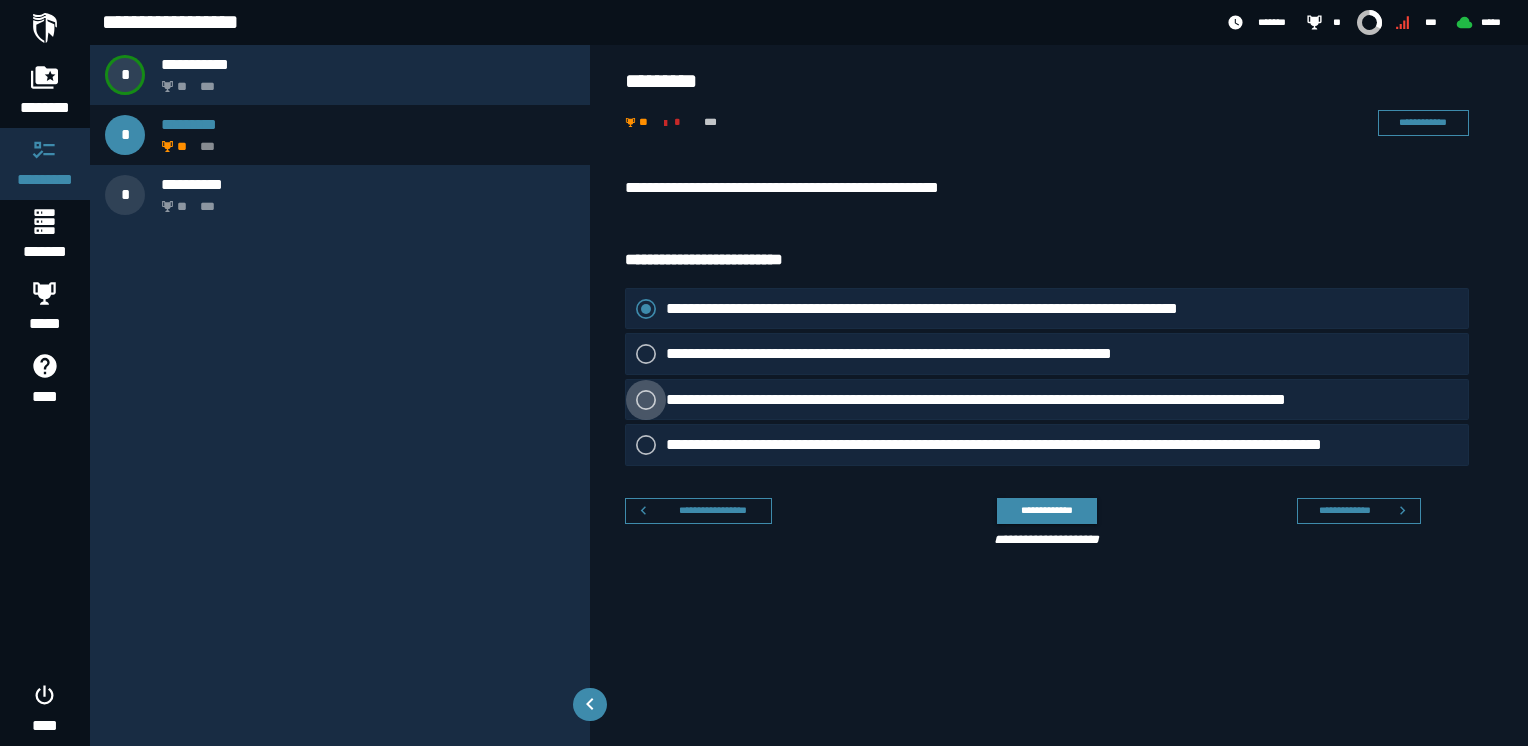 click on "**********" at bounding box center [1033, 400] 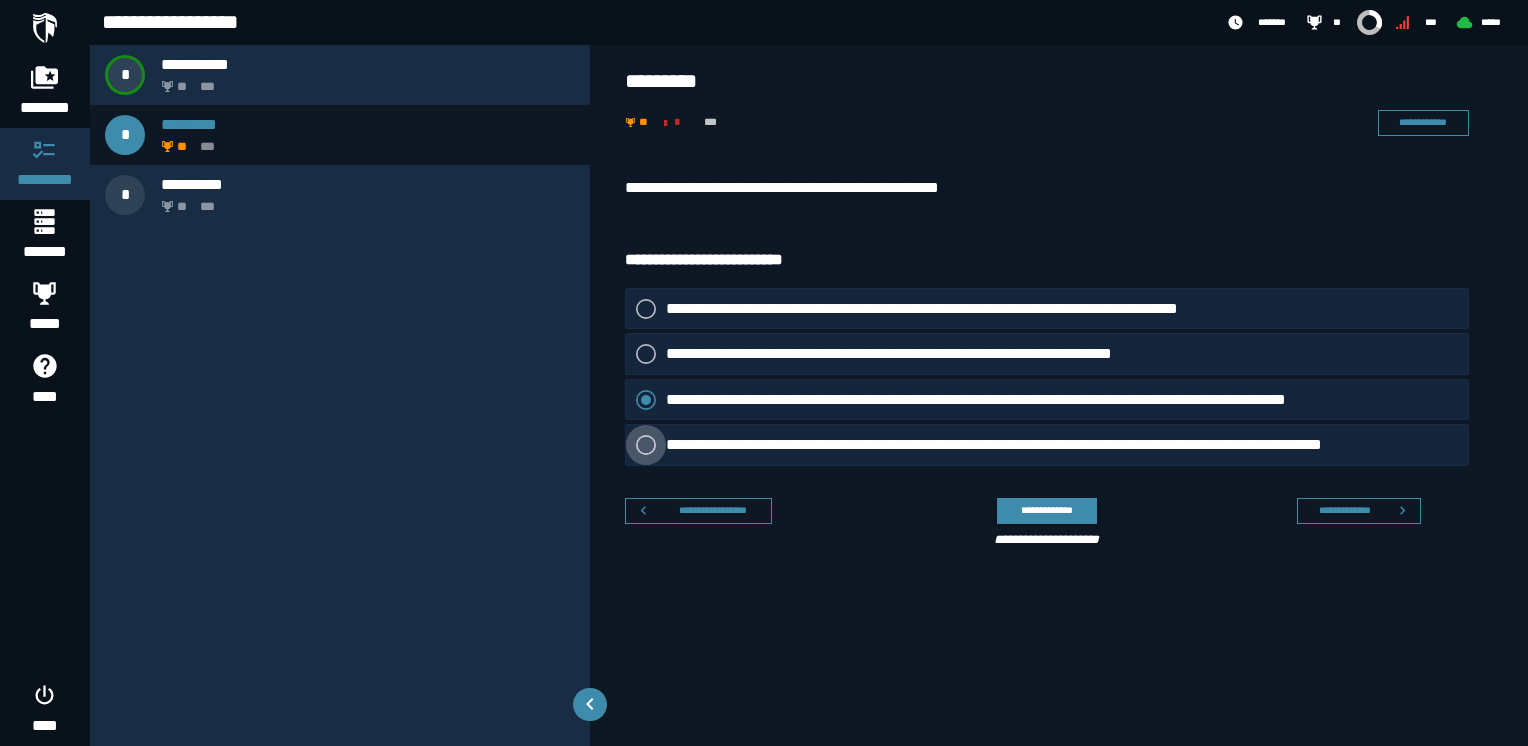 click on "**********" at bounding box center (1050, 445) 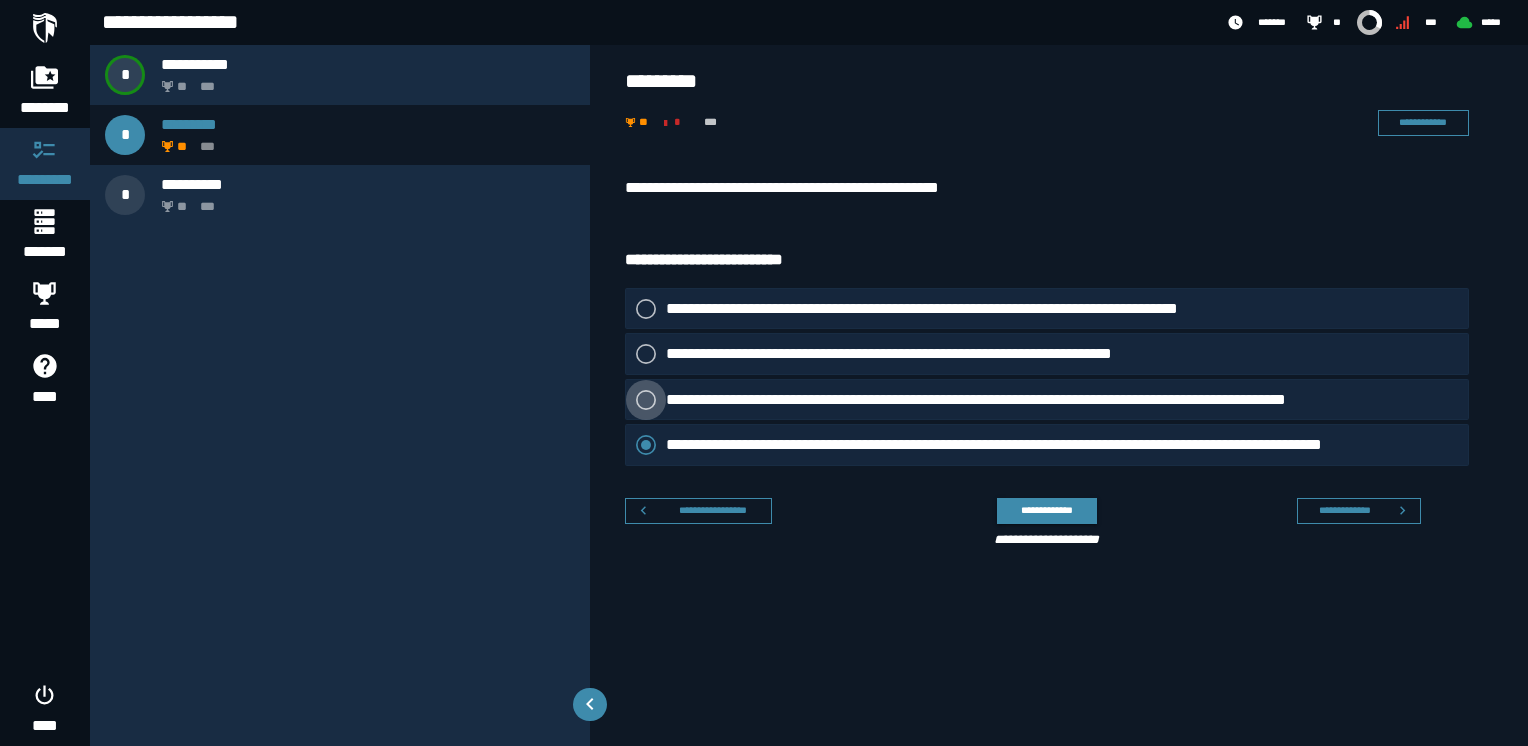 click on "**********" 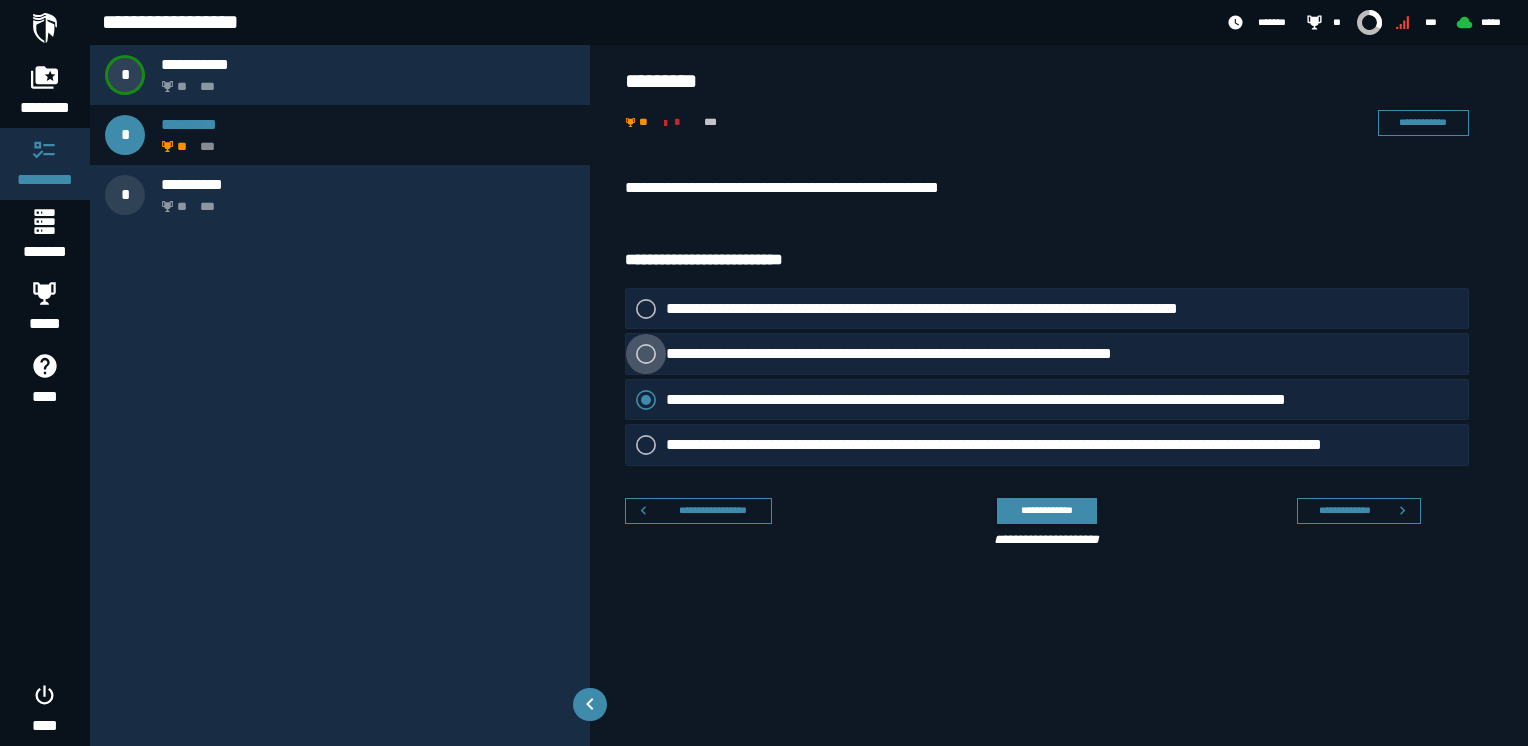click on "**********" at bounding box center [929, 354] 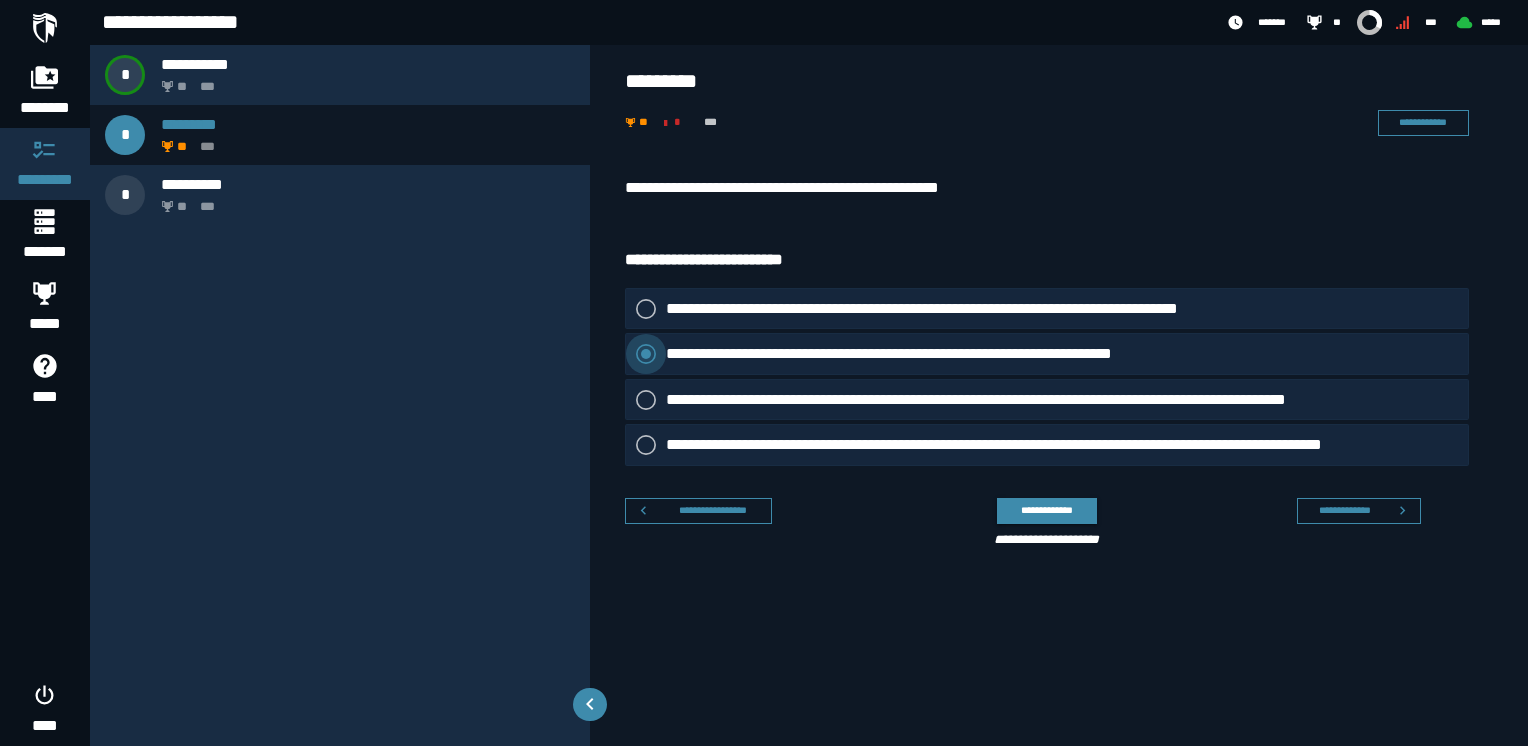 click on "**********" at bounding box center [929, 354] 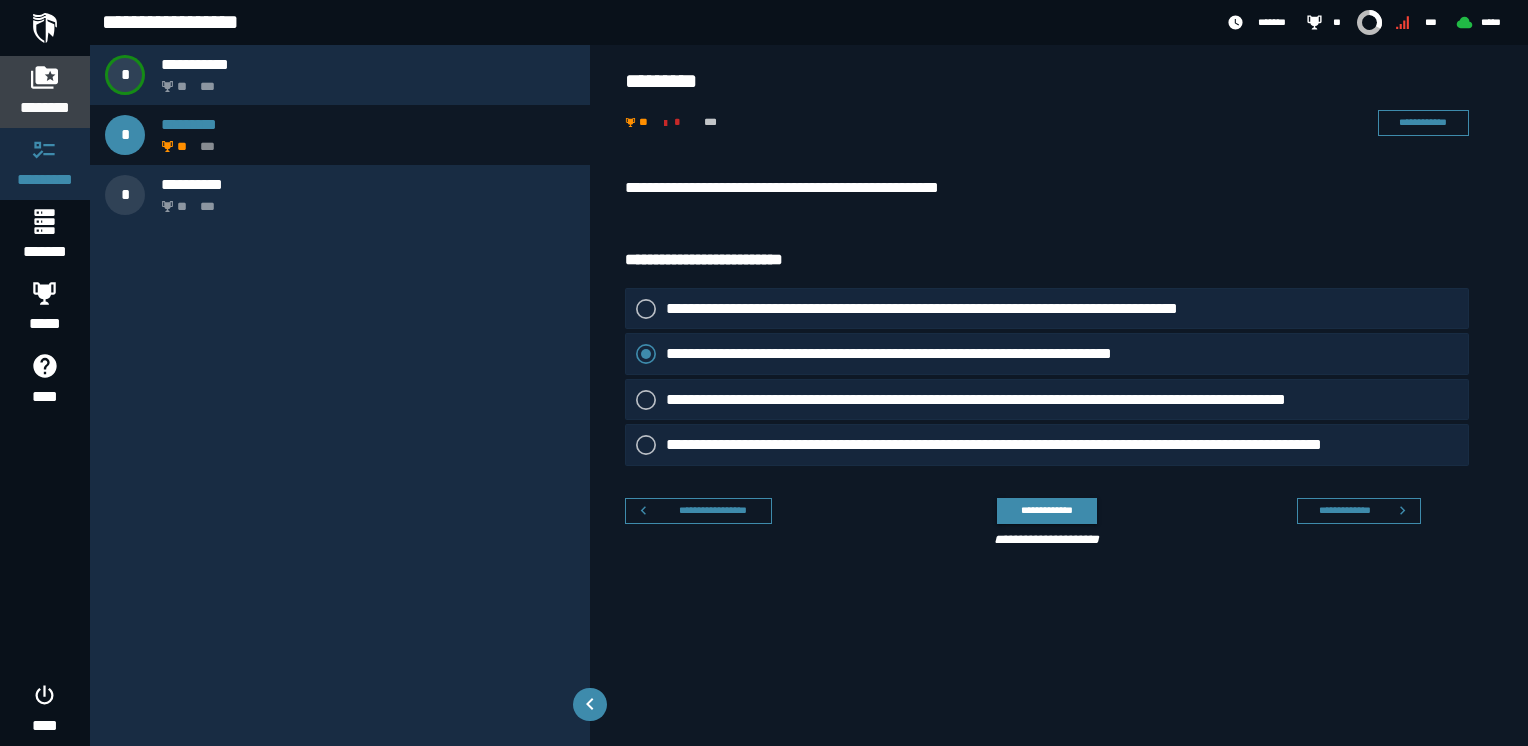 click on "********" at bounding box center (45, 108) 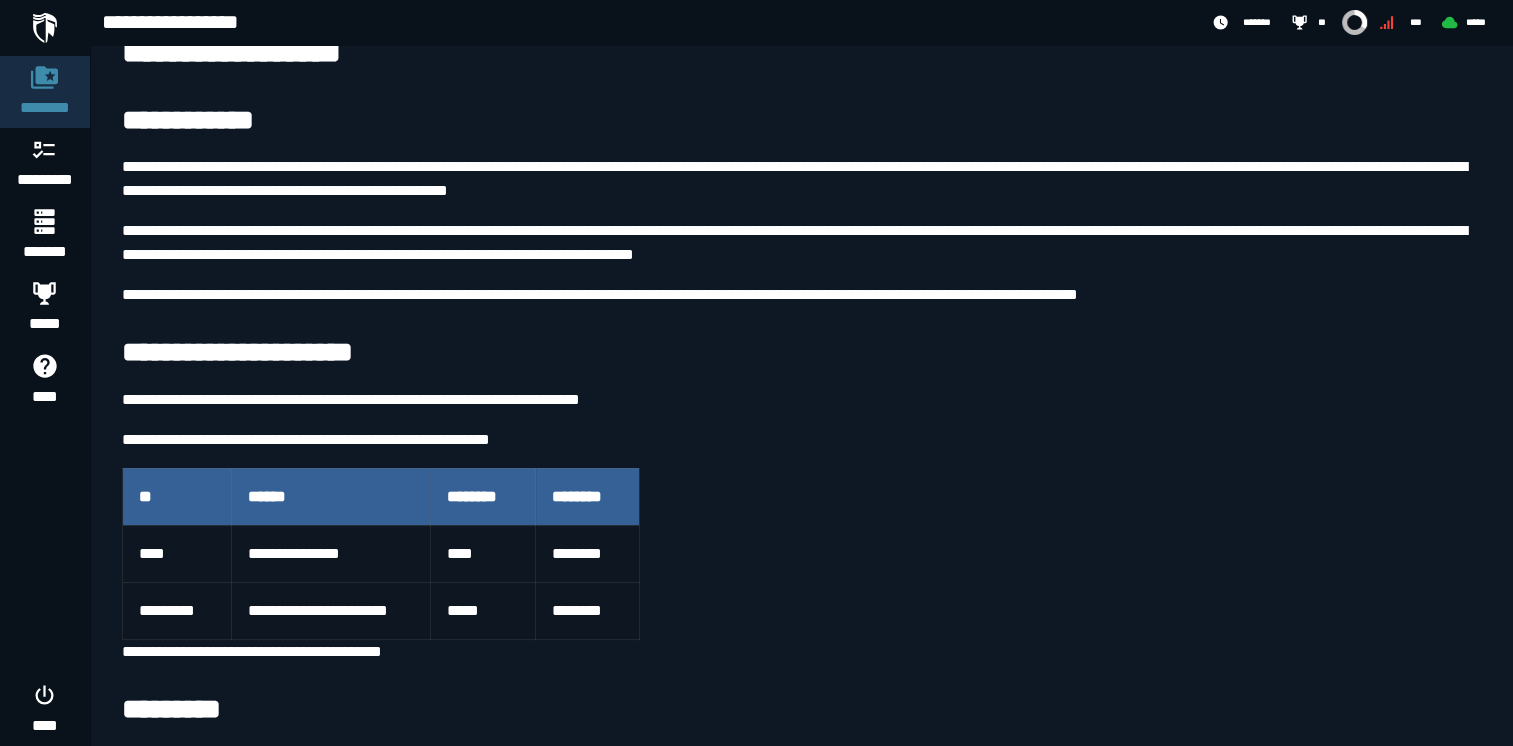 scroll, scrollTop: 135, scrollLeft: 0, axis: vertical 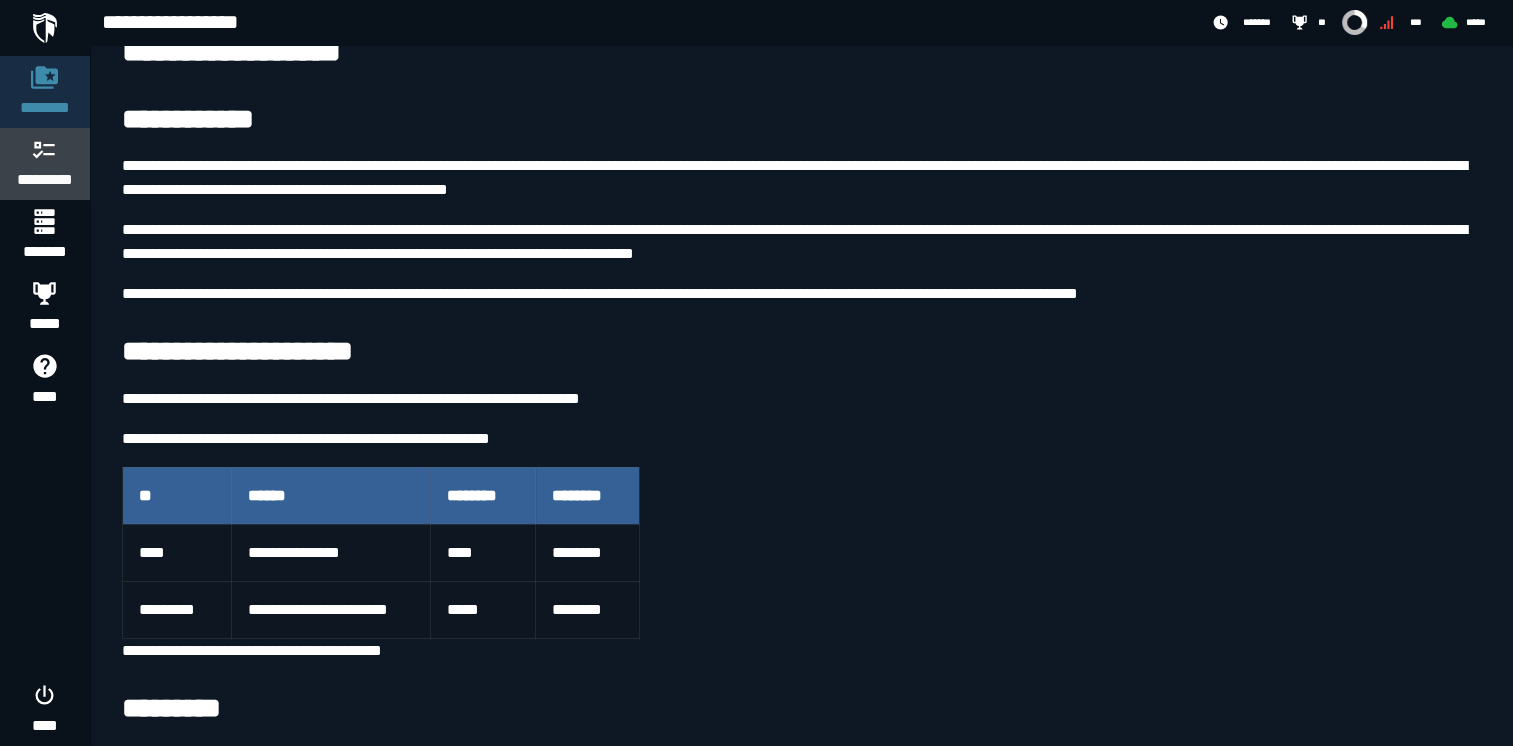 click on "*********" at bounding box center [45, 180] 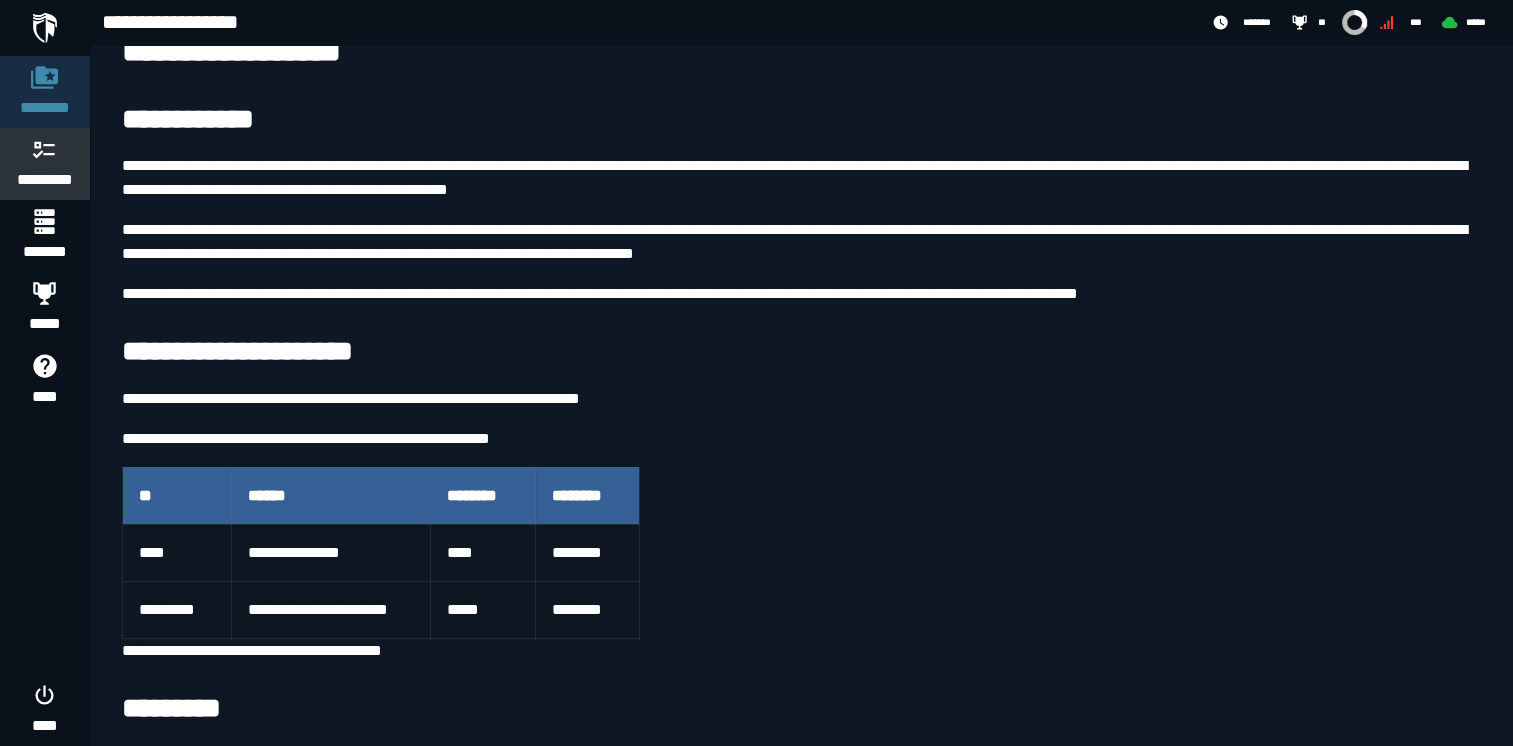 scroll, scrollTop: 0, scrollLeft: 0, axis: both 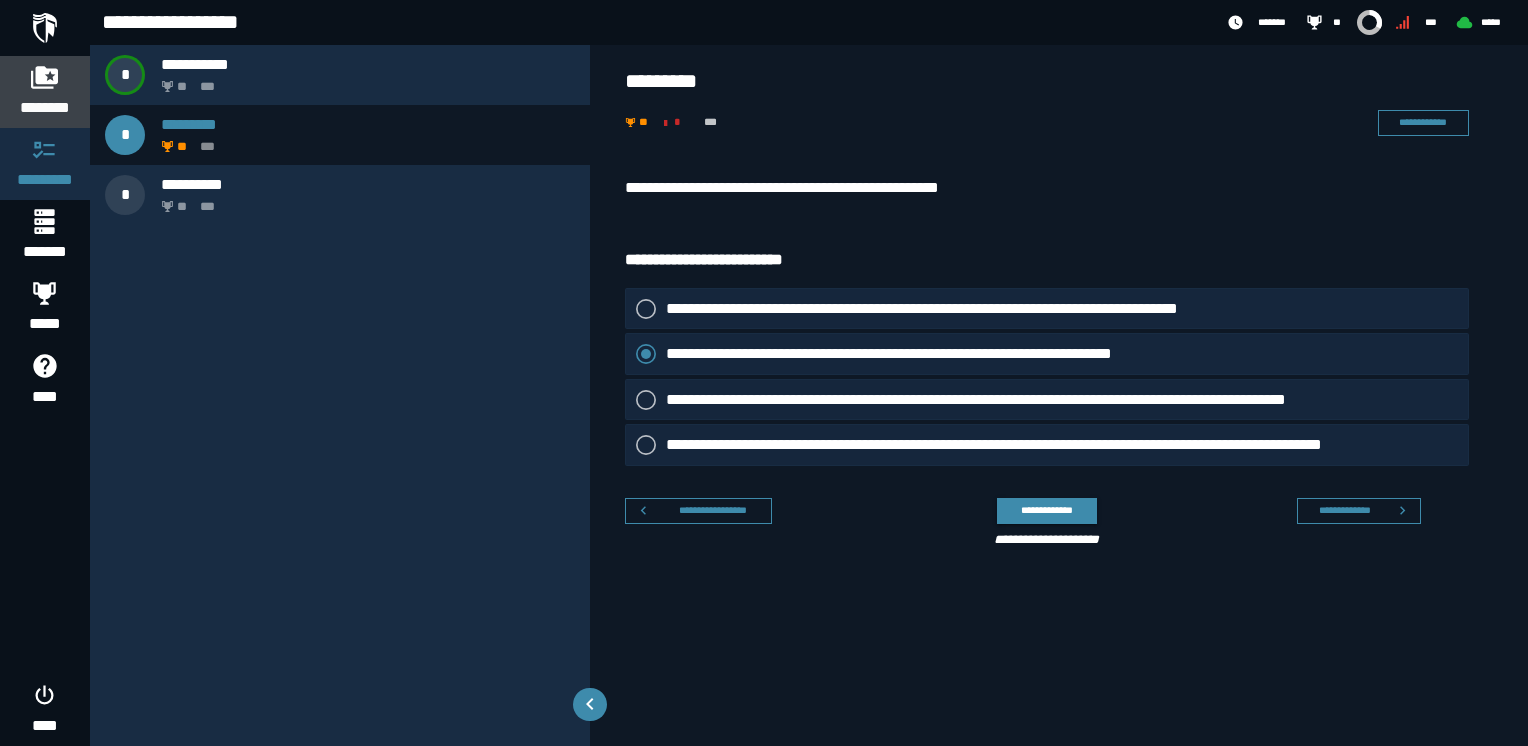 click 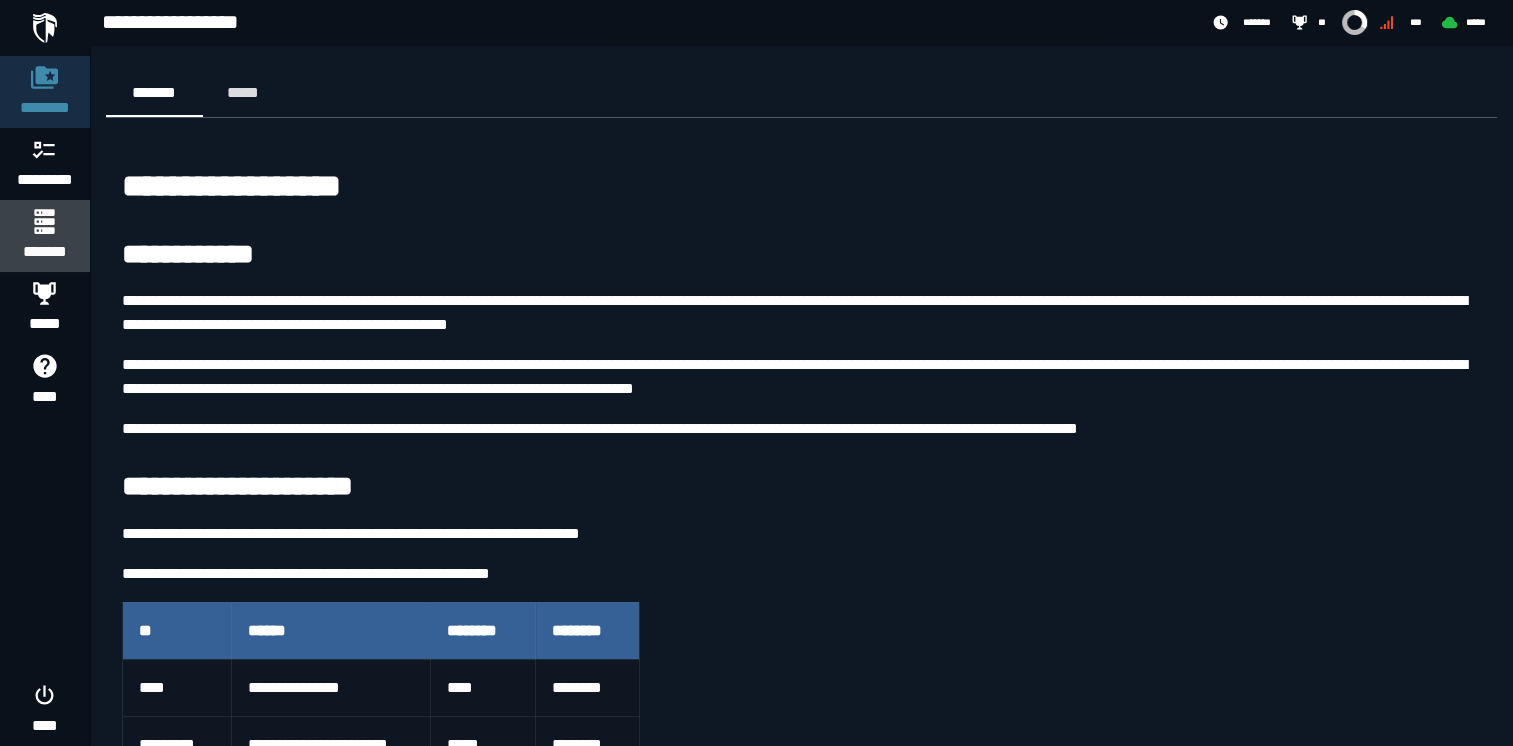 click 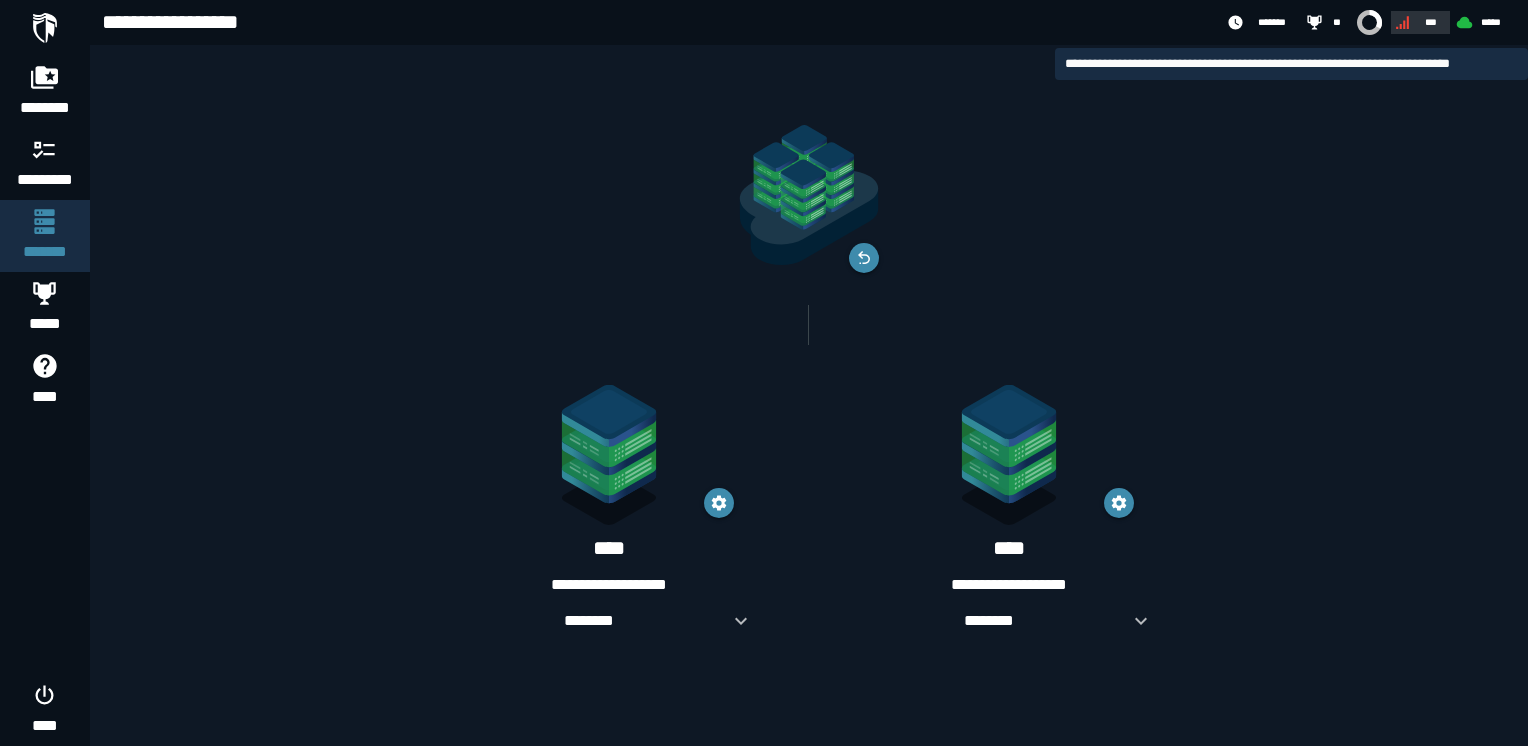 click on "***" at bounding box center [1418, 22] 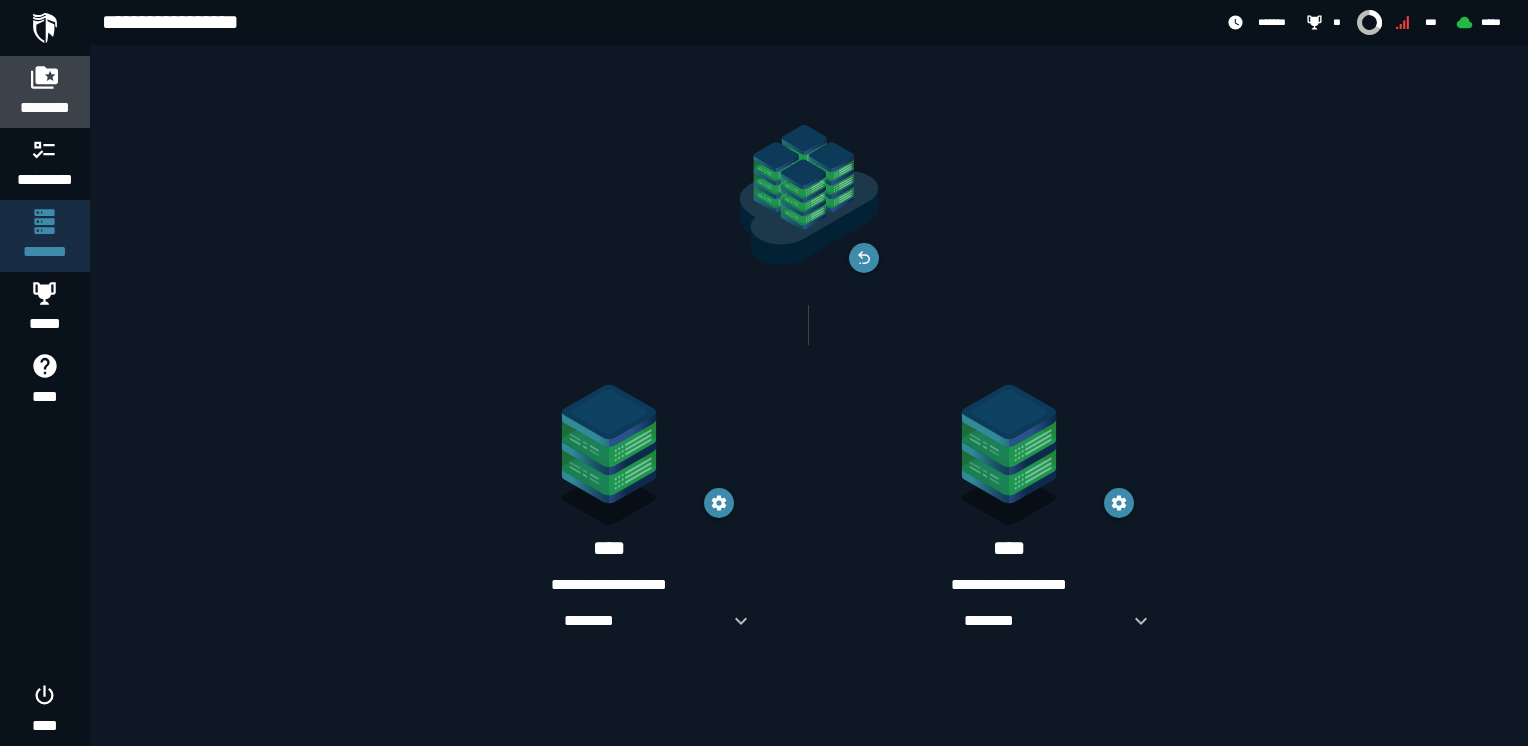 click at bounding box center [45, 77] 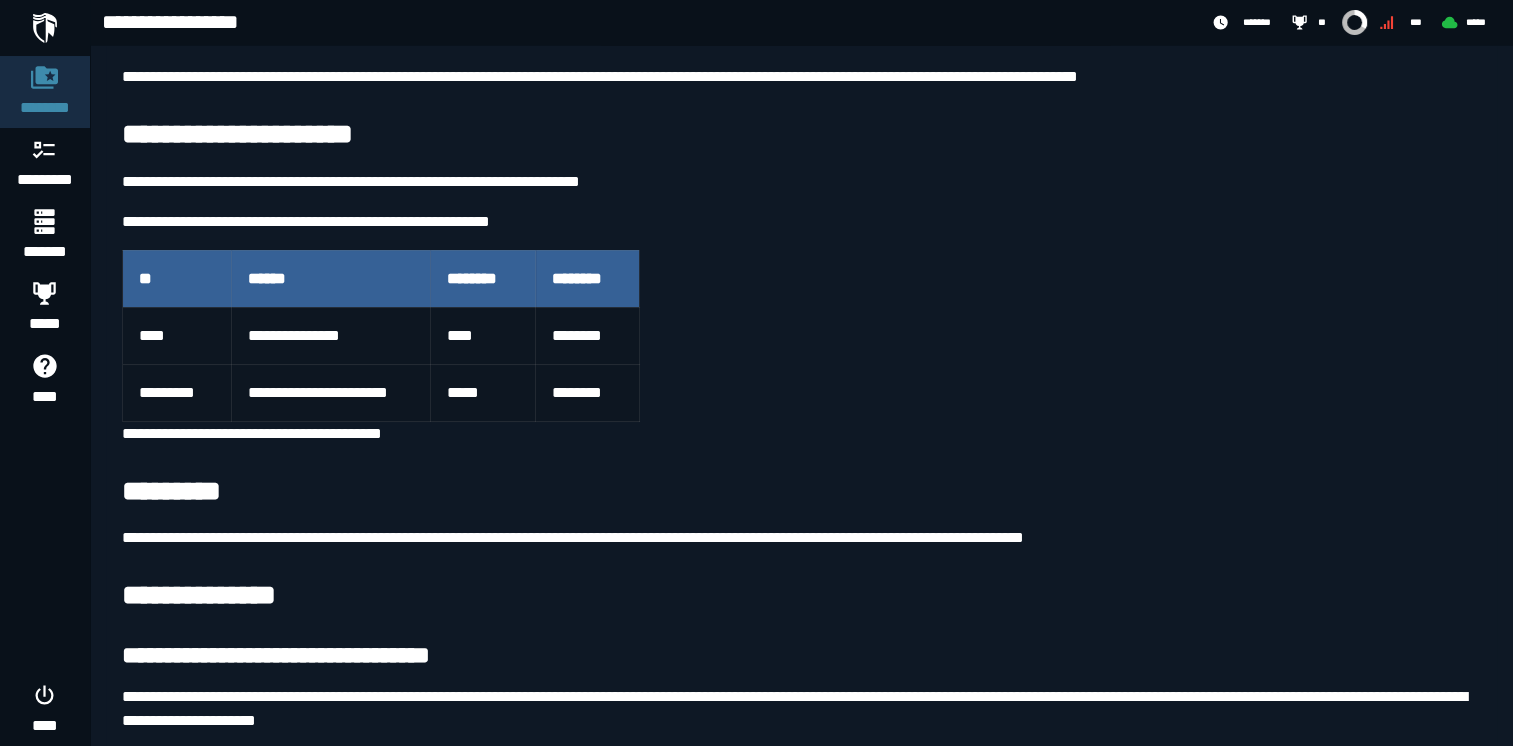 scroll, scrollTop: 351, scrollLeft: 0, axis: vertical 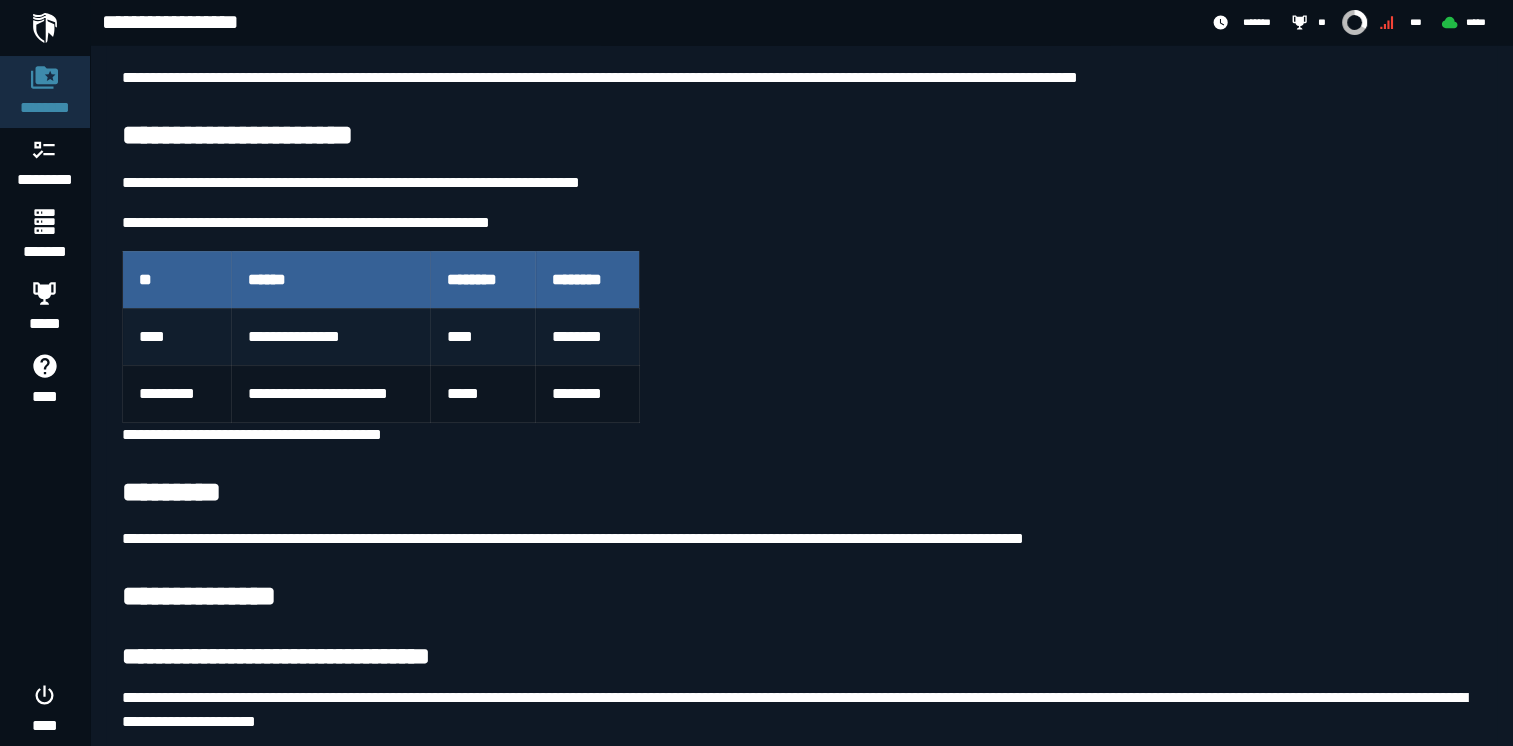 click on "**********" at bounding box center (331, 337) 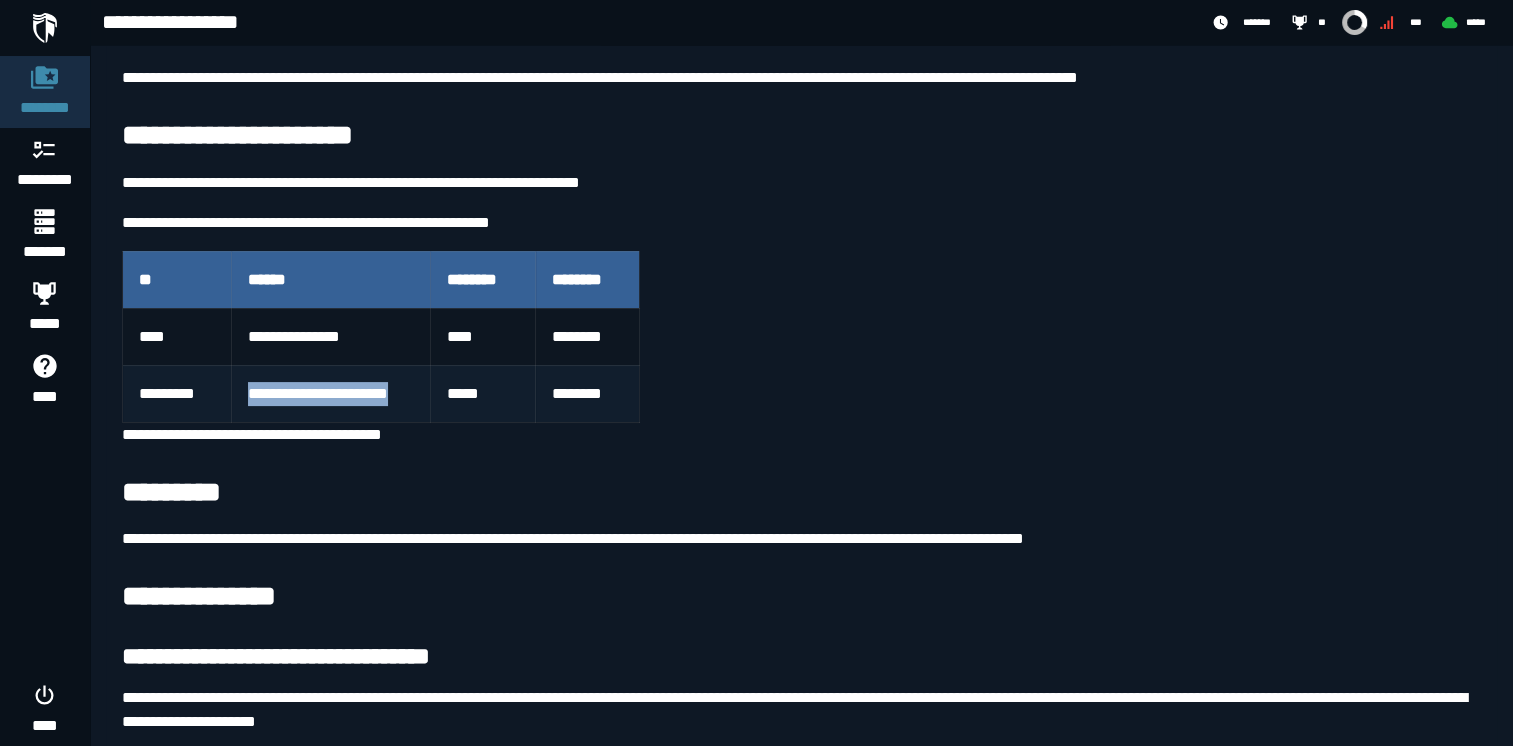 drag, startPoint x: 416, startPoint y: 394, endPoint x: 244, endPoint y: 388, distance: 172.10461 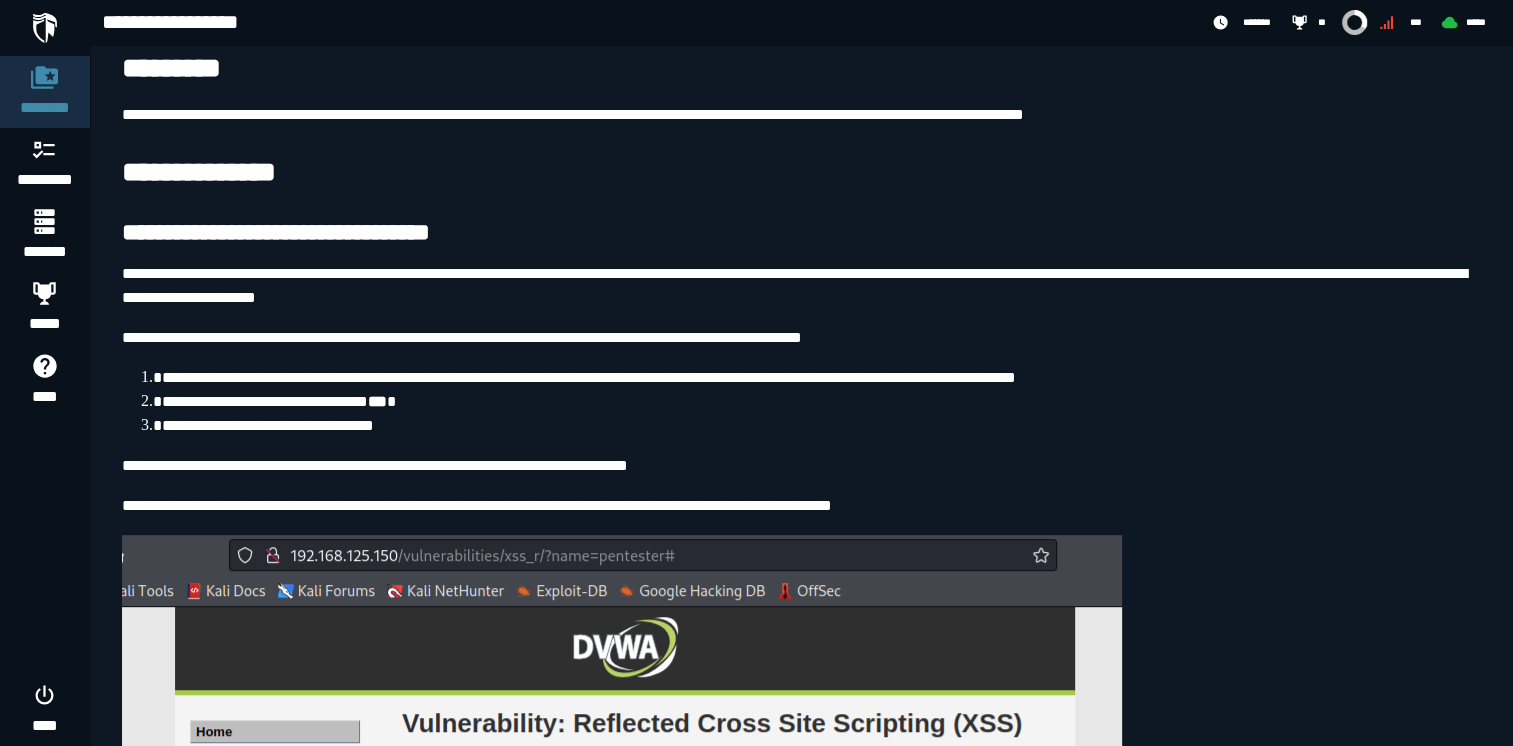 scroll, scrollTop: 762, scrollLeft: 0, axis: vertical 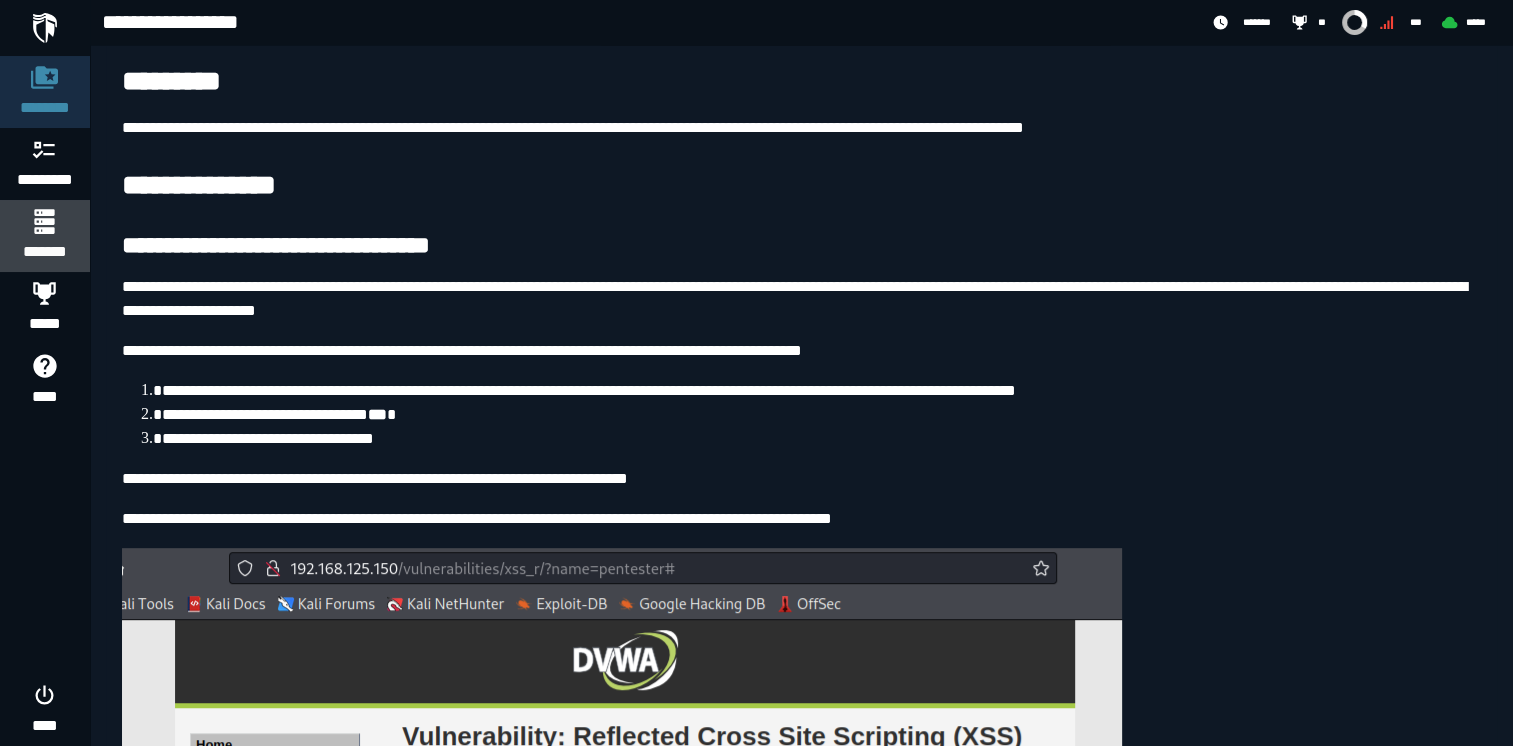click at bounding box center (44, 221) 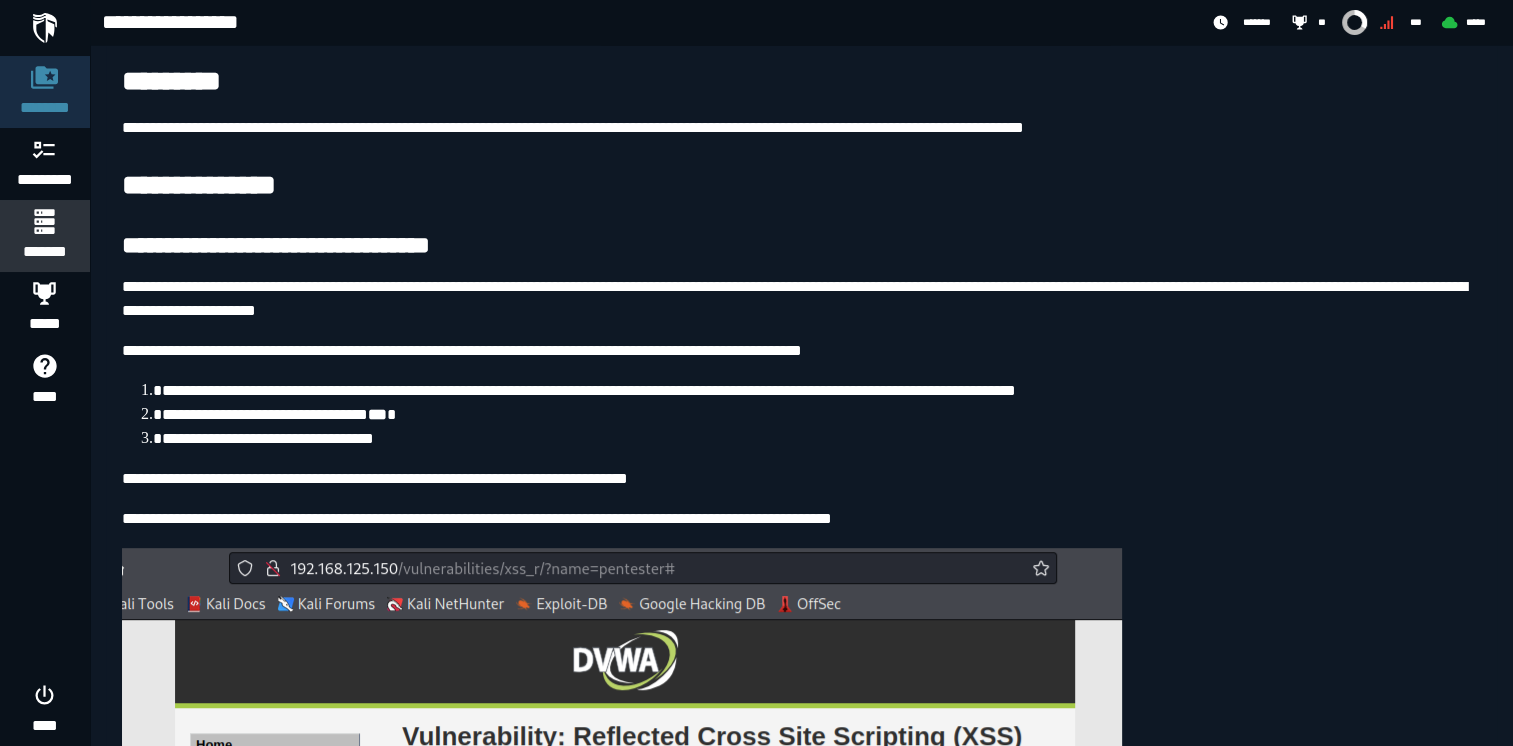 scroll, scrollTop: 0, scrollLeft: 0, axis: both 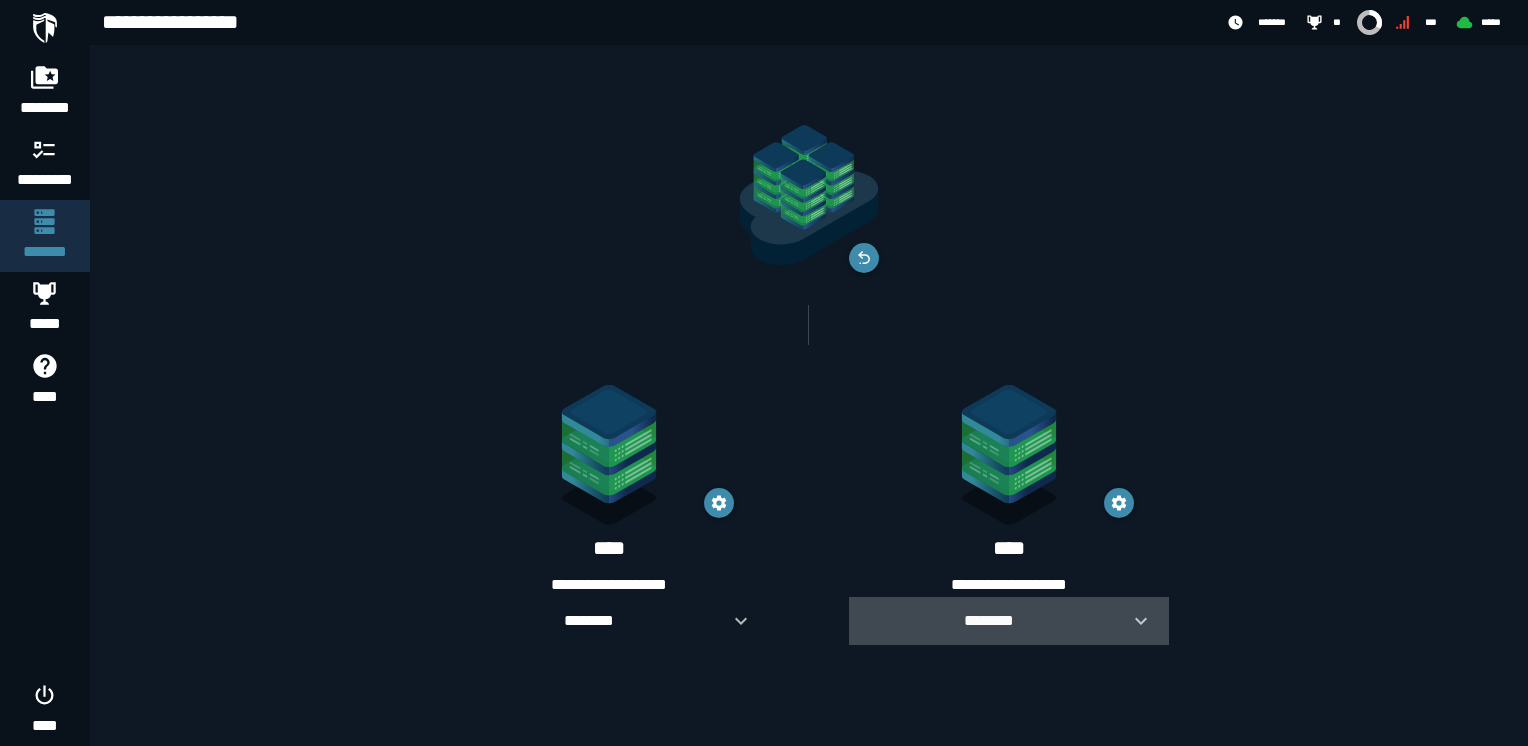 click 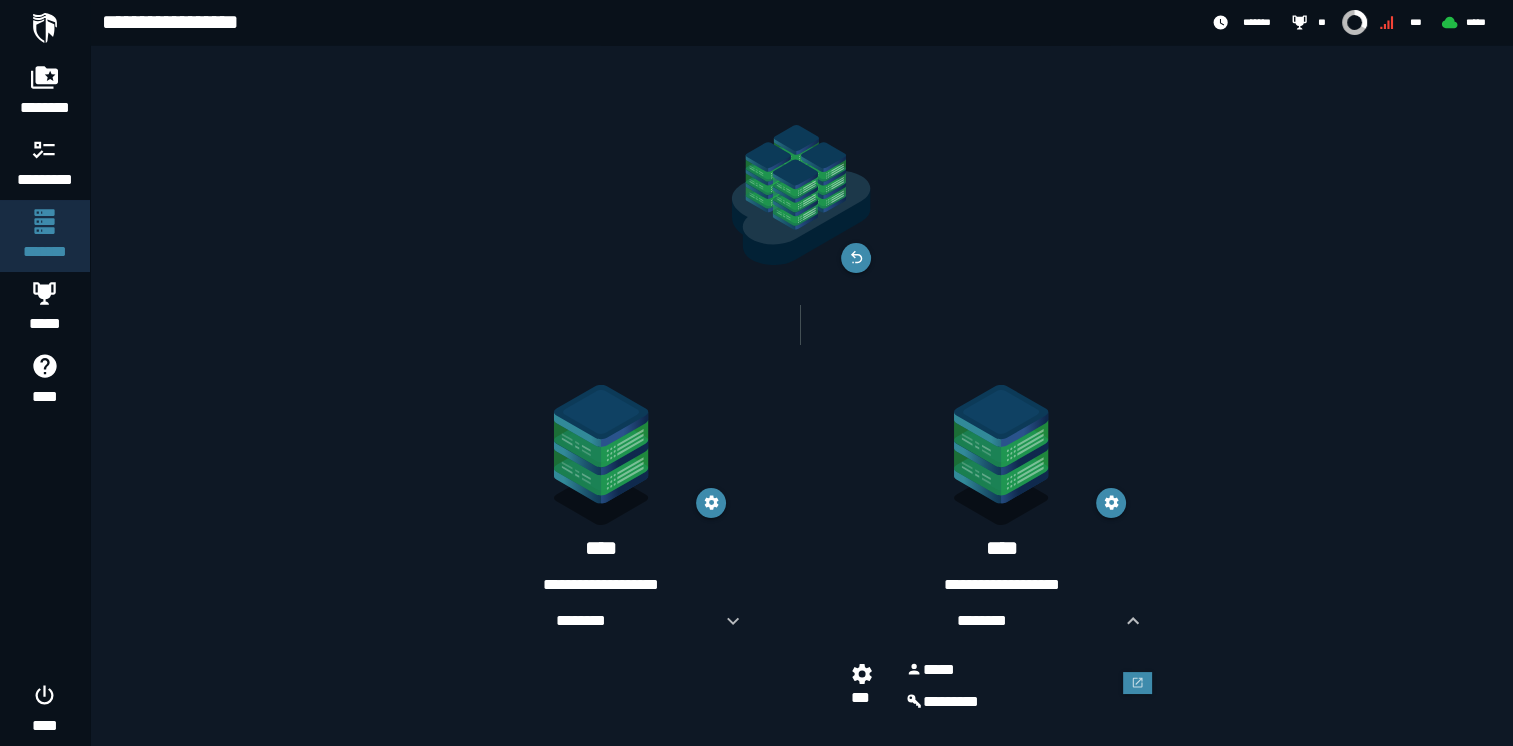 scroll, scrollTop: 24, scrollLeft: 0, axis: vertical 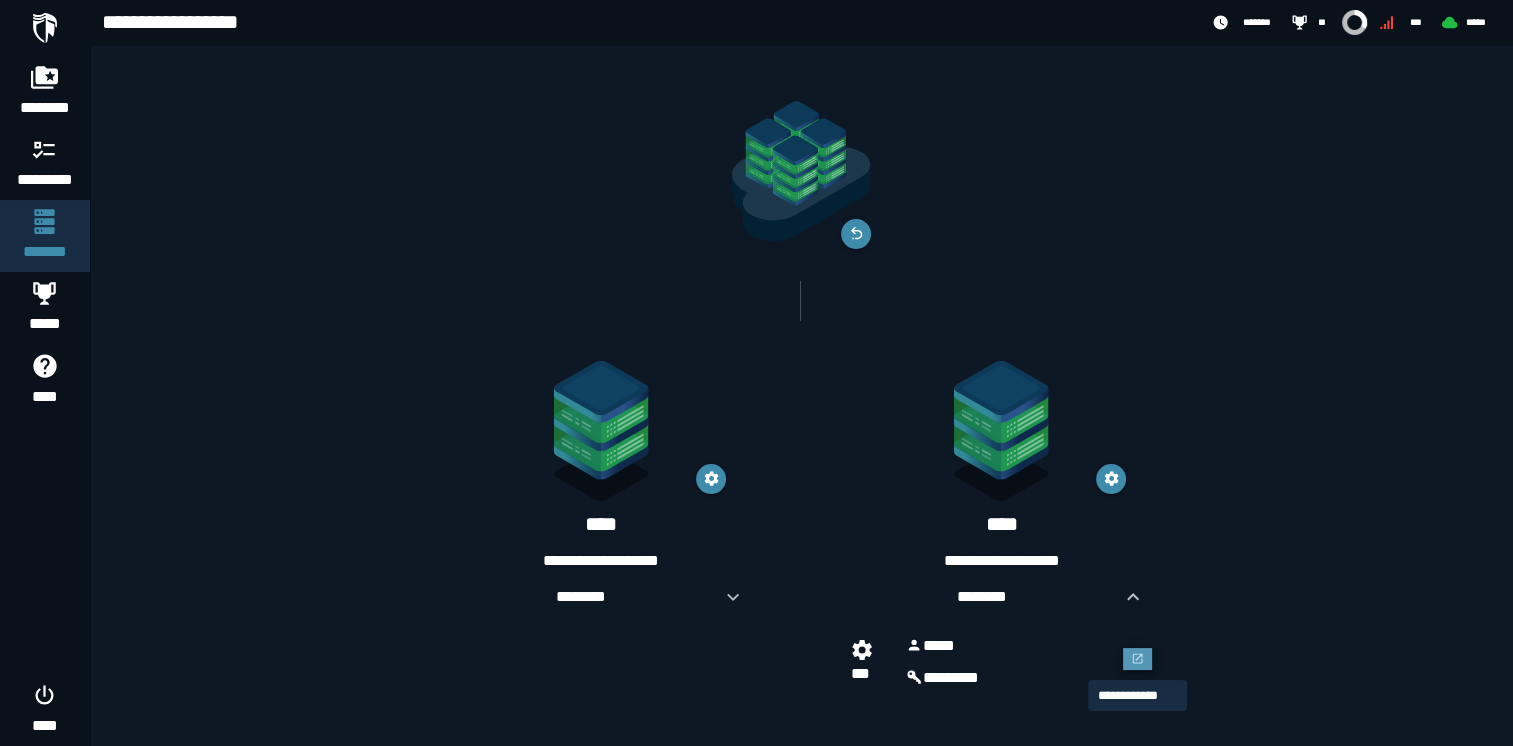 click 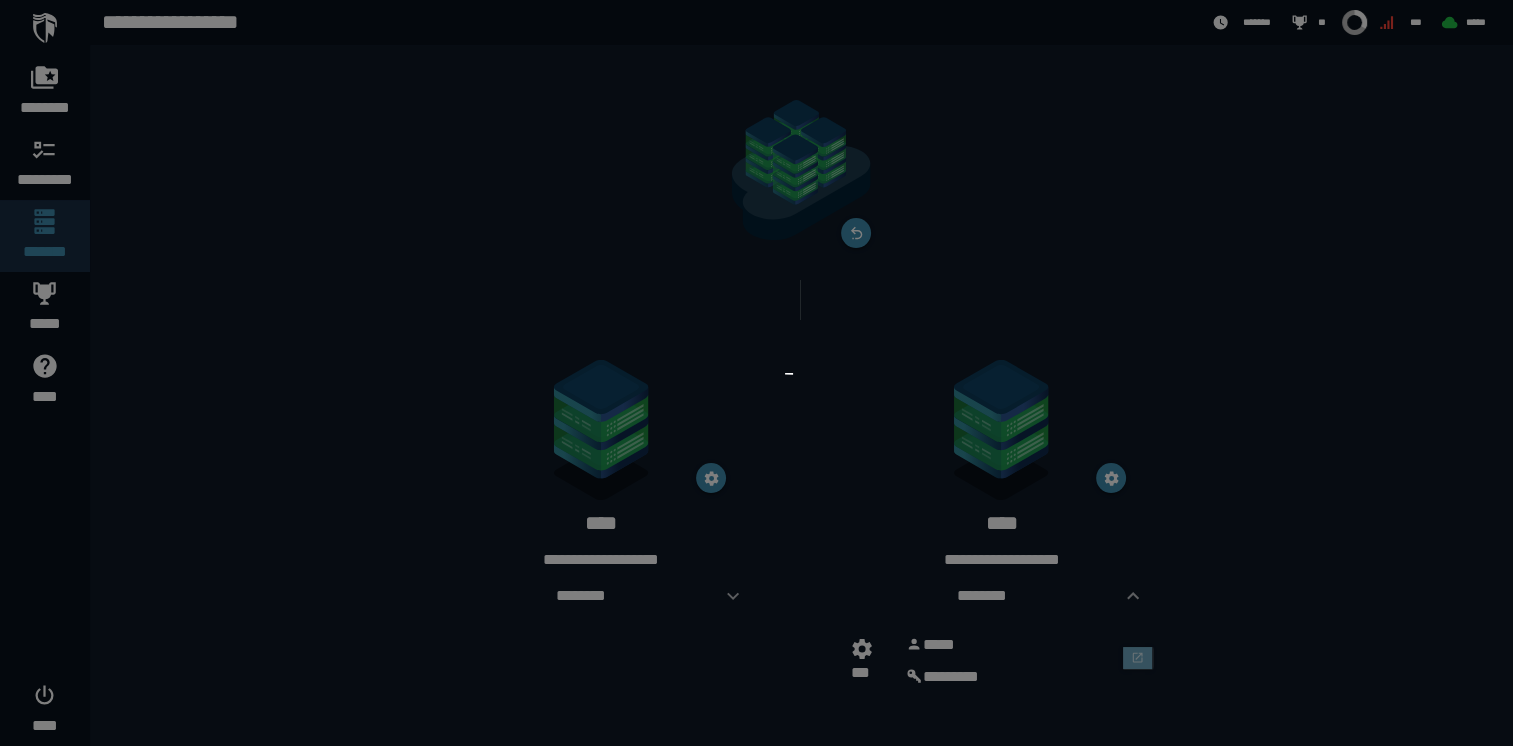 scroll, scrollTop: 0, scrollLeft: 0, axis: both 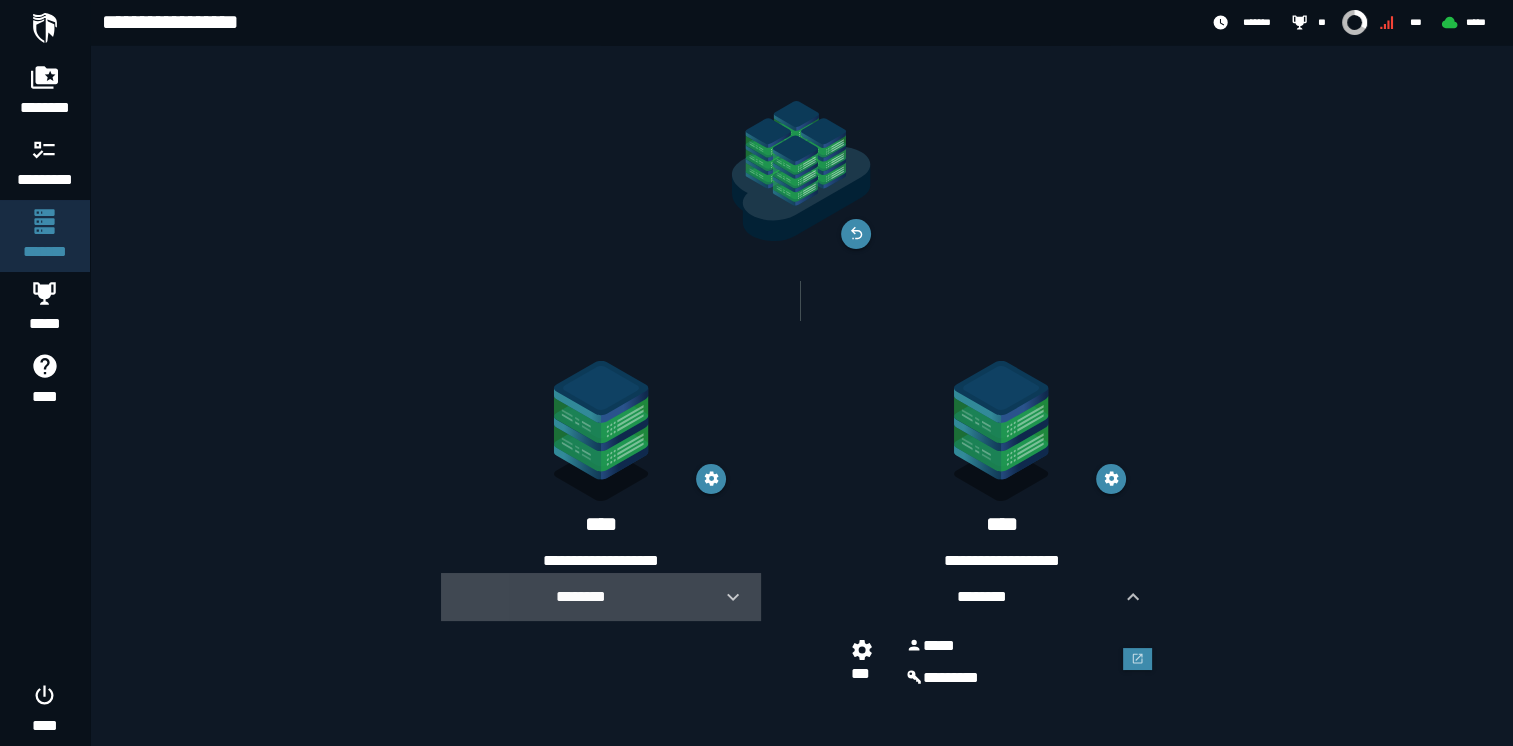 click on "********" at bounding box center (581, 596) 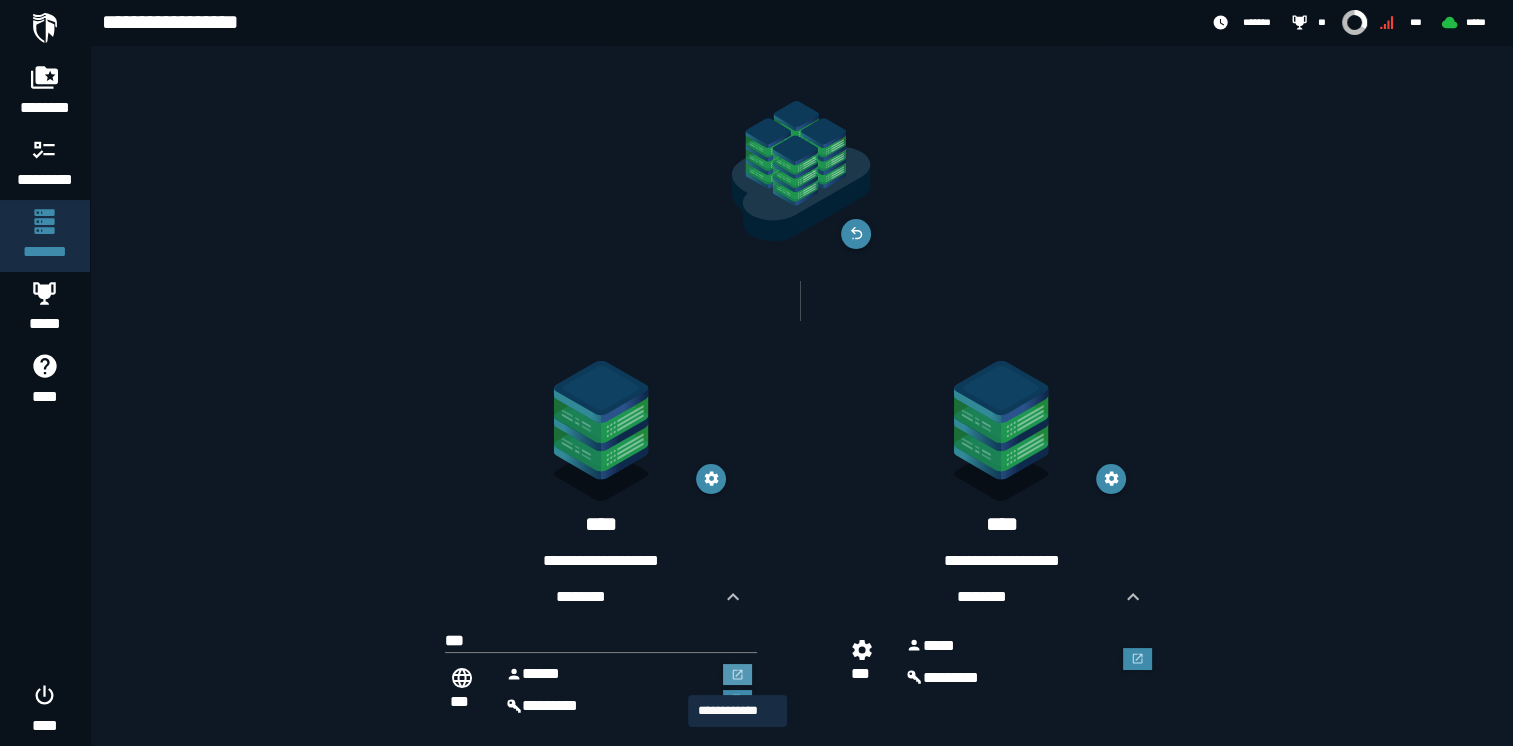 scroll, scrollTop: 53, scrollLeft: 0, axis: vertical 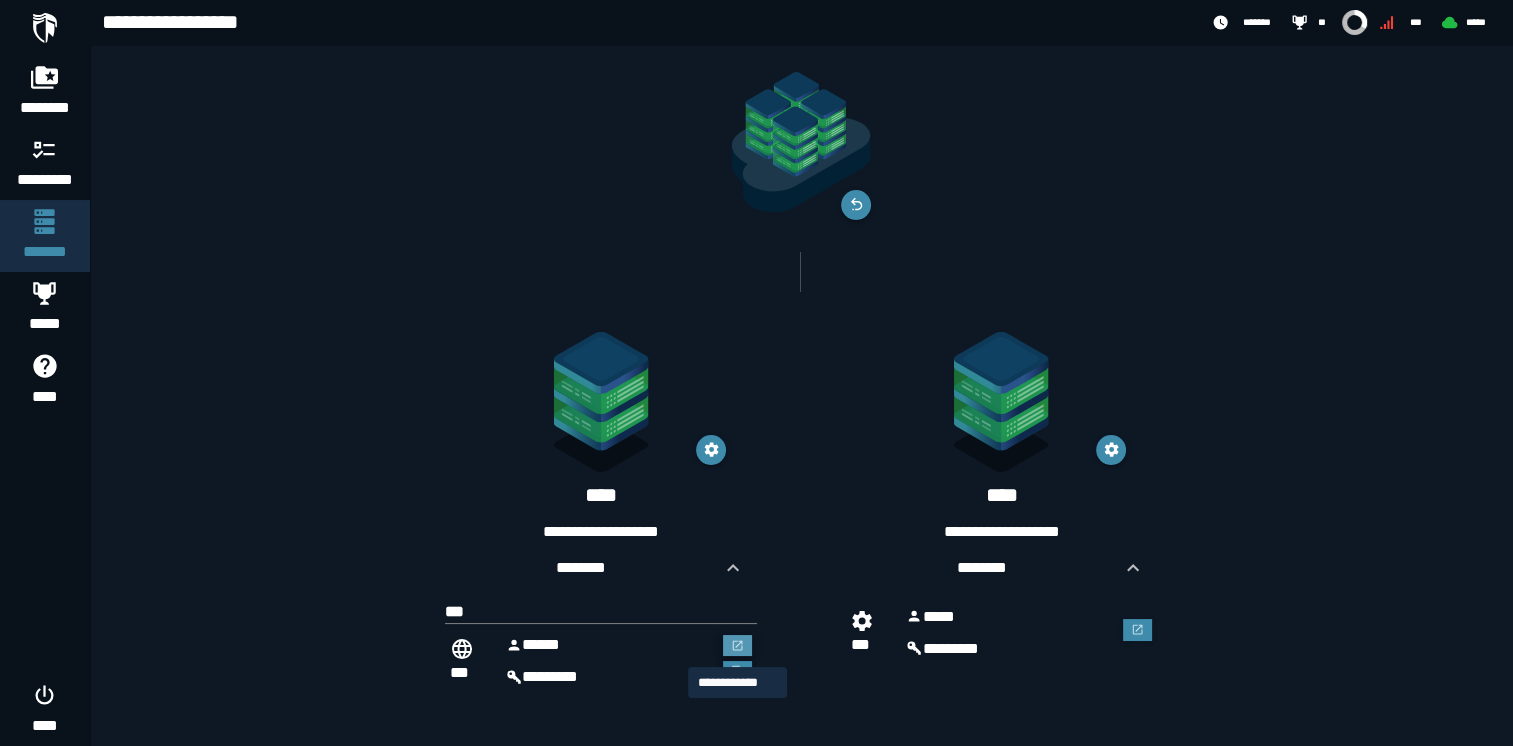 click 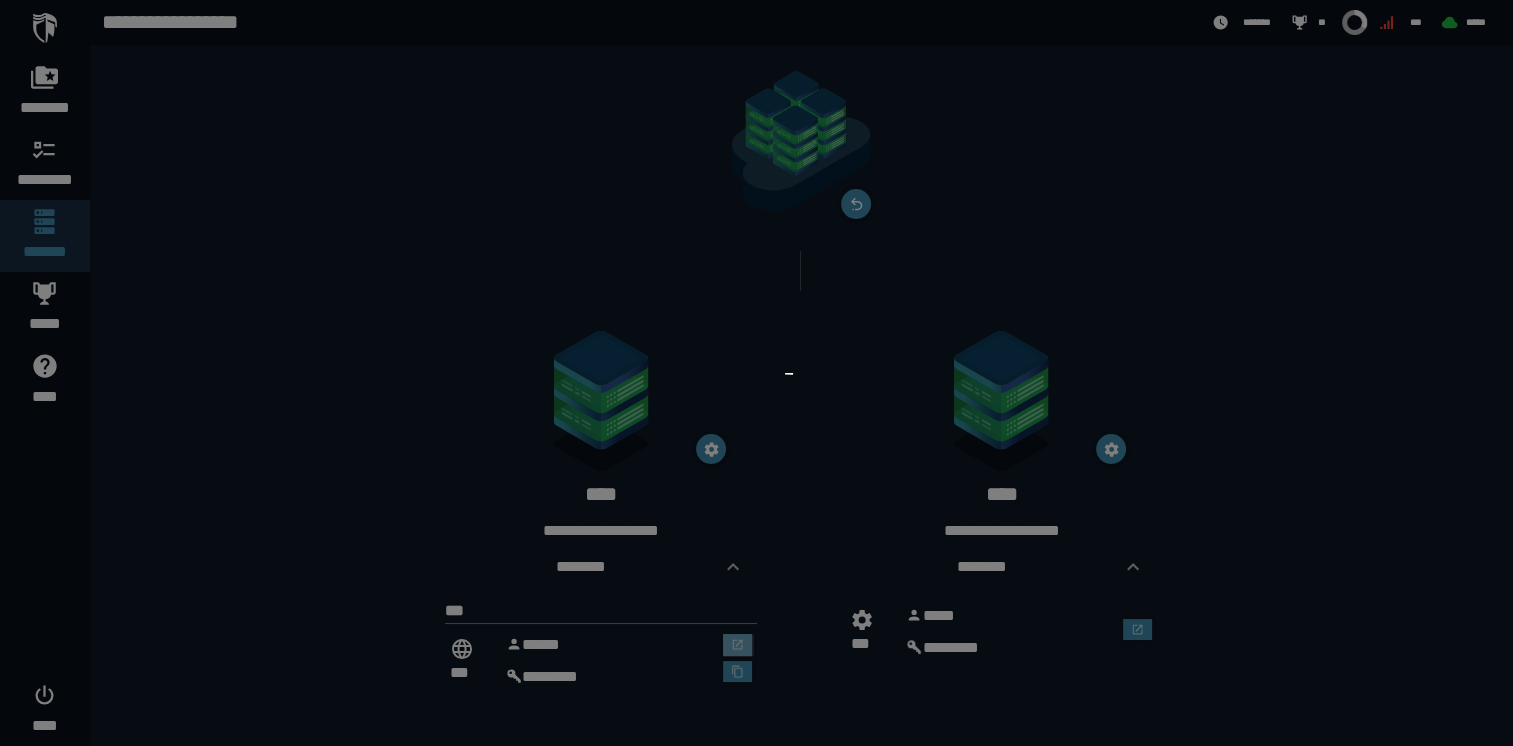 scroll, scrollTop: 0, scrollLeft: 0, axis: both 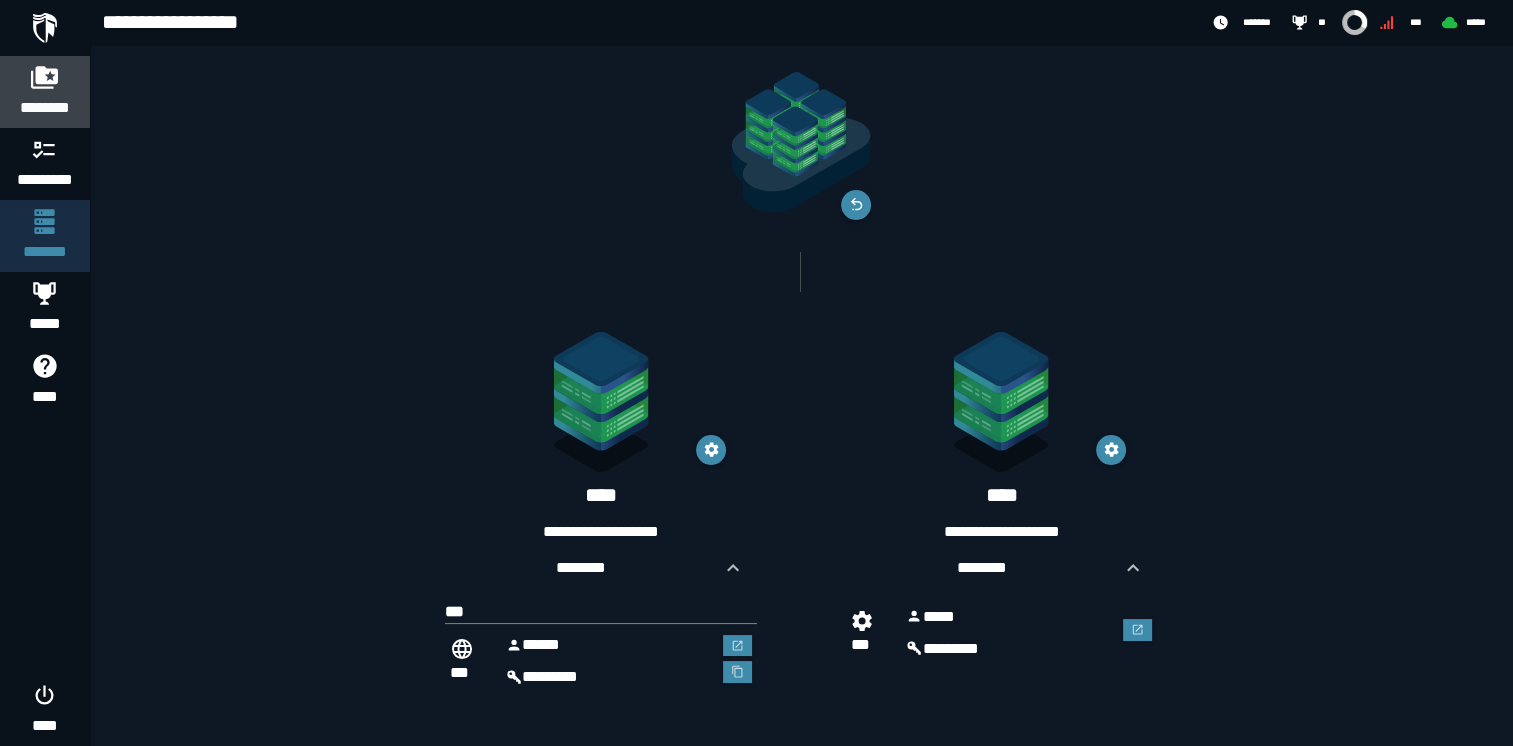 click on "********" 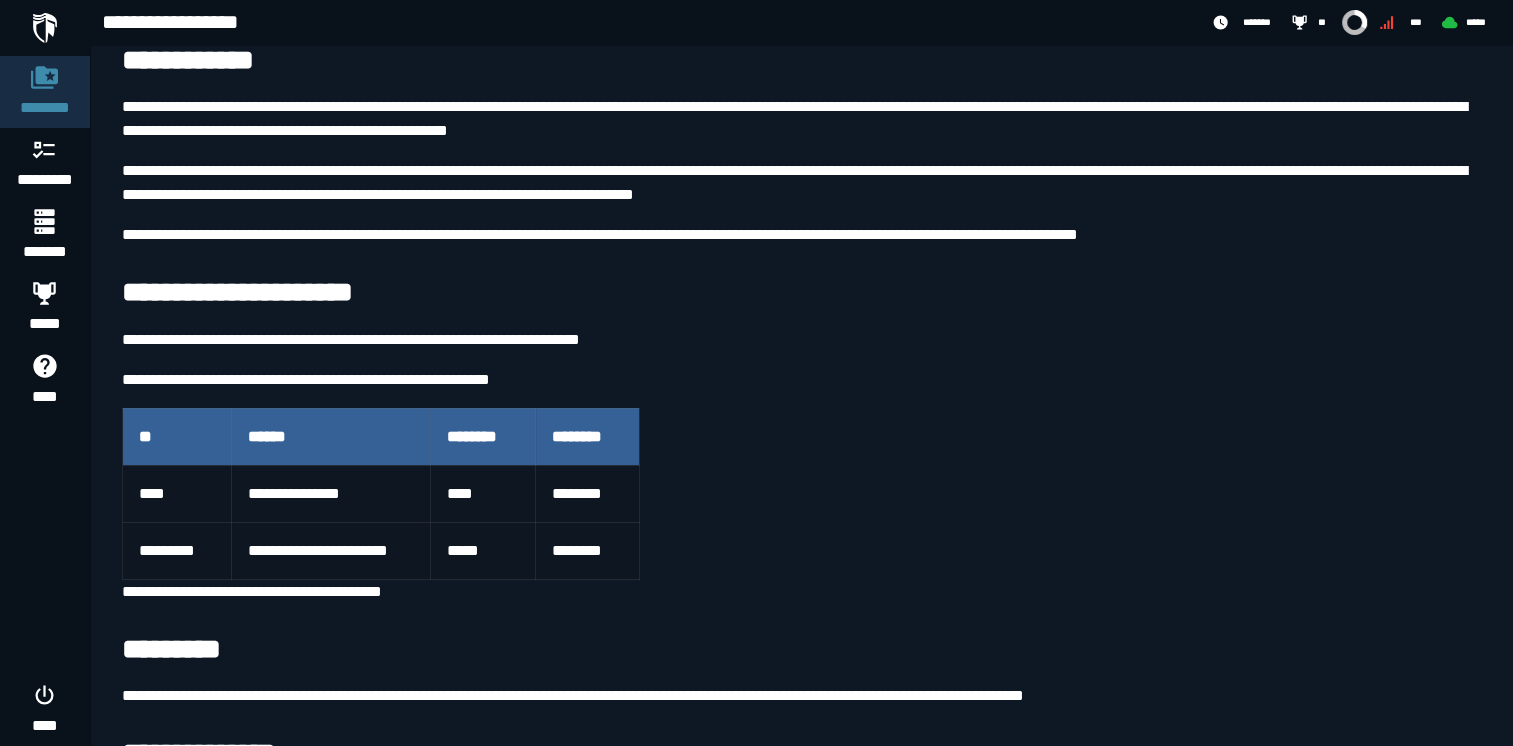 scroll, scrollTop: 258, scrollLeft: 0, axis: vertical 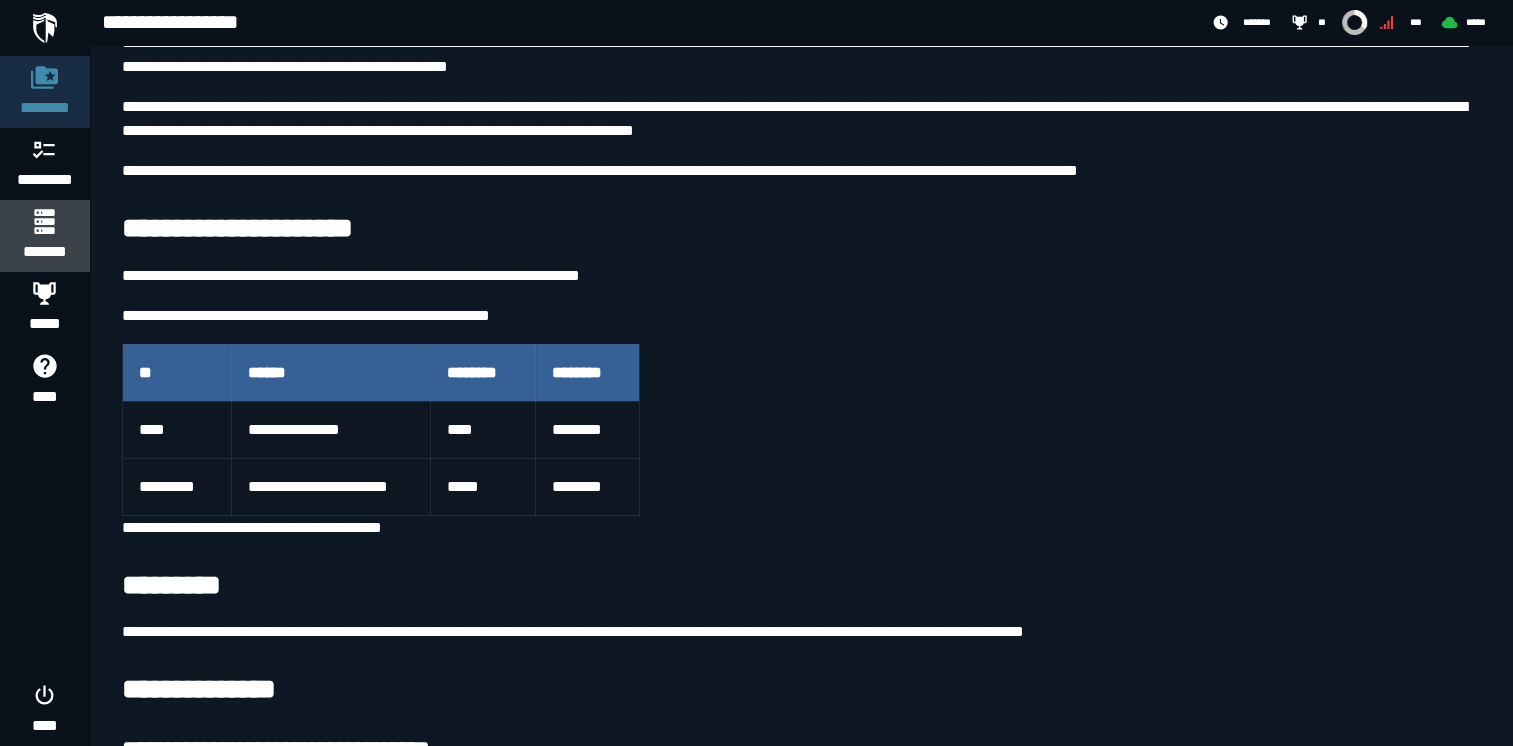 click on "*******" at bounding box center (44, 252) 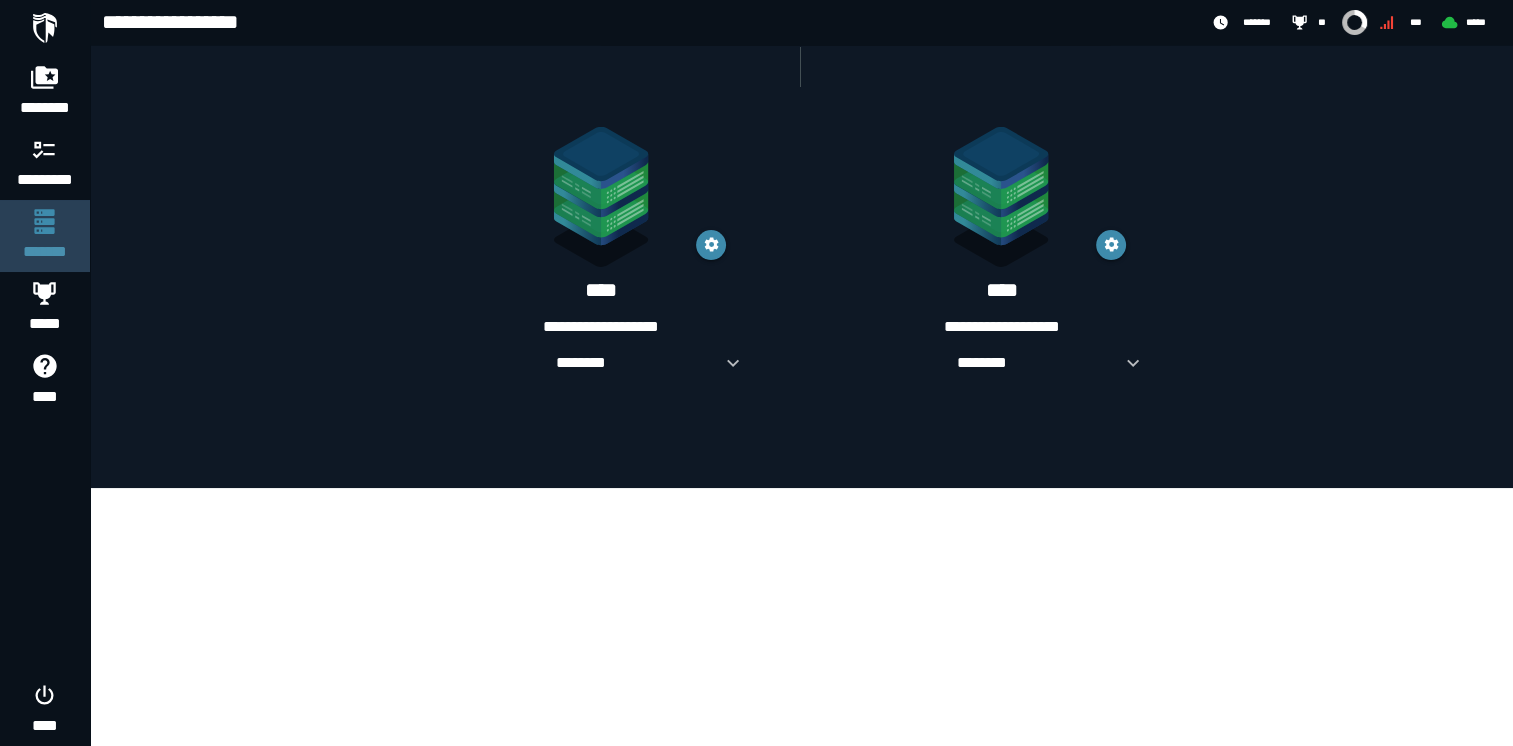 scroll, scrollTop: 0, scrollLeft: 0, axis: both 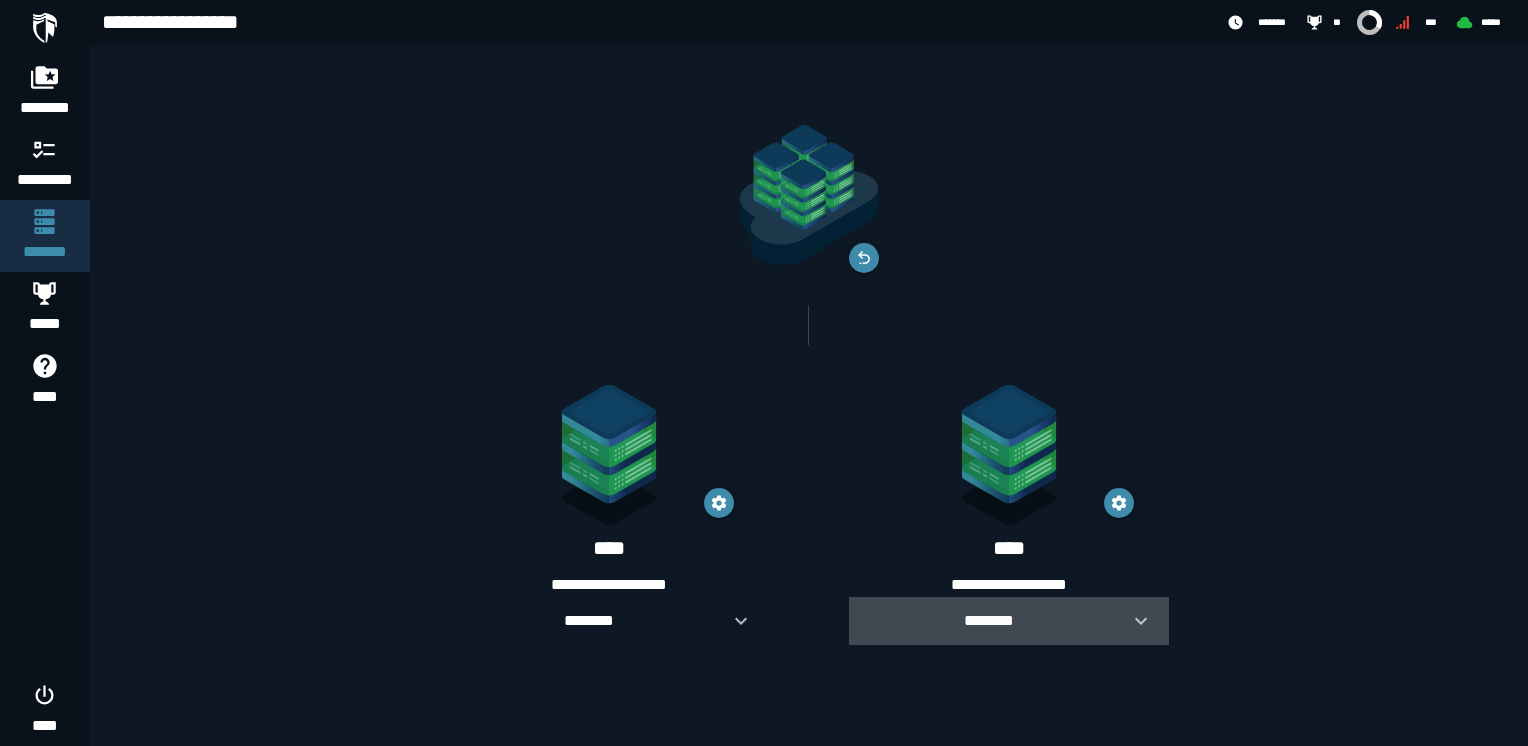 click 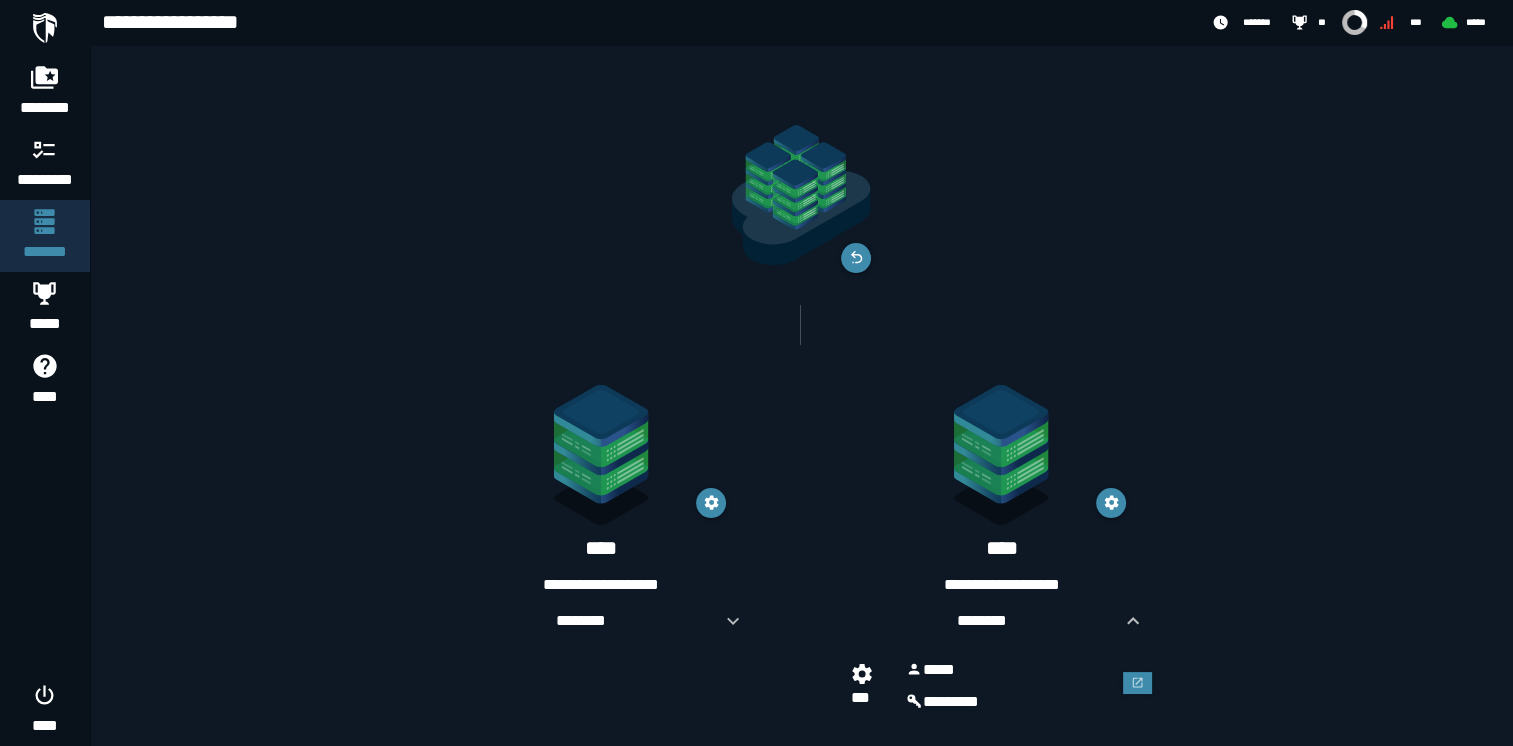 scroll, scrollTop: 24, scrollLeft: 0, axis: vertical 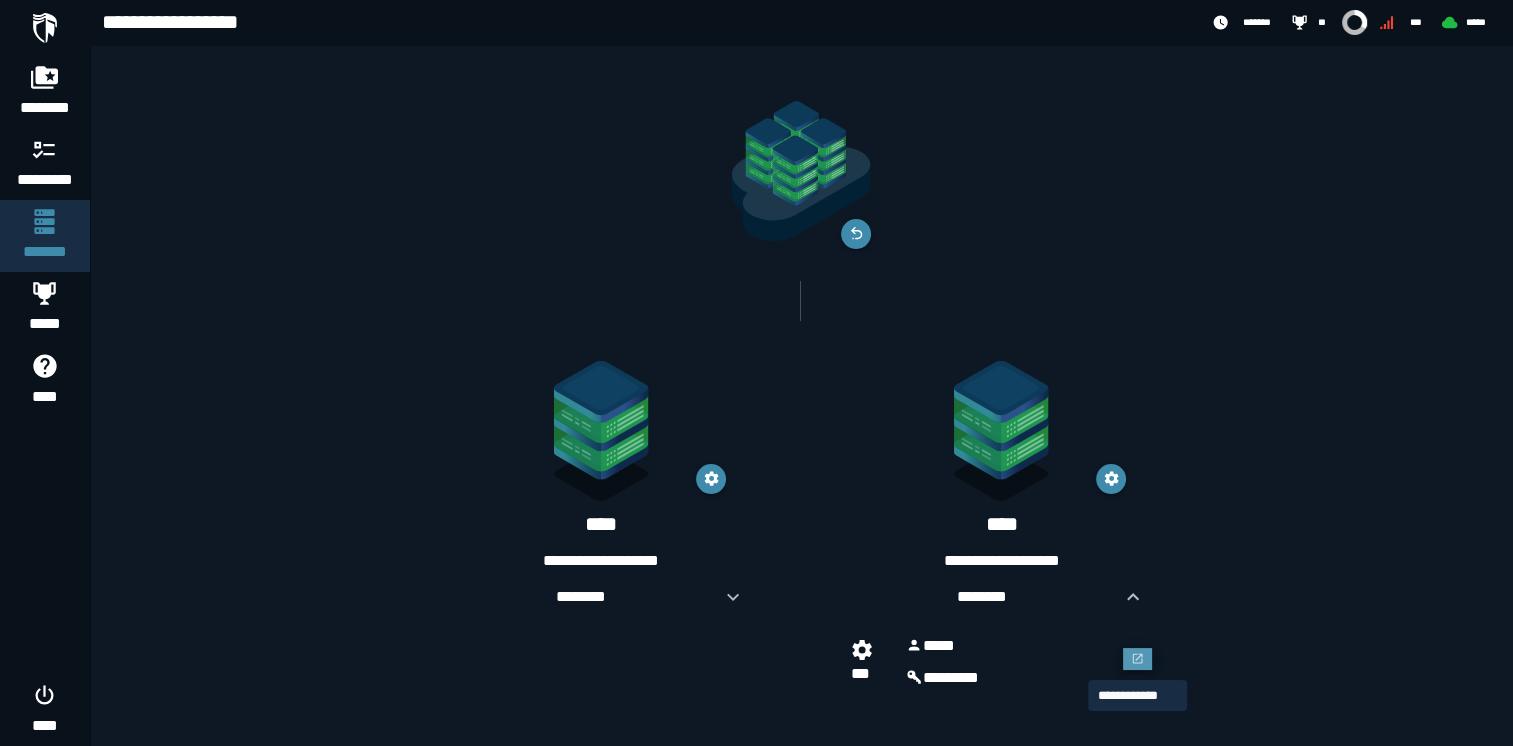 click 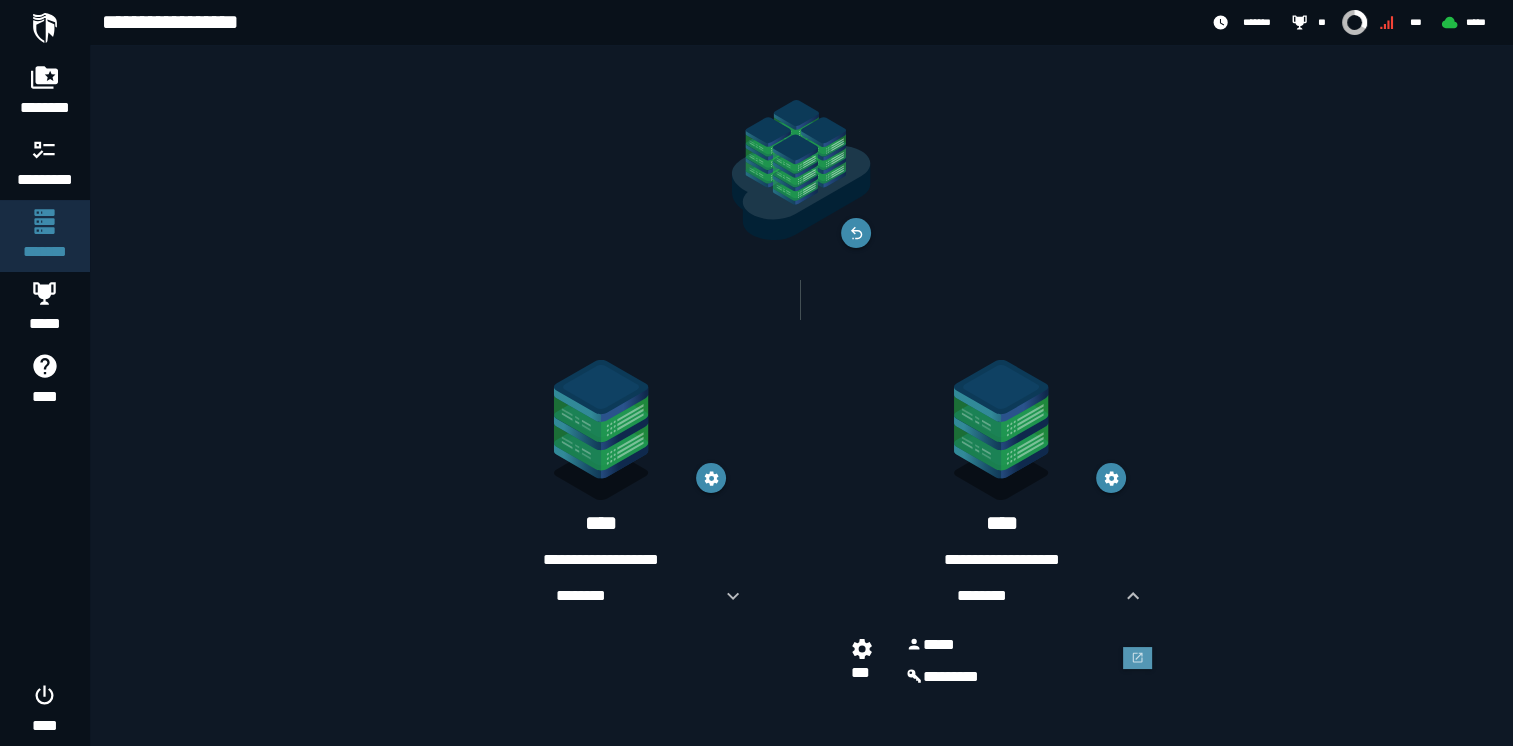 scroll, scrollTop: 24, scrollLeft: 0, axis: vertical 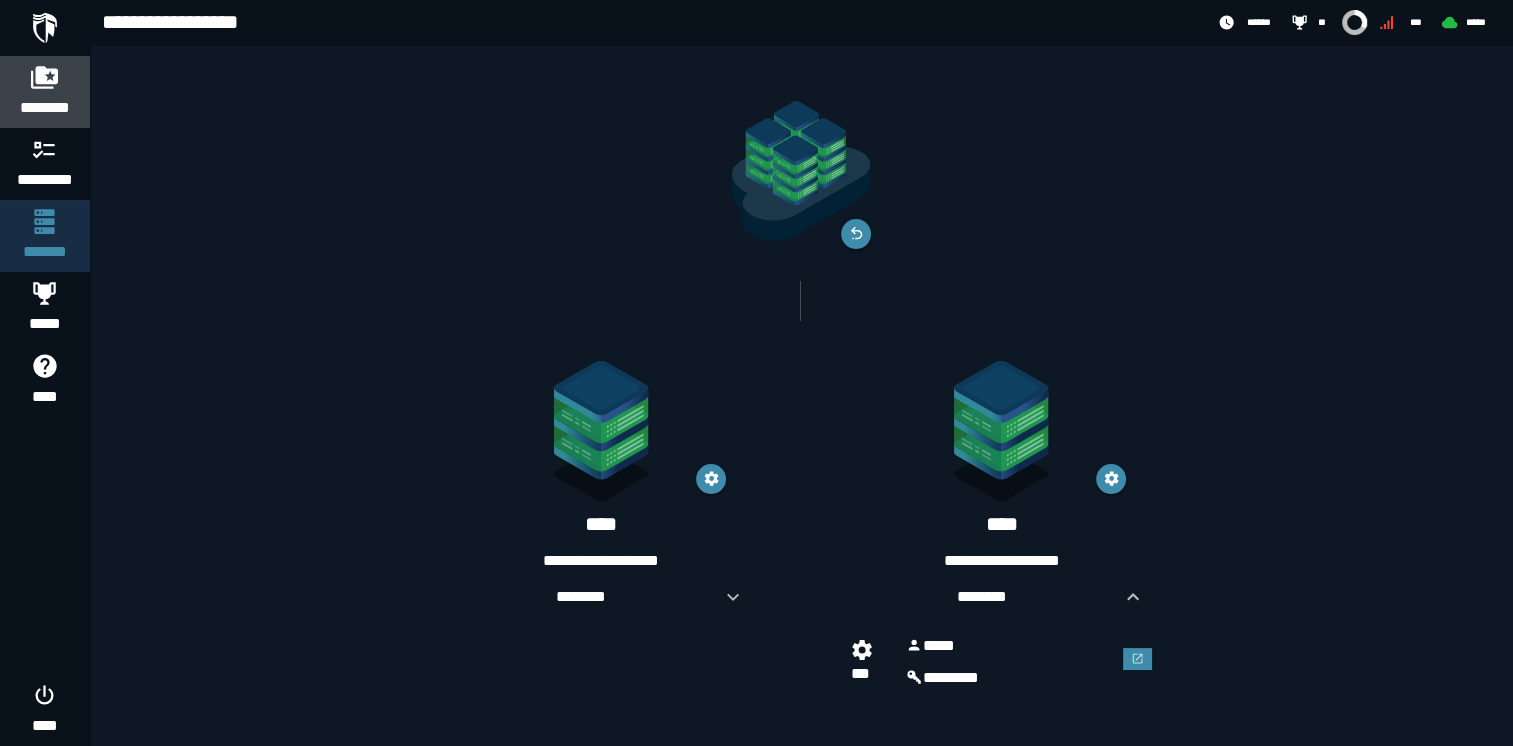 click on "********" at bounding box center (45, 108) 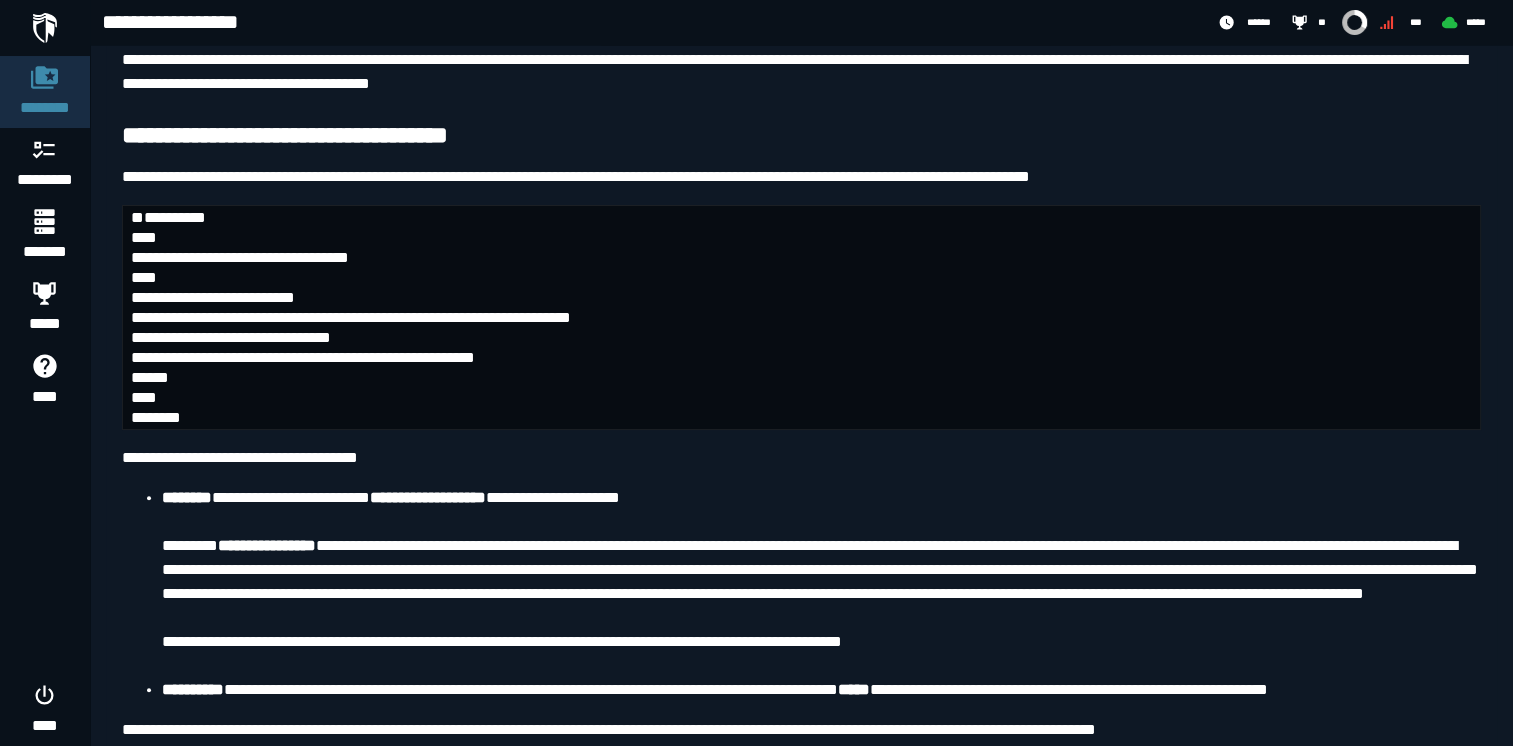 scroll, scrollTop: 1647, scrollLeft: 0, axis: vertical 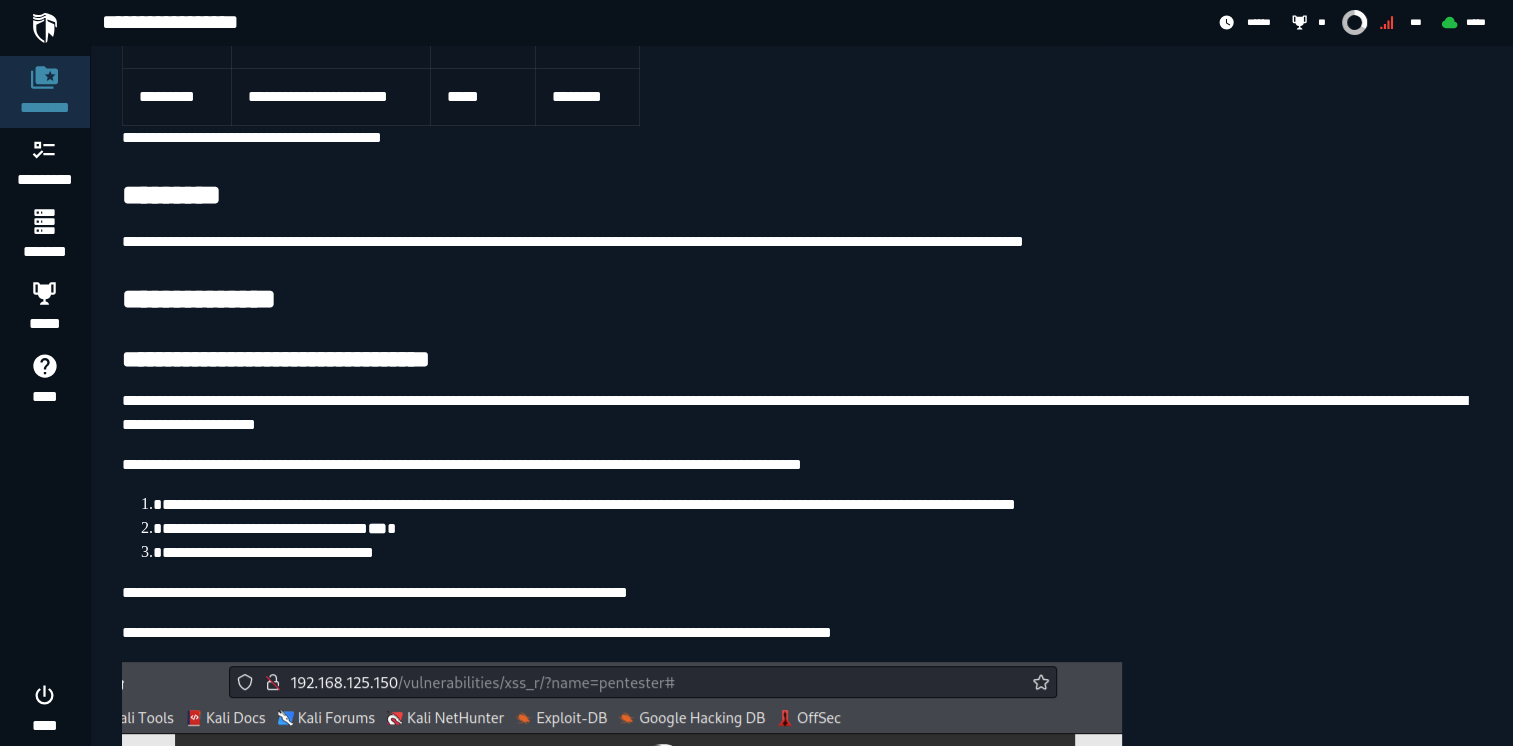 click on "**********" at bounding box center [821, 505] 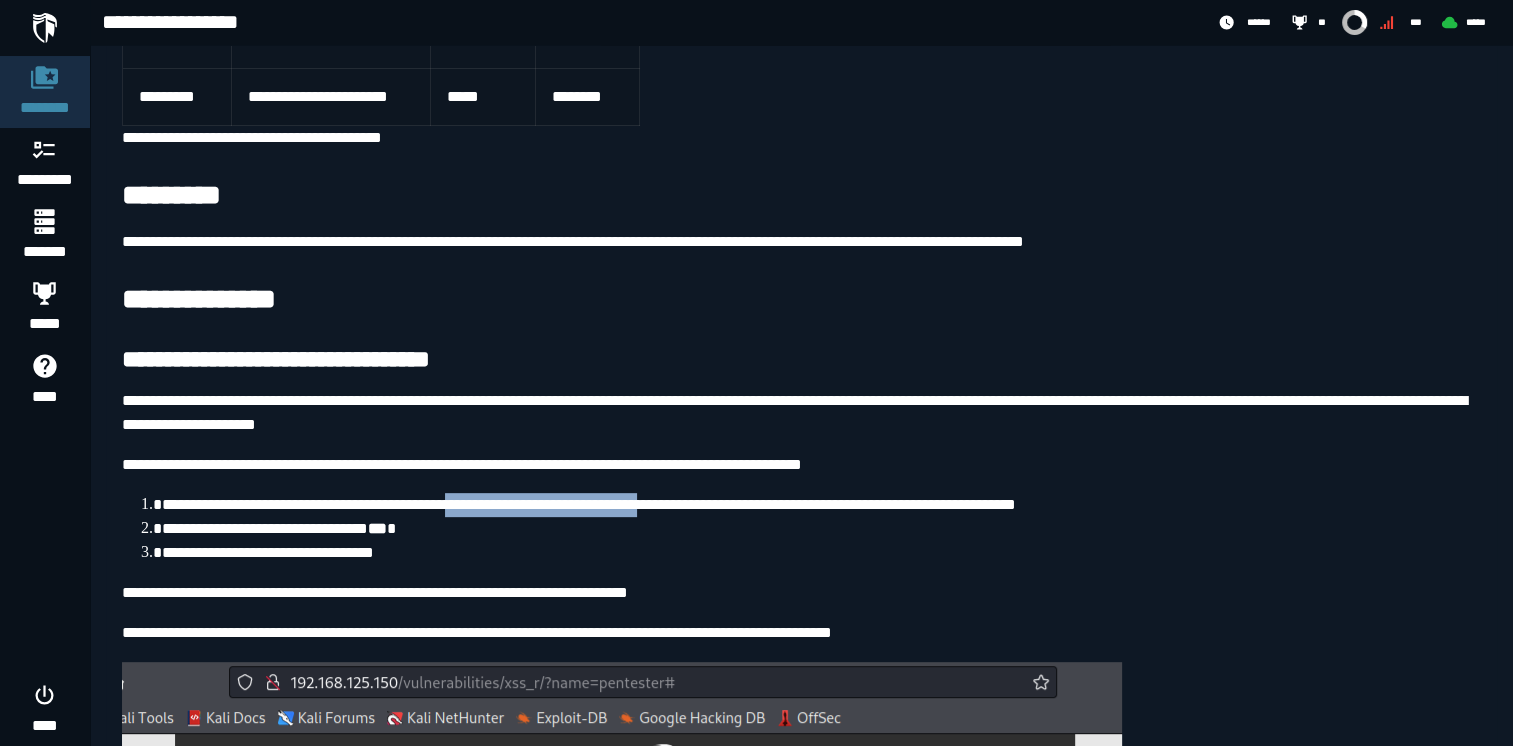 drag, startPoint x: 469, startPoint y: 503, endPoint x: 687, endPoint y: 508, distance: 218.05733 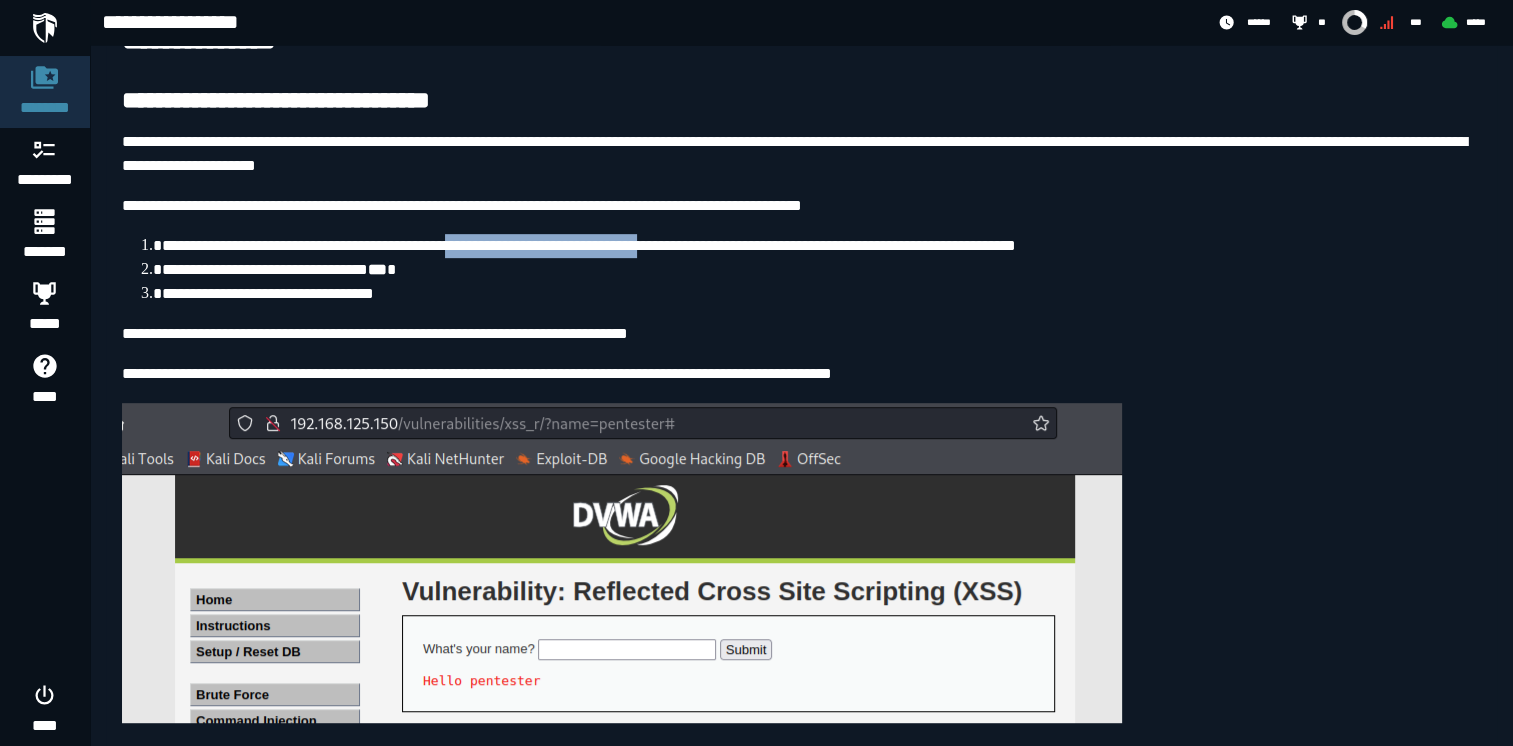 scroll, scrollTop: 904, scrollLeft: 0, axis: vertical 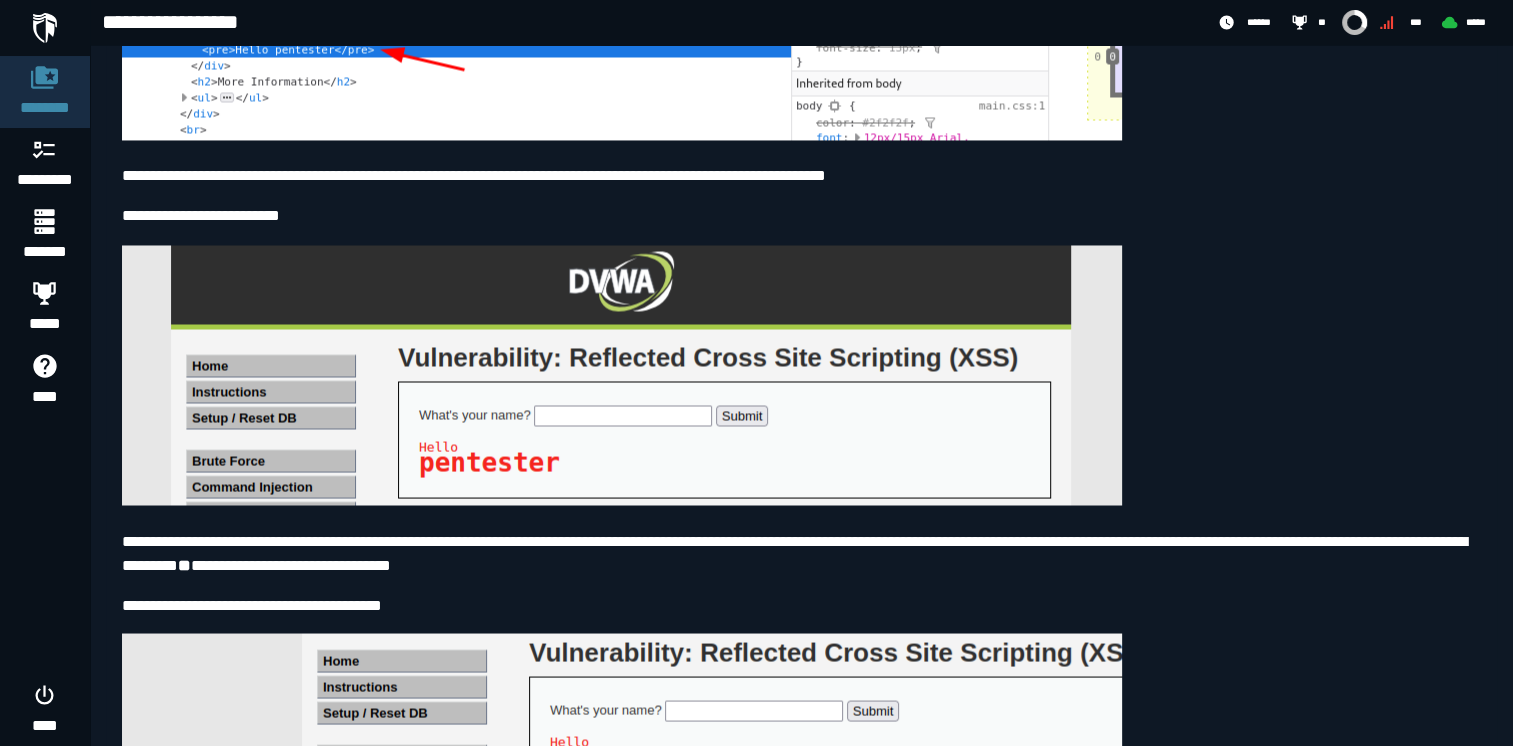 drag, startPoint x: 297, startPoint y: 453, endPoint x: 760, endPoint y: 222, distance: 517.42633 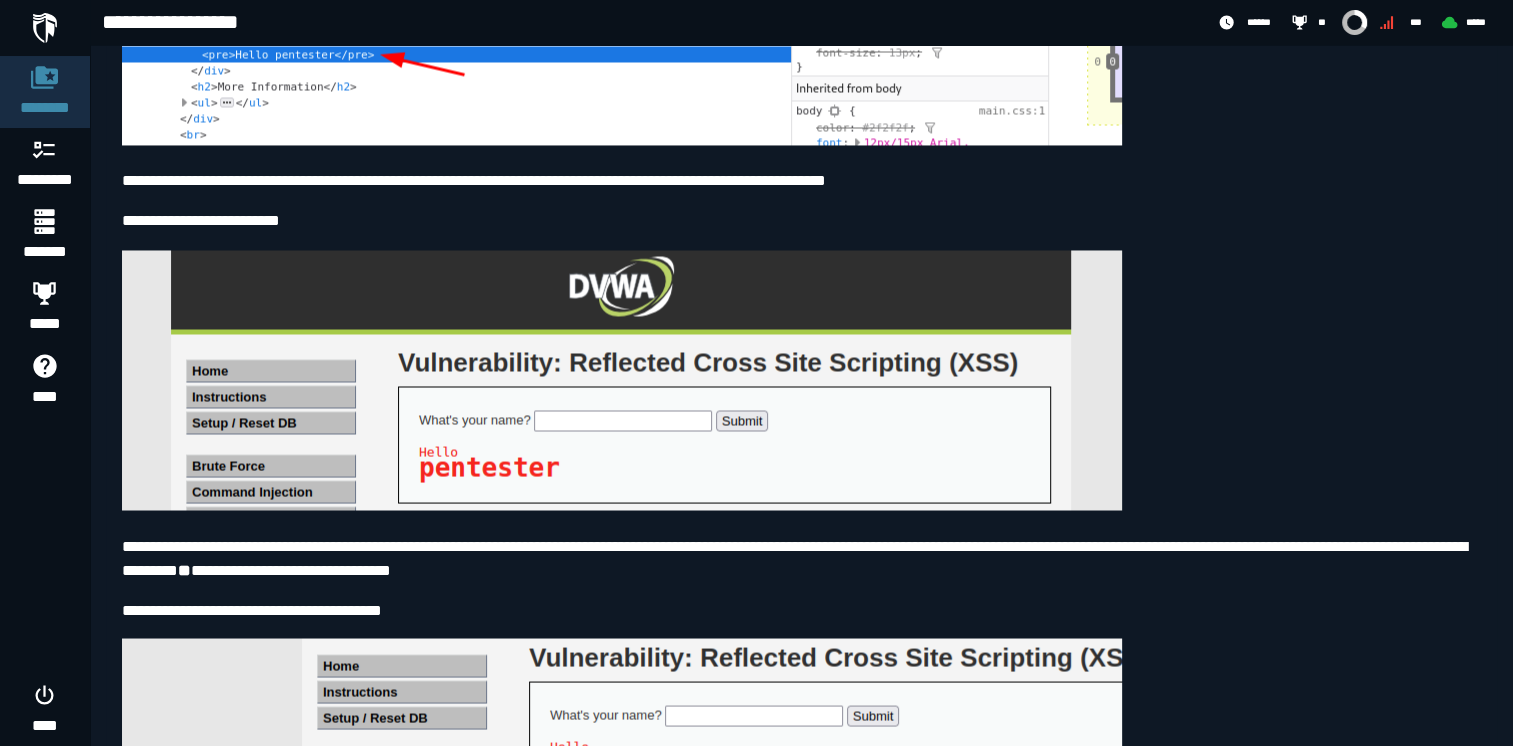 scroll, scrollTop: 3341, scrollLeft: 0, axis: vertical 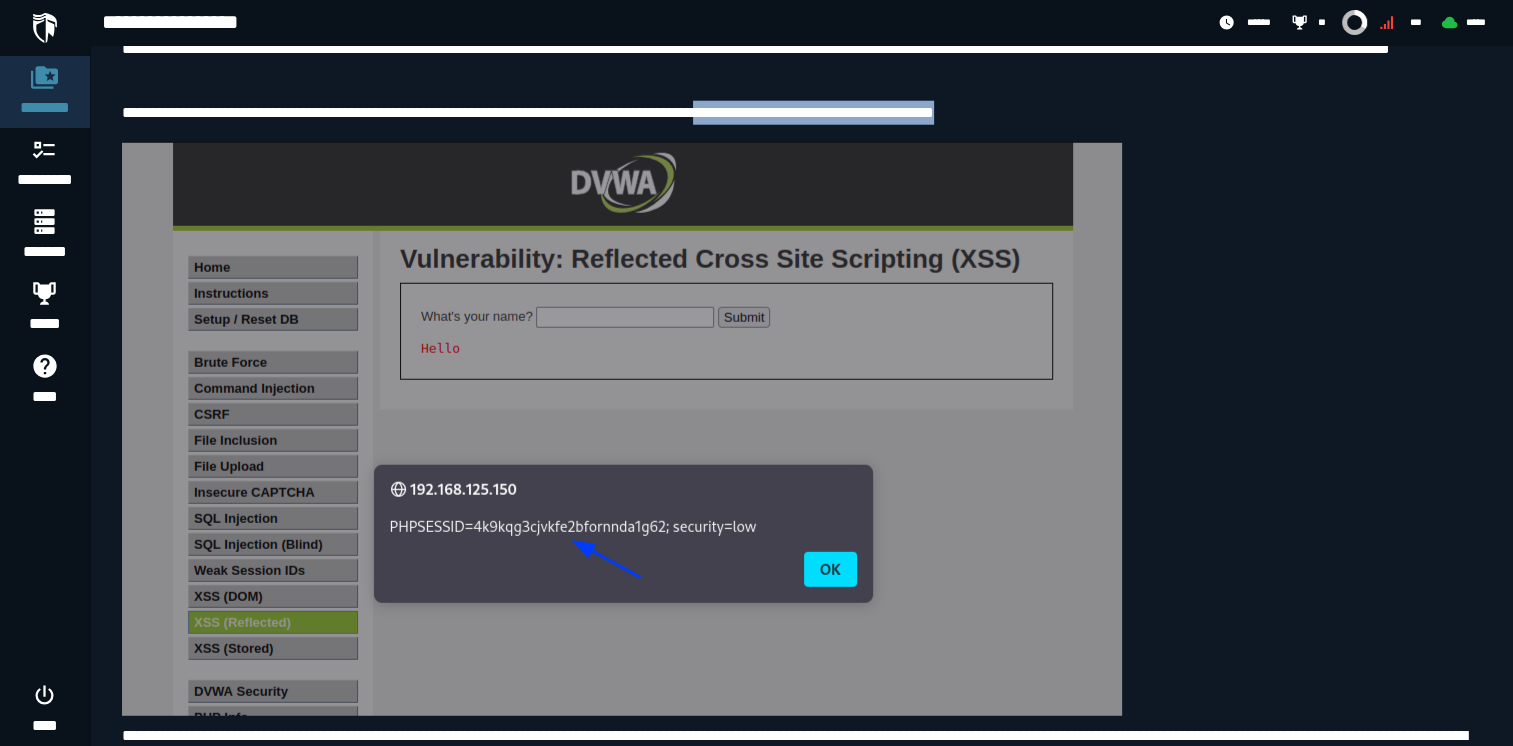 drag, startPoint x: 787, startPoint y: 118, endPoint x: 1142, endPoint y: 126, distance: 355.09012 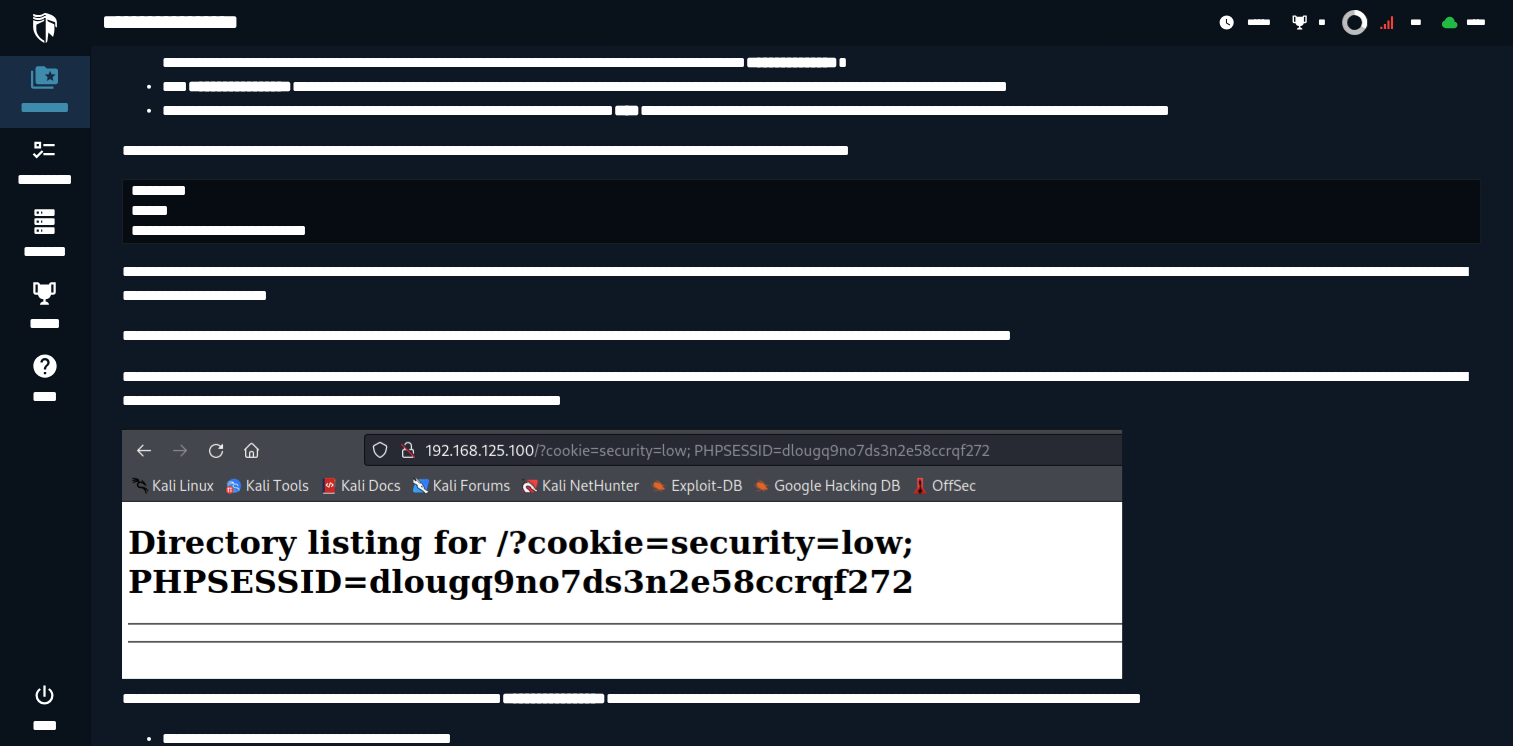scroll, scrollTop: 6062, scrollLeft: 0, axis: vertical 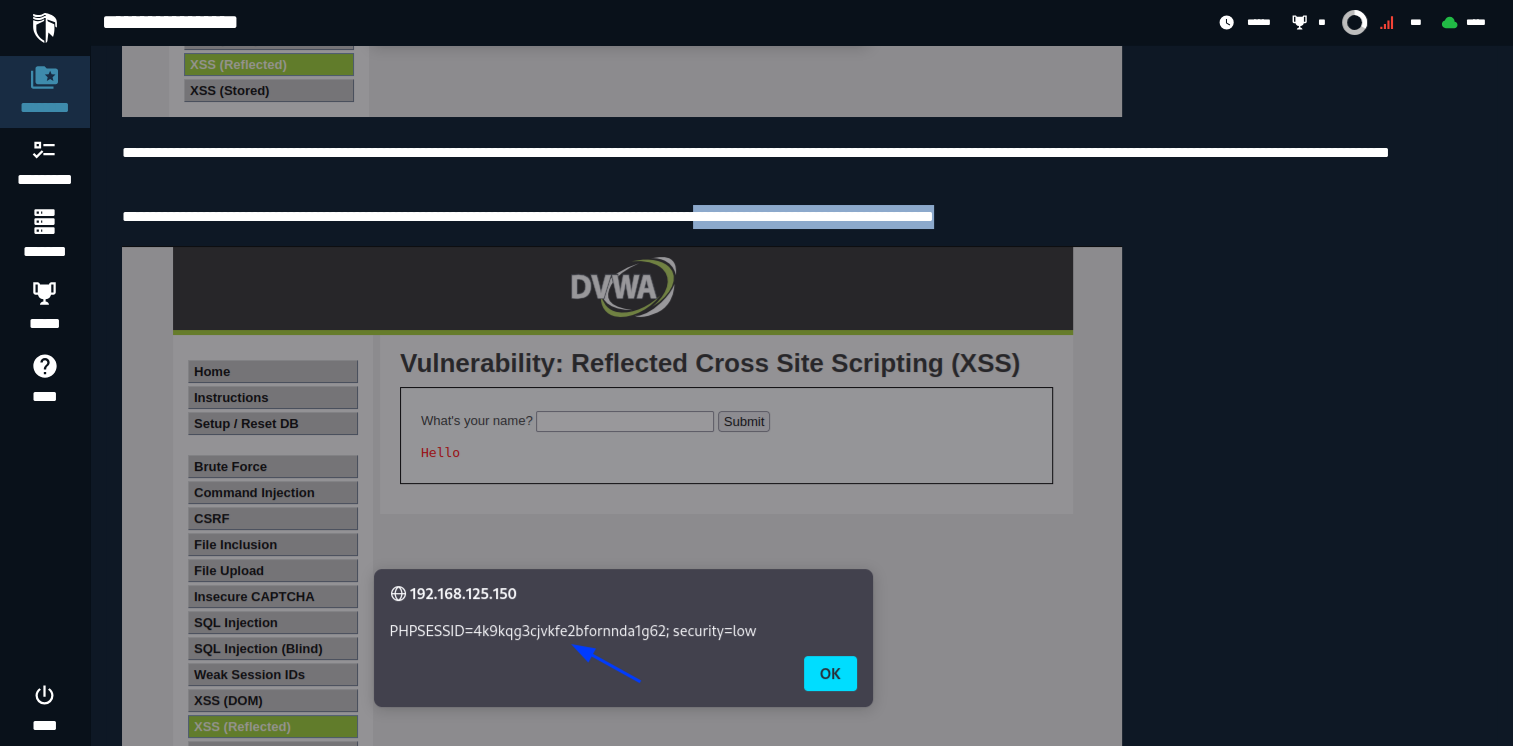 copy on "**********" 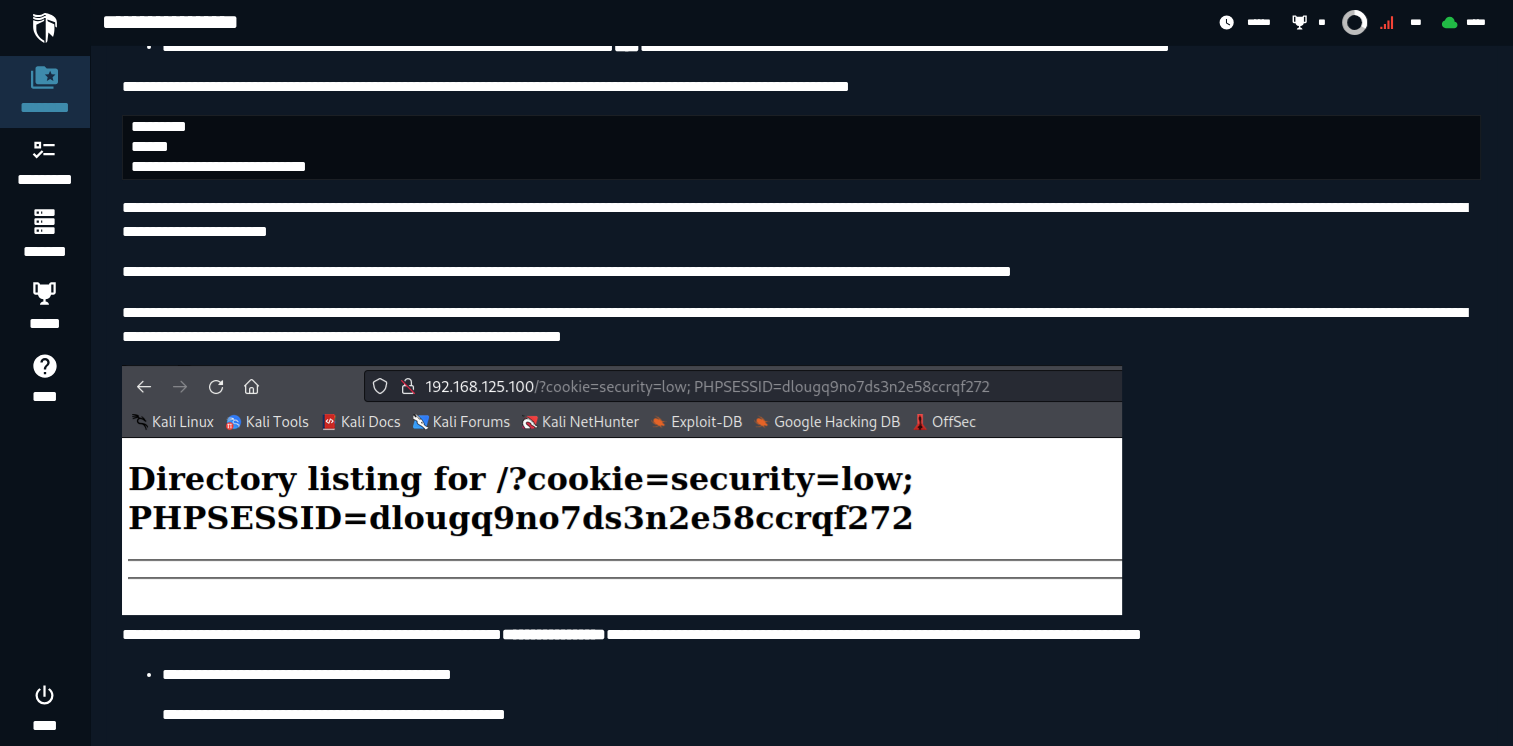 scroll, scrollTop: 6127, scrollLeft: 0, axis: vertical 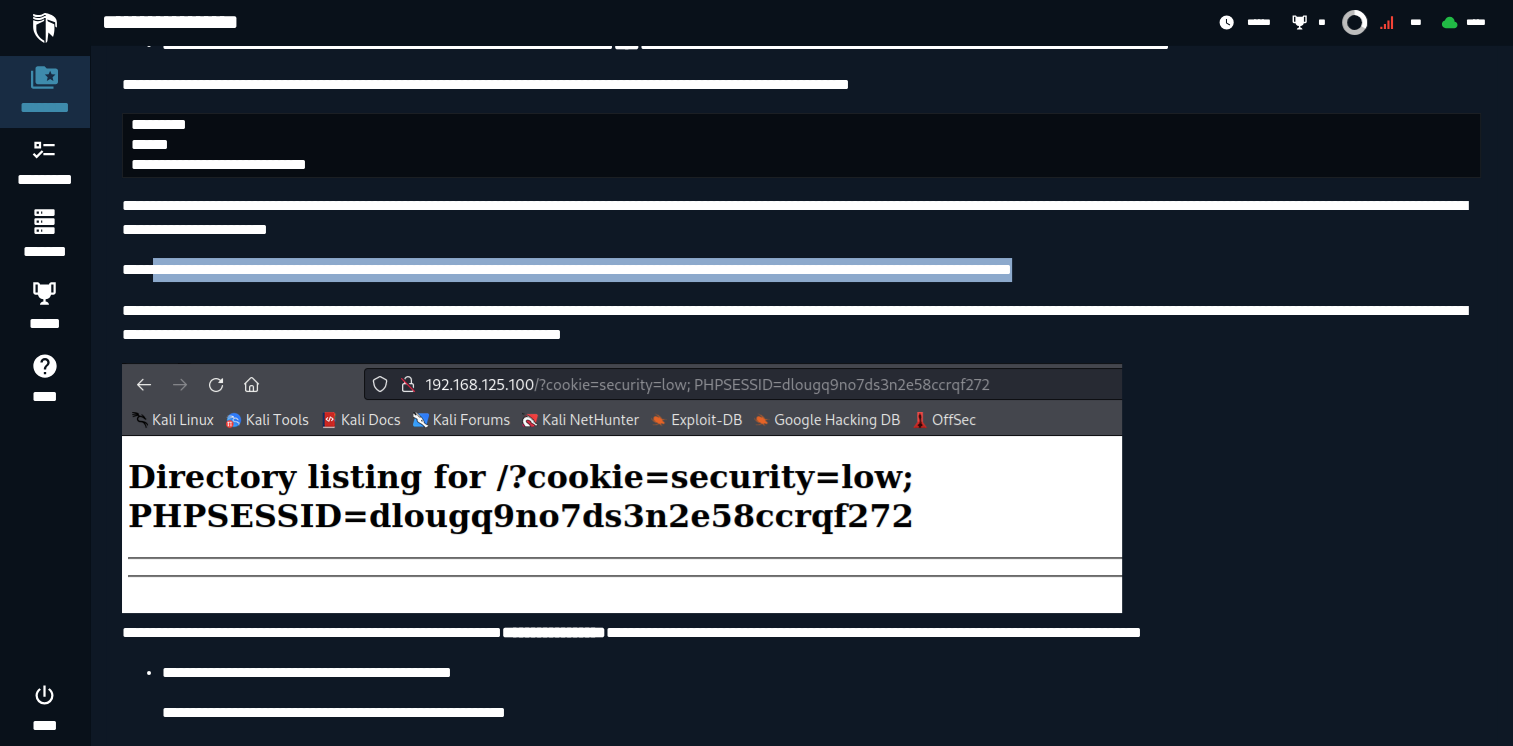 drag, startPoint x: 157, startPoint y: 280, endPoint x: 1417, endPoint y: 277, distance: 1260.0035 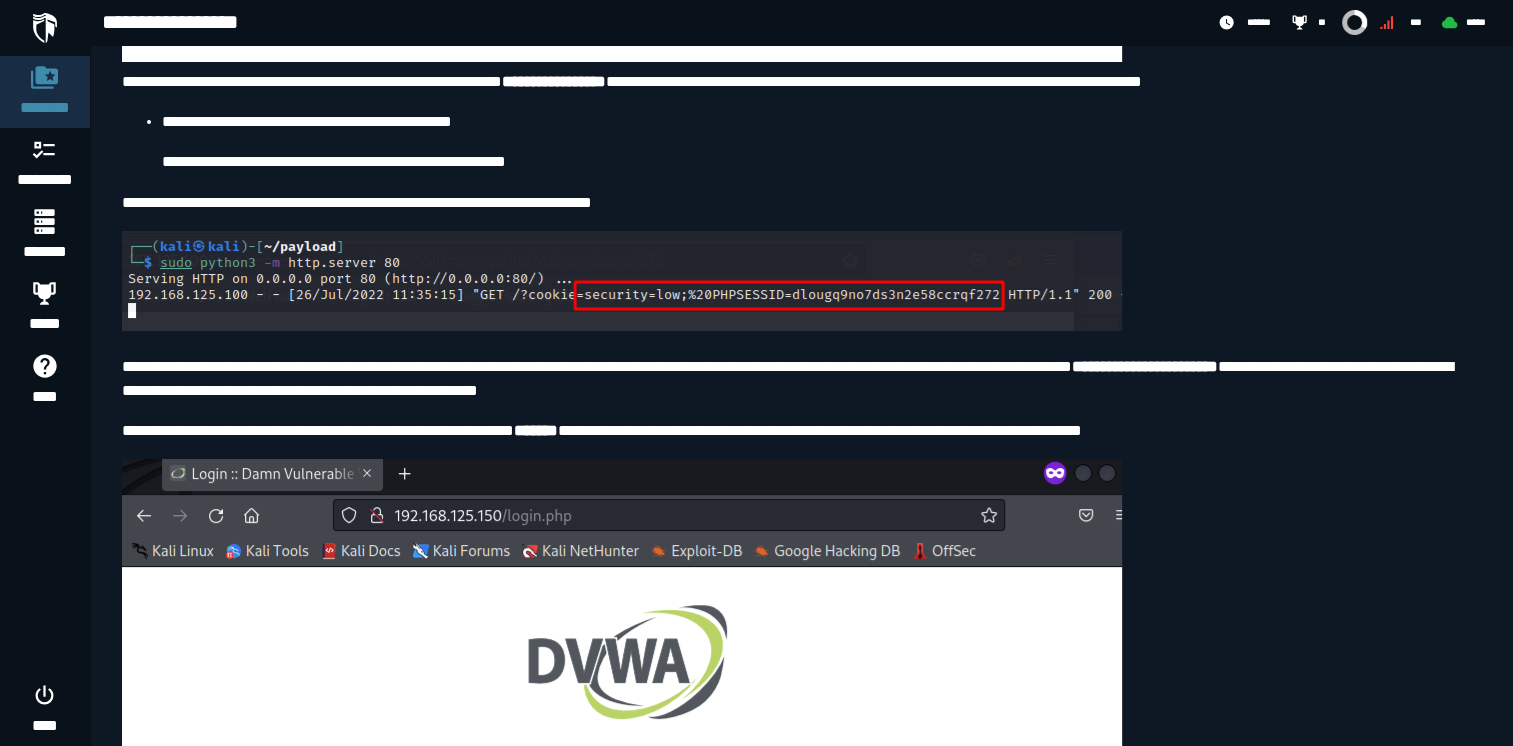 scroll, scrollTop: 6680, scrollLeft: 0, axis: vertical 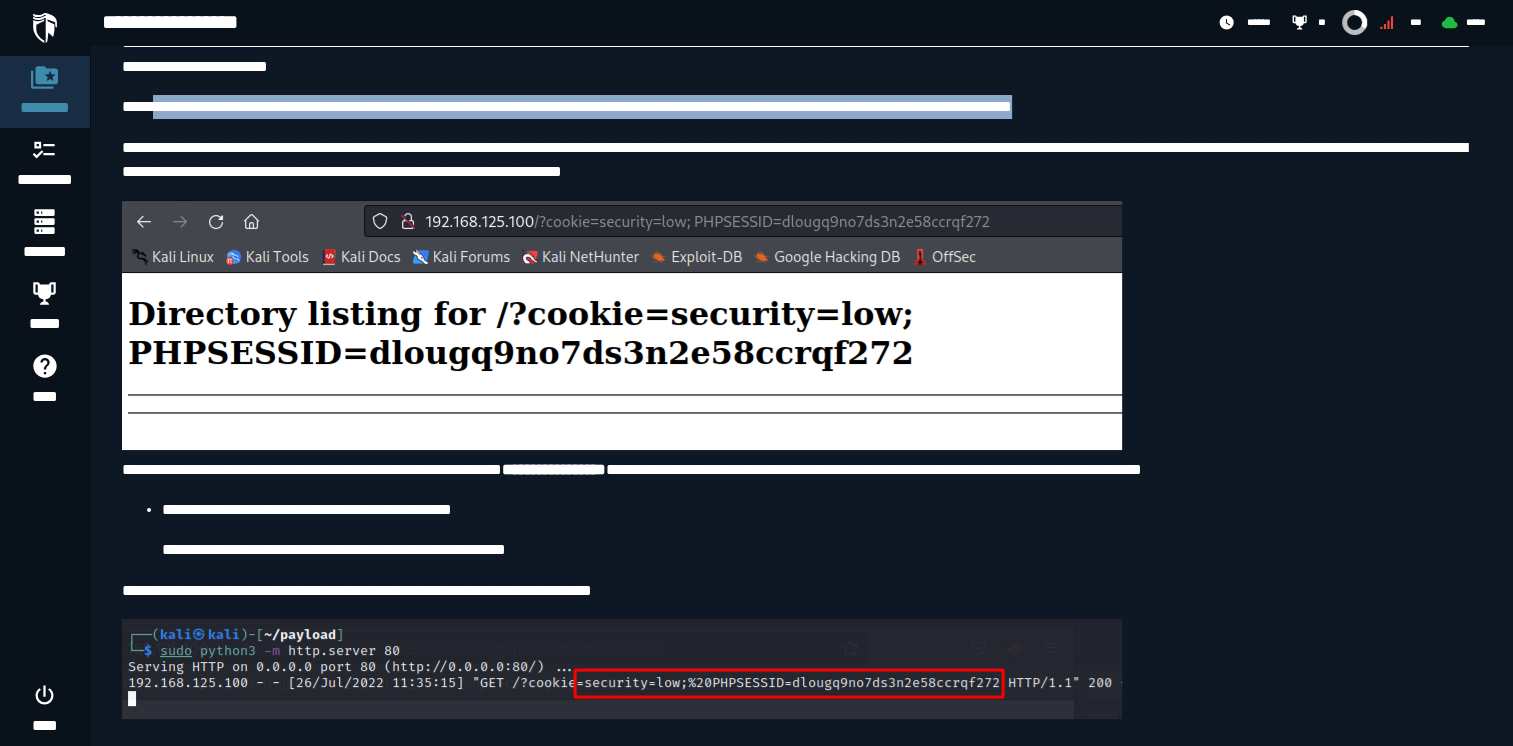 click on "**********" at bounding box center [801, -231] 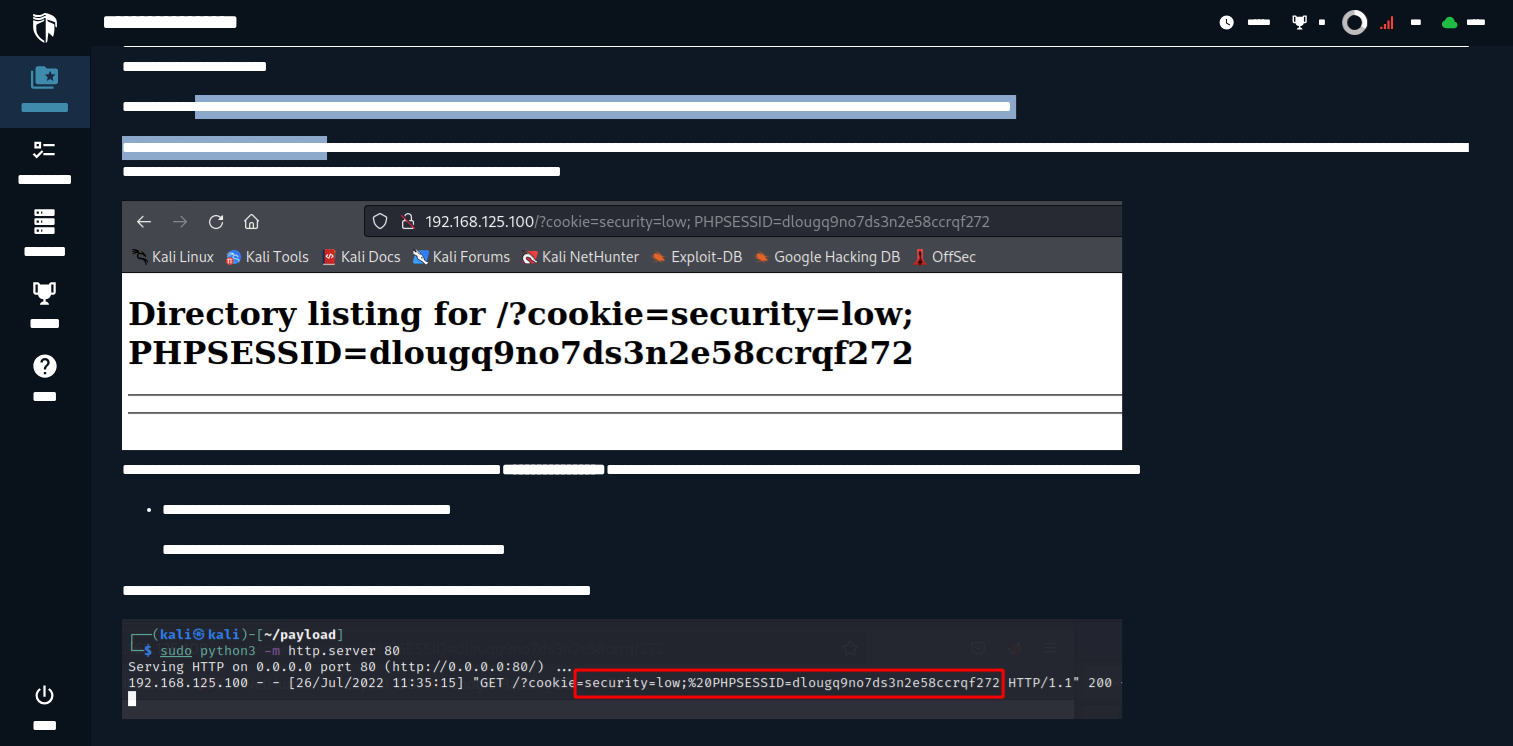 click on "**********" at bounding box center [801, -231] 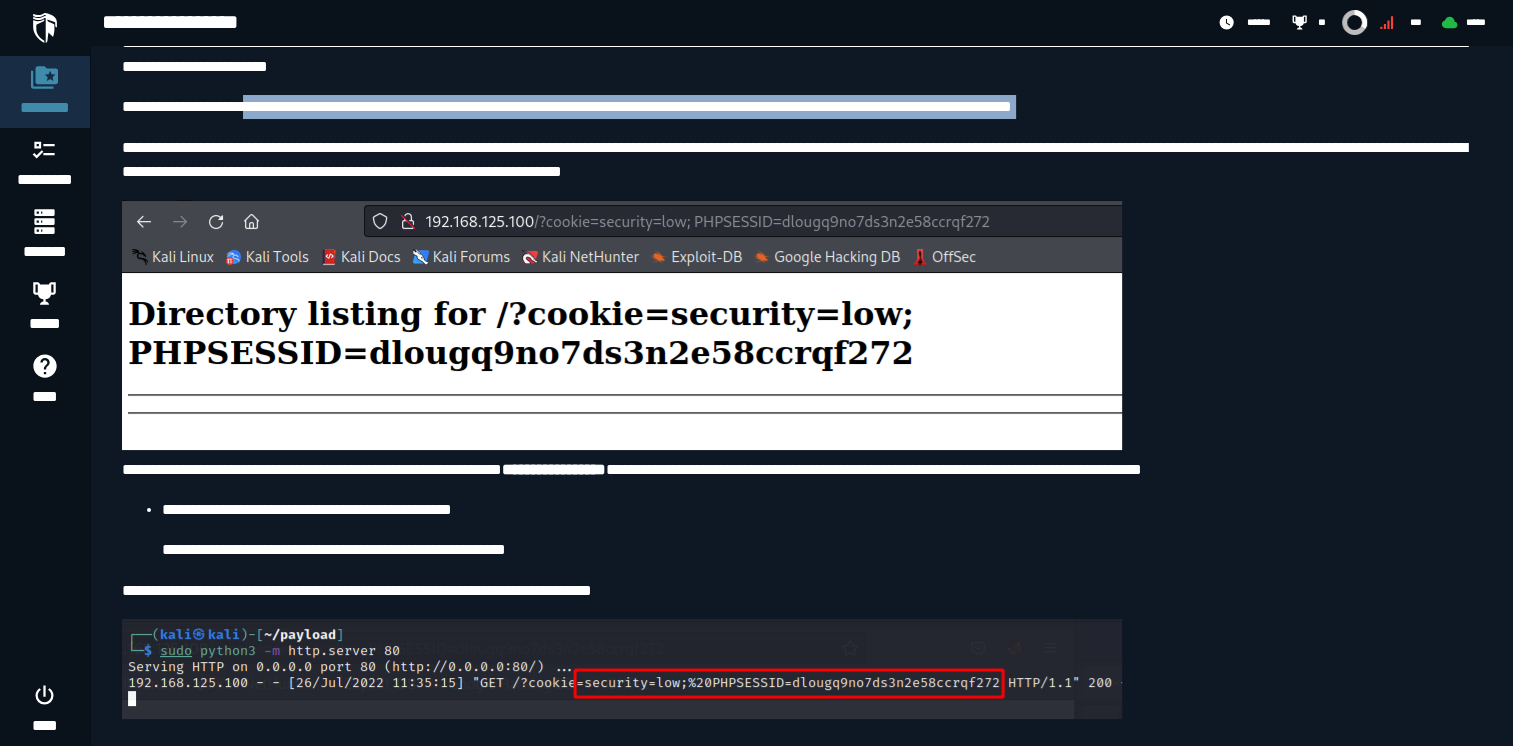 drag, startPoint x: 338, startPoint y: 128, endPoint x: 289, endPoint y: 114, distance: 50.96077 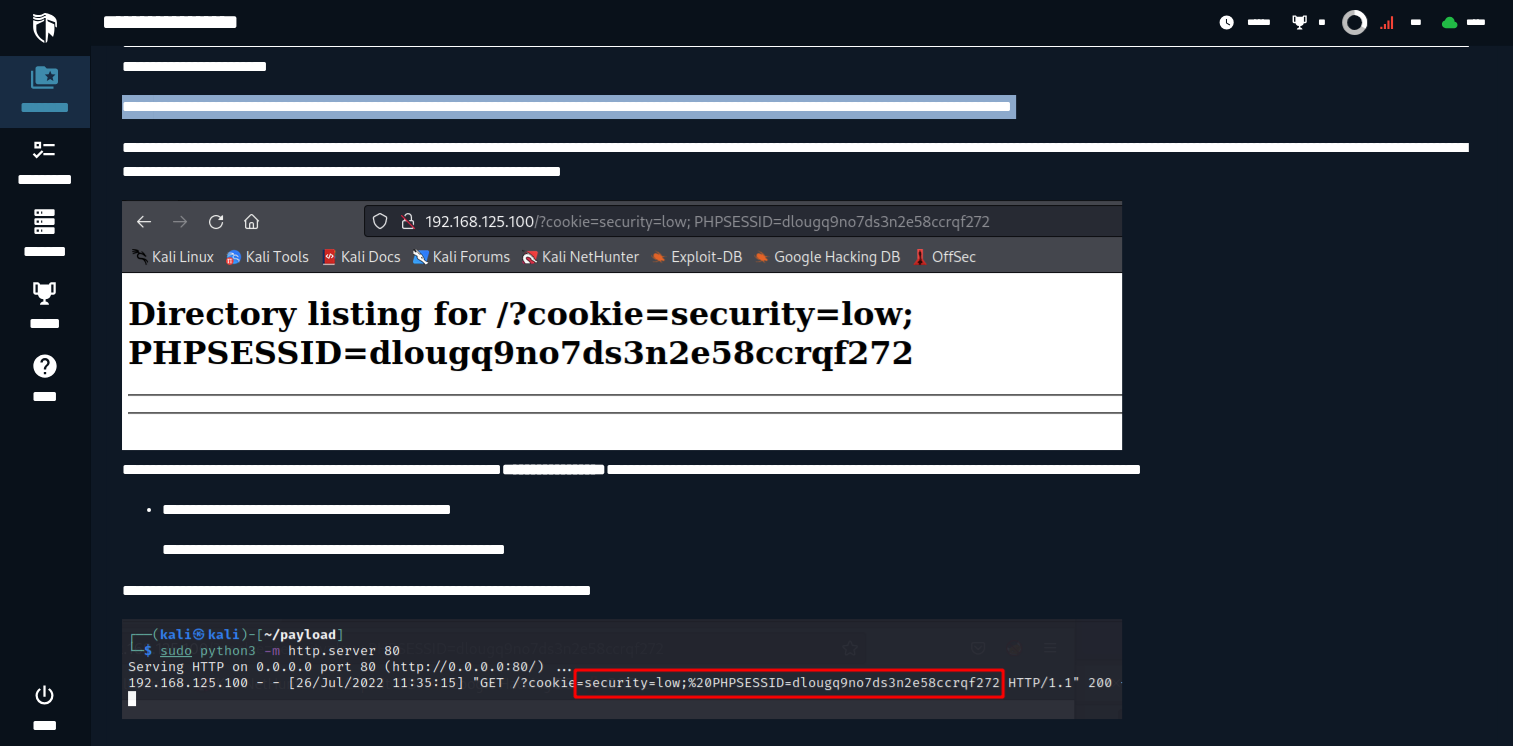 copy on "**********" 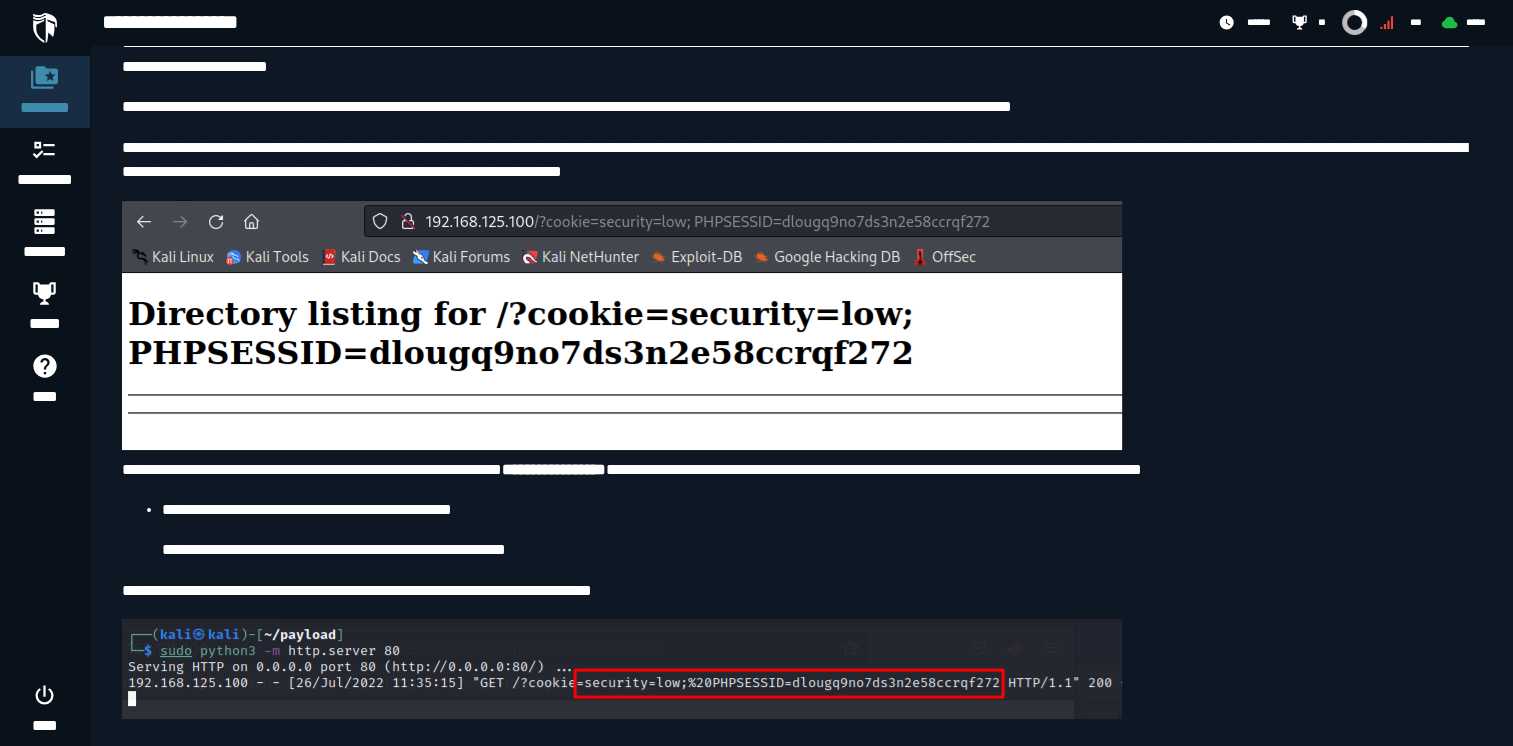 click on "**********" at bounding box center (582, 106) 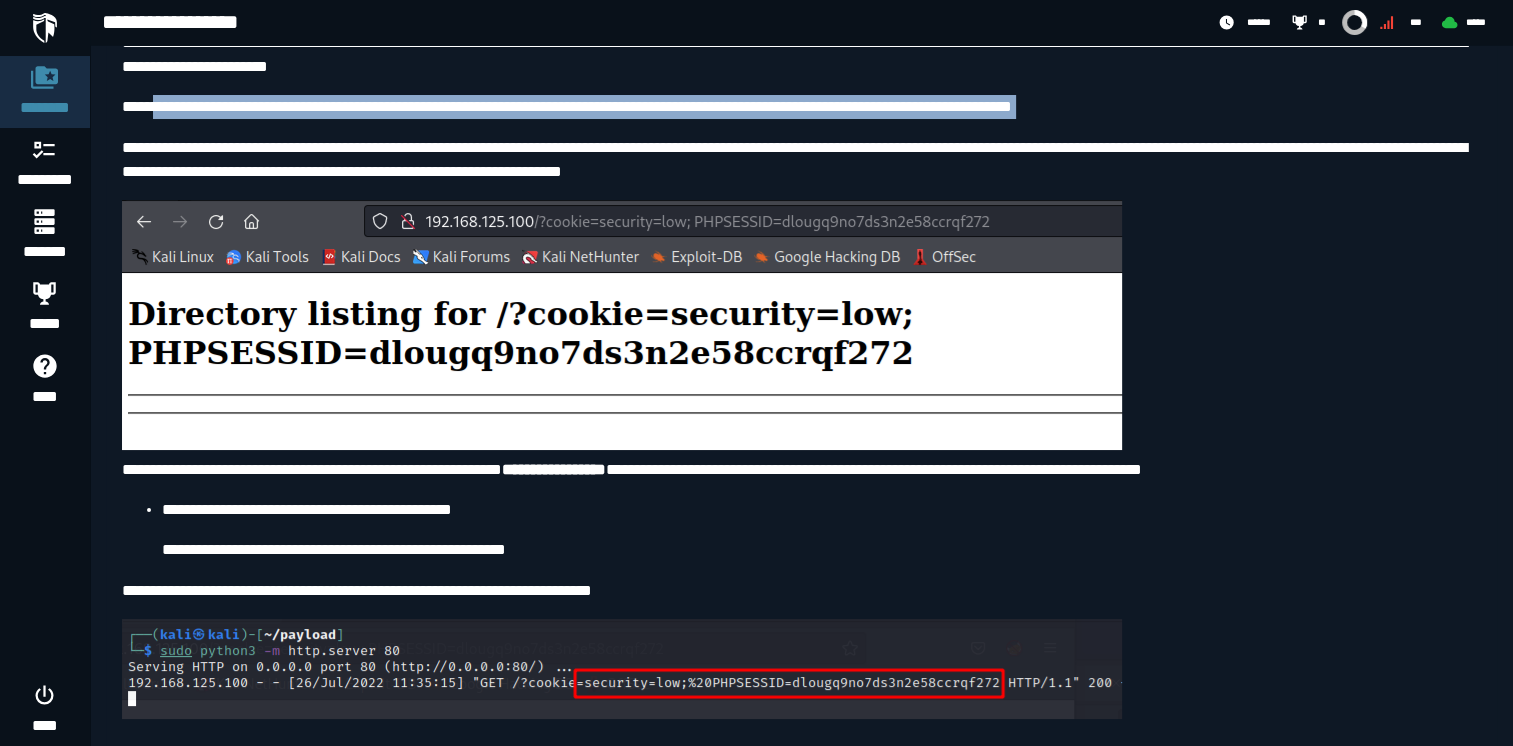 drag, startPoint x: 161, startPoint y: 114, endPoint x: 1464, endPoint y: 106, distance: 1303.0245 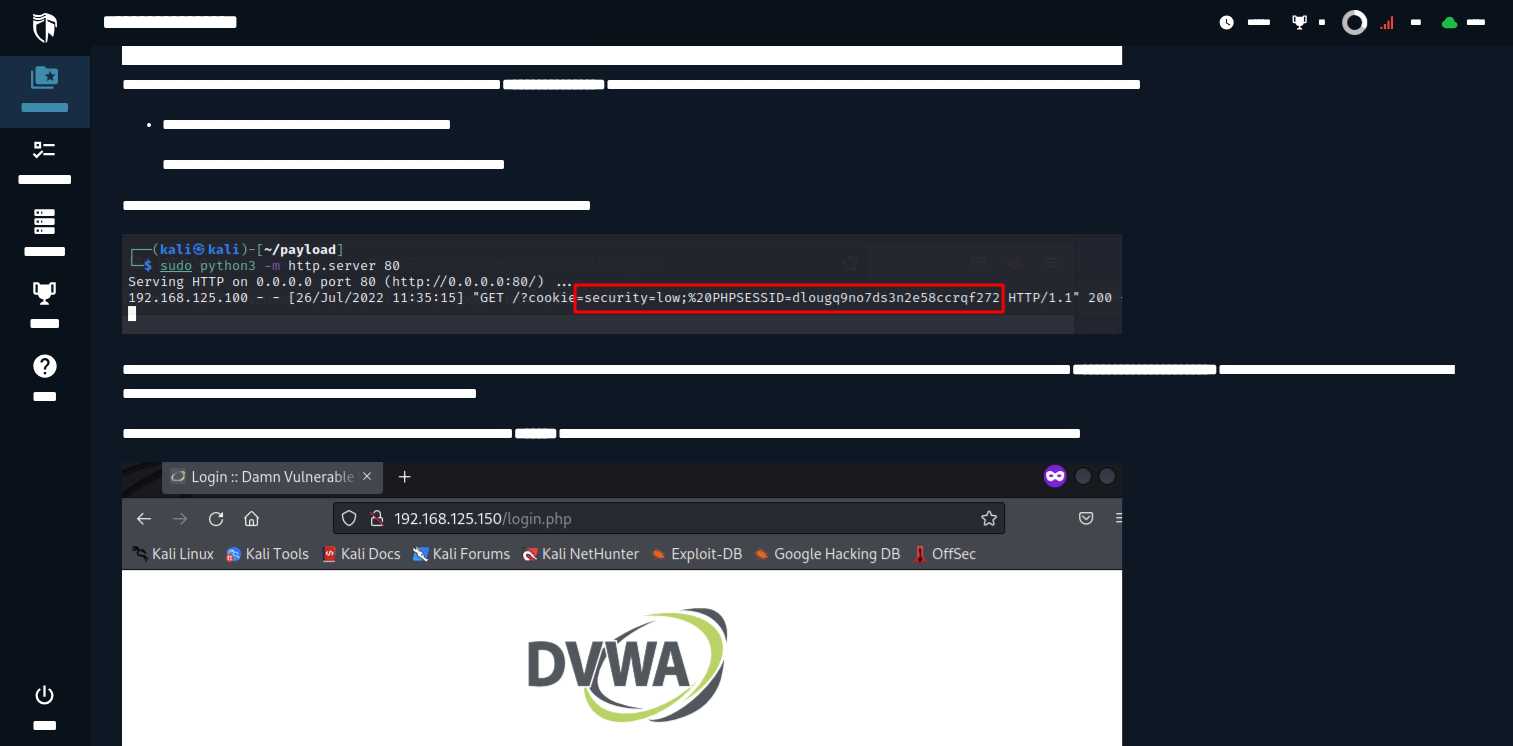 scroll, scrollTop: 6677, scrollLeft: 0, axis: vertical 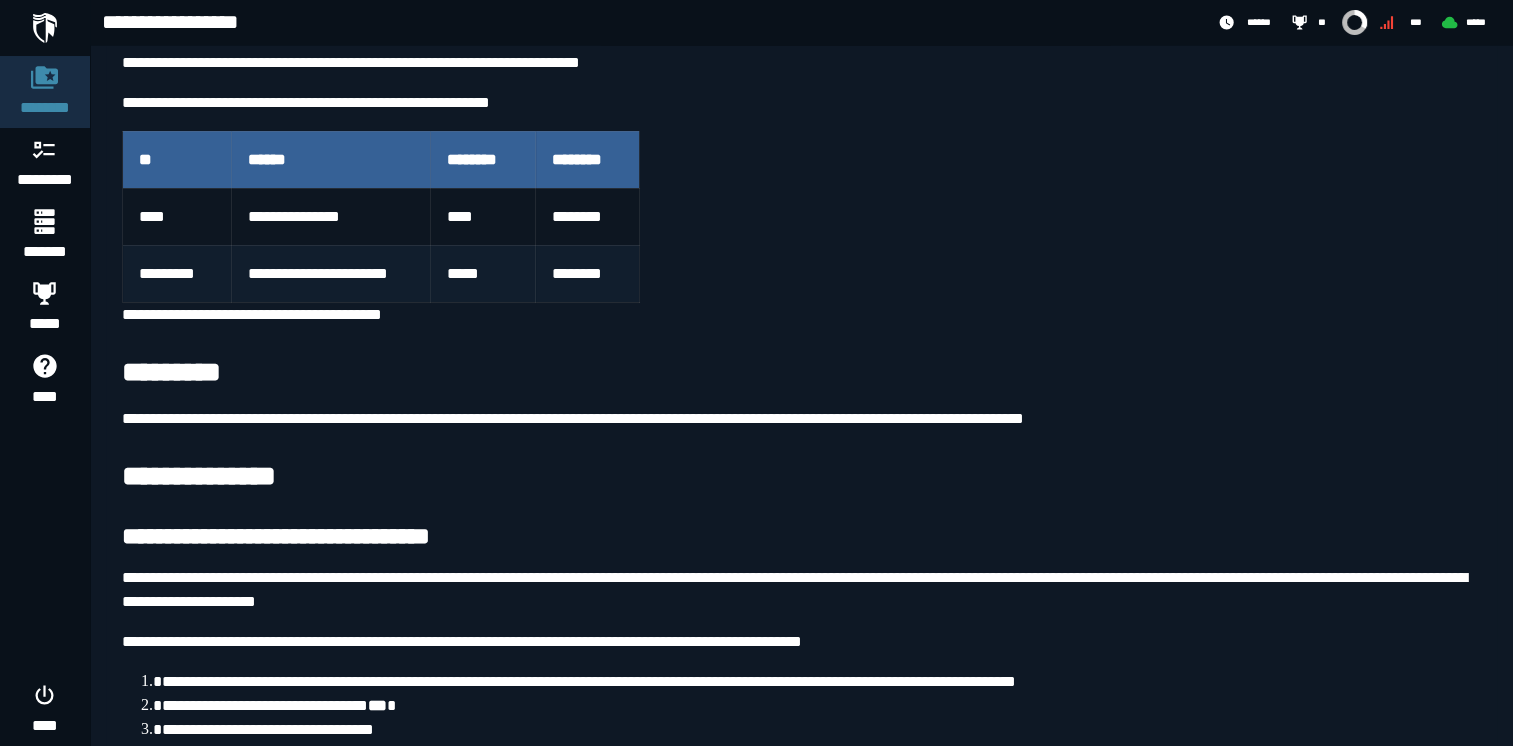 click on "**********" at bounding box center [331, 274] 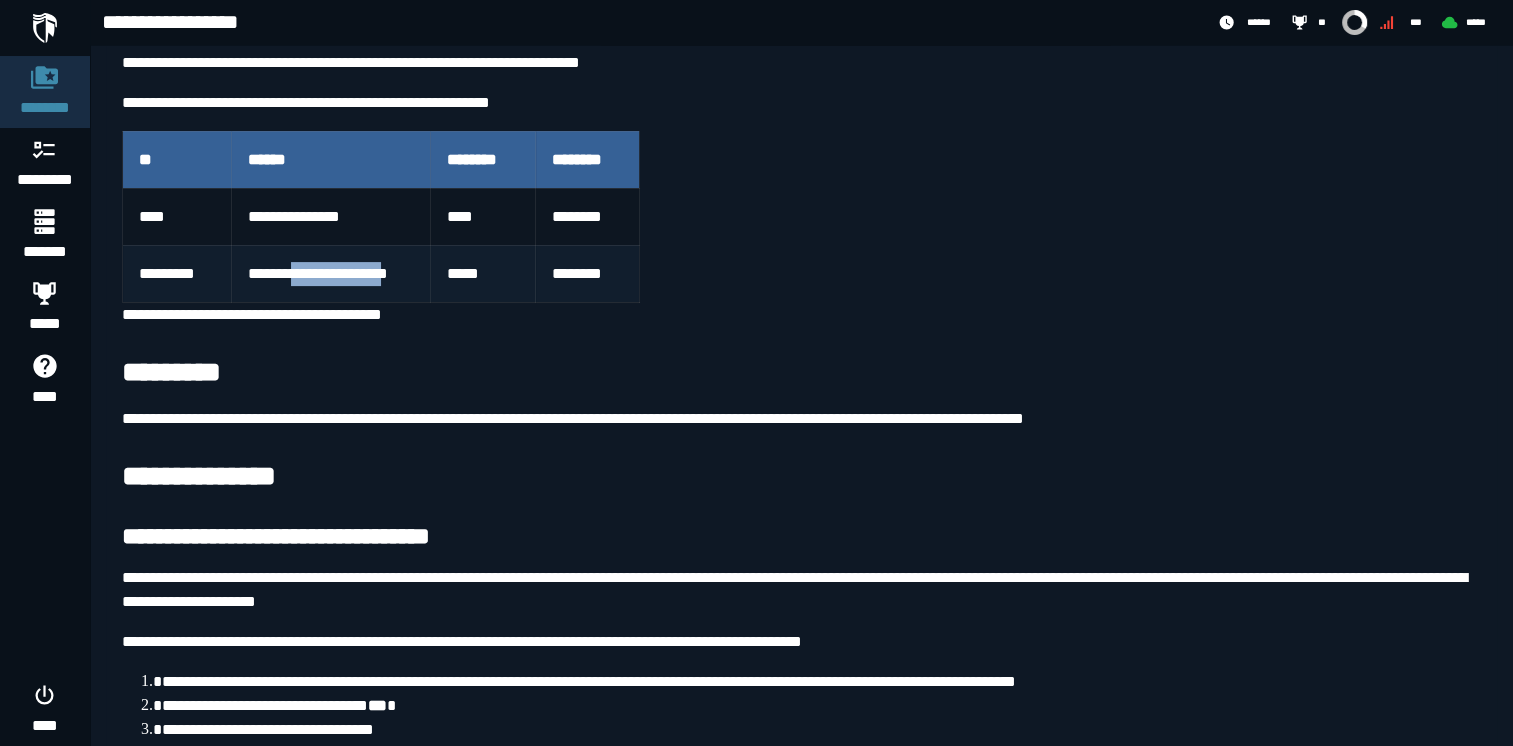click on "**********" at bounding box center (331, 274) 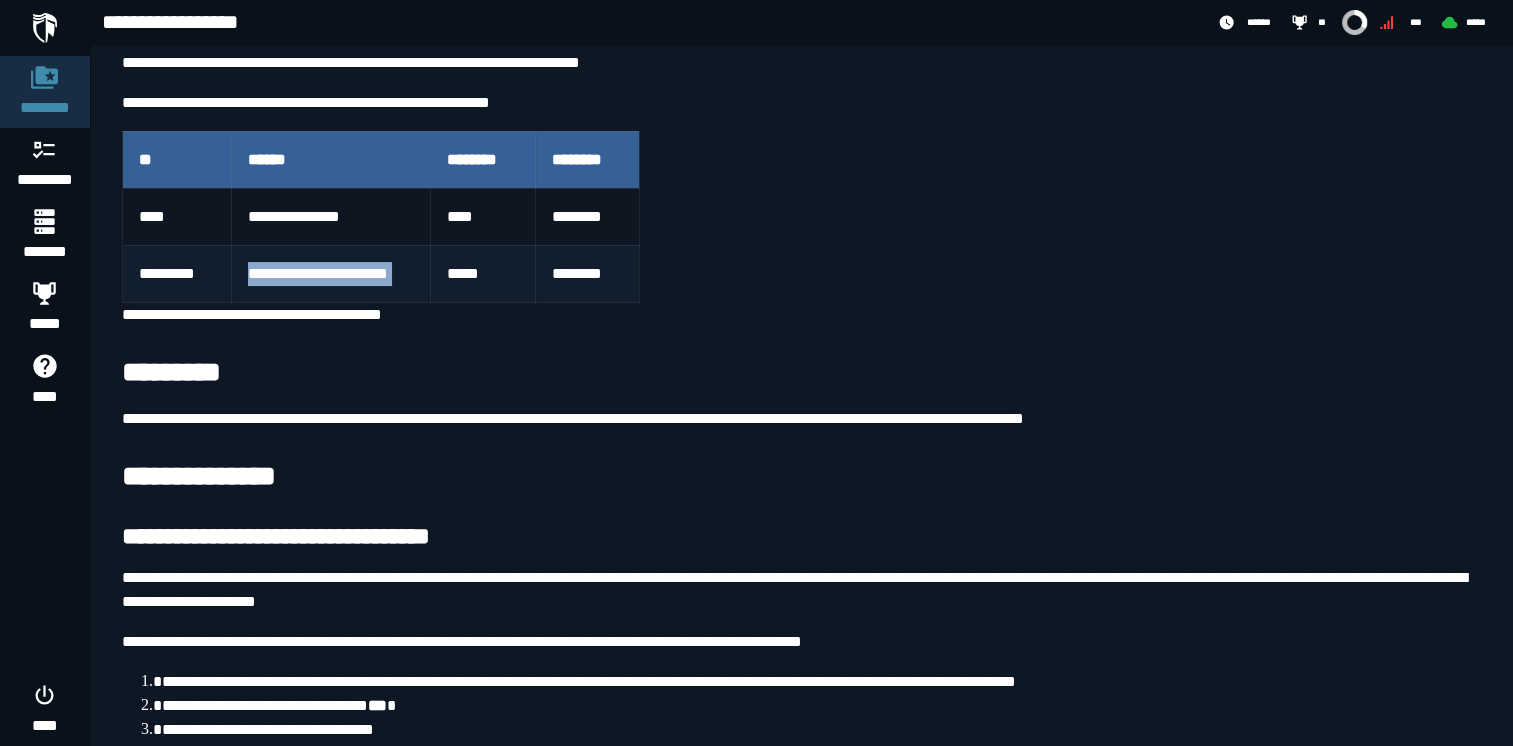 copy on "**********" 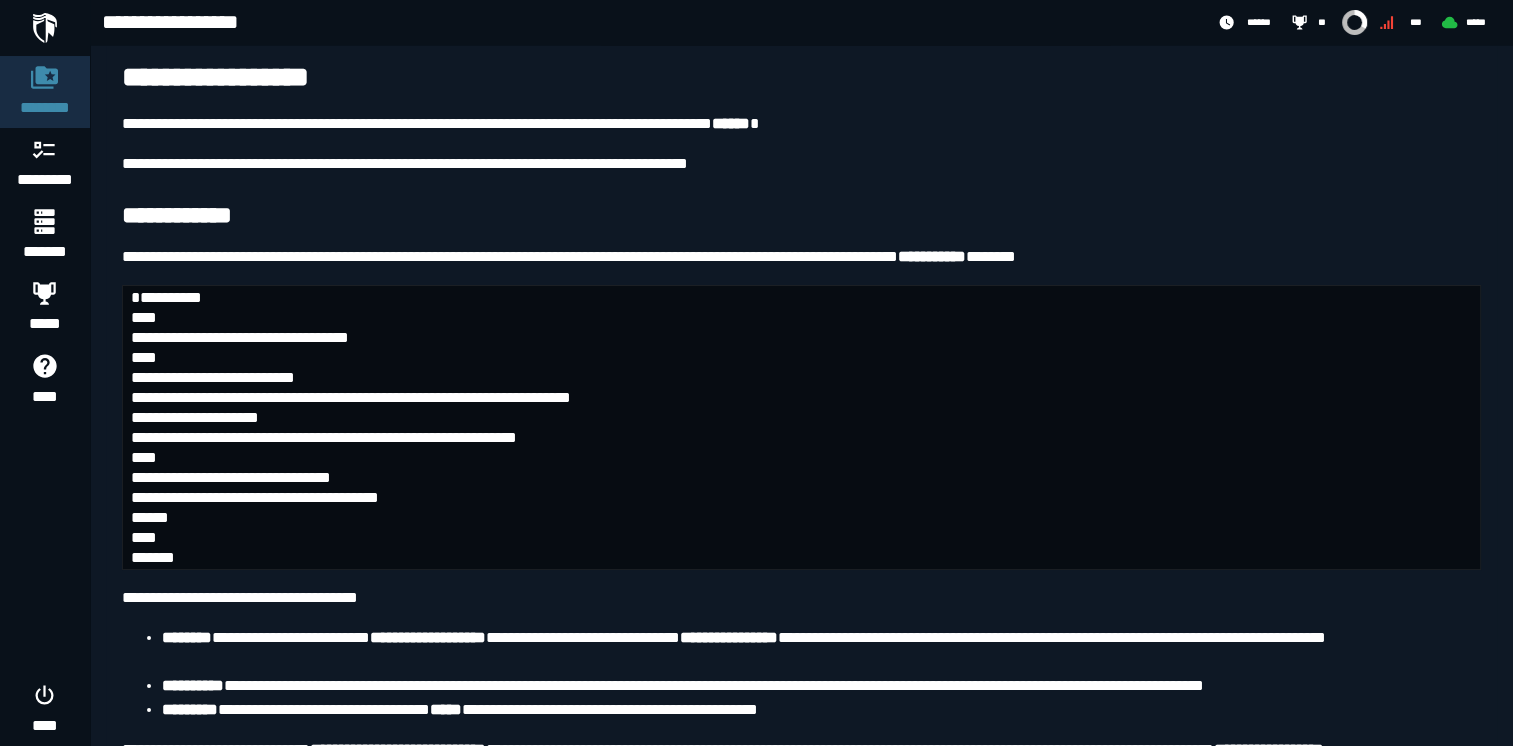 scroll, scrollTop: 8065, scrollLeft: 0, axis: vertical 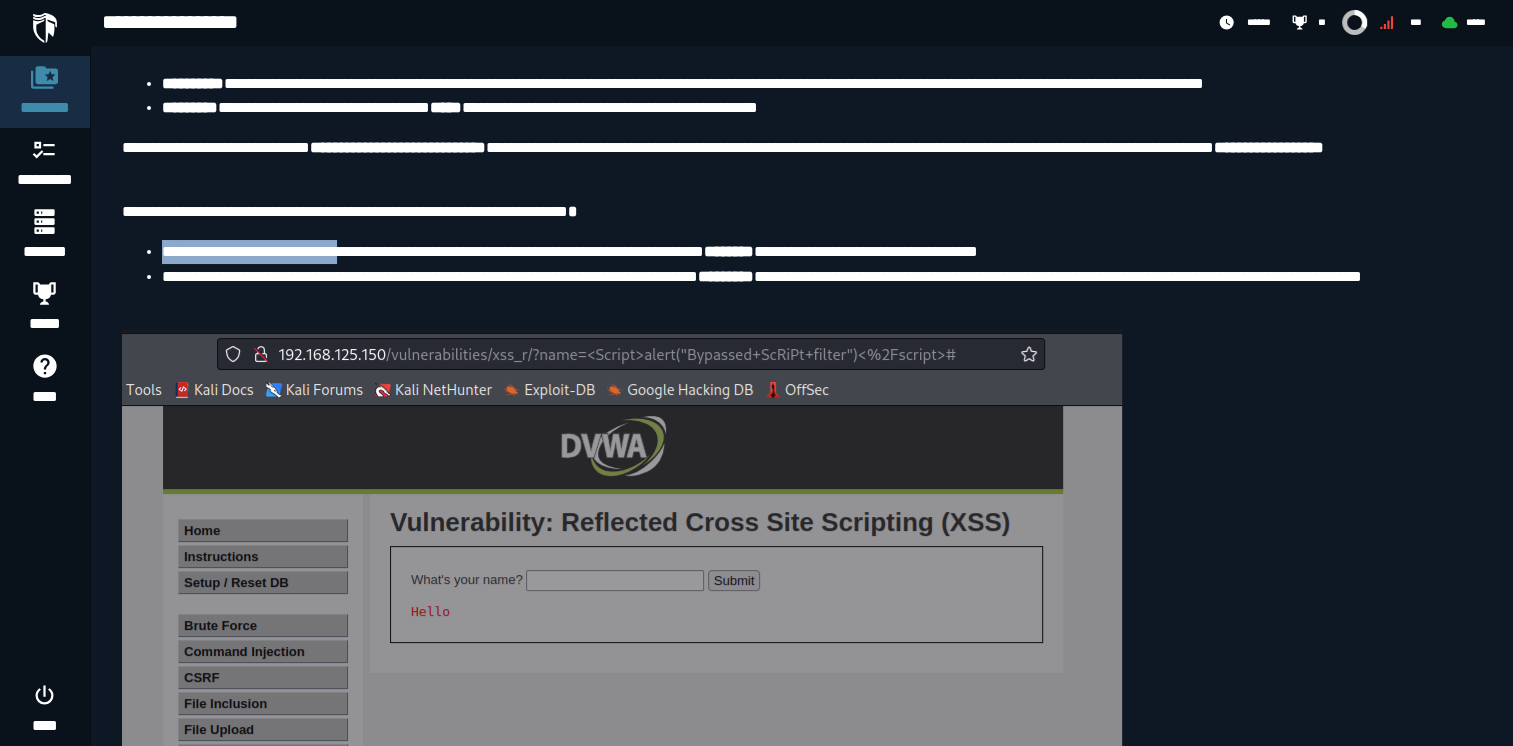 drag, startPoint x: 416, startPoint y: 271, endPoint x: 152, endPoint y: 276, distance: 264.04733 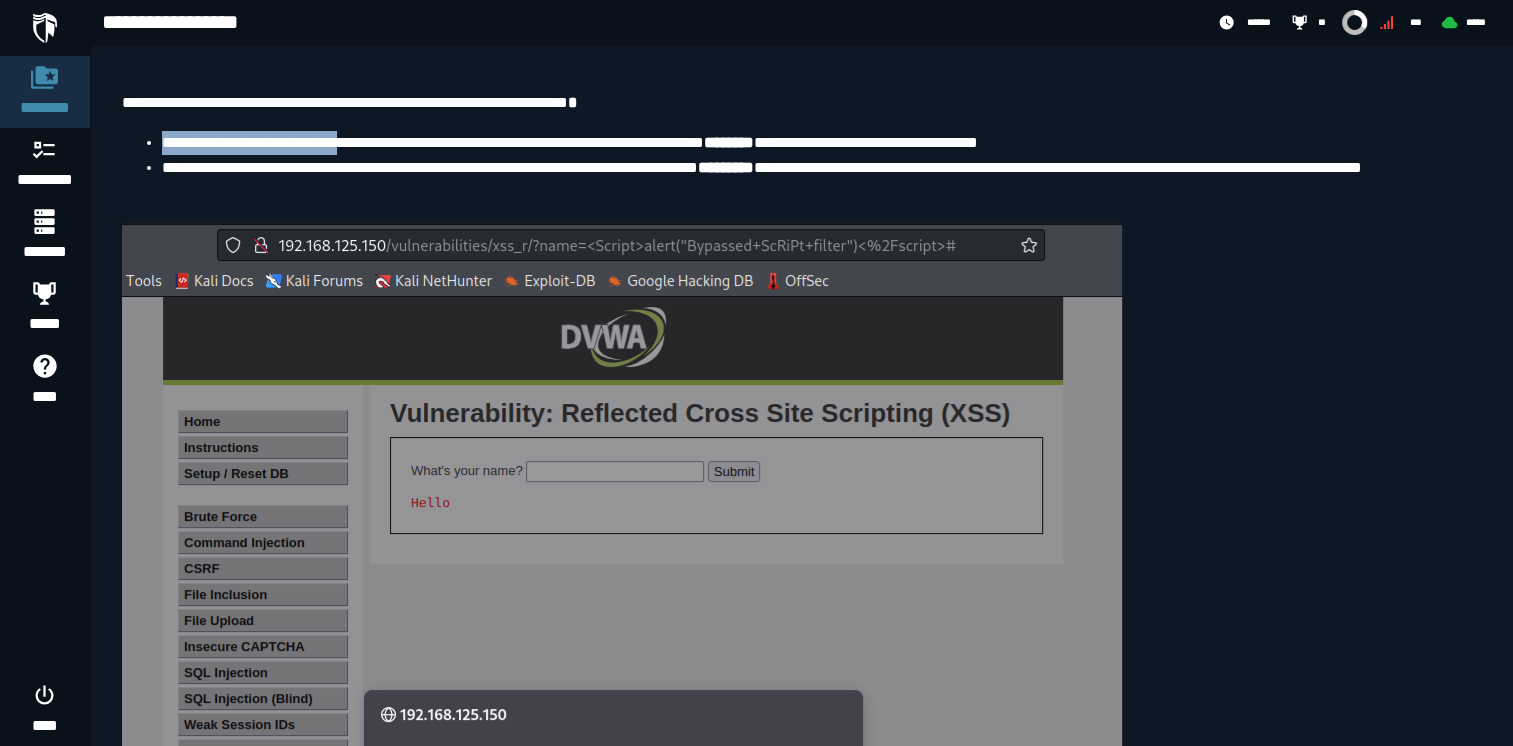 scroll, scrollTop: 8780, scrollLeft: 0, axis: vertical 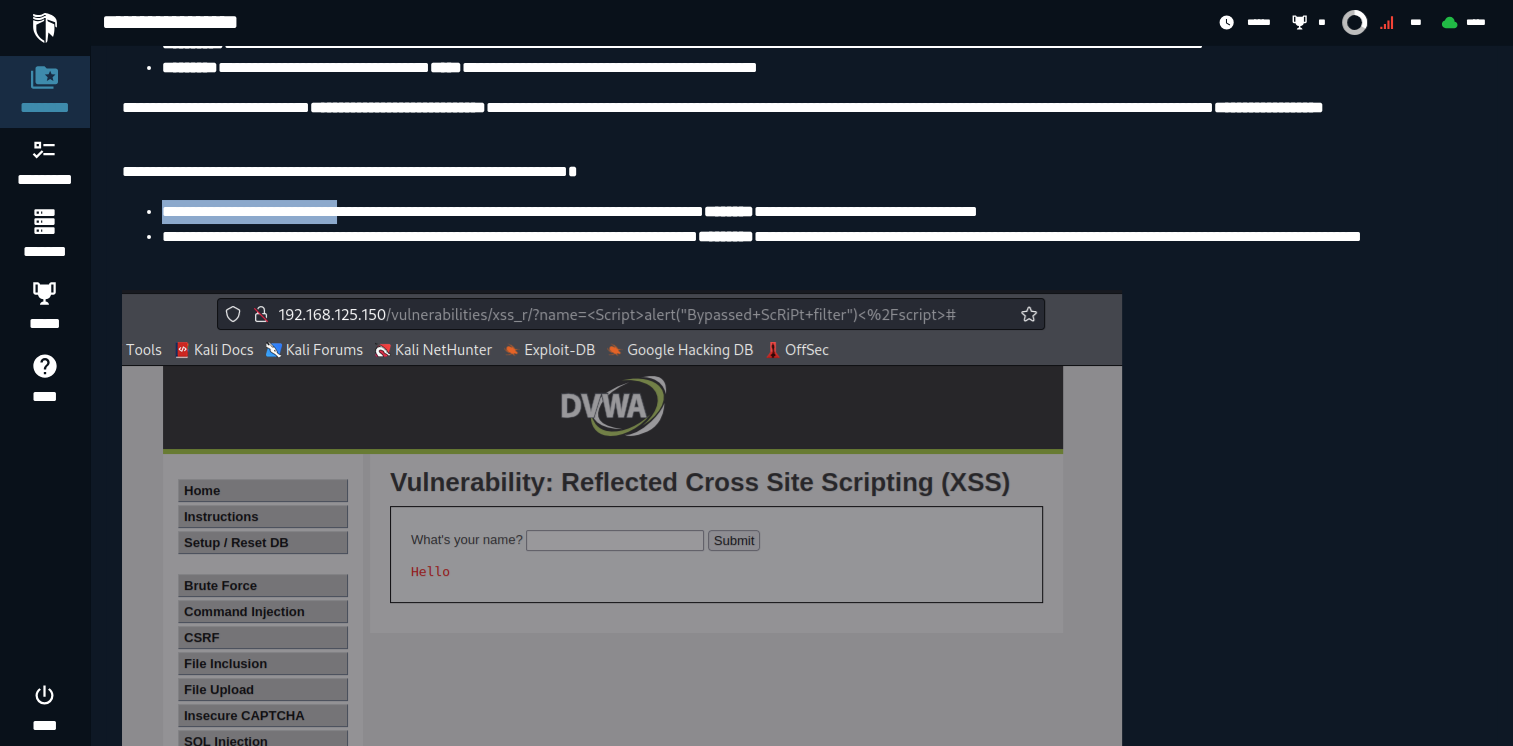 copy on "**********" 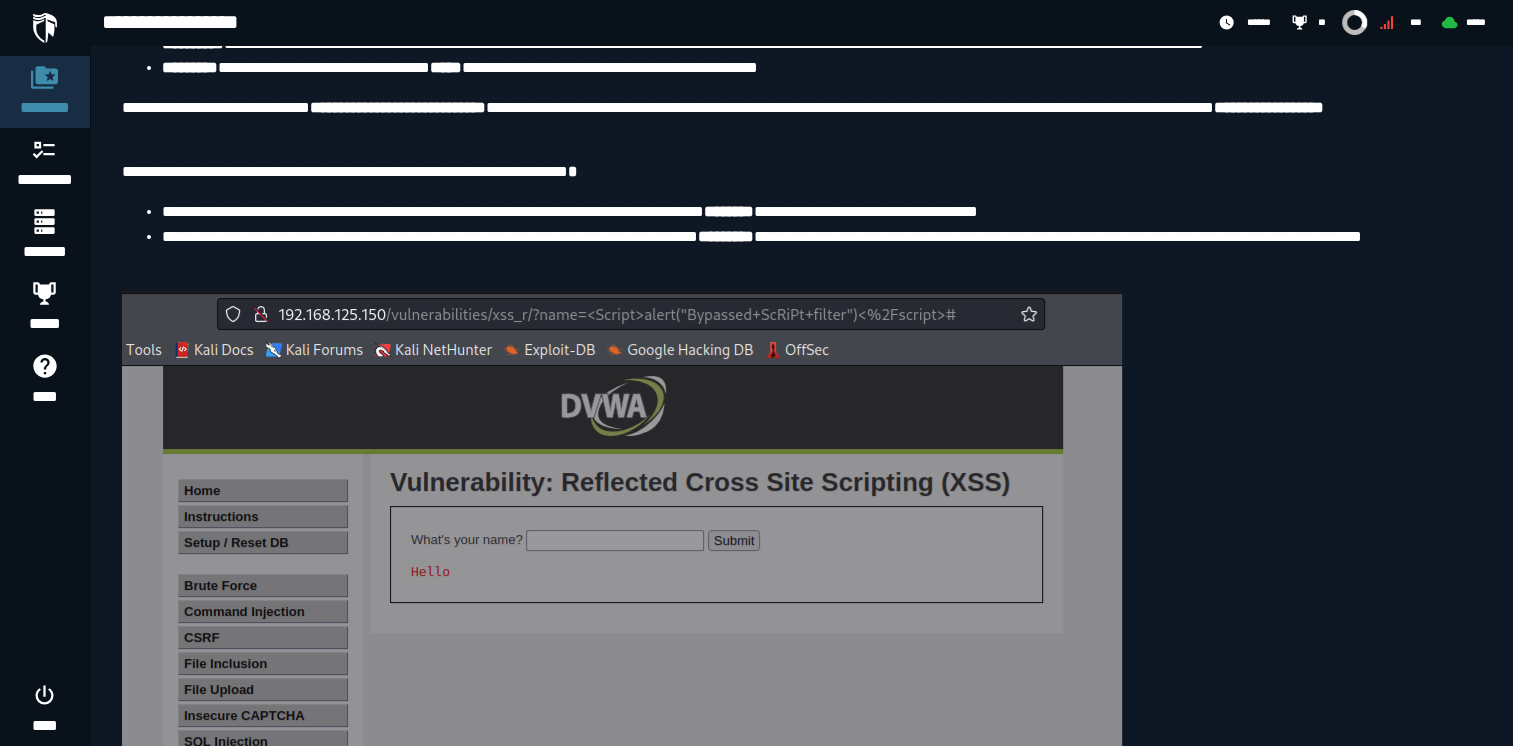 click on "**********" at bounding box center (273, 236) 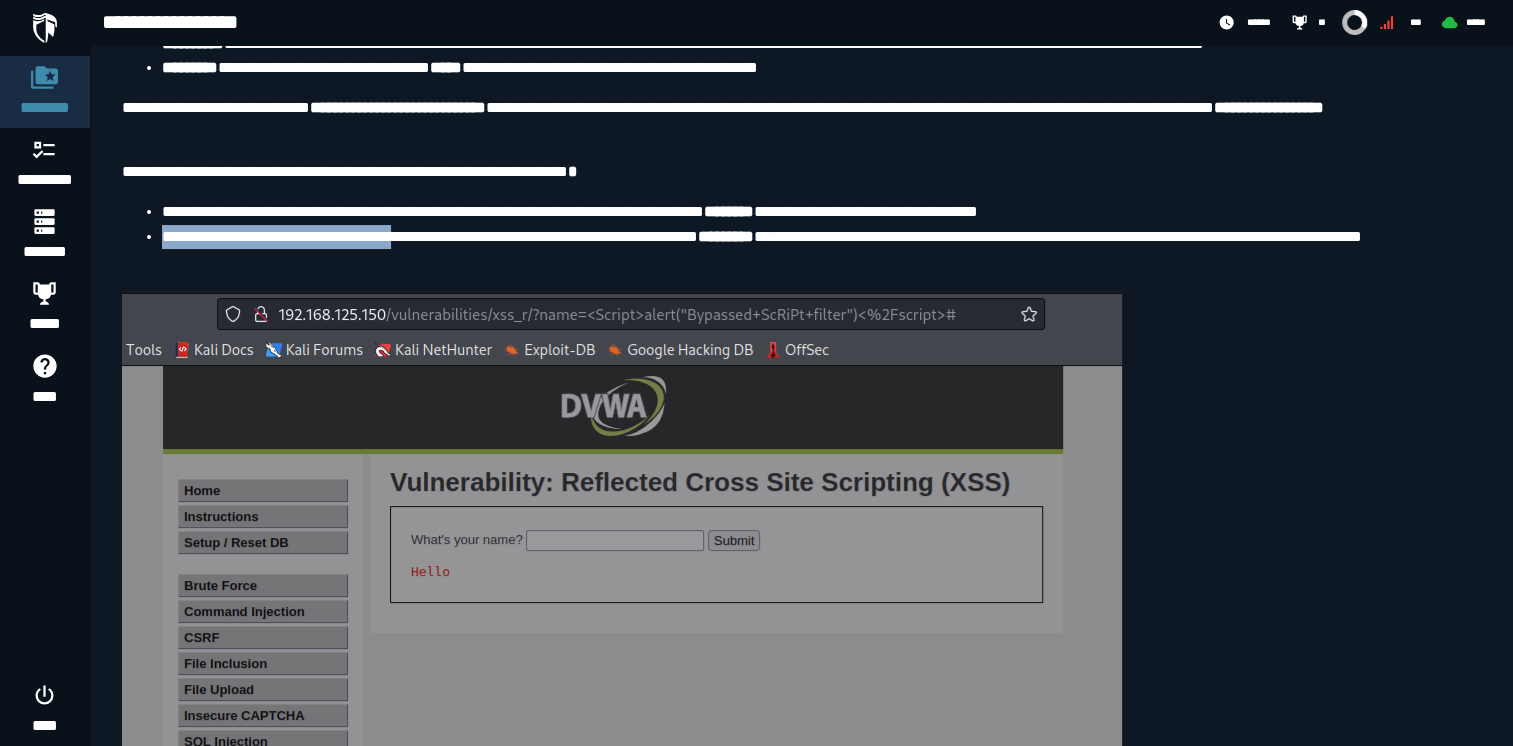 drag, startPoint x: 165, startPoint y: 258, endPoint x: 475, endPoint y: 266, distance: 310.1032 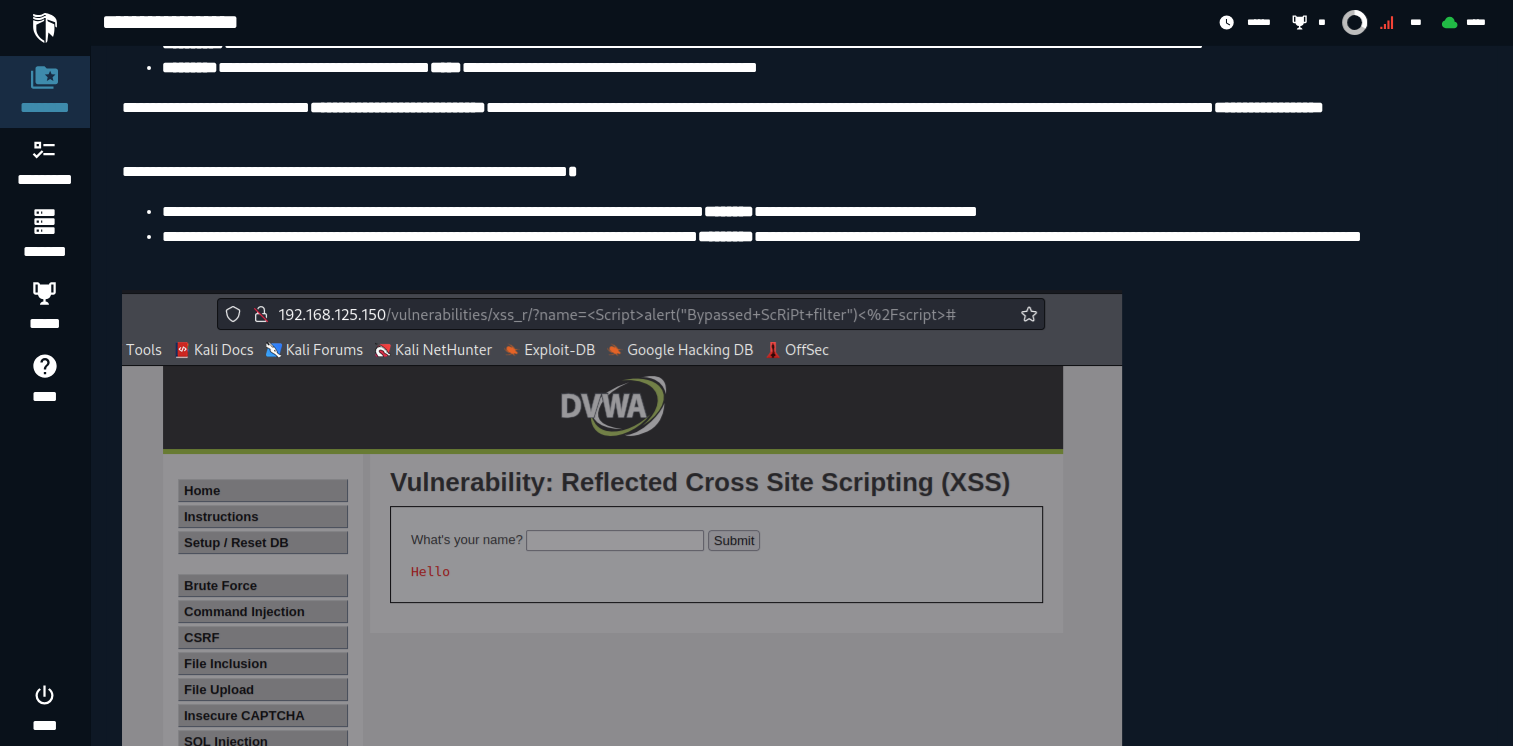 click on "**********" at bounding box center [801, -2640] 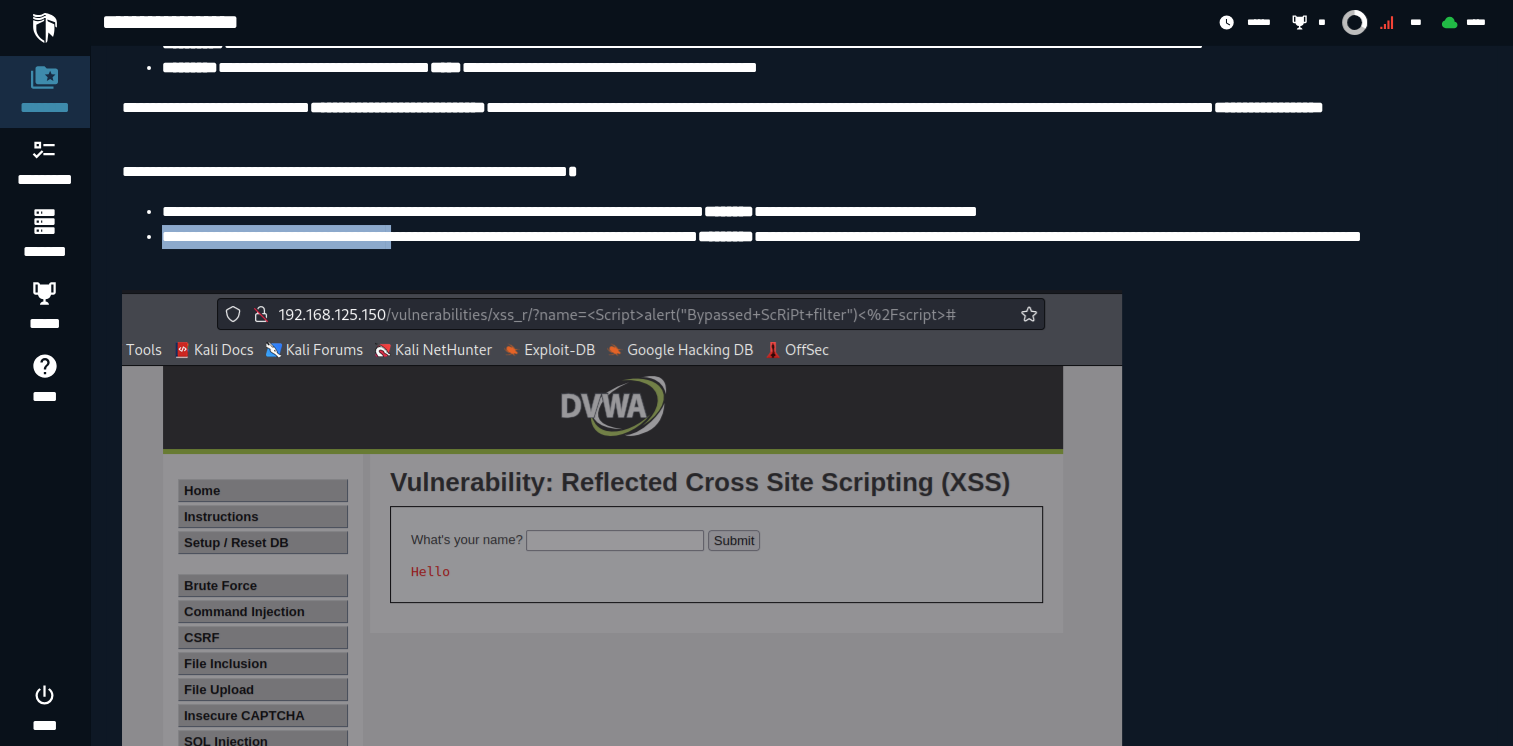 drag, startPoint x: 162, startPoint y: 260, endPoint x: 484, endPoint y: 258, distance: 322.00623 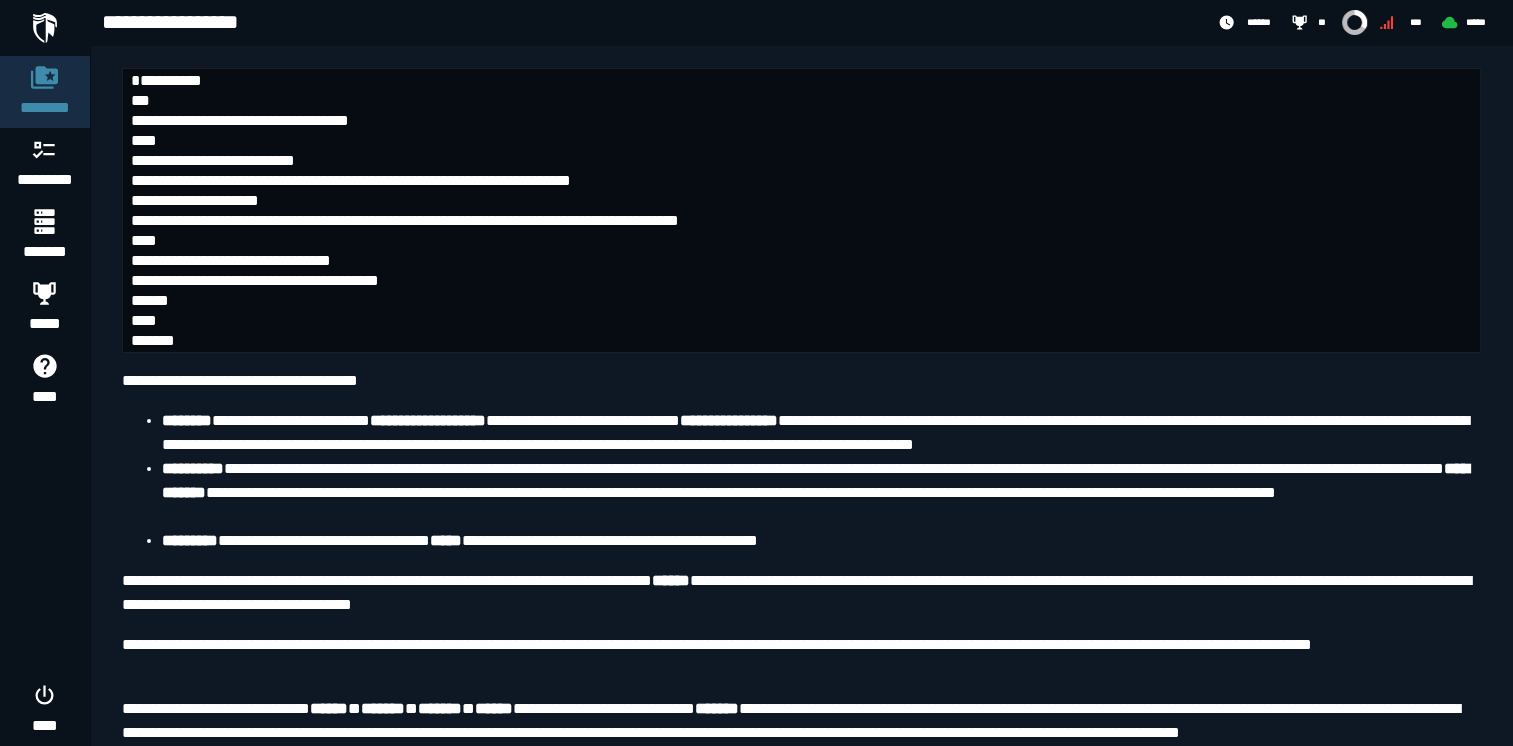 scroll, scrollTop: 9840, scrollLeft: 0, axis: vertical 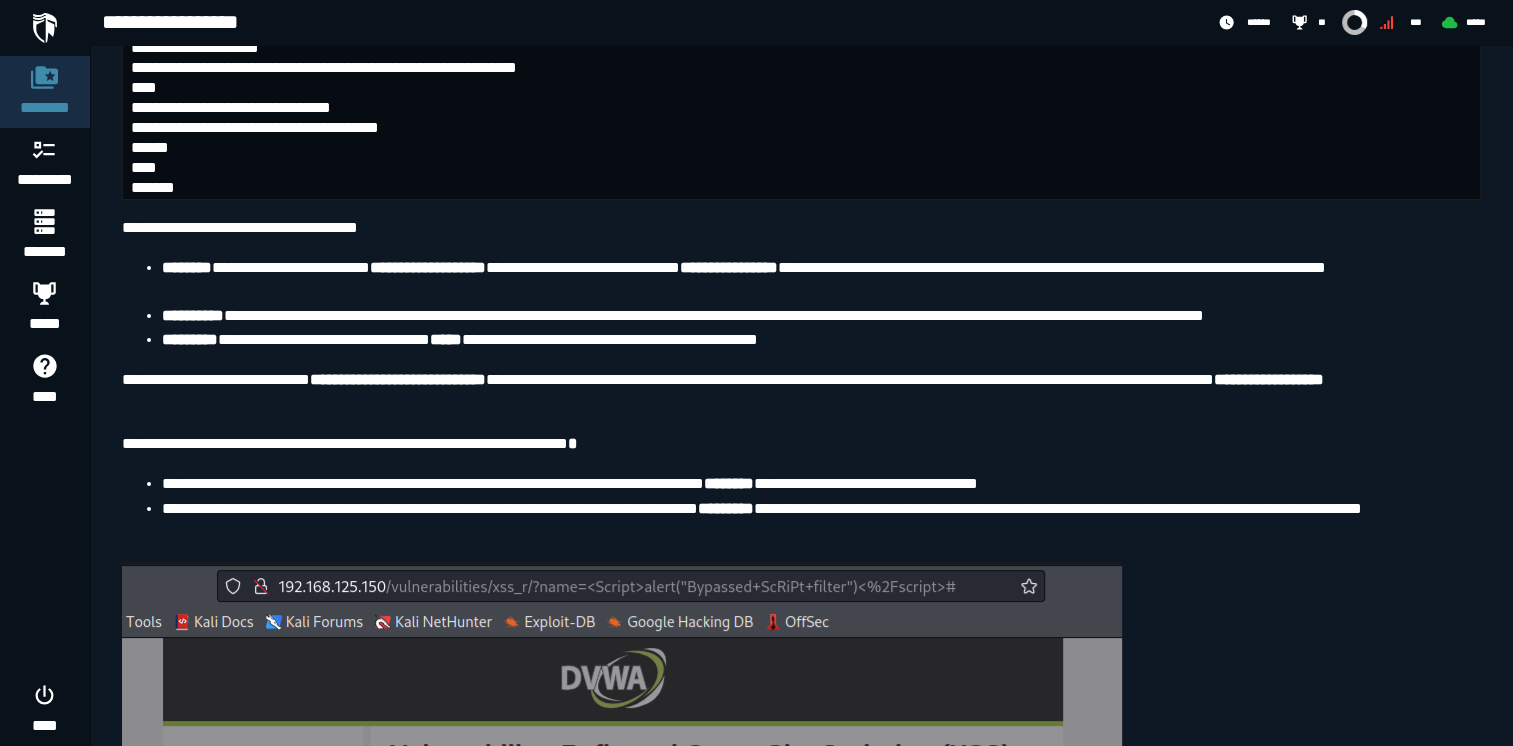 click on "**********" at bounding box center (801, 444) 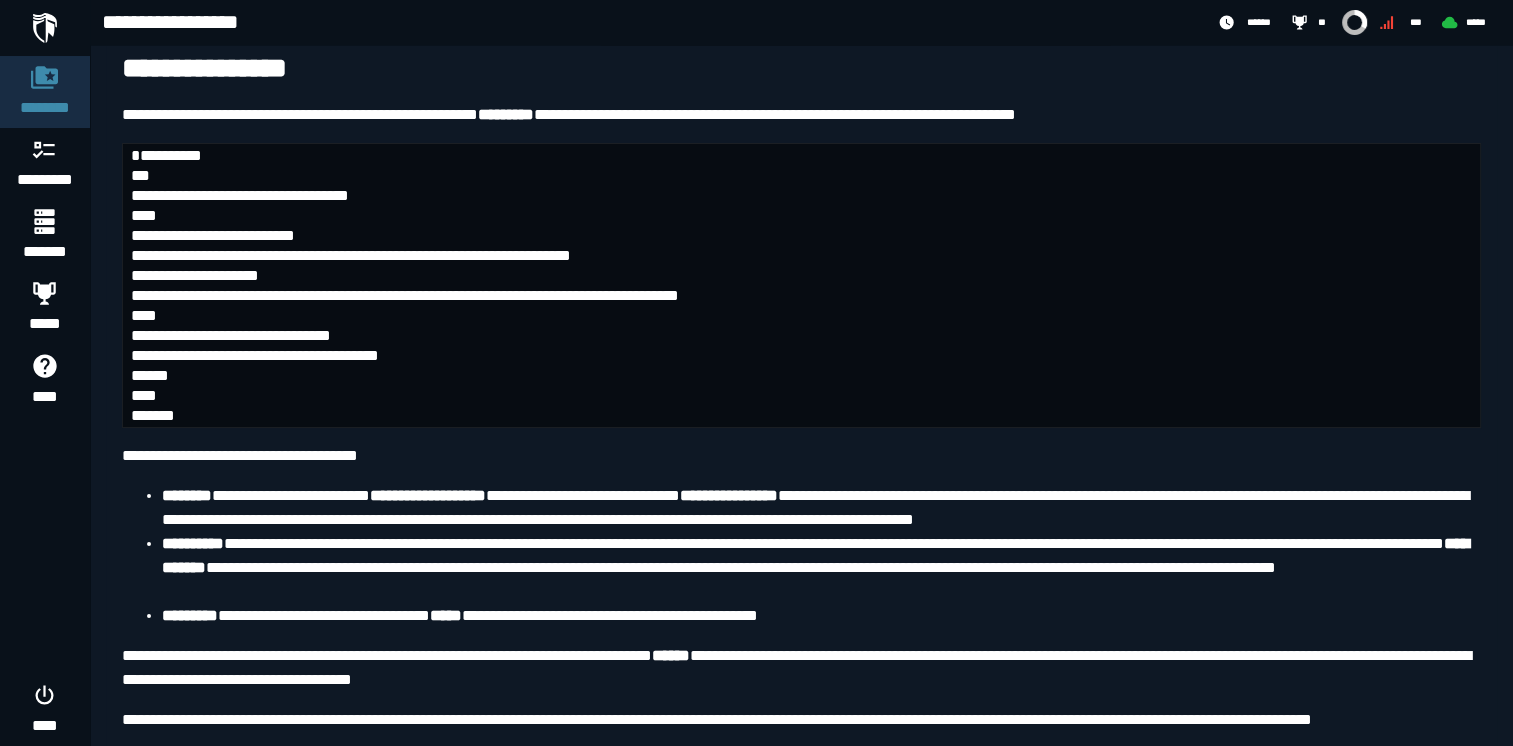 scroll, scrollTop: 9784, scrollLeft: 0, axis: vertical 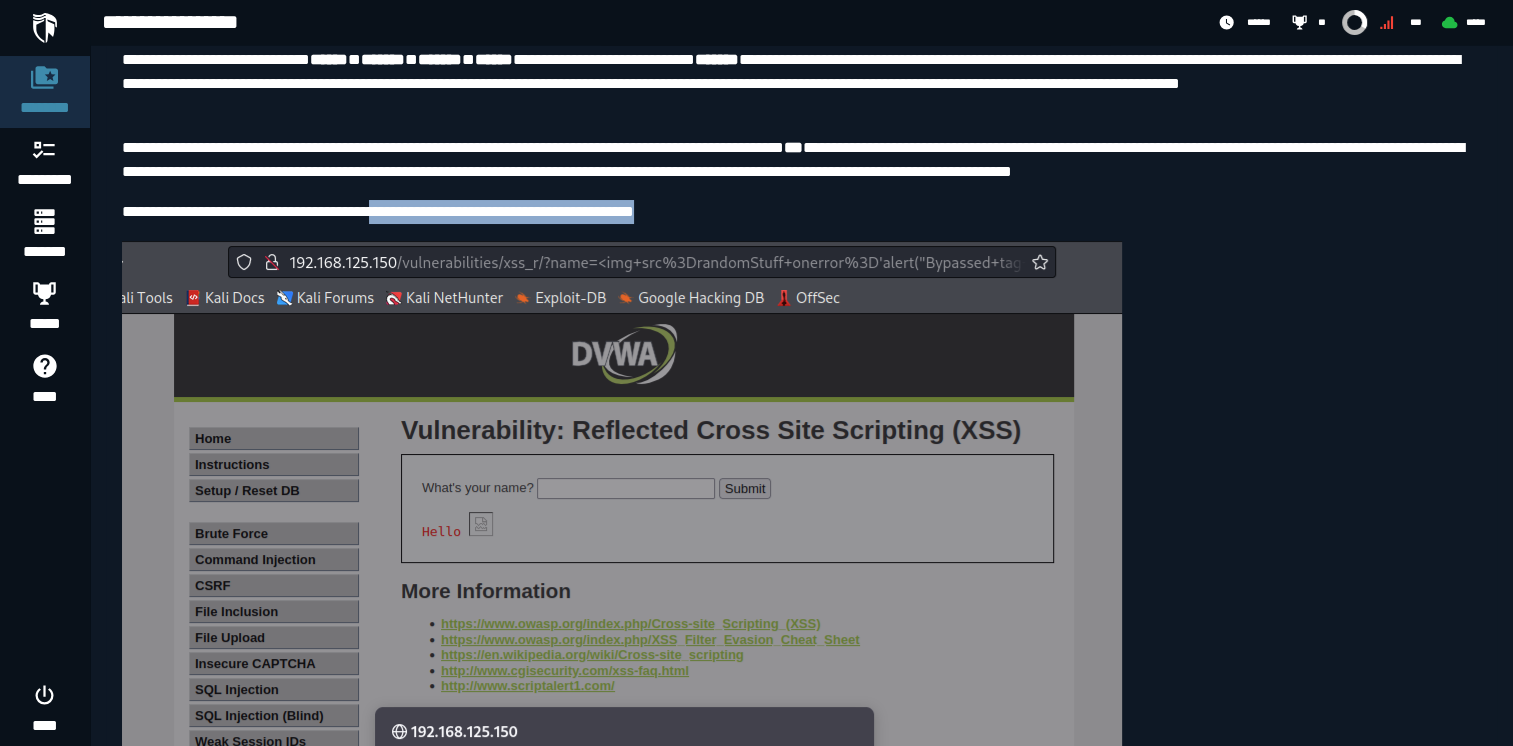 drag, startPoint x: 394, startPoint y: 252, endPoint x: 785, endPoint y: 240, distance: 391.1841 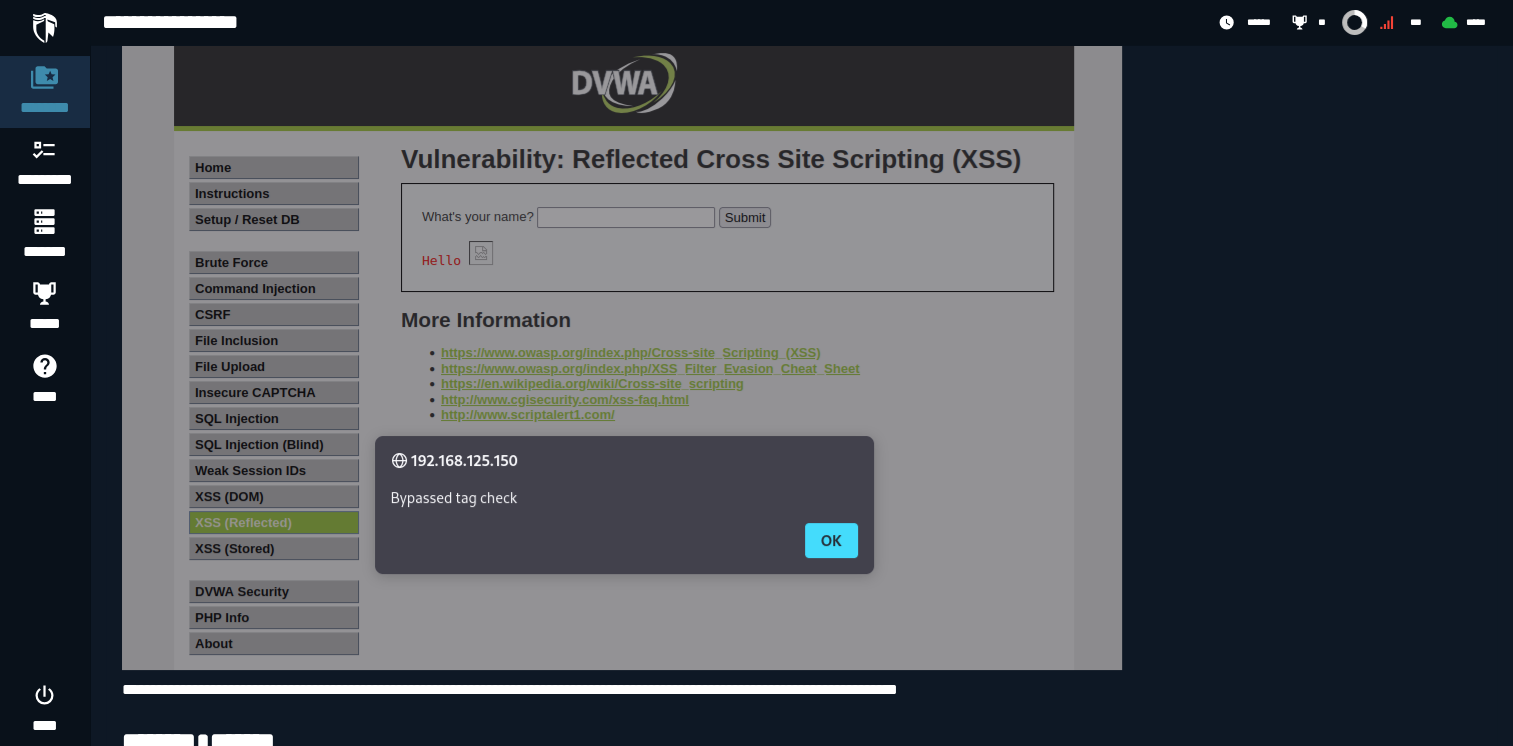 scroll, scrollTop: 10760, scrollLeft: 0, axis: vertical 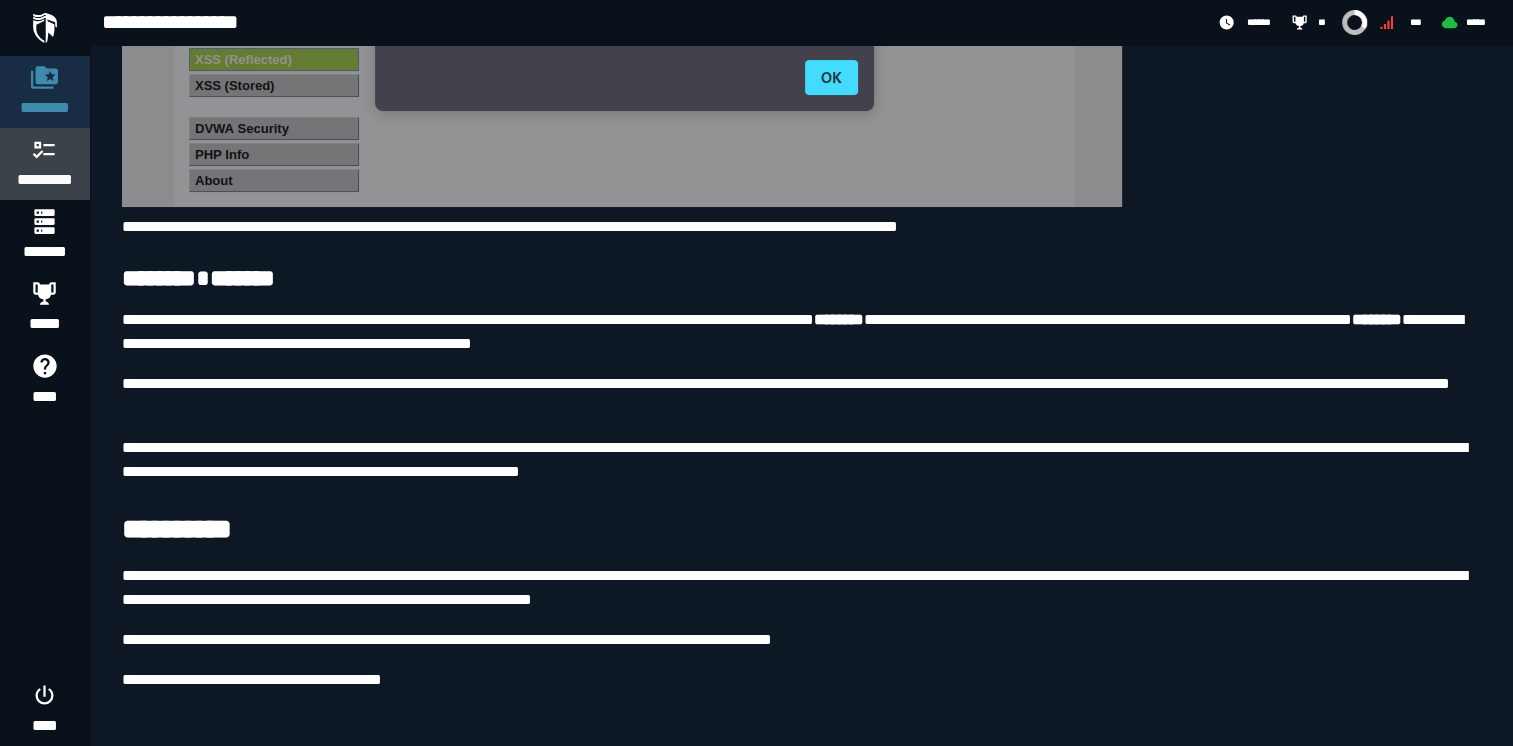 click 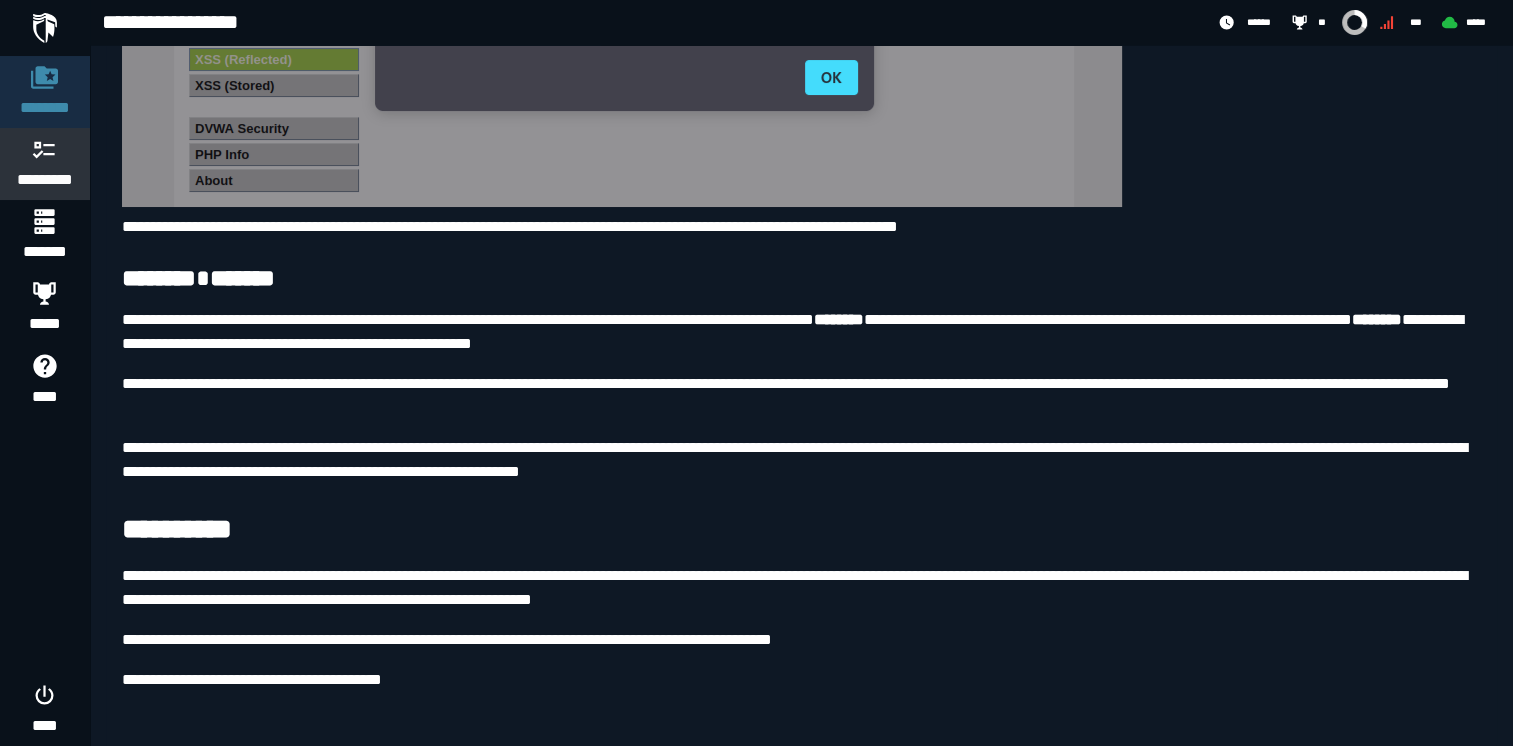scroll, scrollTop: 0, scrollLeft: 0, axis: both 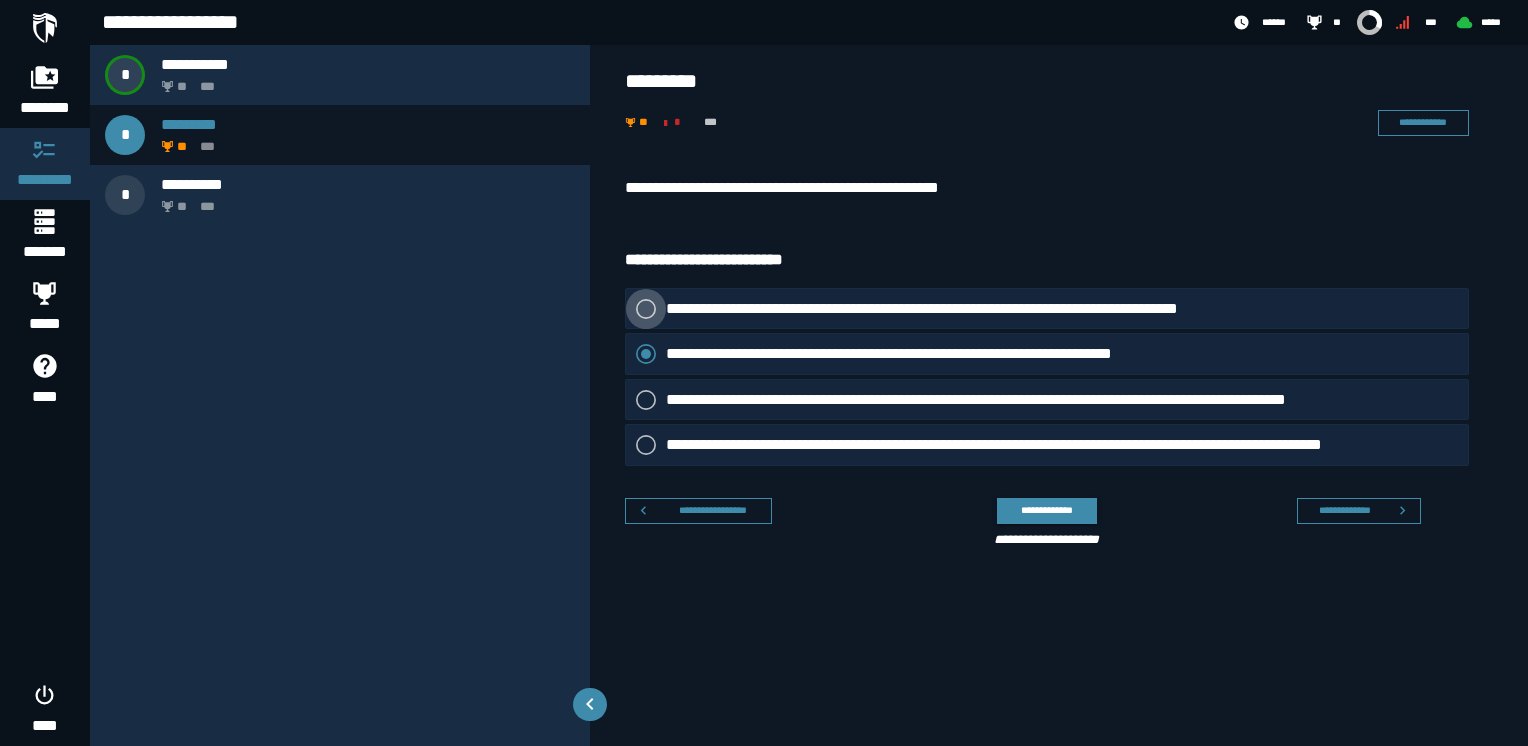 click on "**********" at bounding box center (960, 309) 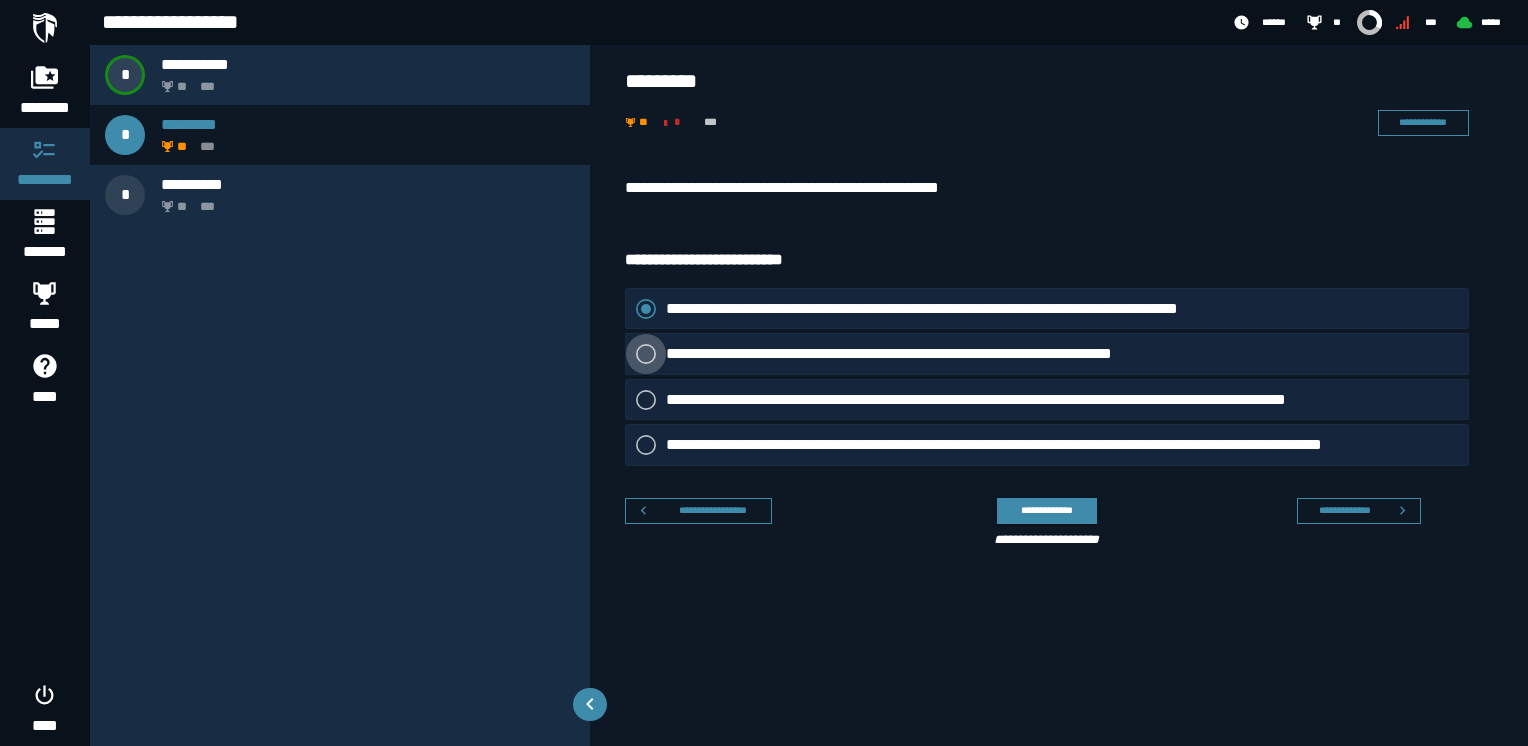 click on "**********" at bounding box center [929, 354] 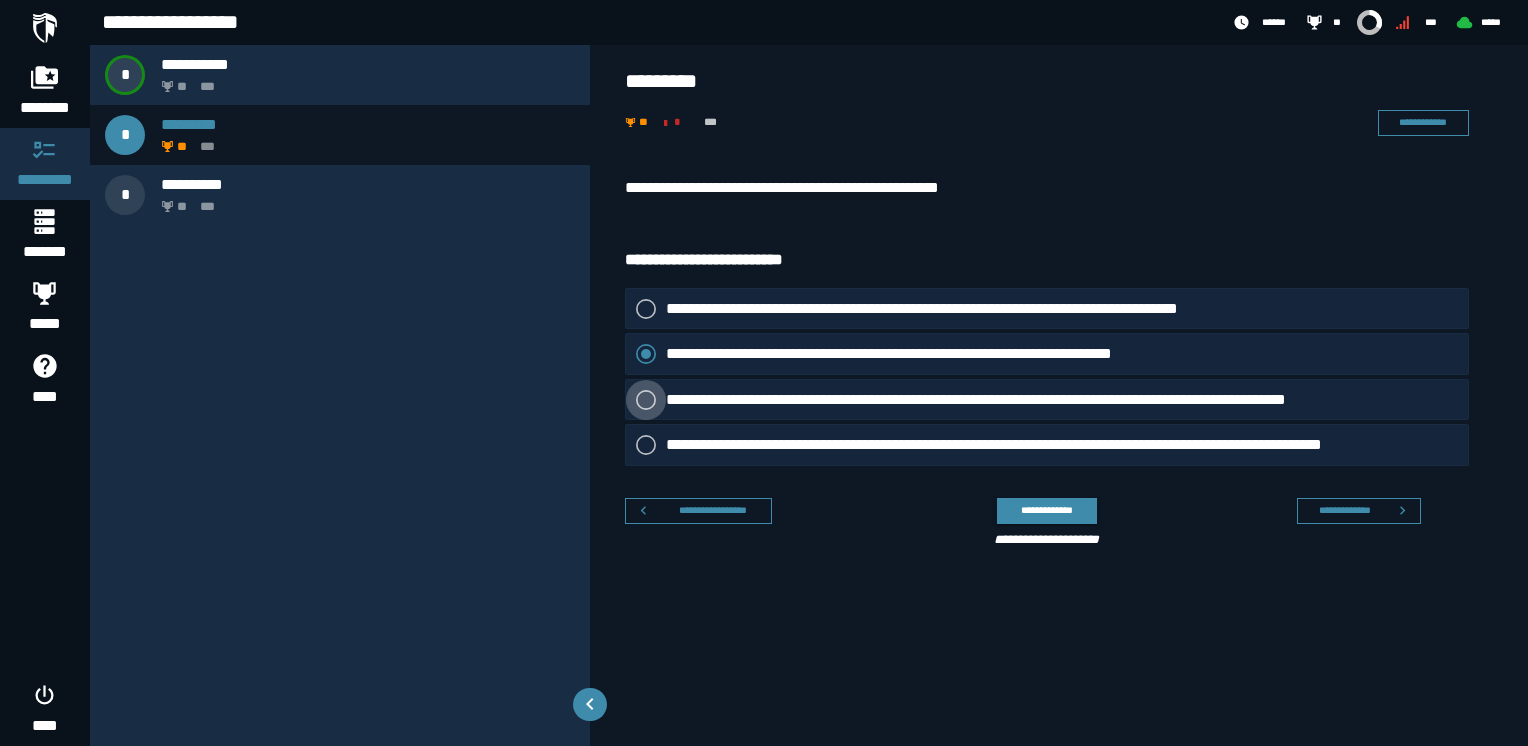 click on "**********" at bounding box center (1033, 400) 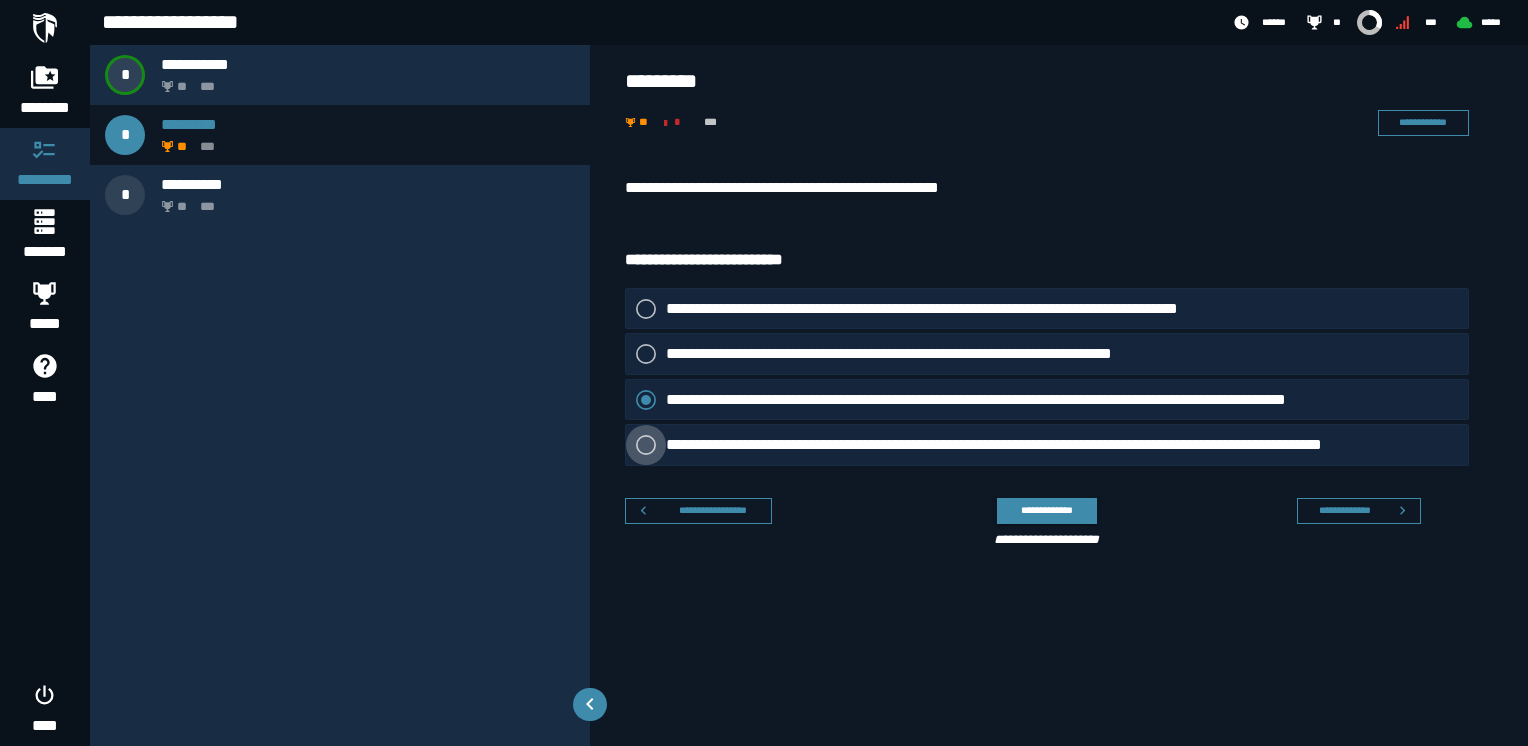 click on "**********" at bounding box center [1050, 445] 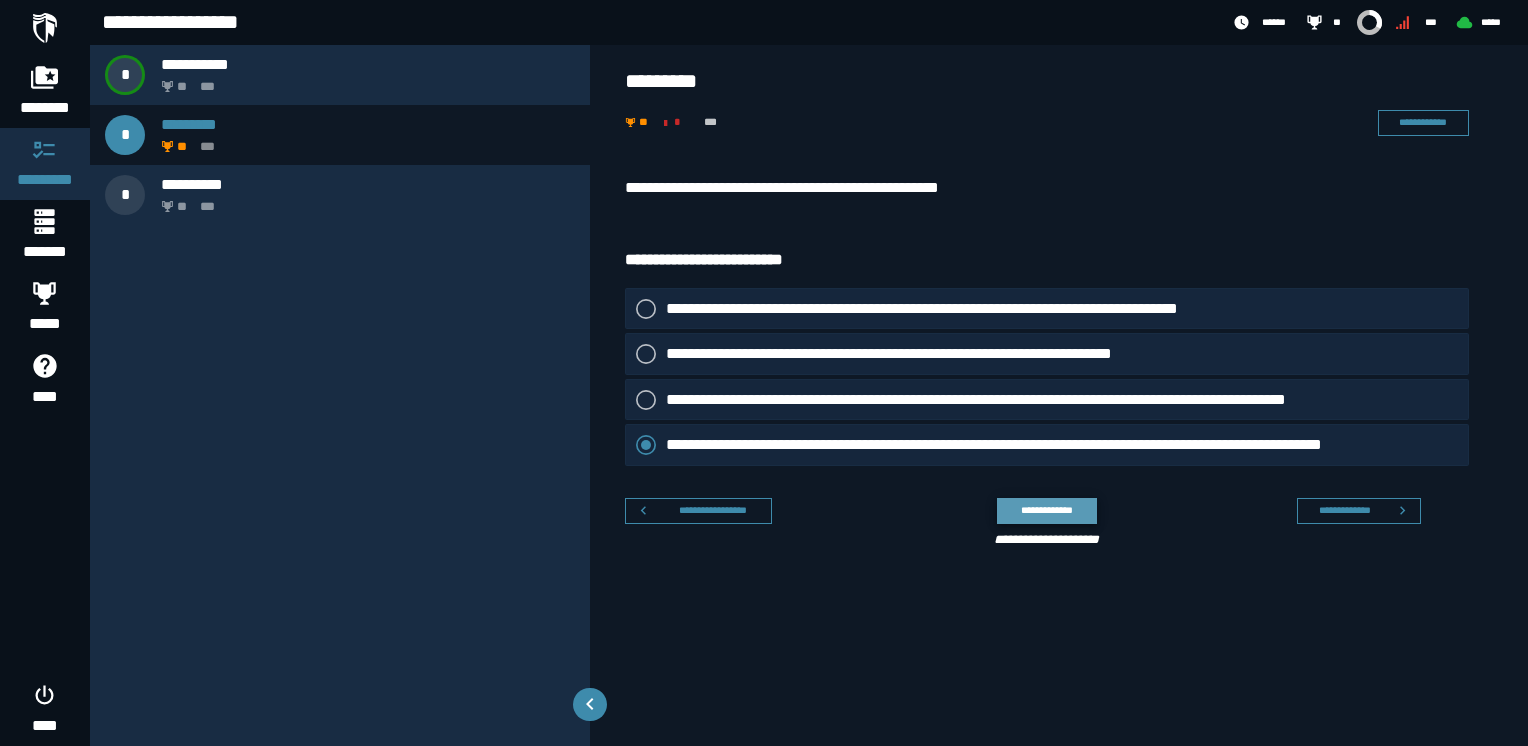 click on "**********" 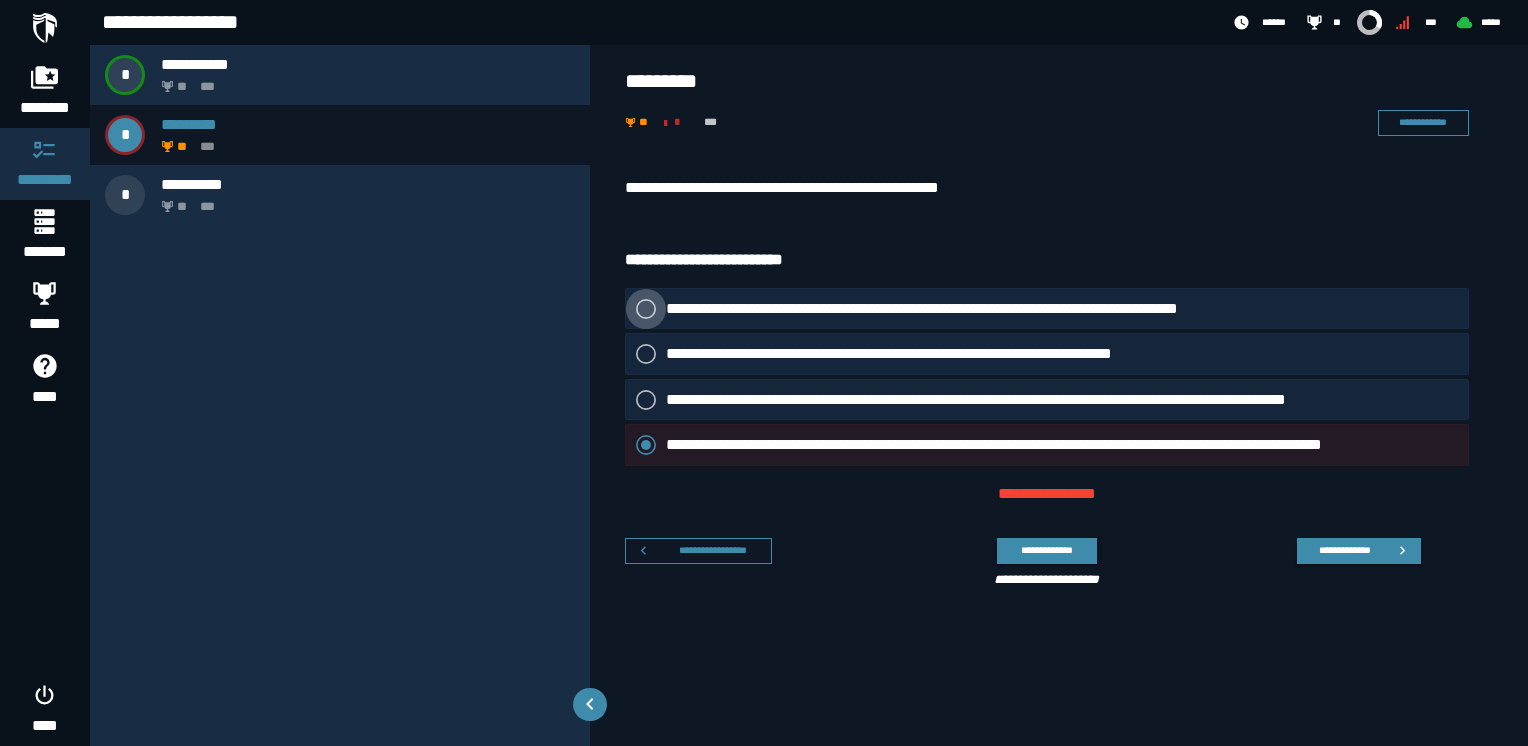 click on "**********" at bounding box center (960, 309) 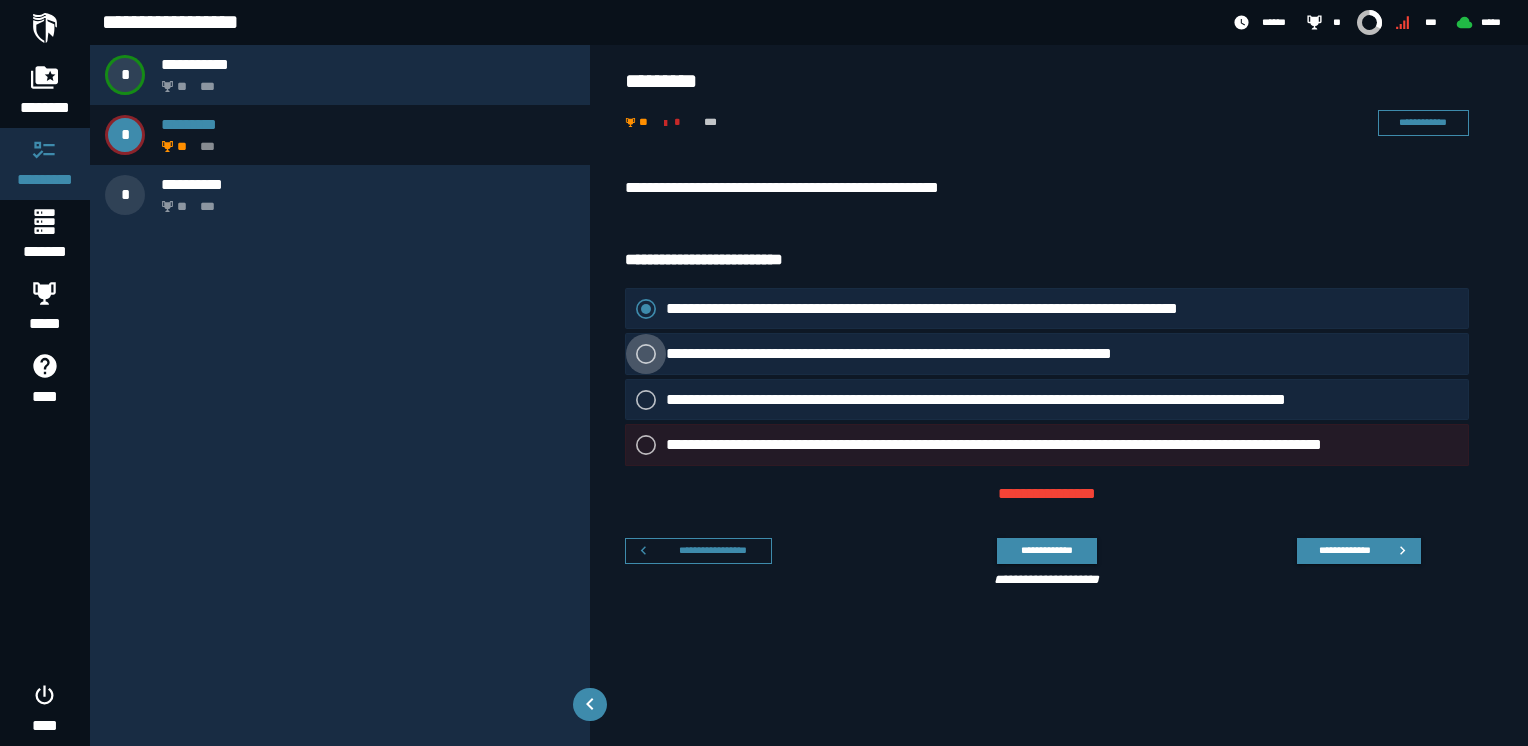 click on "**********" at bounding box center [929, 354] 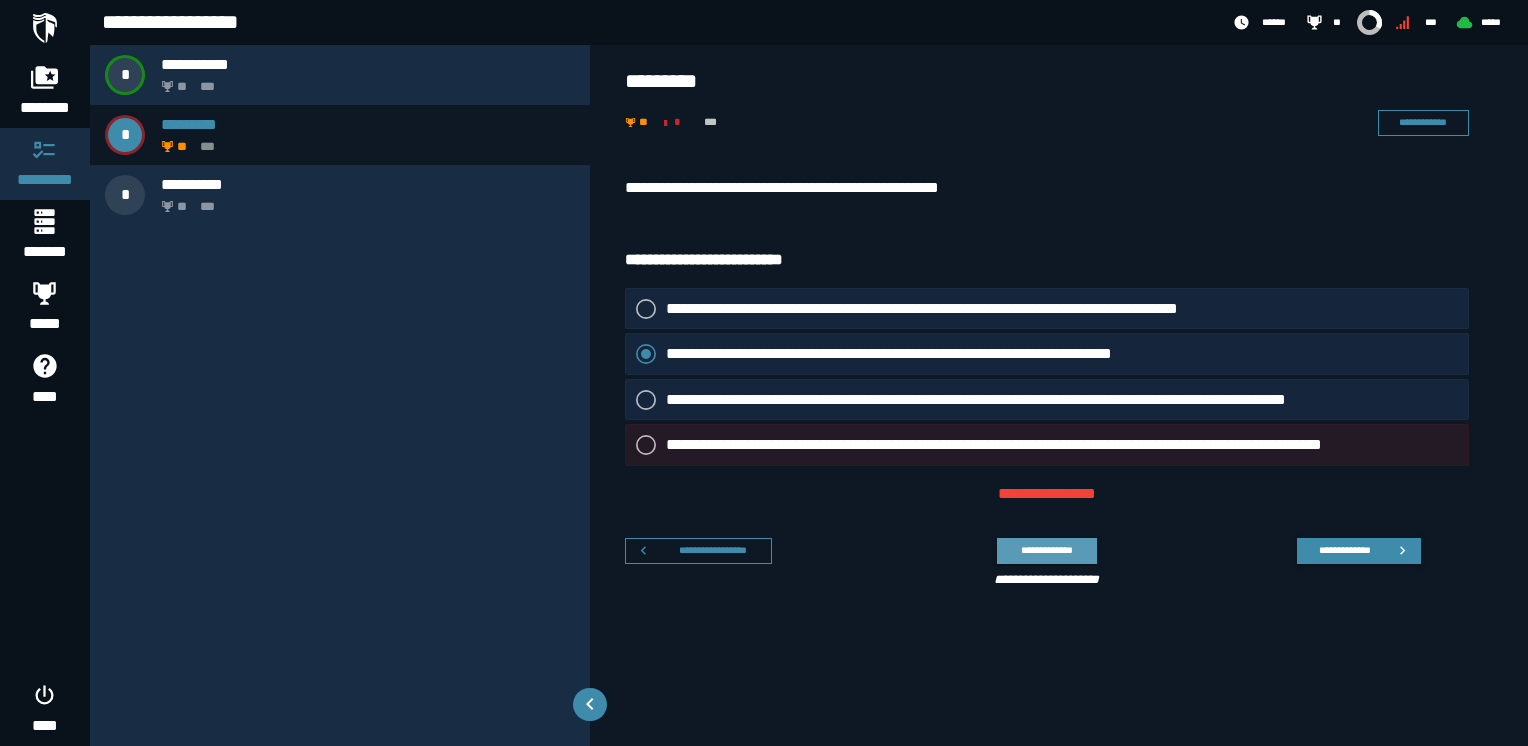 click on "**********" at bounding box center [1046, 550] 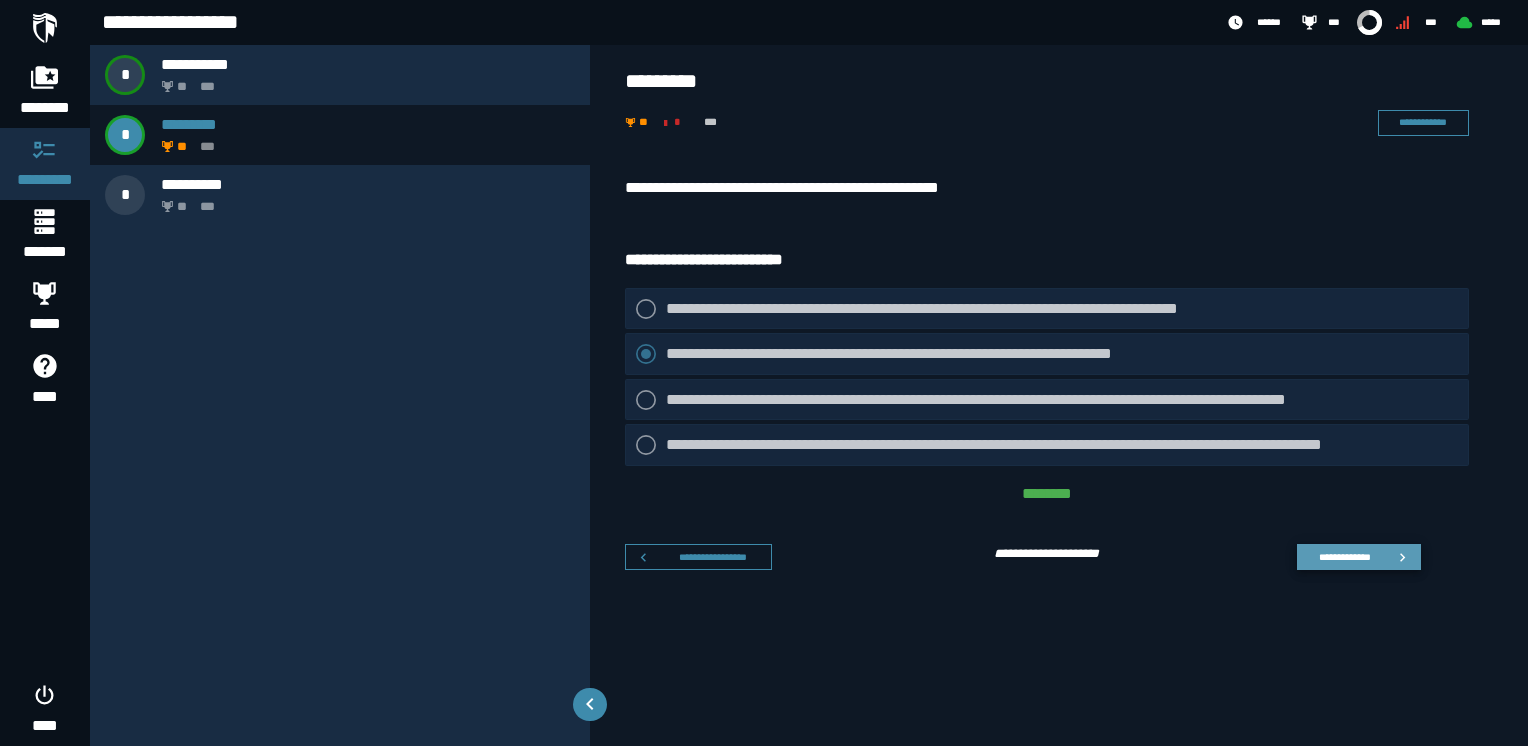 click on "**********" at bounding box center [1344, 557] 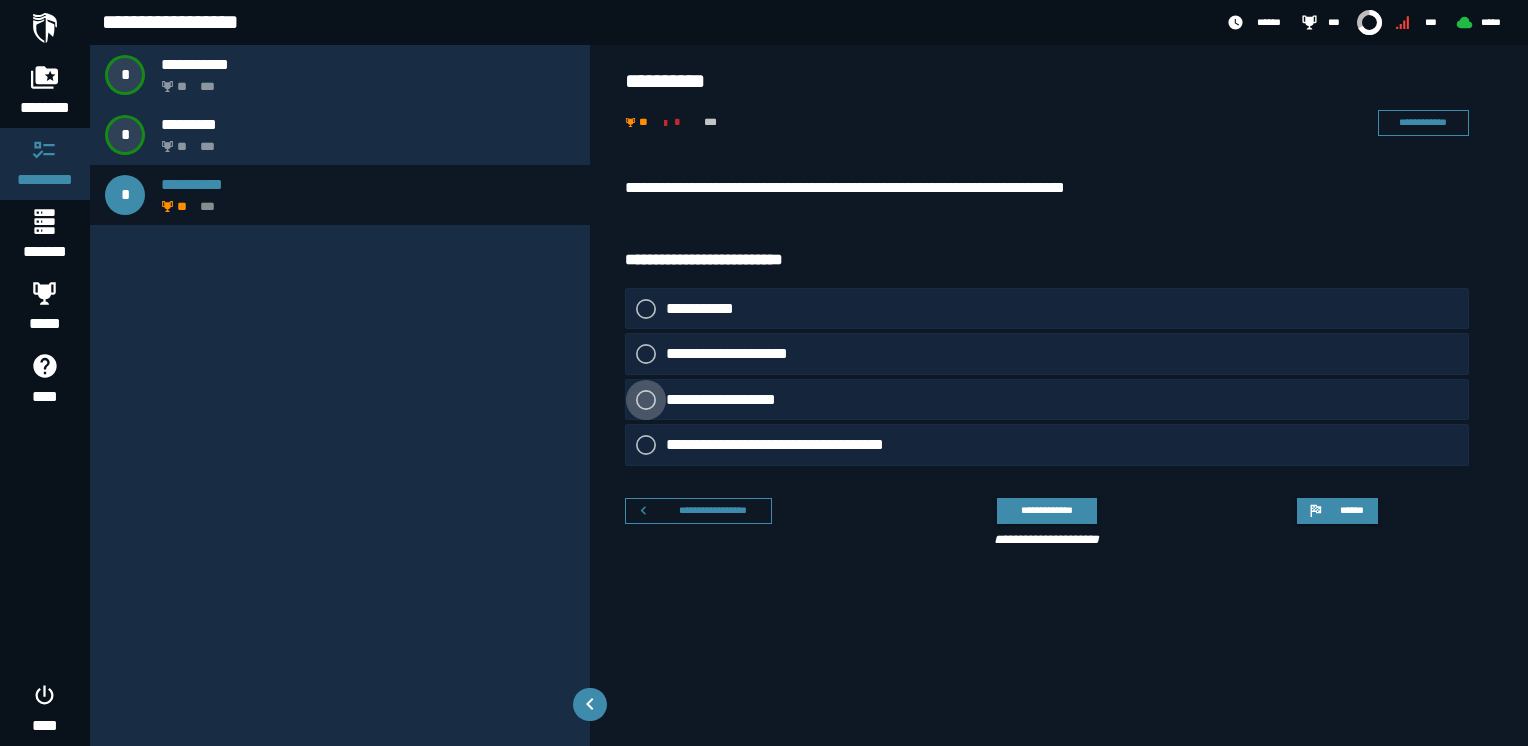 click on "**********" 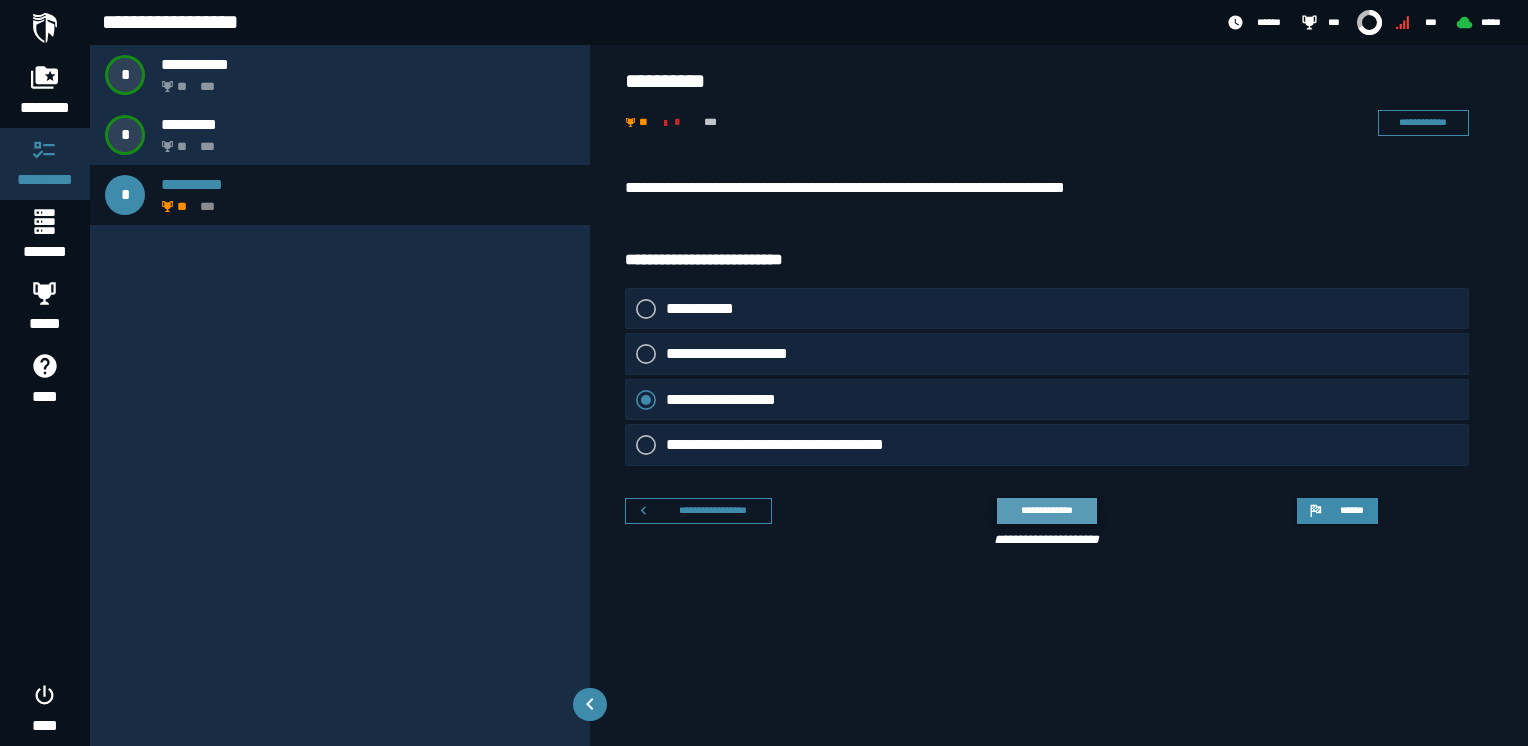 click on "**********" at bounding box center (1046, 510) 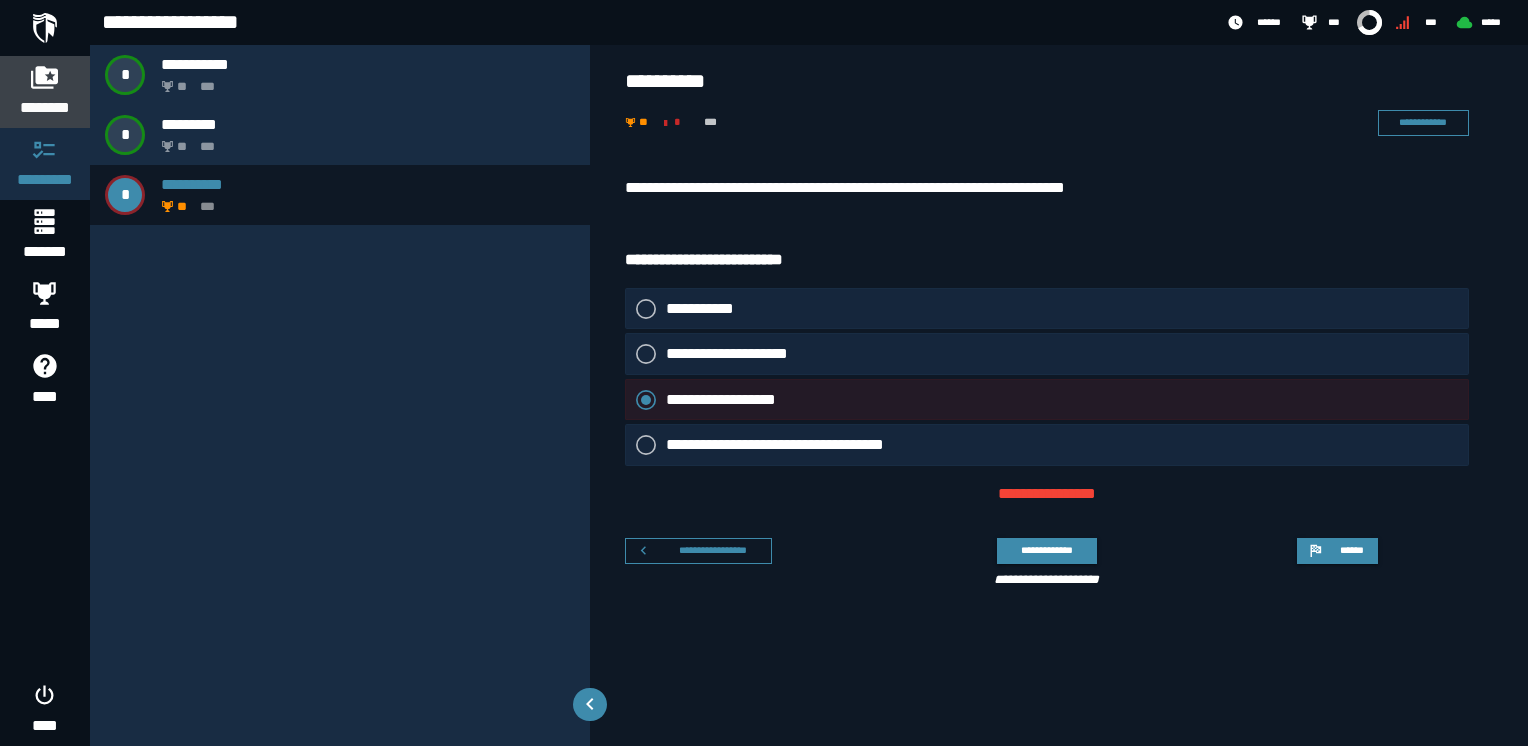 click 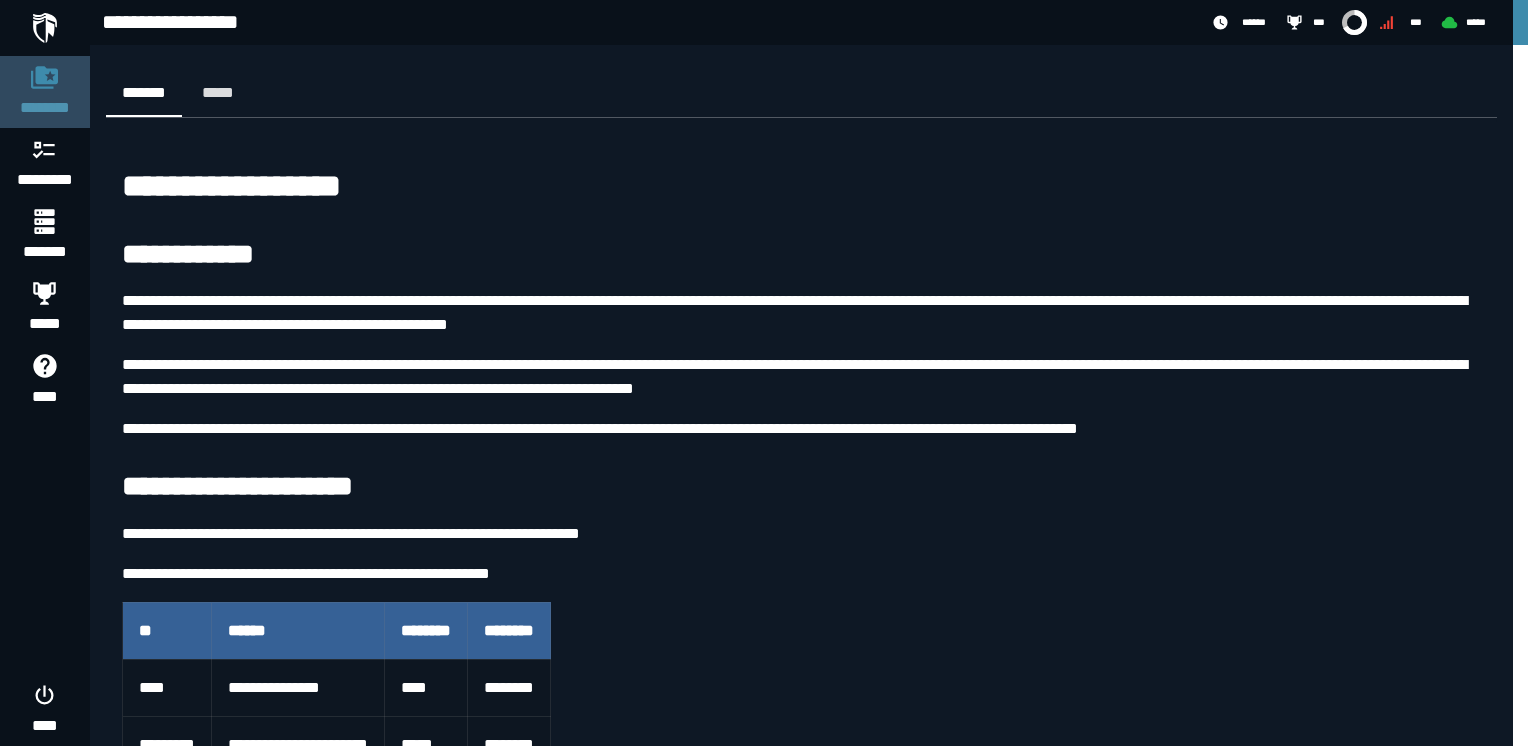 click 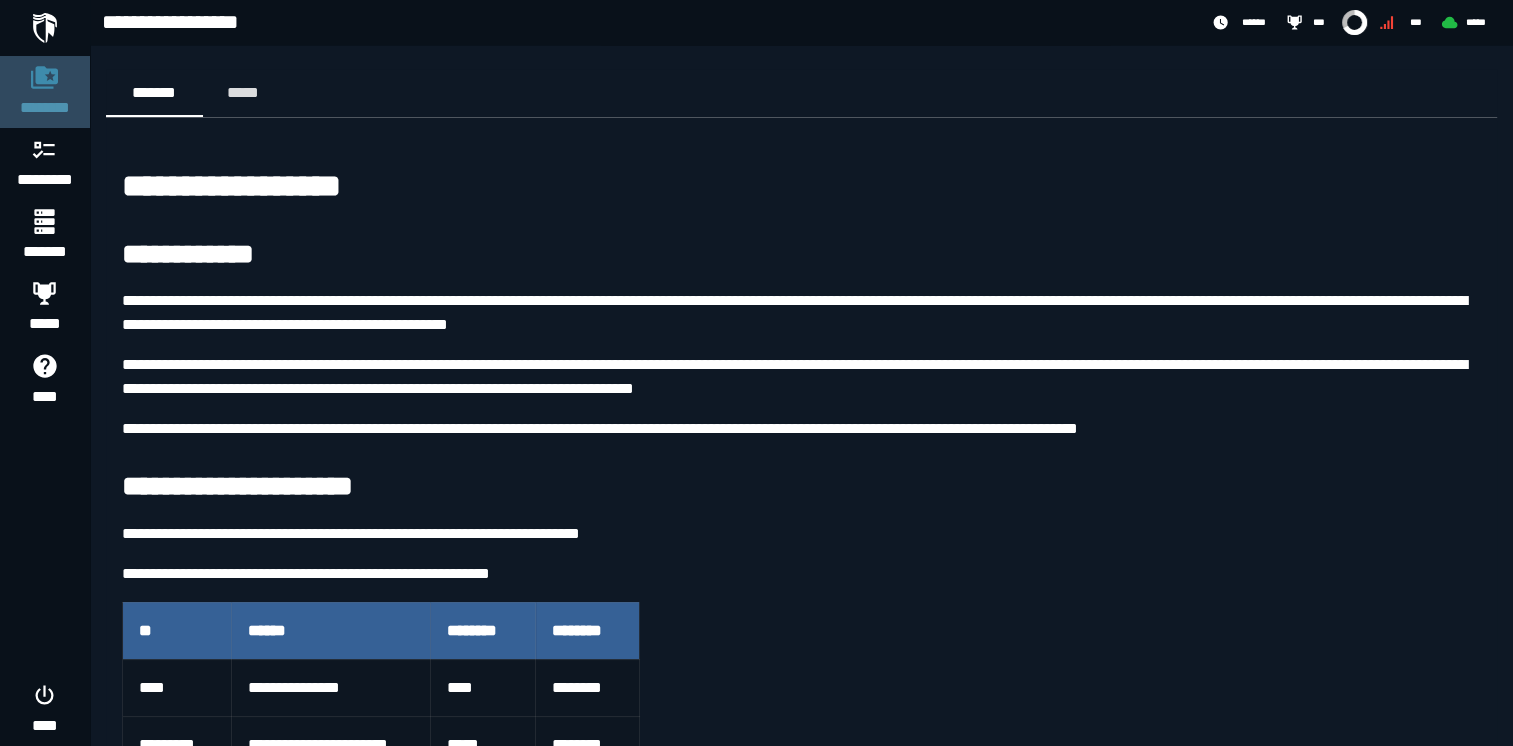 click 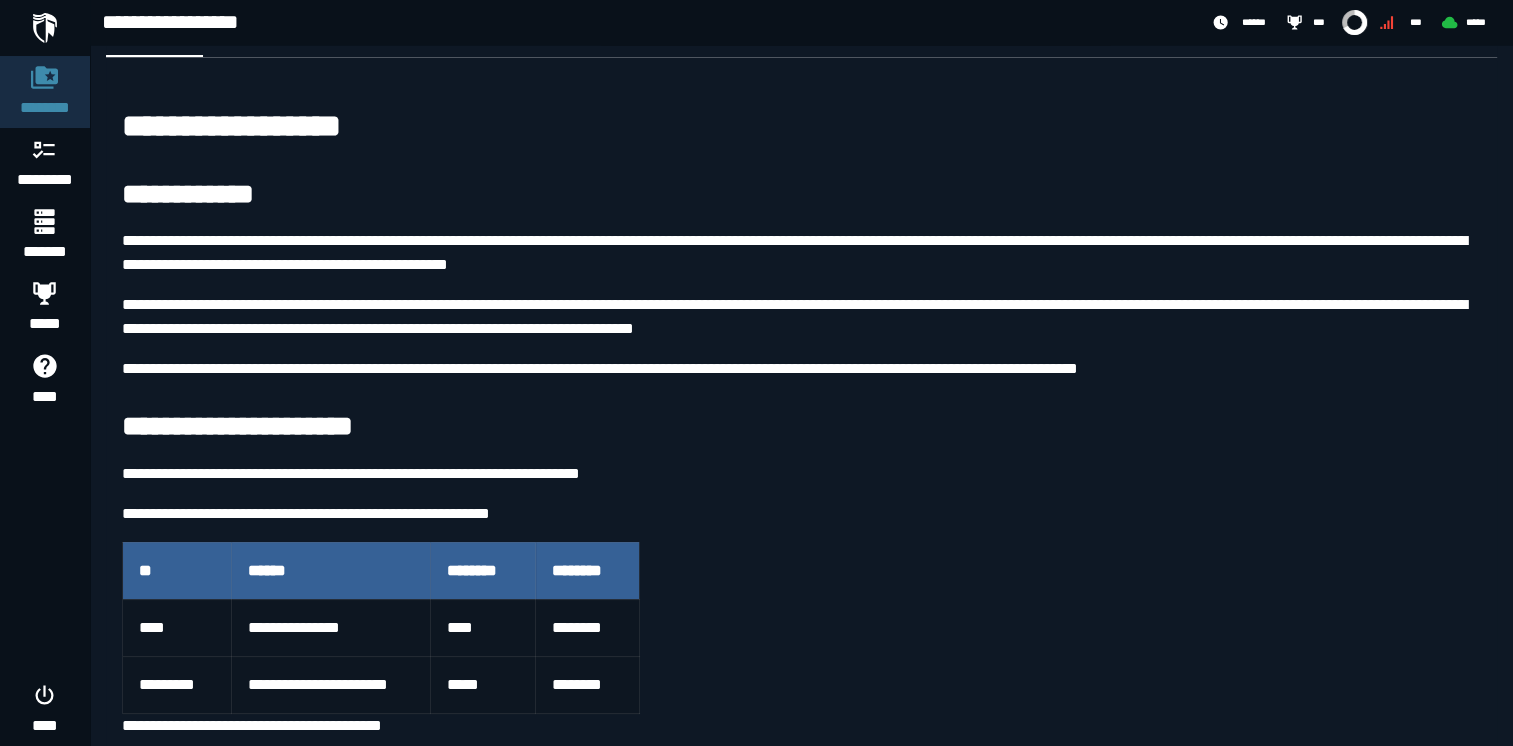 scroll, scrollTop: 60, scrollLeft: 0, axis: vertical 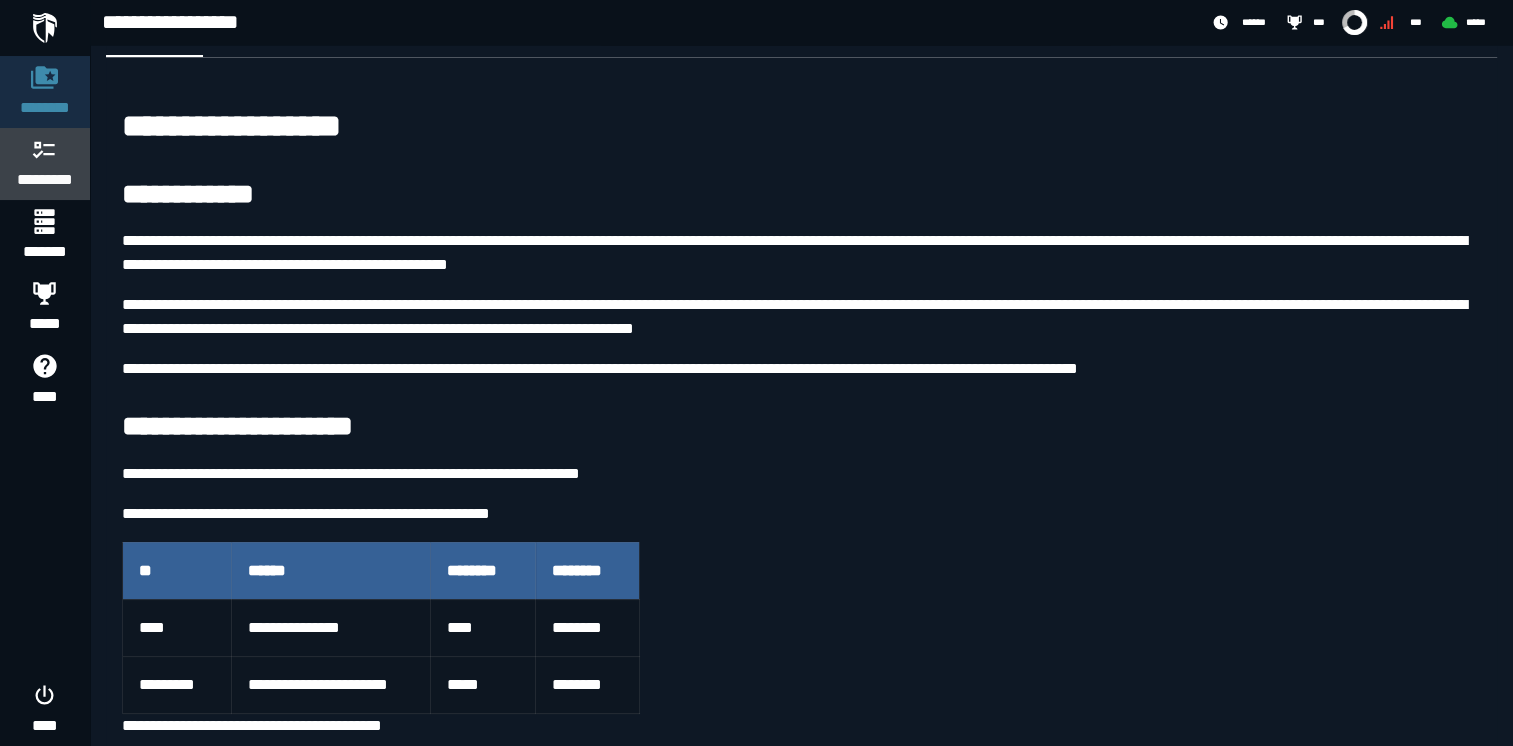click on "*********" at bounding box center (45, 180) 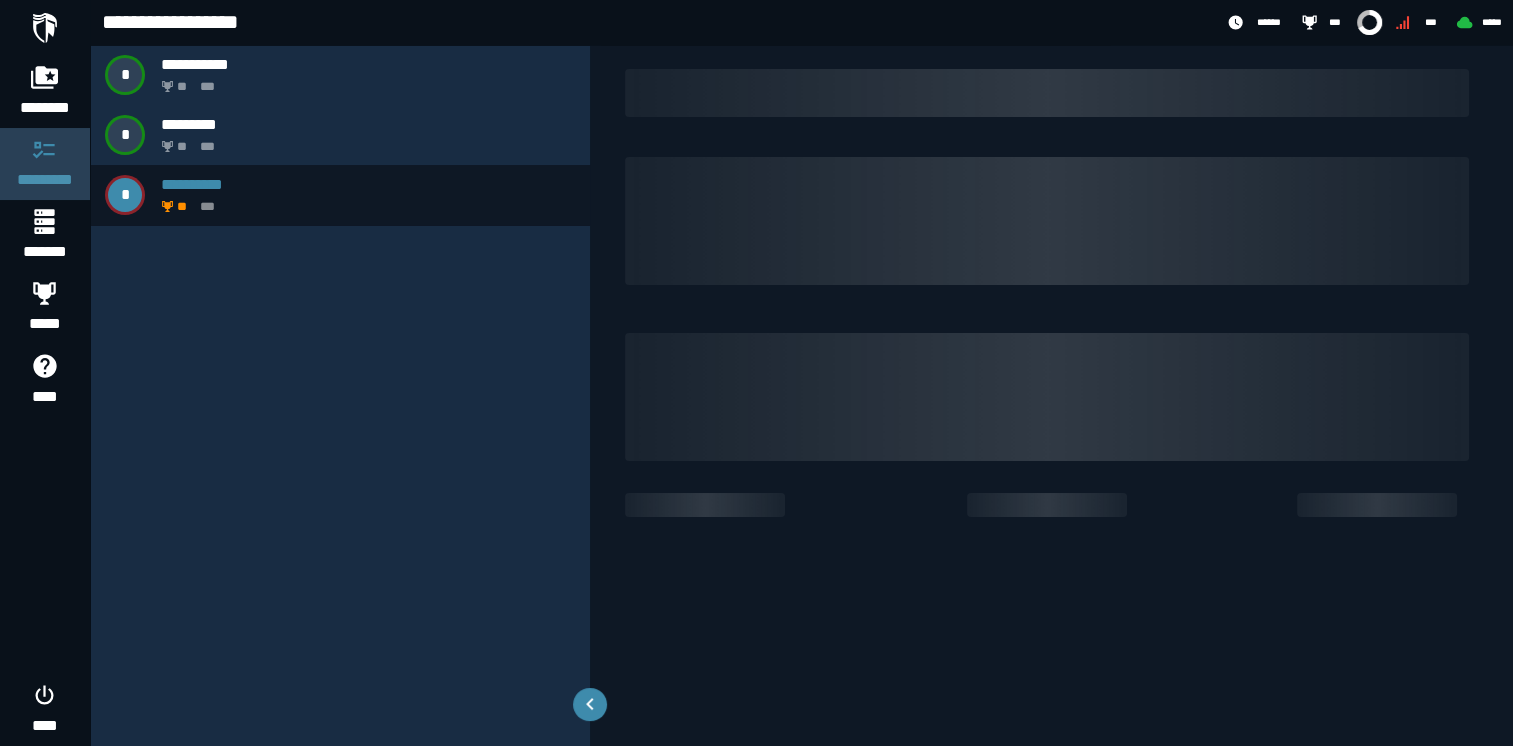 scroll, scrollTop: 0, scrollLeft: 0, axis: both 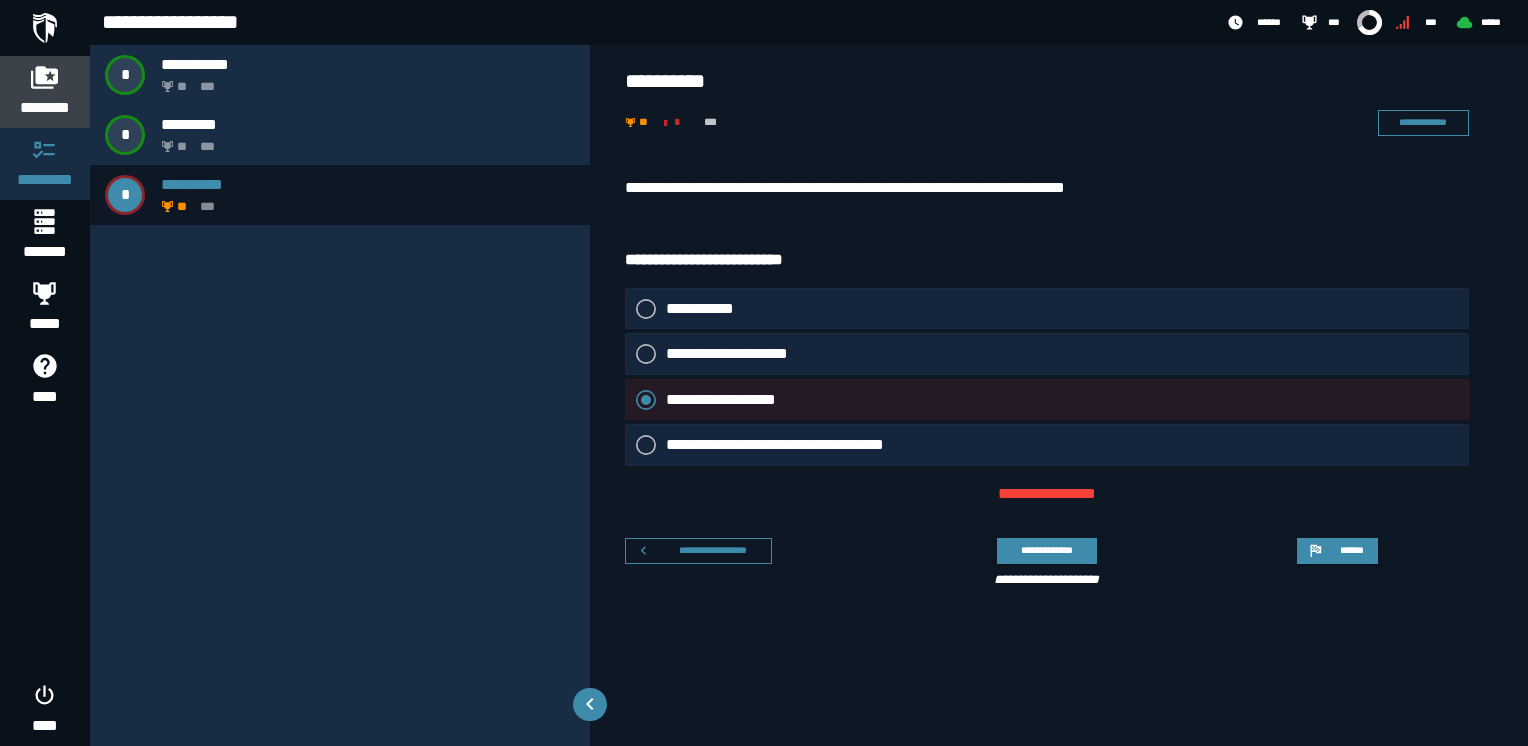click on "********" at bounding box center (45, 108) 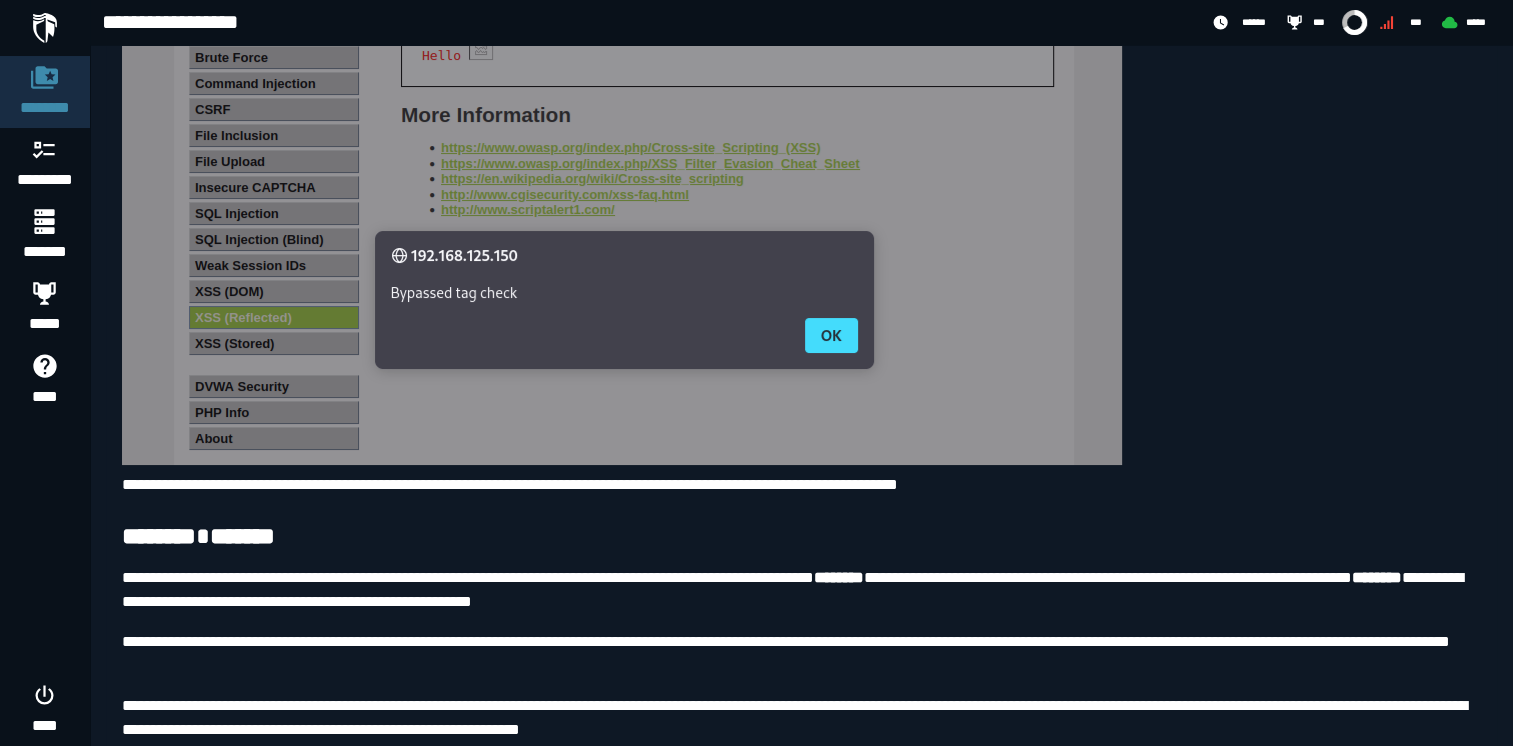 scroll, scrollTop: 11222, scrollLeft: 0, axis: vertical 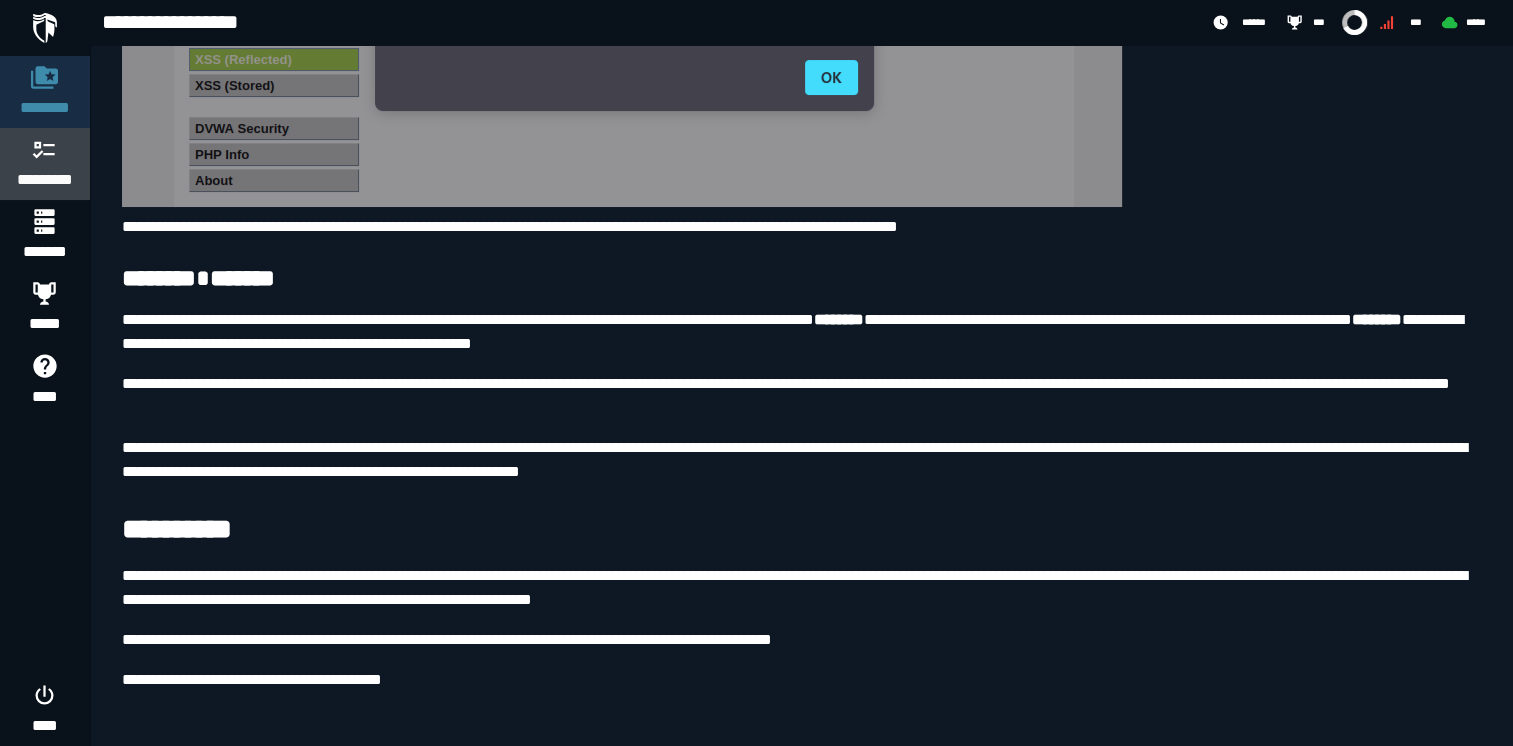 click on "*********" 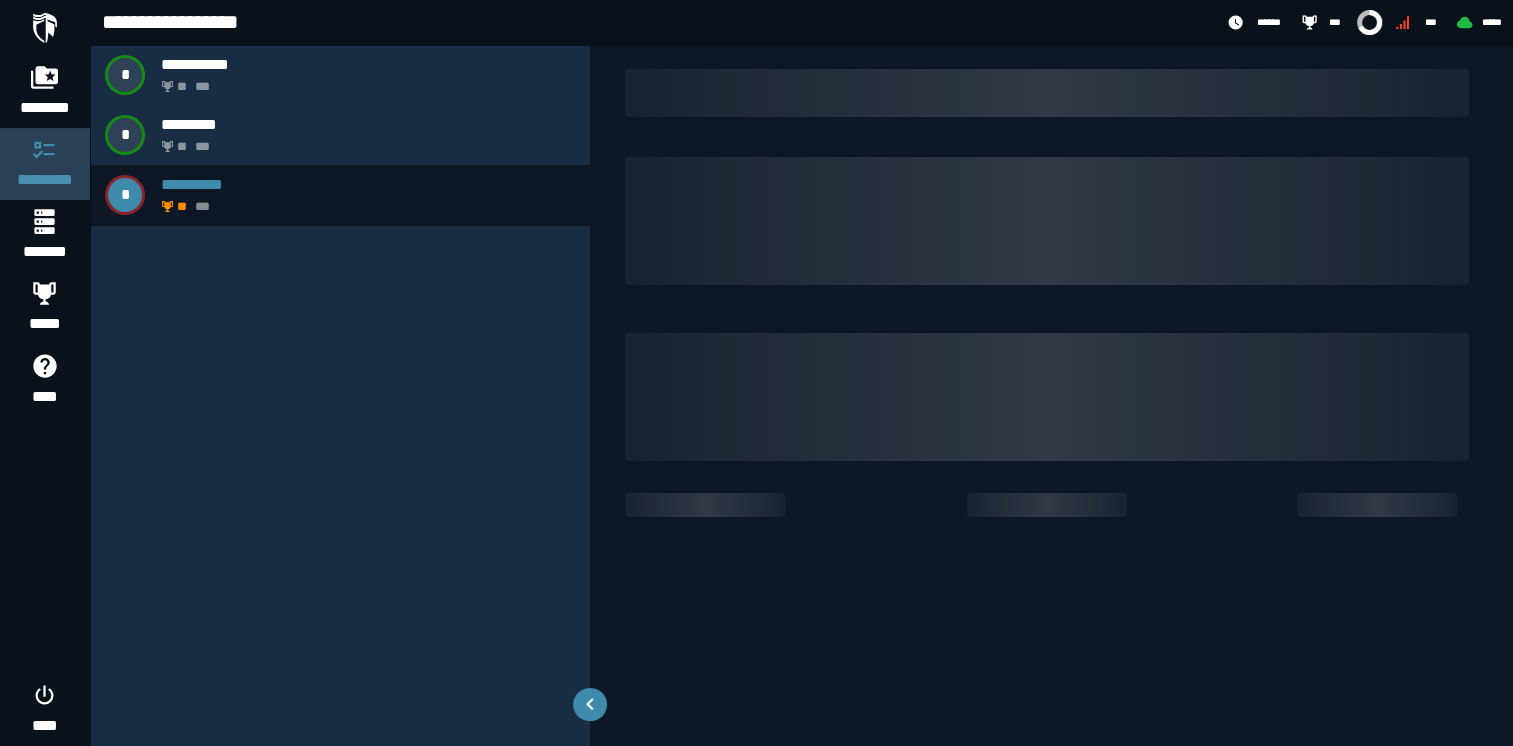 scroll, scrollTop: 0, scrollLeft: 0, axis: both 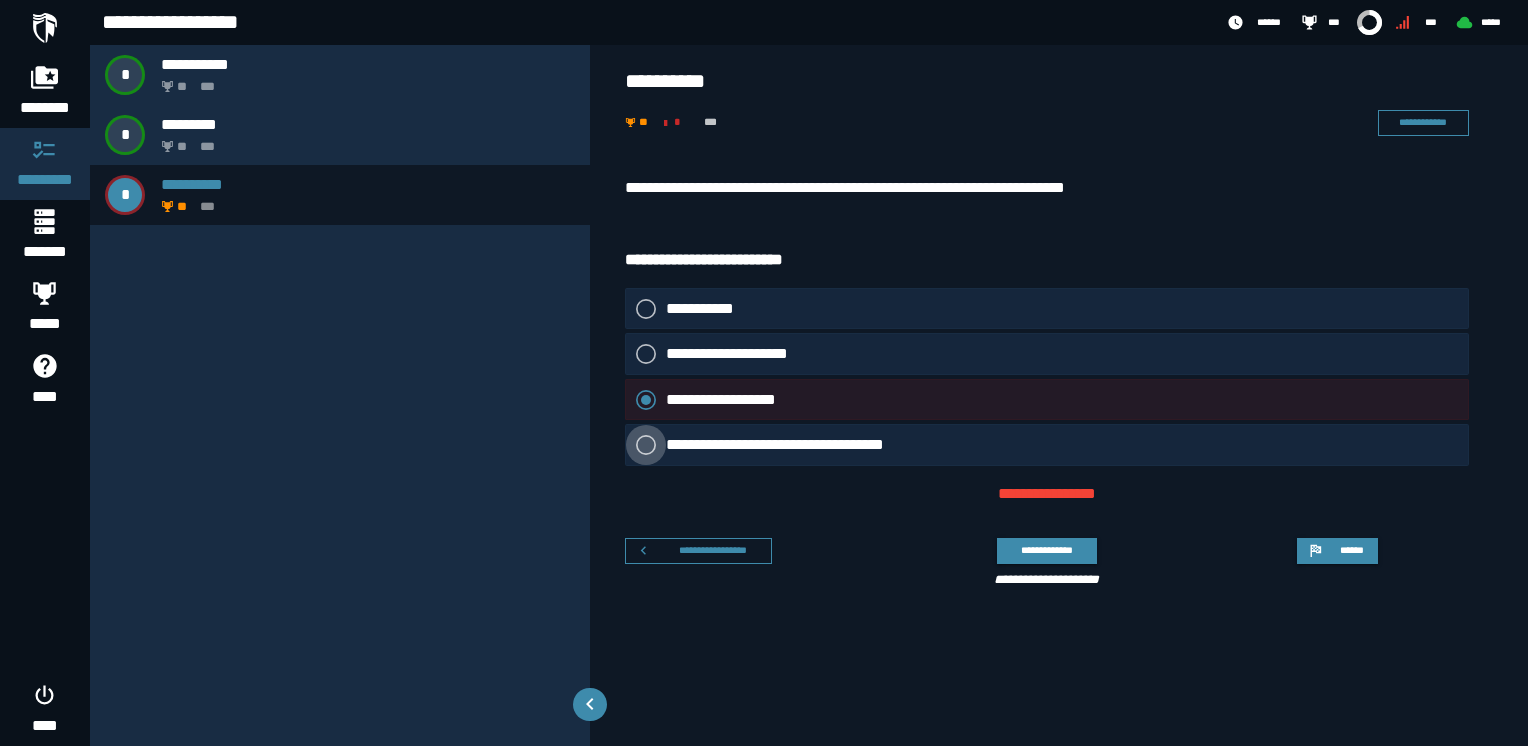 click on "**********" at bounding box center (803, 445) 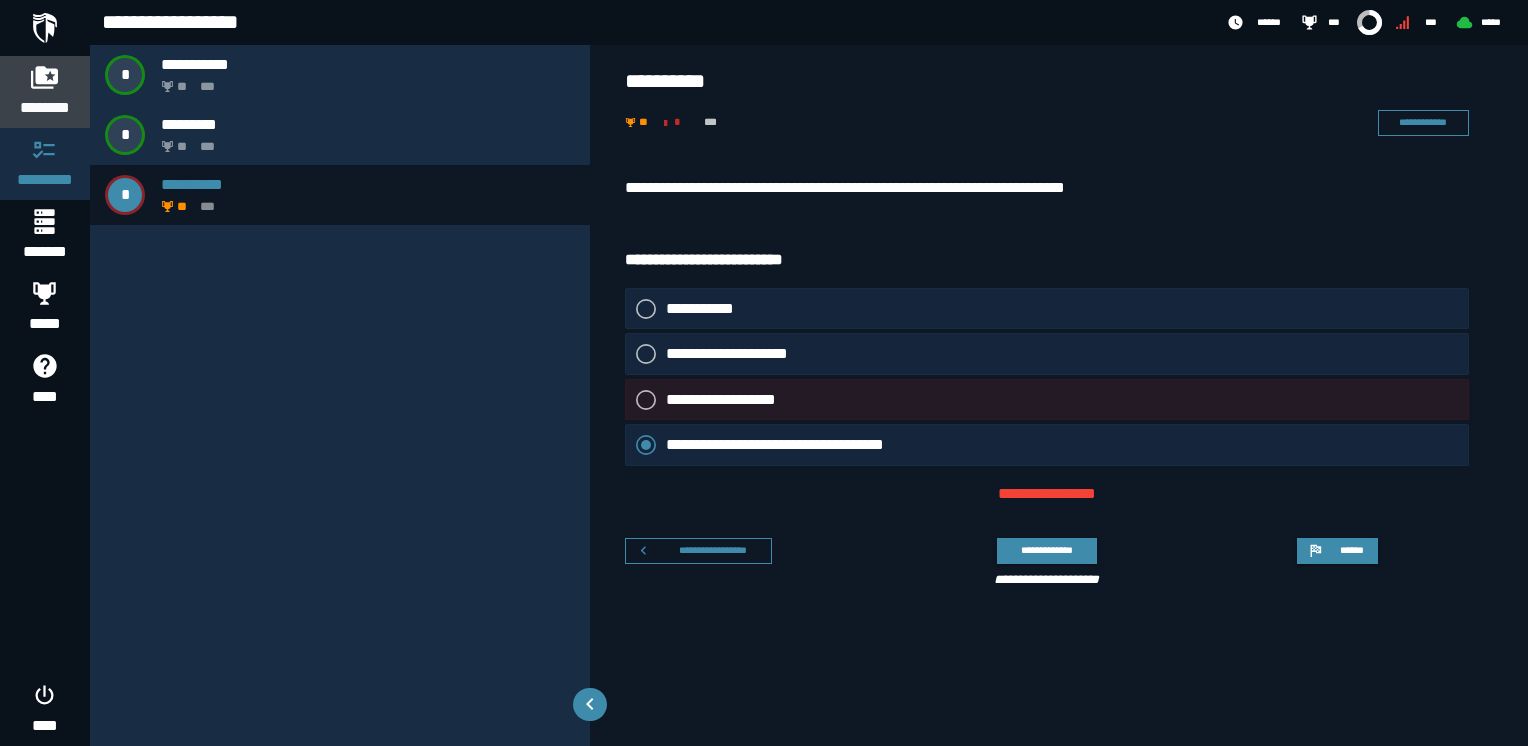 click 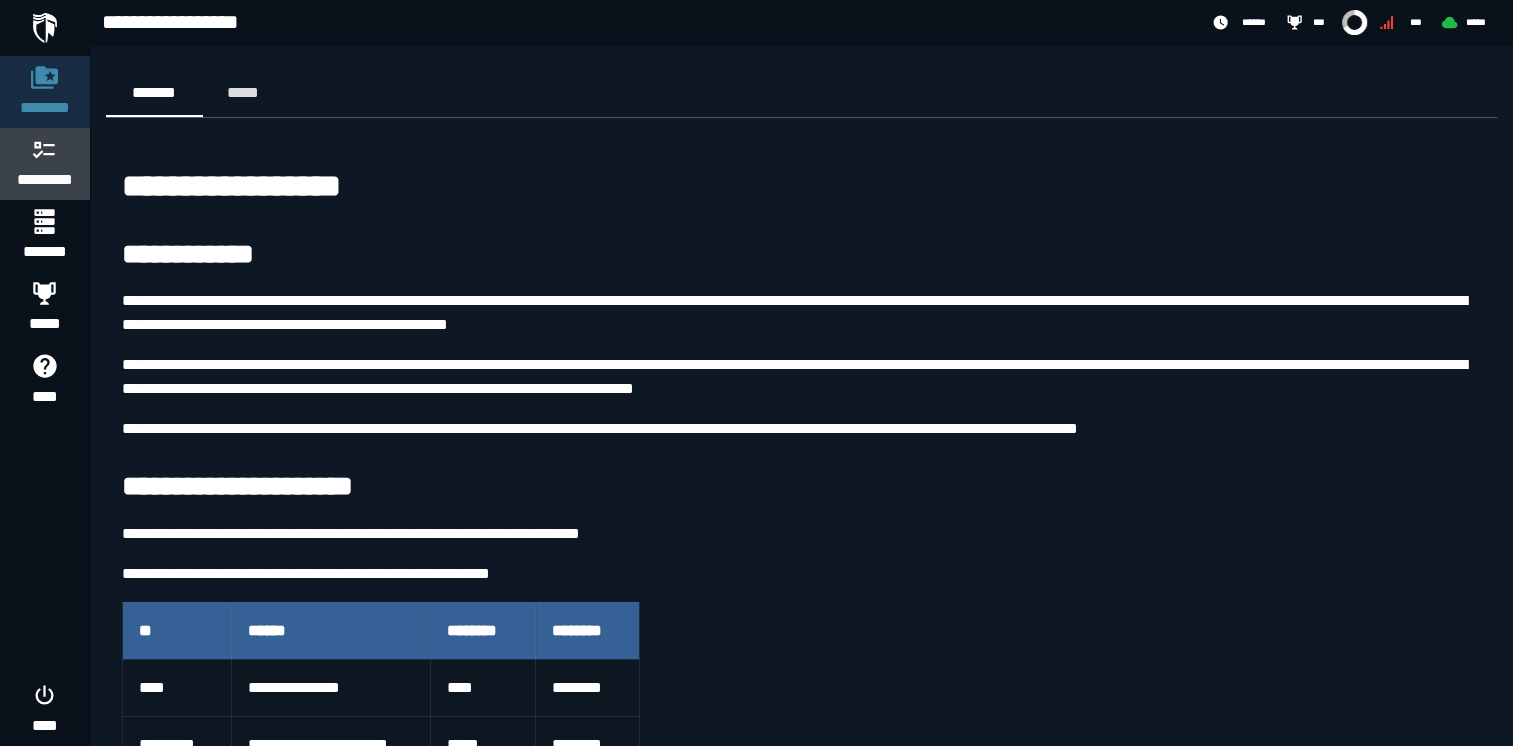 click on "*********" at bounding box center [45, 180] 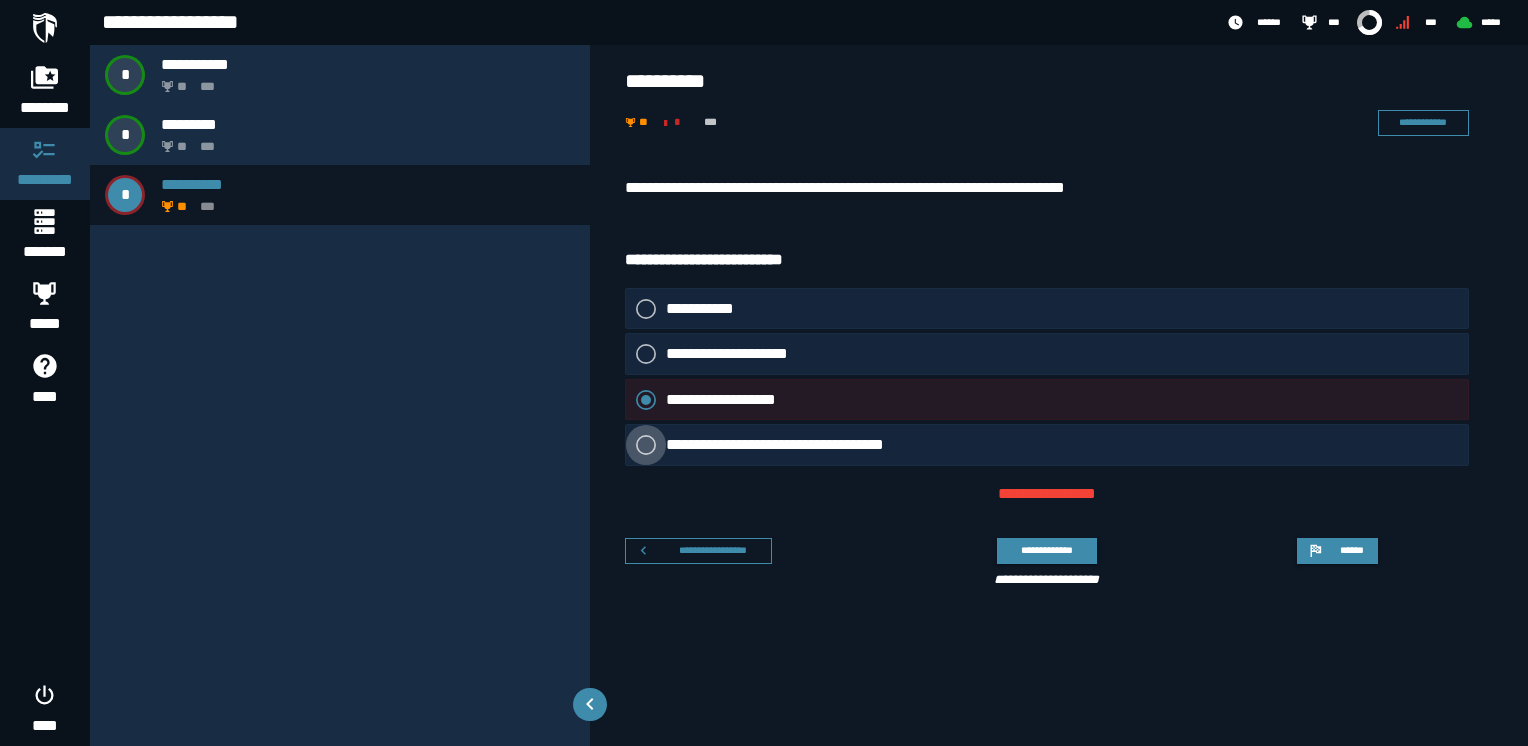 click on "**********" at bounding box center [803, 445] 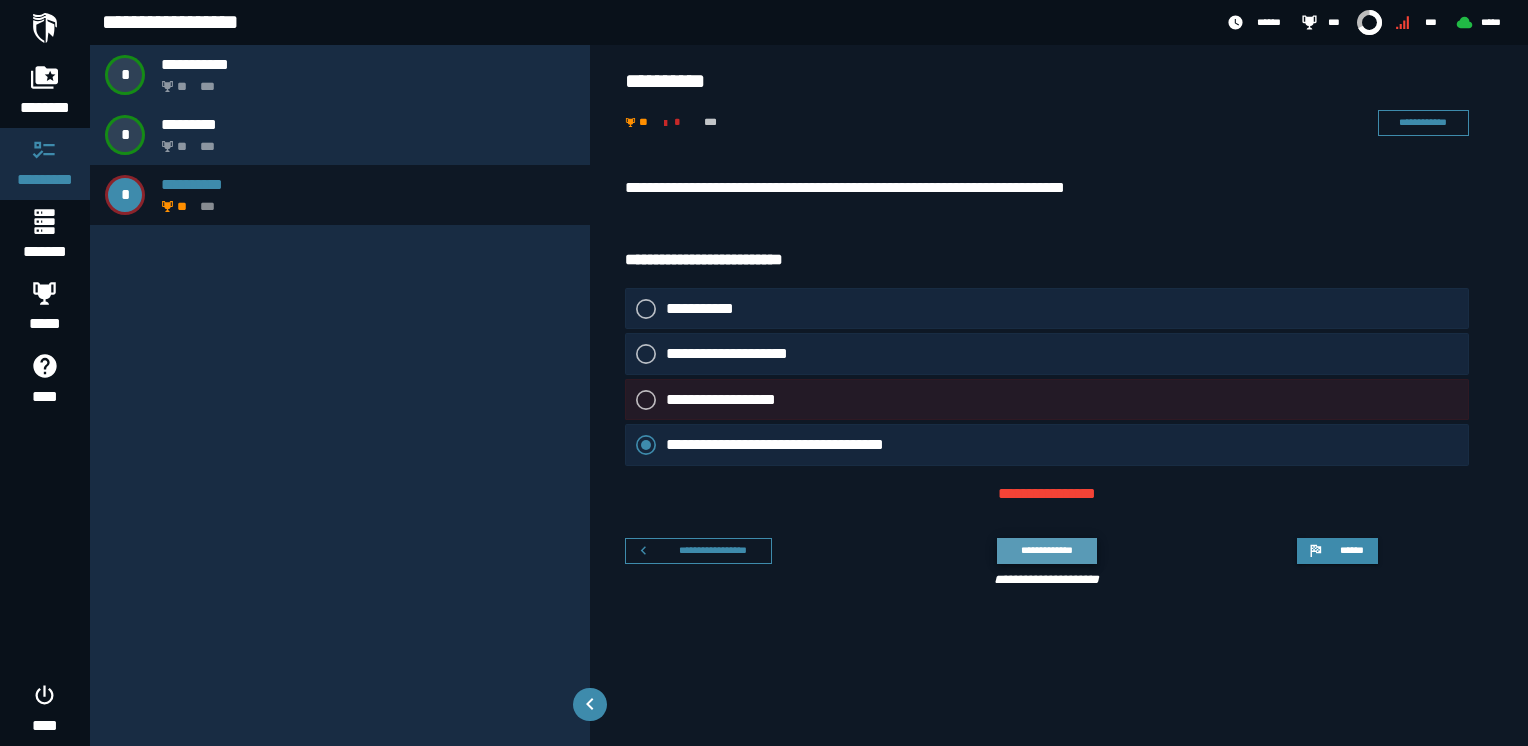 click on "**********" at bounding box center (1046, 550) 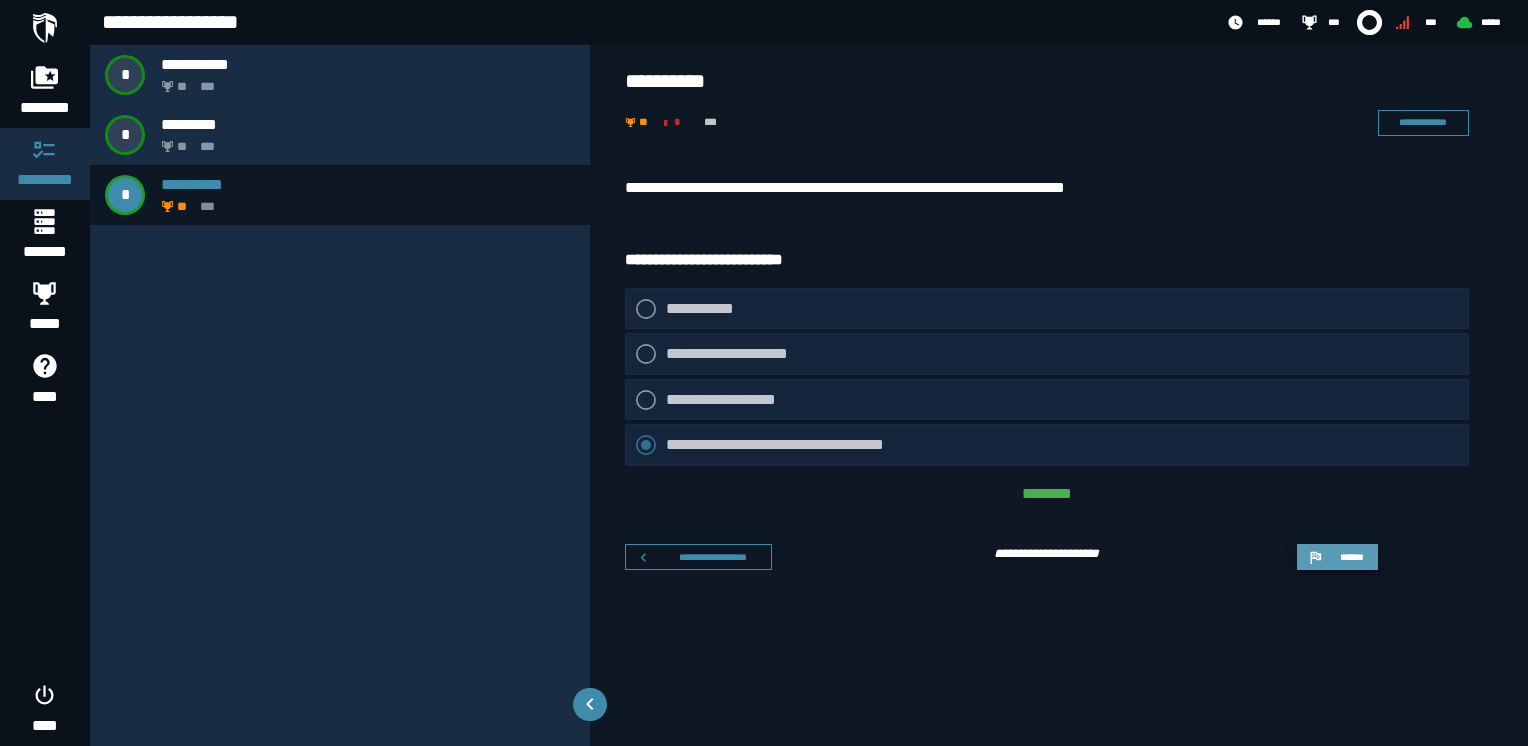 click 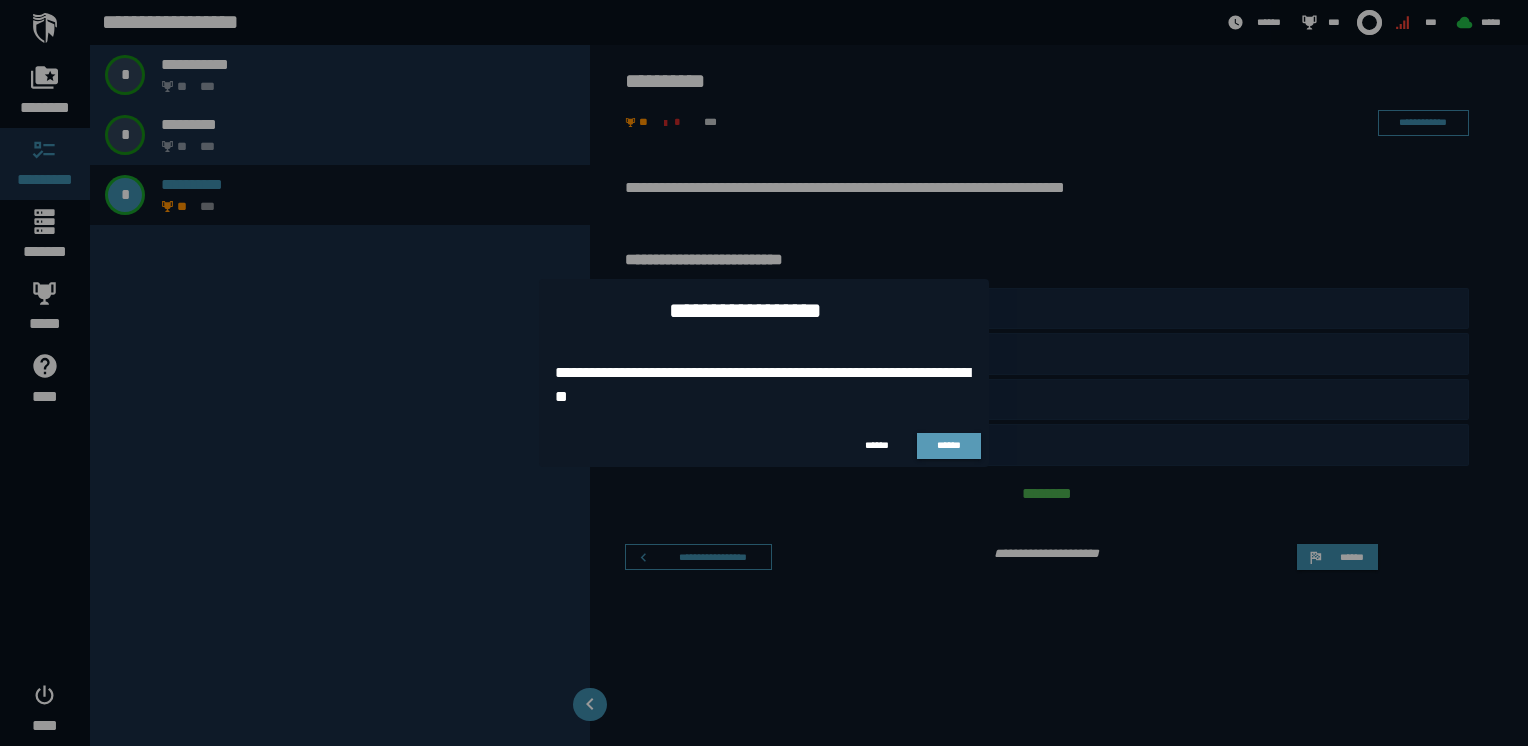 click on "******" at bounding box center (949, 445) 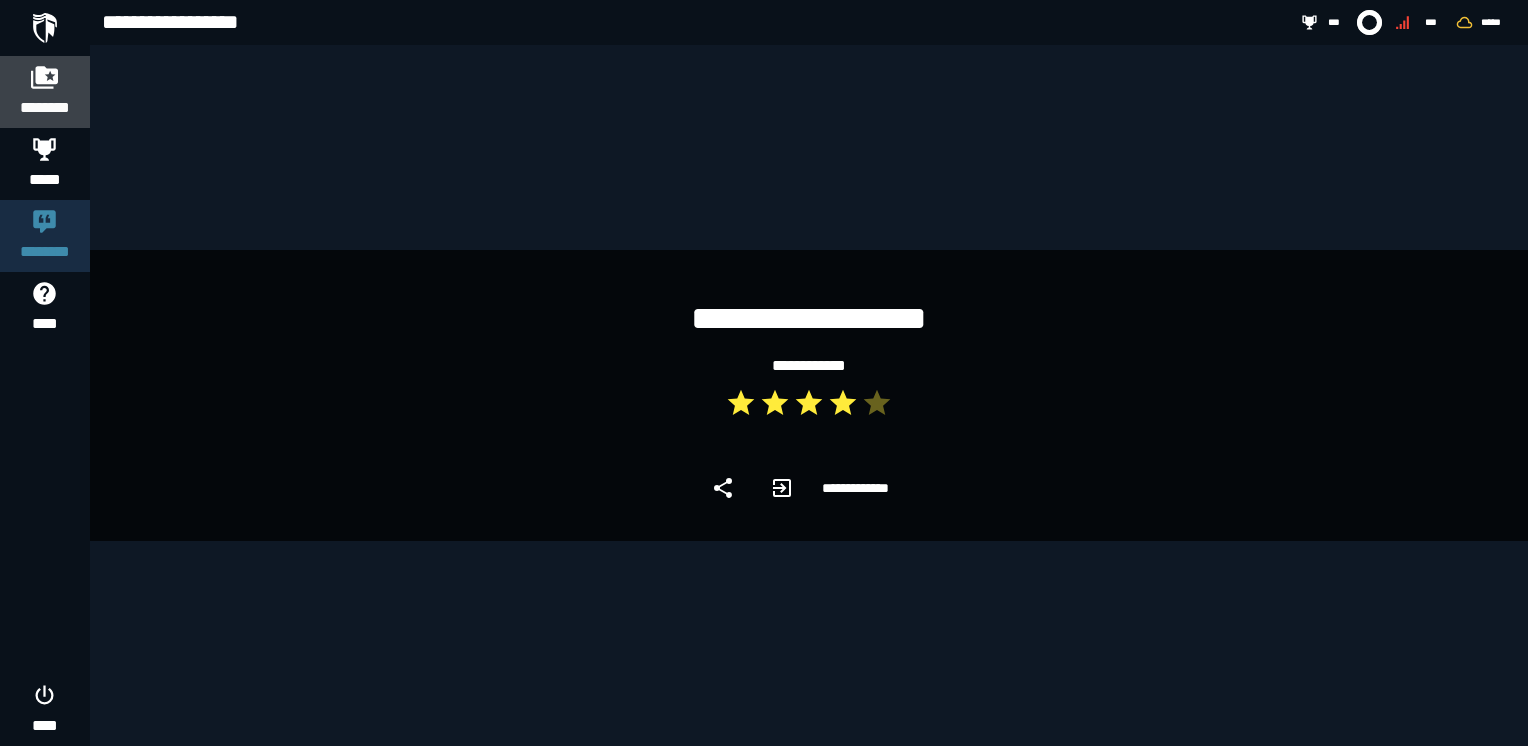 click on "********" at bounding box center (45, 108) 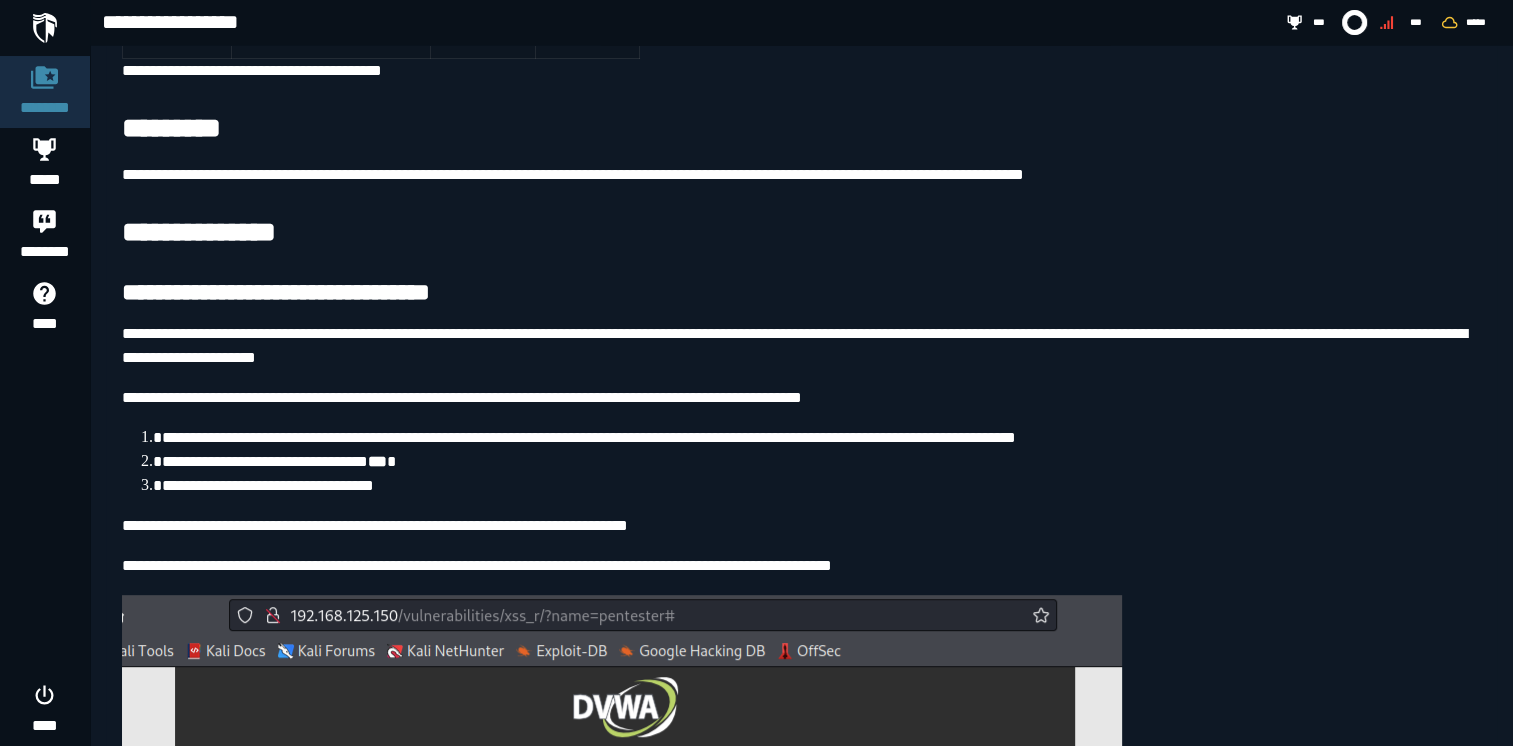 scroll, scrollTop: 0, scrollLeft: 0, axis: both 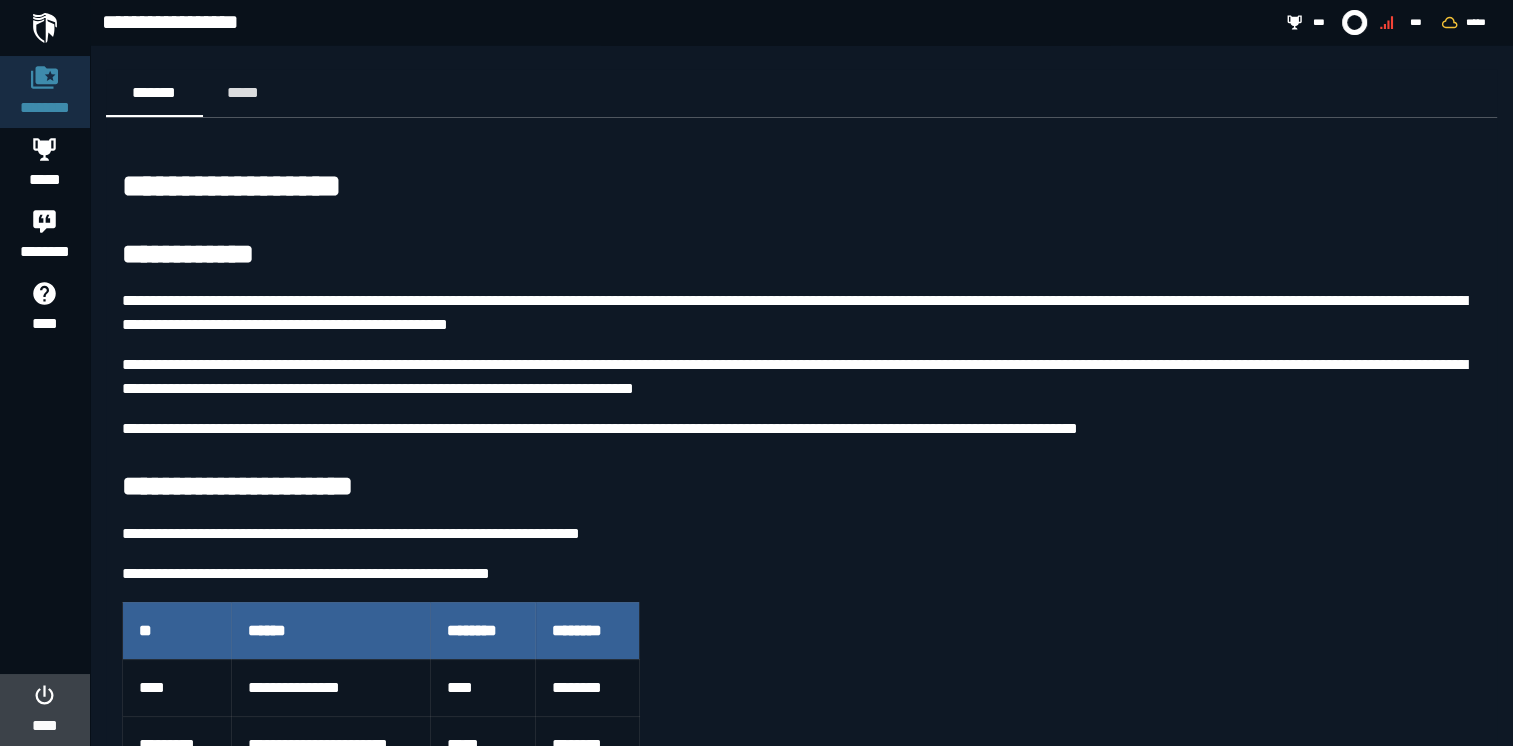 click 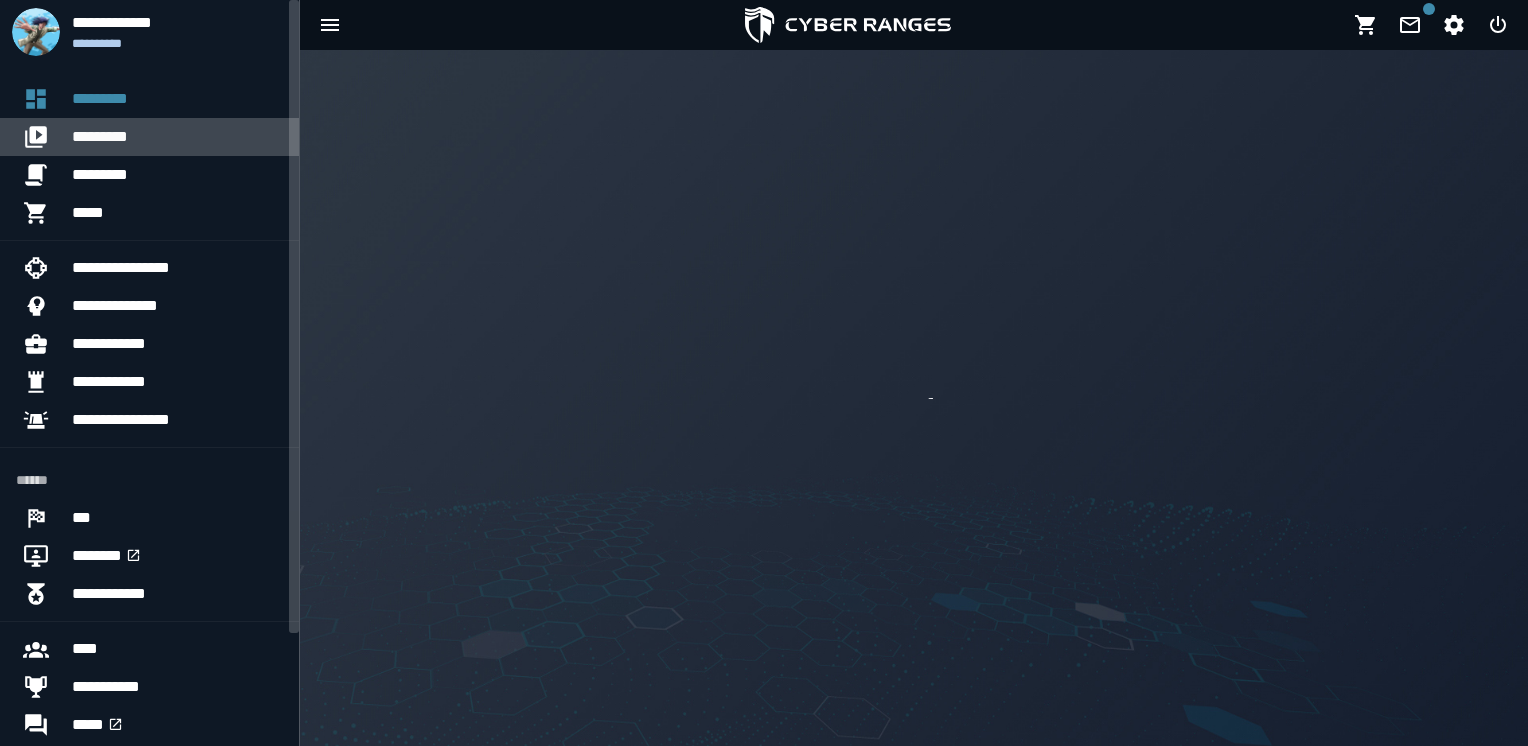 click on "*********" at bounding box center [177, 137] 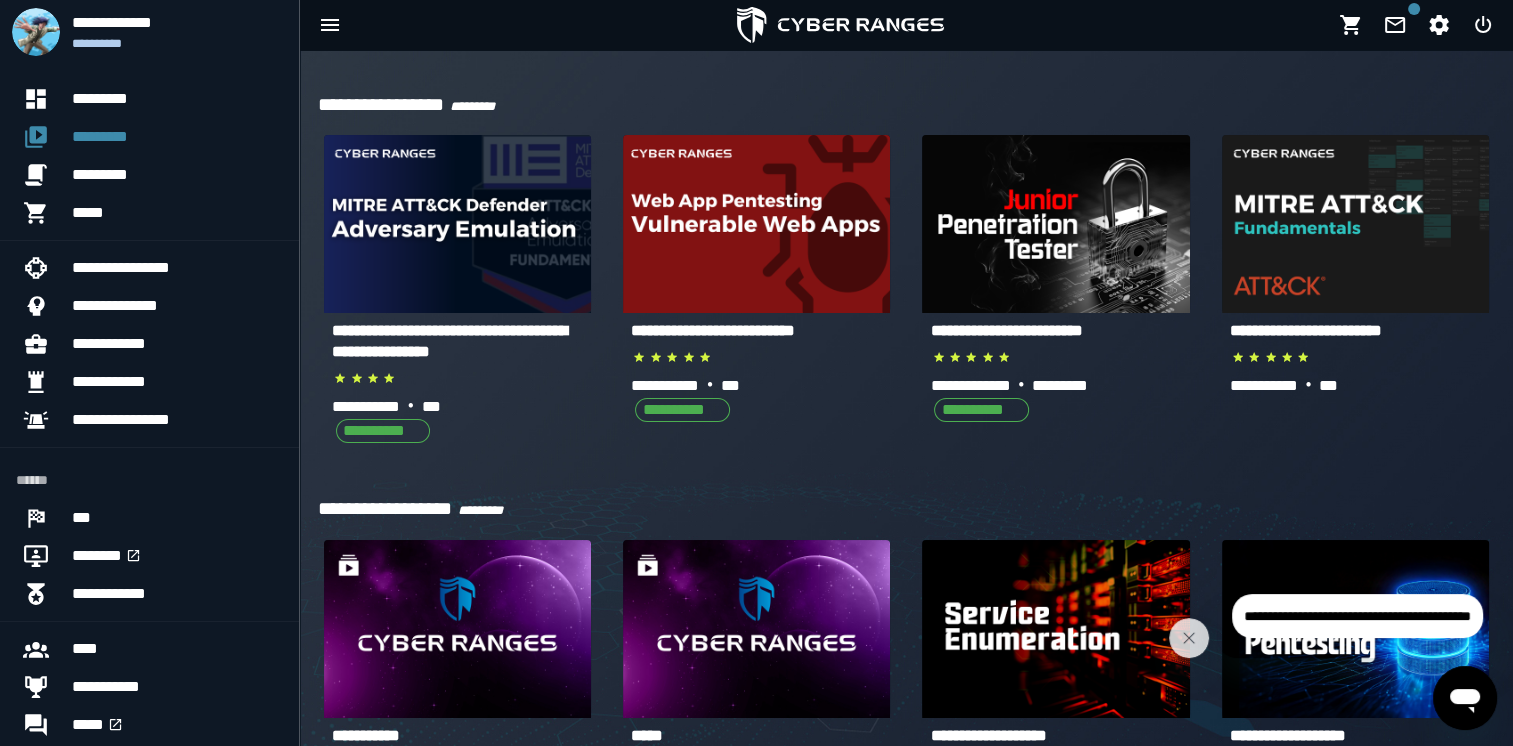 scroll, scrollTop: 496, scrollLeft: 0, axis: vertical 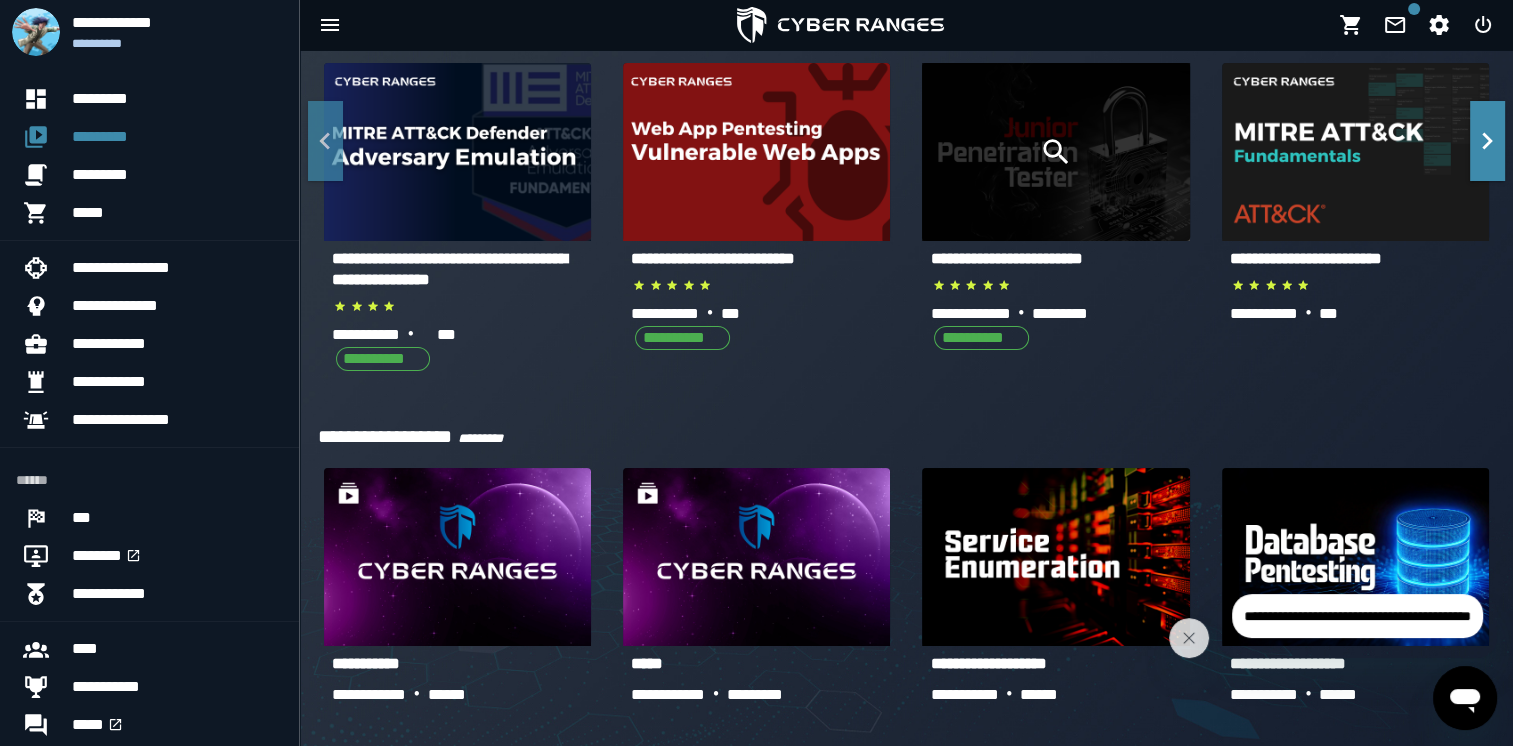 click 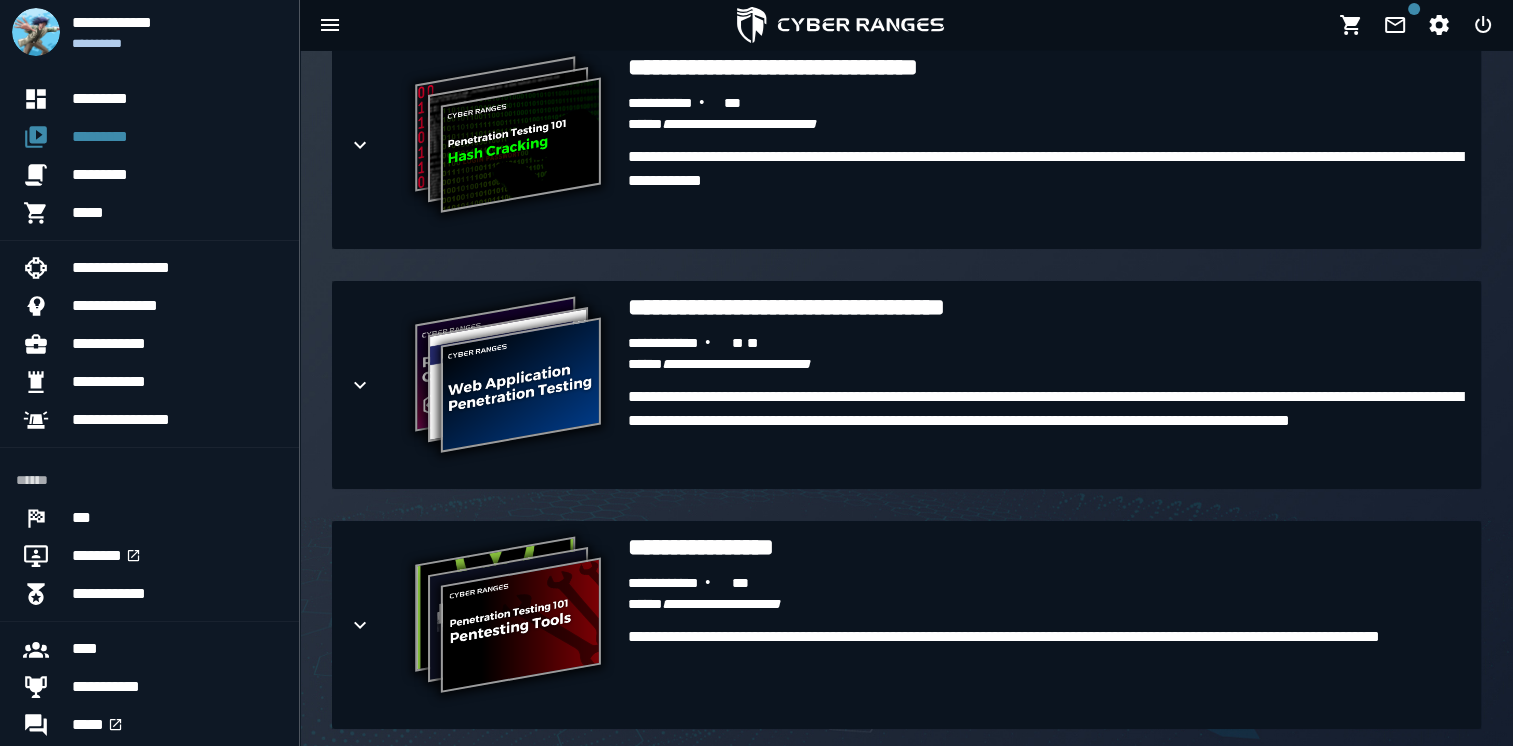 scroll, scrollTop: 2956, scrollLeft: 0, axis: vertical 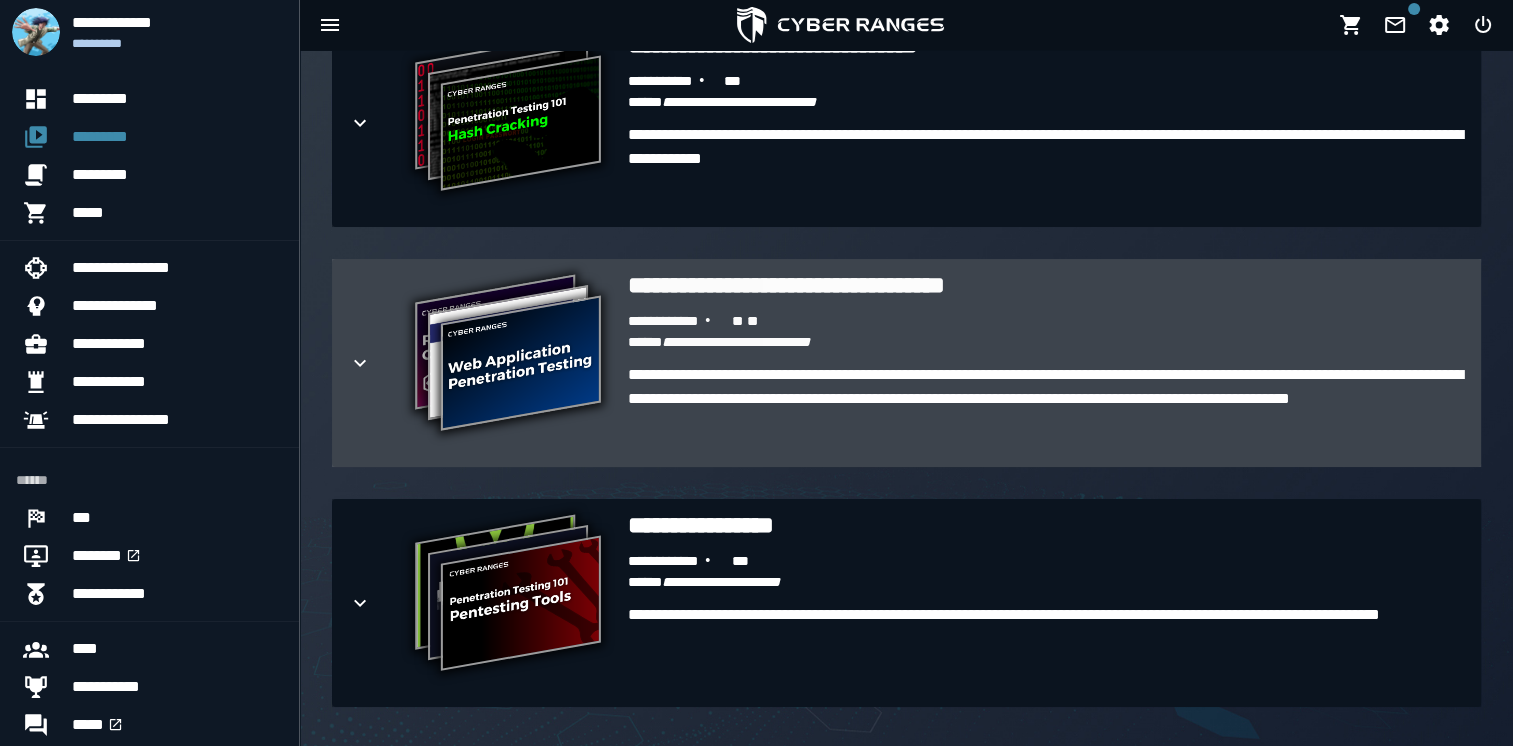 click 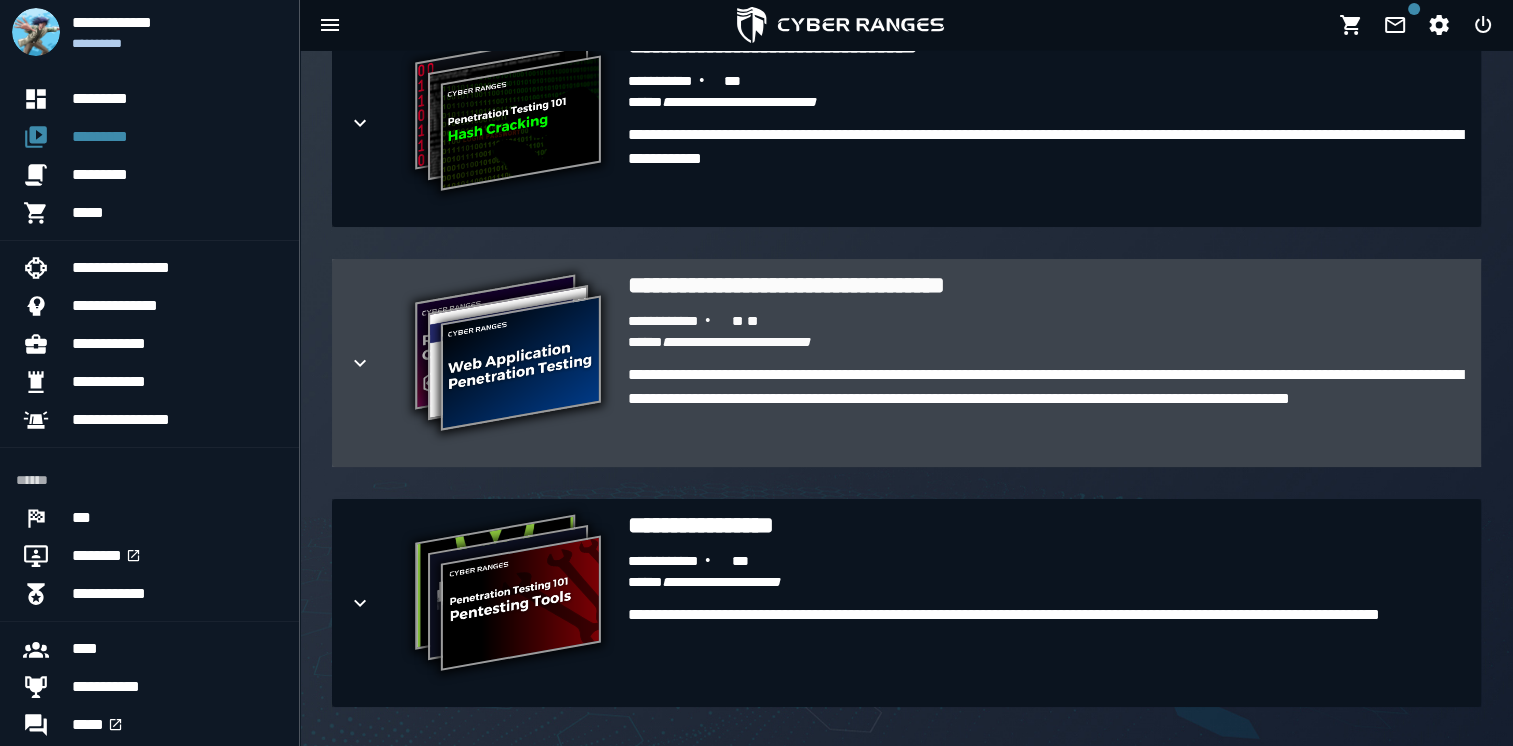 click on "**********" at bounding box center (508, 355) 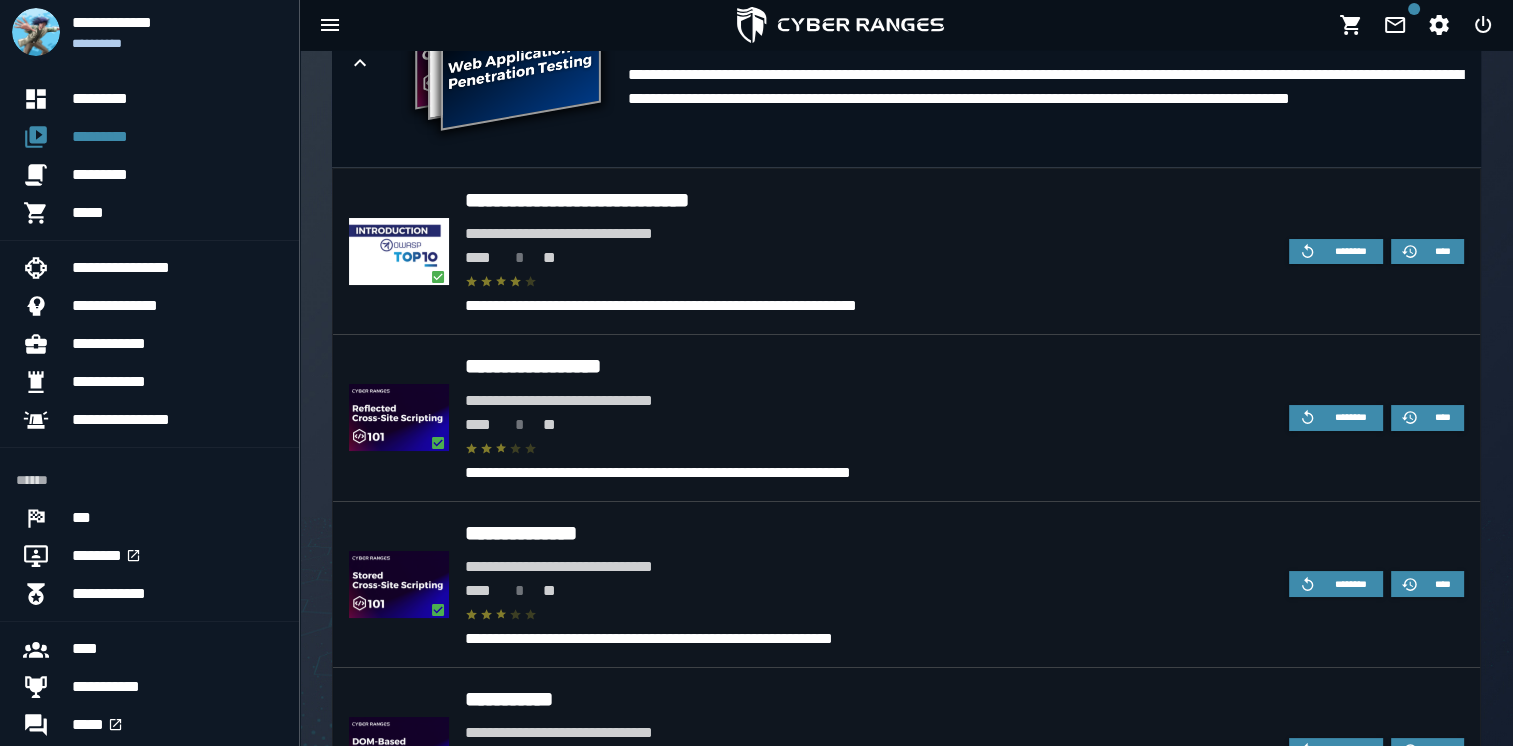 scroll, scrollTop: 3251, scrollLeft: 0, axis: vertical 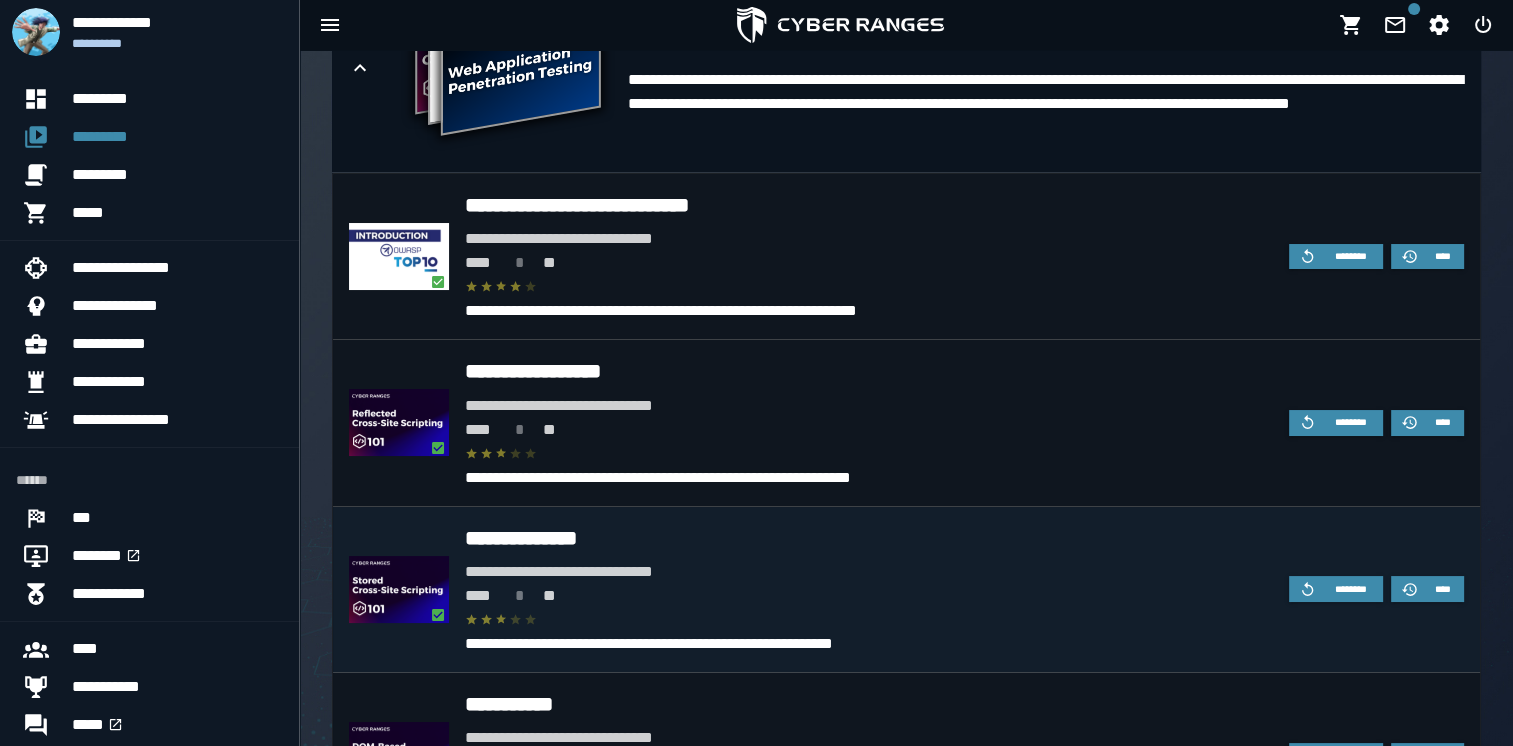 click on "**********" at bounding box center [869, 572] 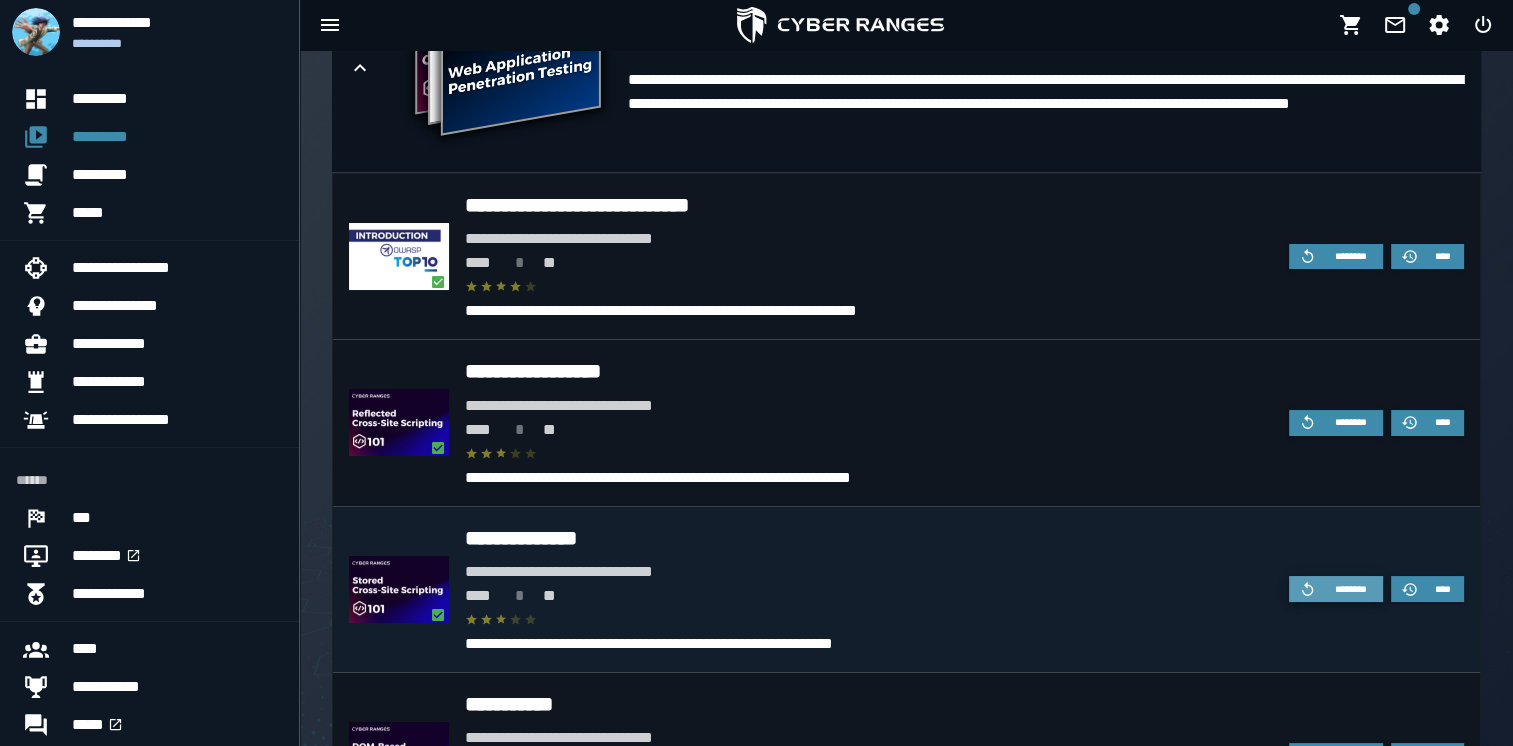 click 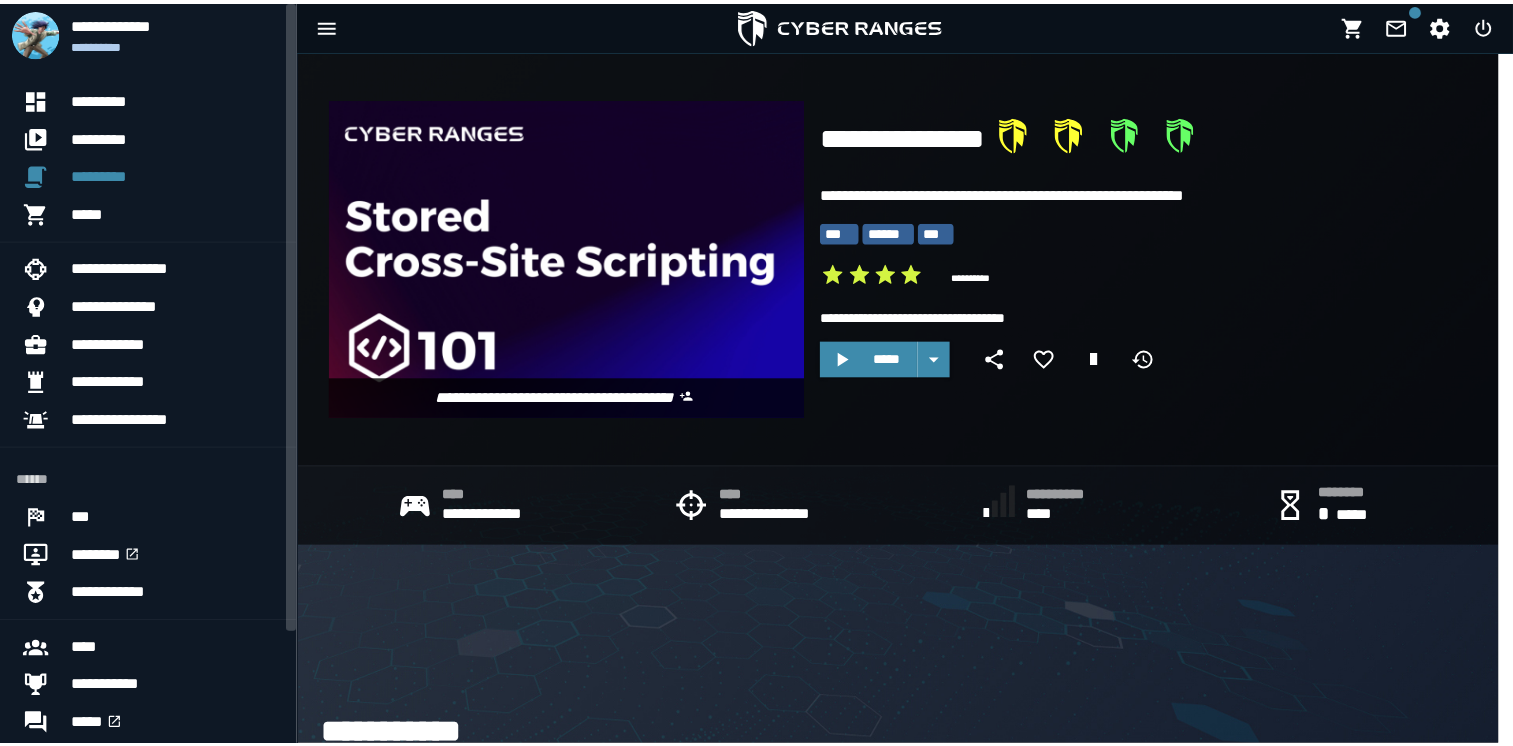 scroll, scrollTop: 0, scrollLeft: 0, axis: both 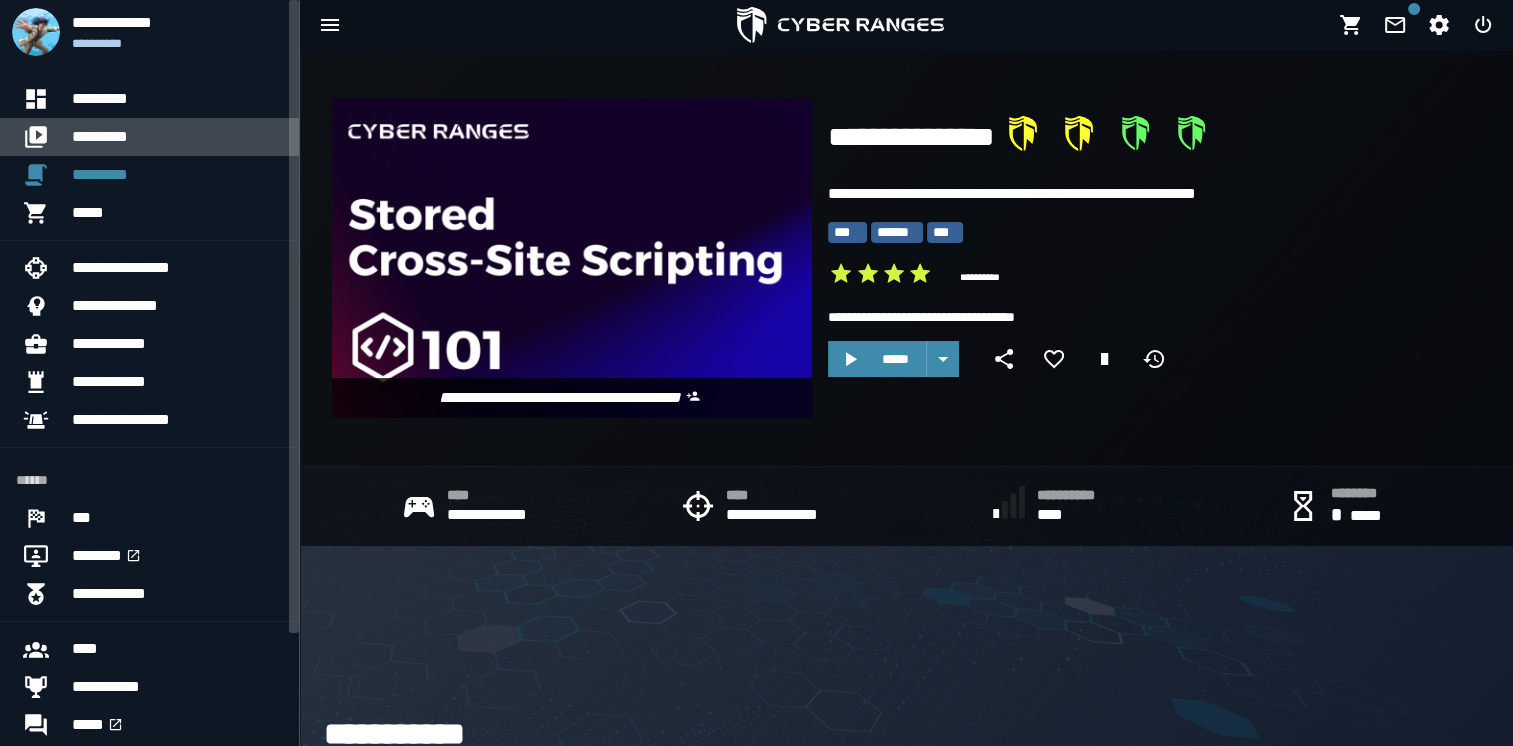 click on "*********" at bounding box center (177, 137) 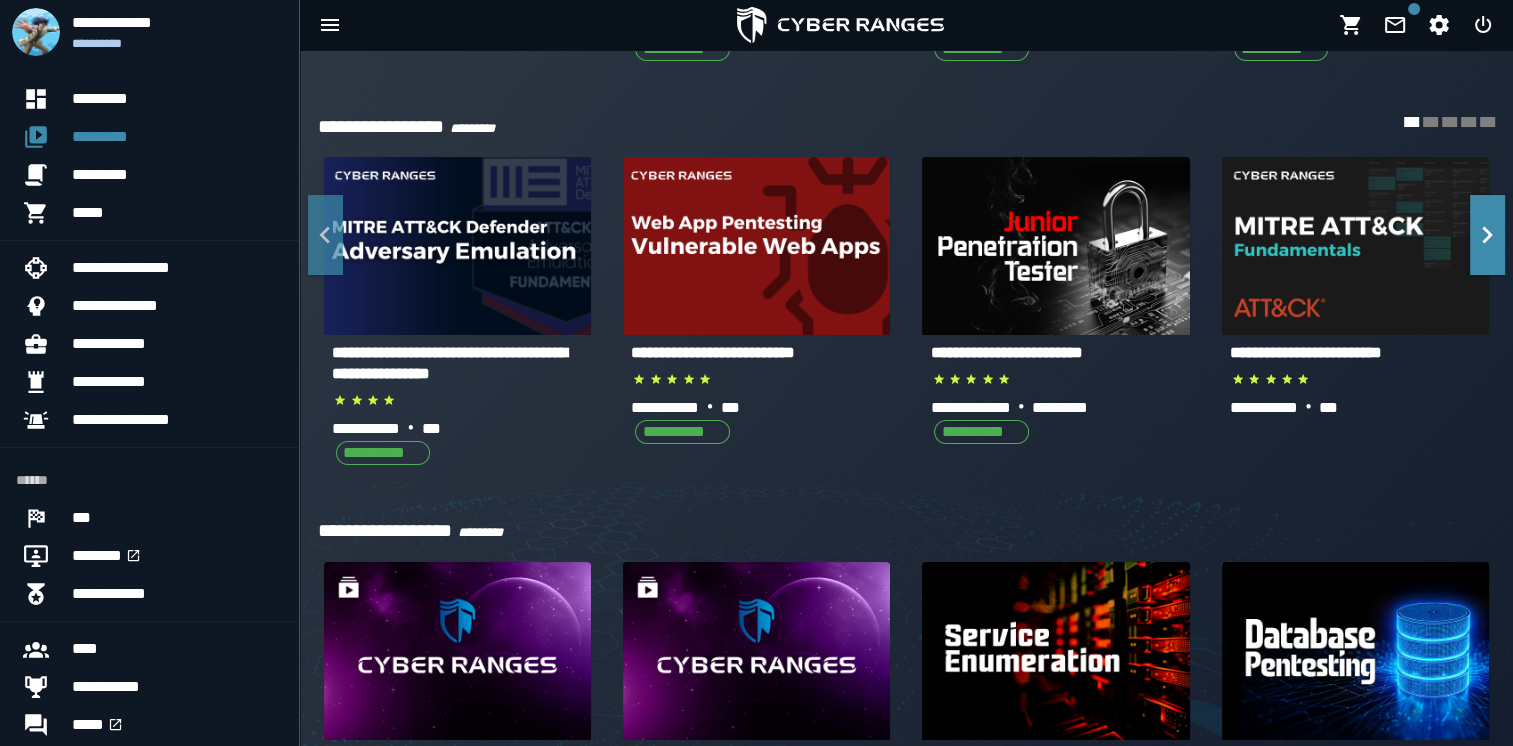 scroll, scrollTop: 403, scrollLeft: 0, axis: vertical 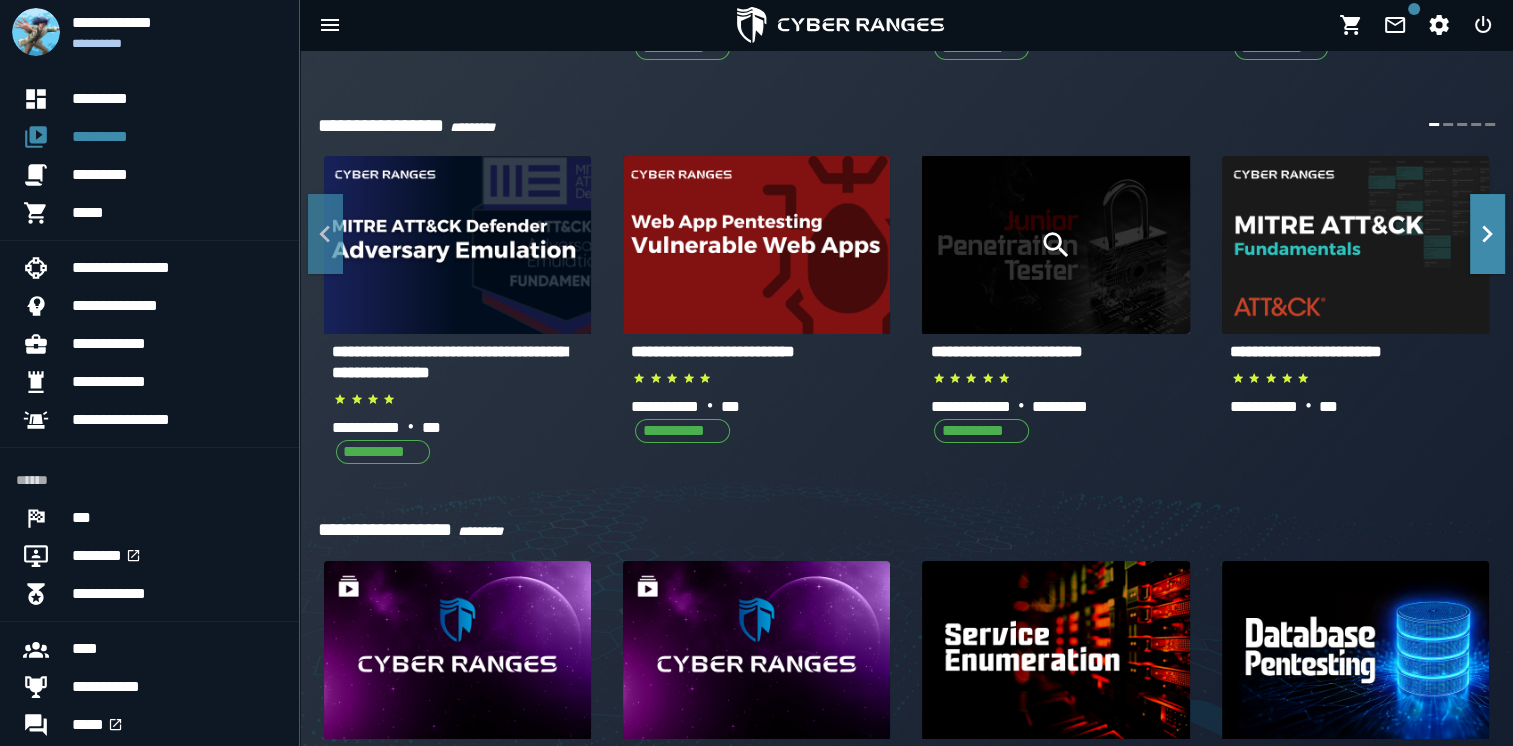 click 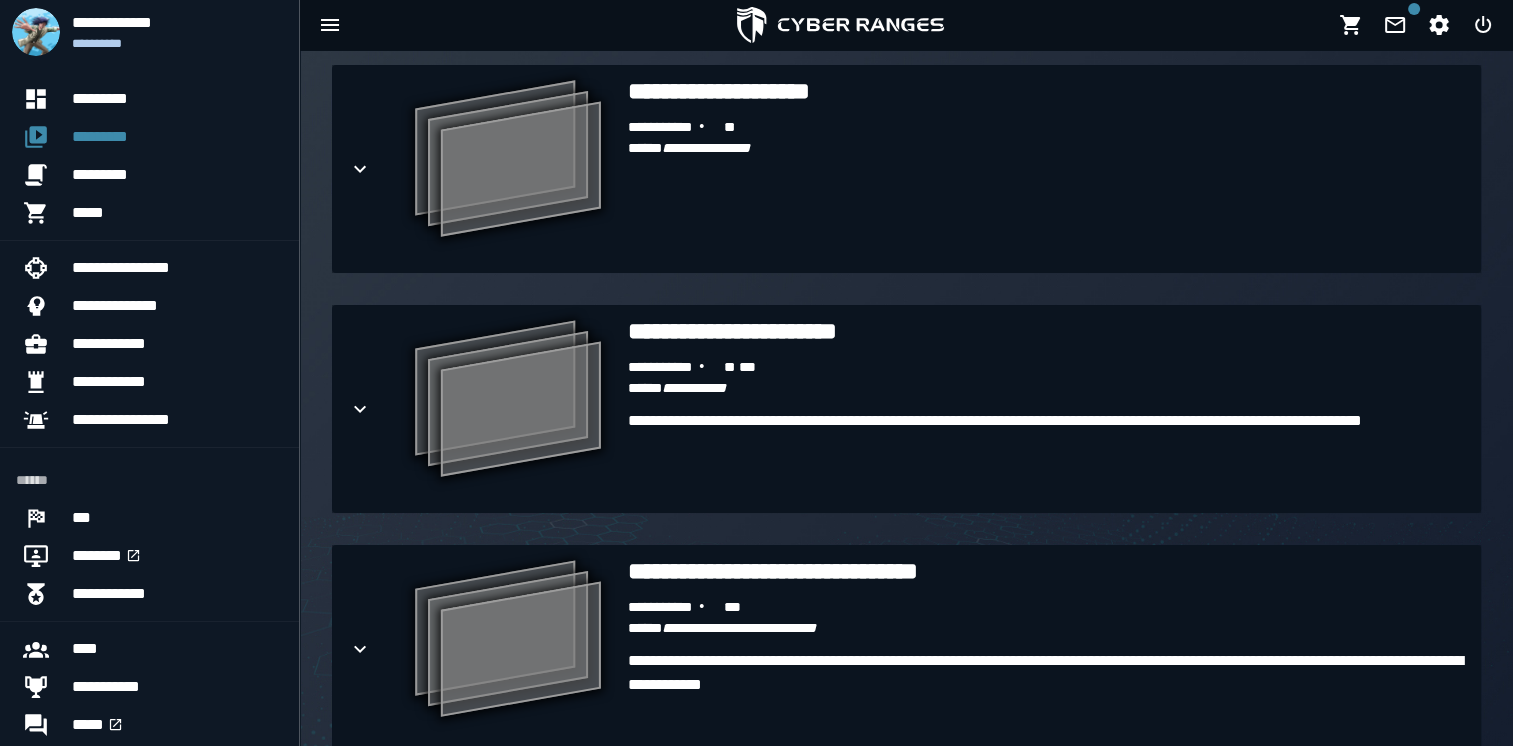 scroll, scrollTop: 2956, scrollLeft: 0, axis: vertical 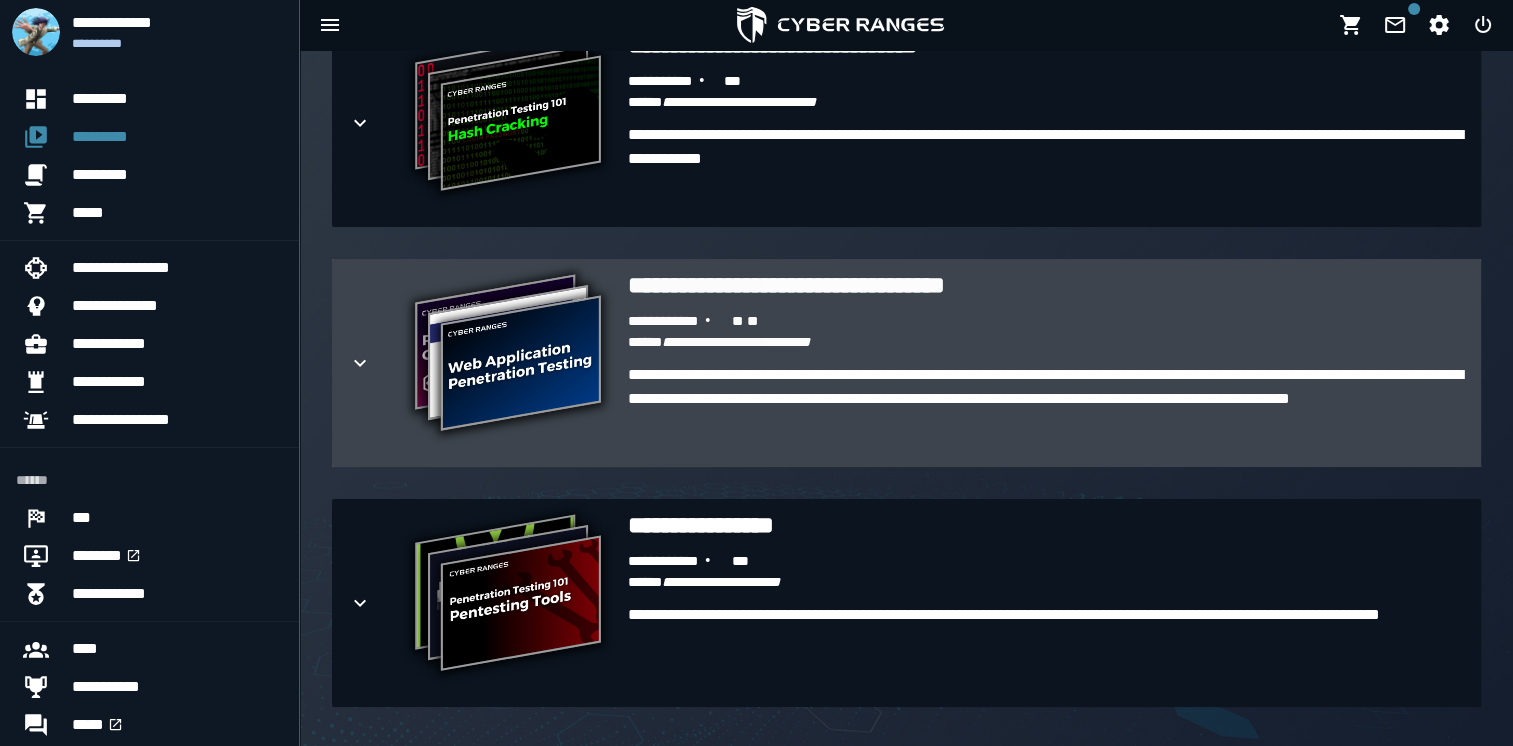 click on "**********" at bounding box center [508, 355] 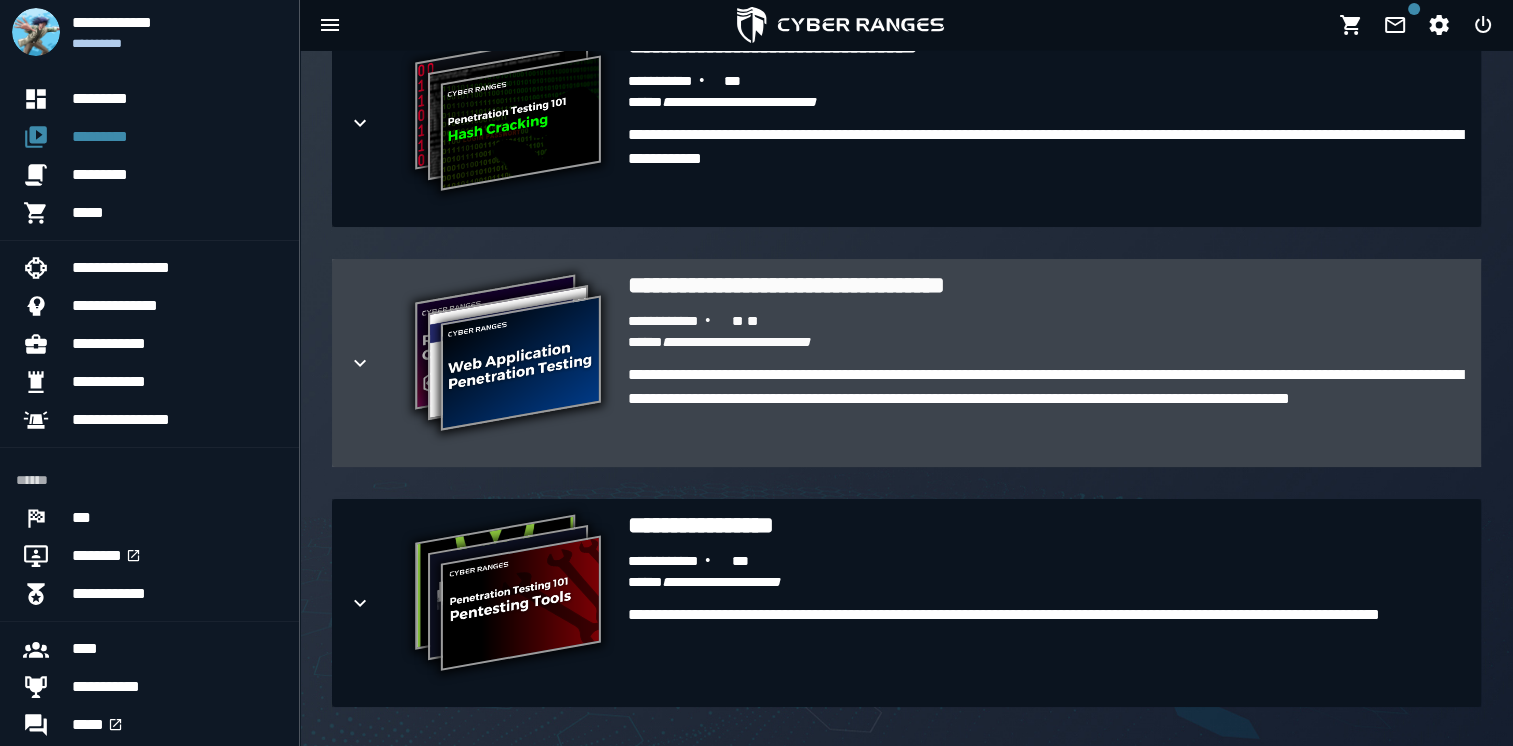 click on "**********" at bounding box center (1046, 285) 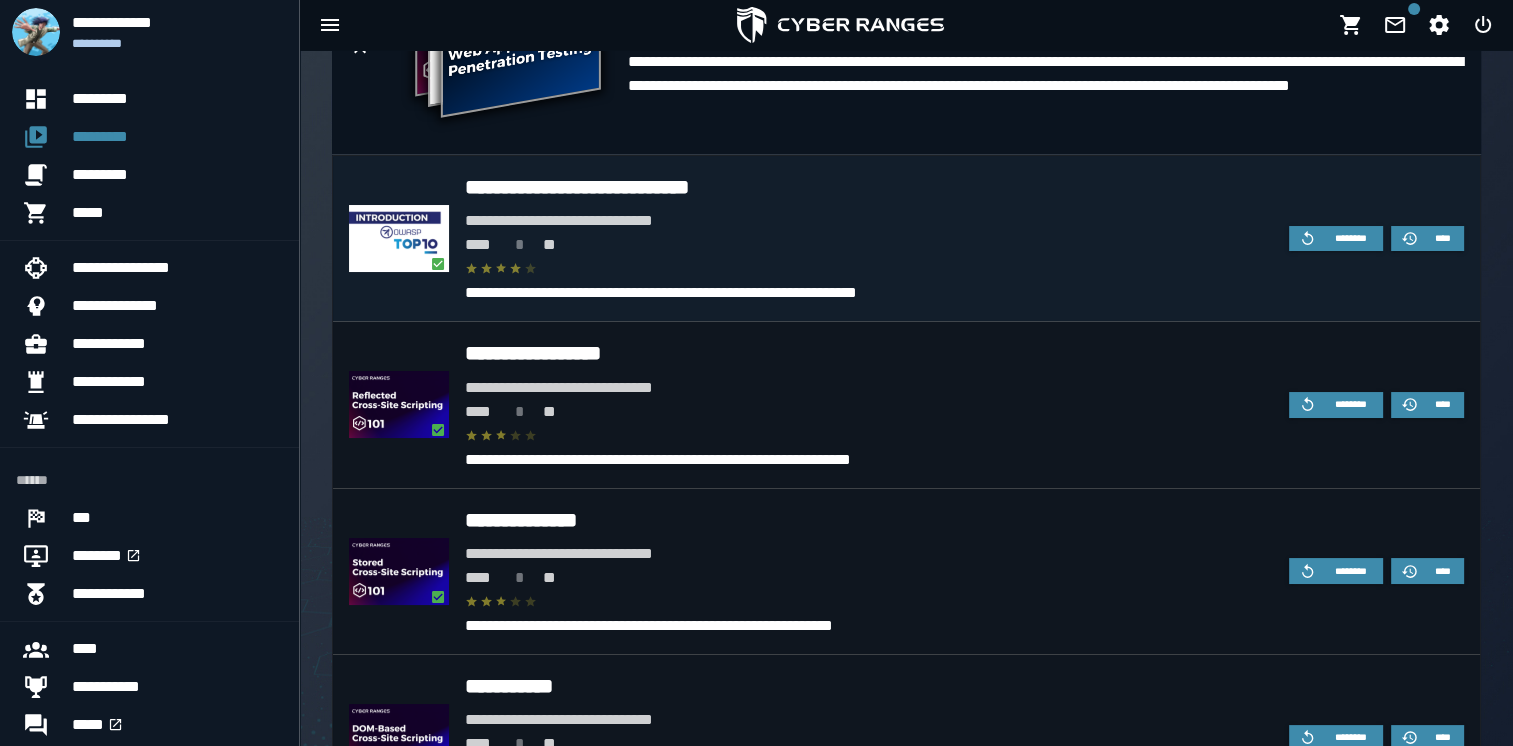 scroll, scrollTop: 3268, scrollLeft: 0, axis: vertical 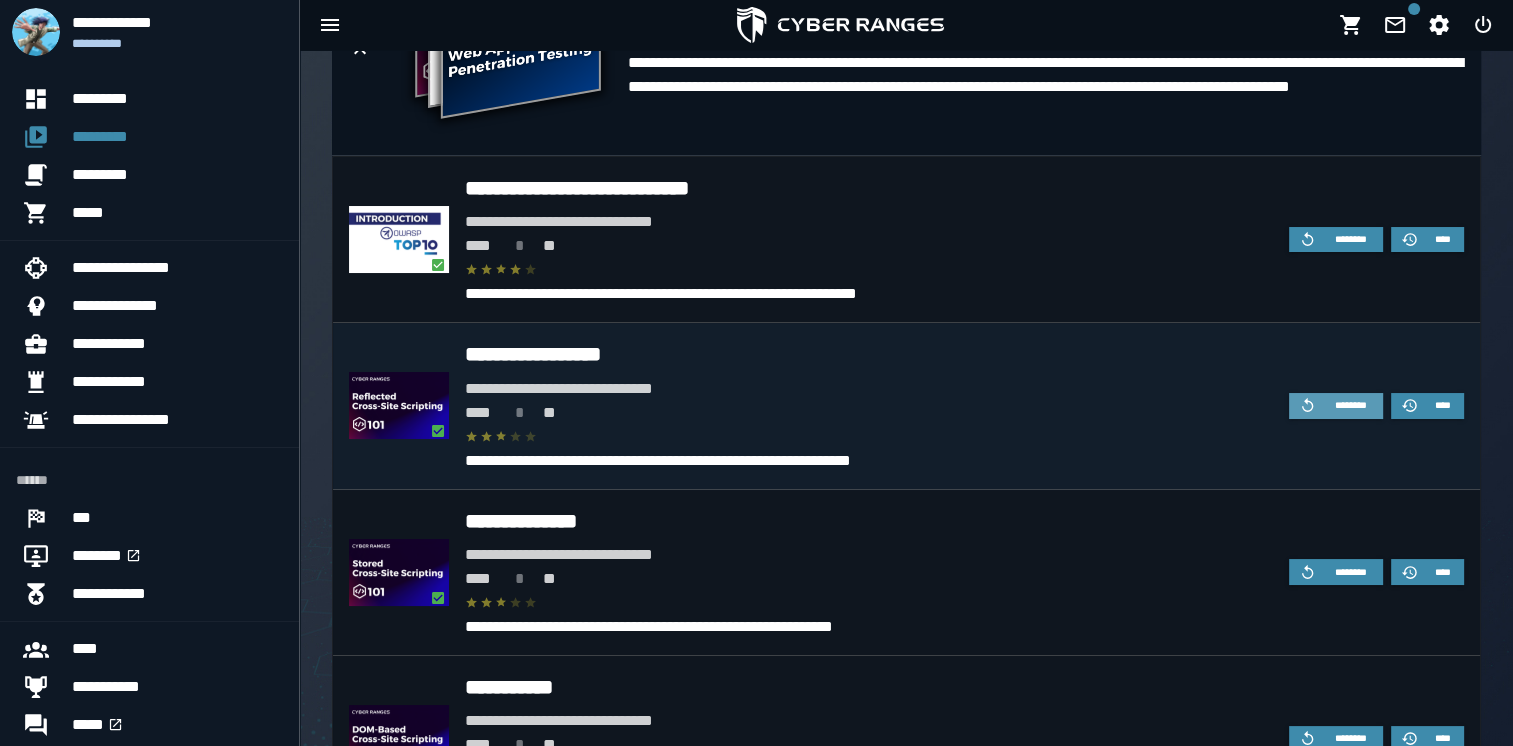 click on "********" at bounding box center [1350, 405] 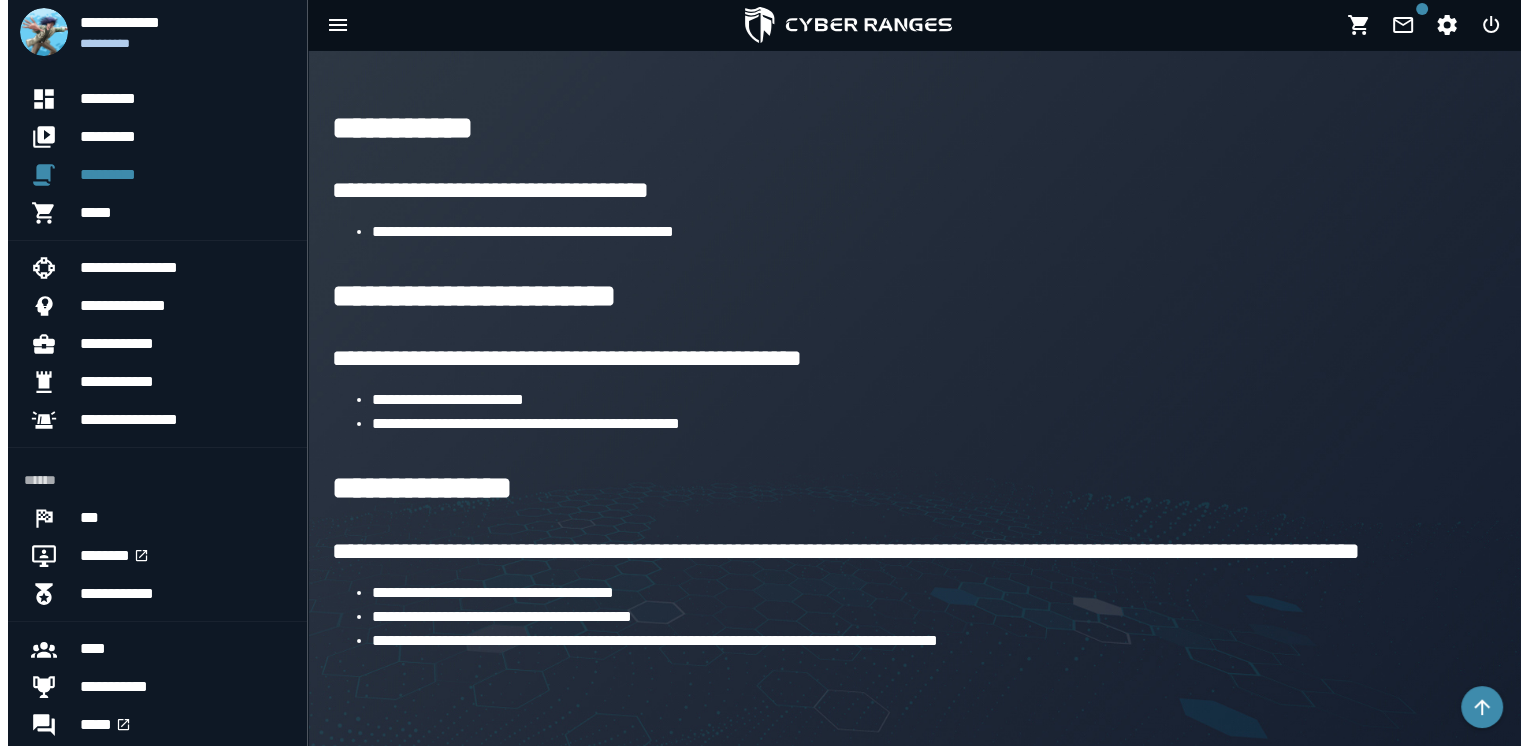 scroll, scrollTop: 0, scrollLeft: 0, axis: both 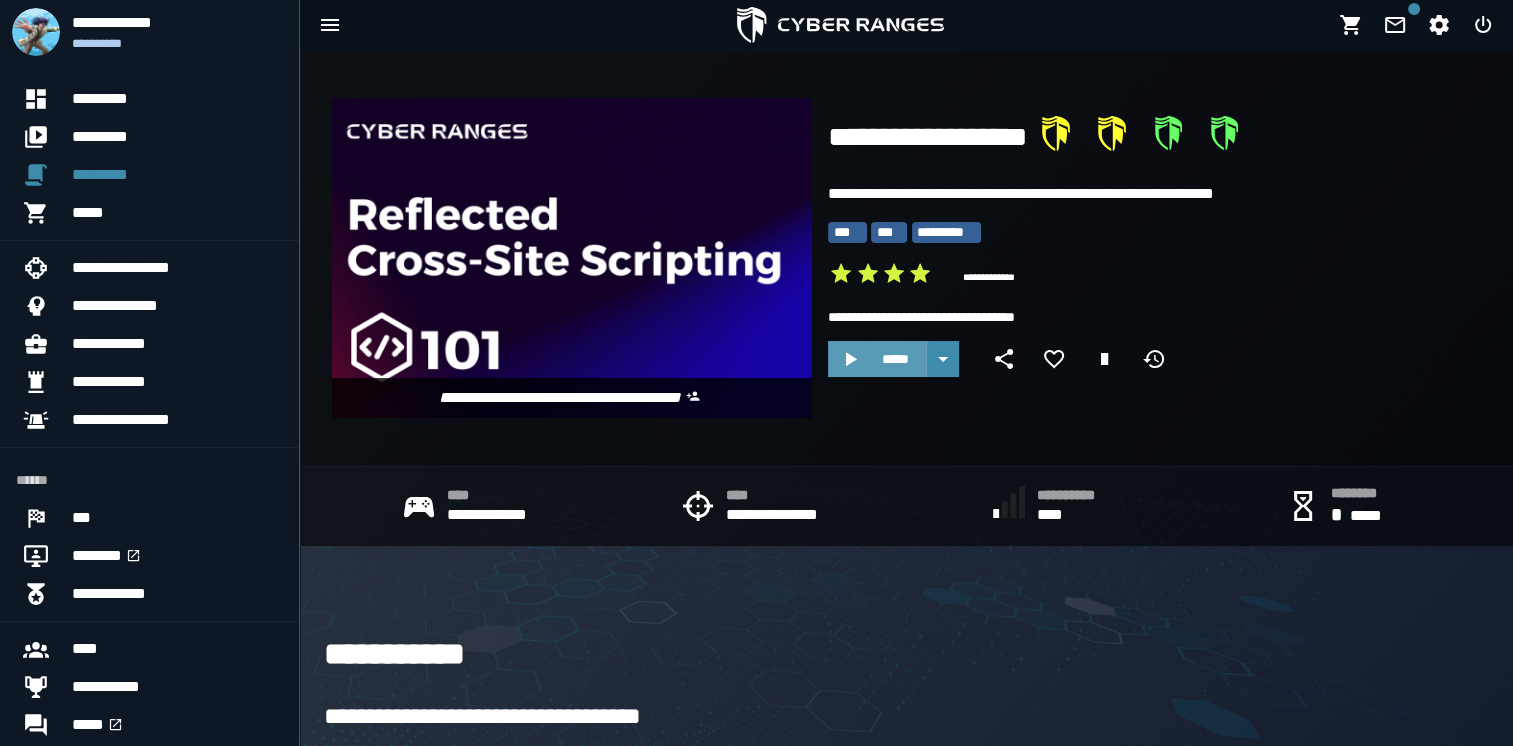 click on "*****" at bounding box center (895, 359) 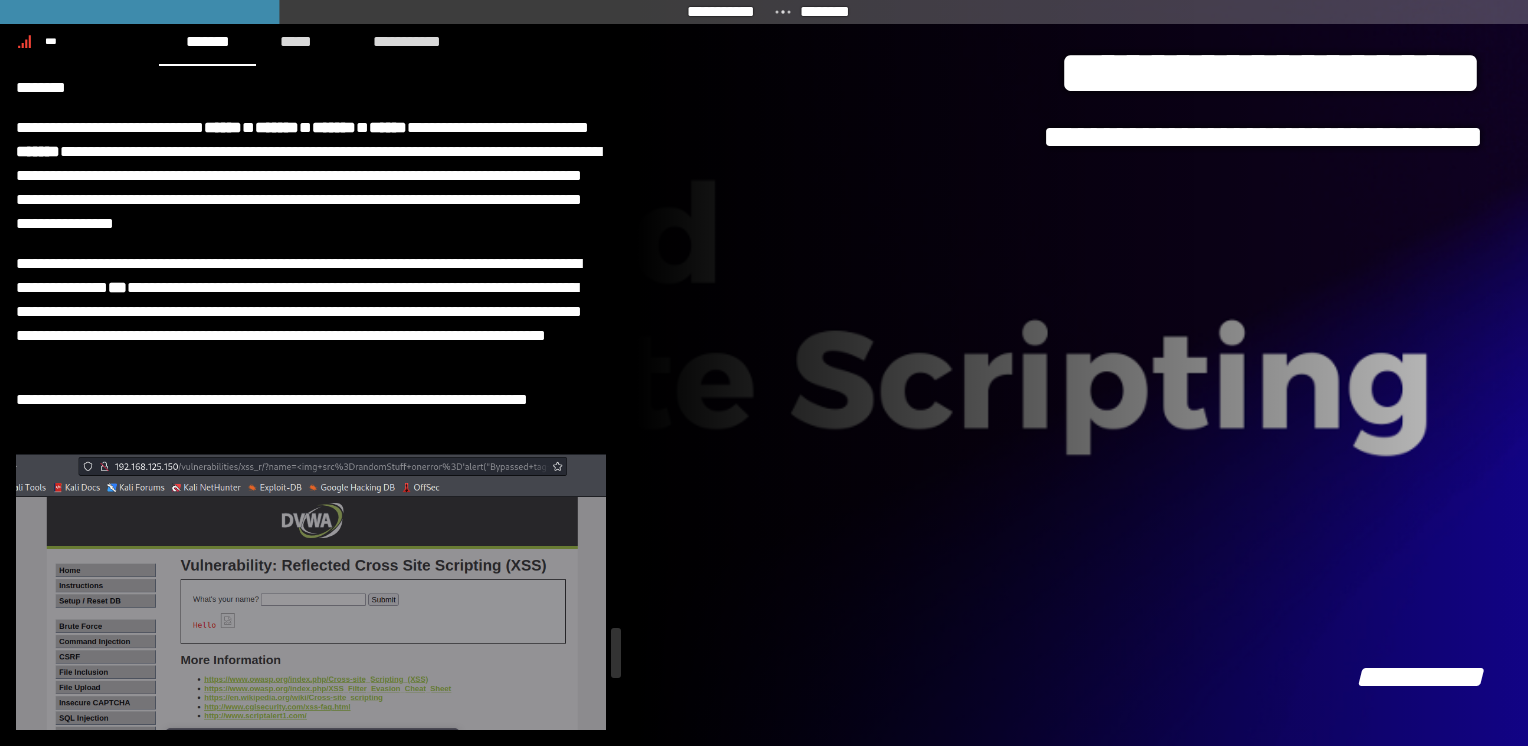 scroll, scrollTop: 10408, scrollLeft: 0, axis: vertical 